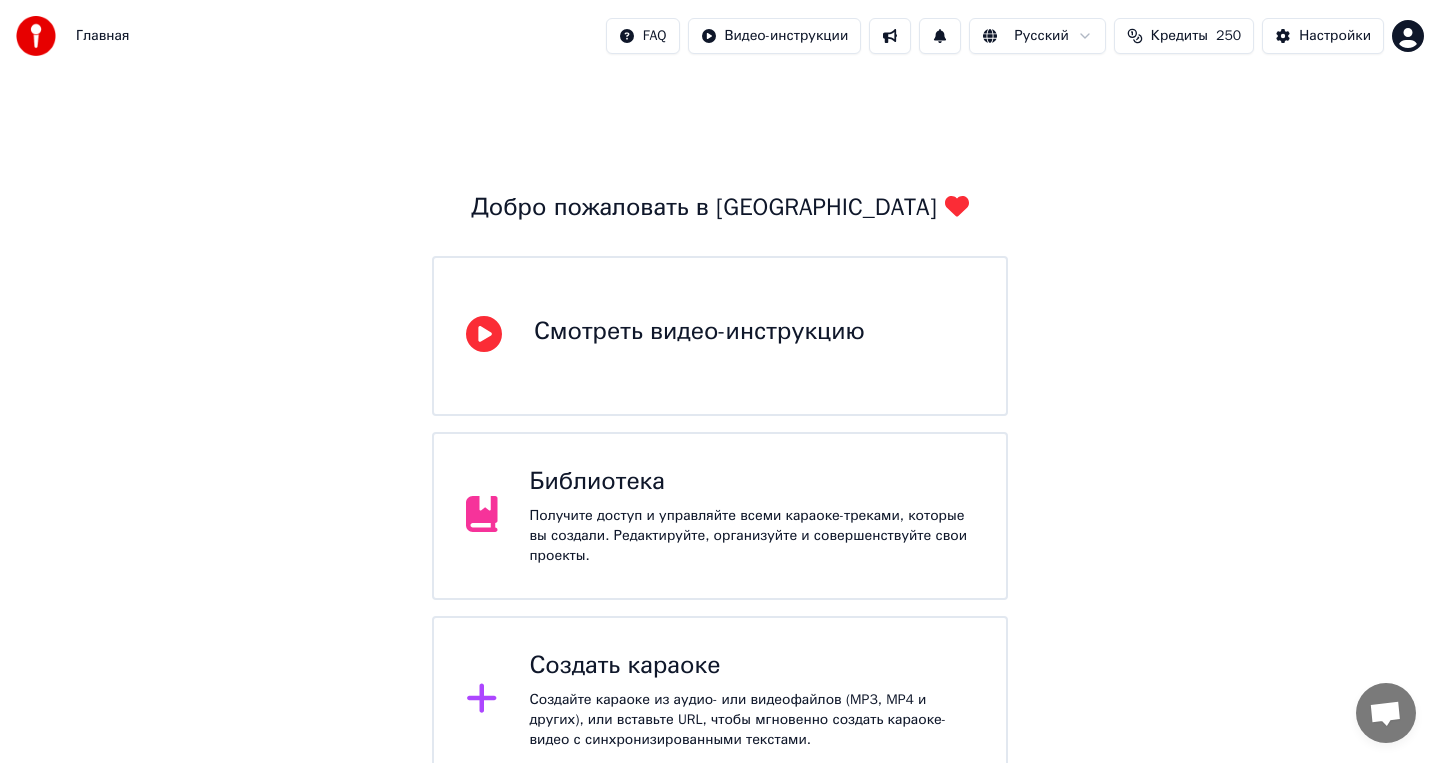 scroll, scrollTop: 0, scrollLeft: 0, axis: both 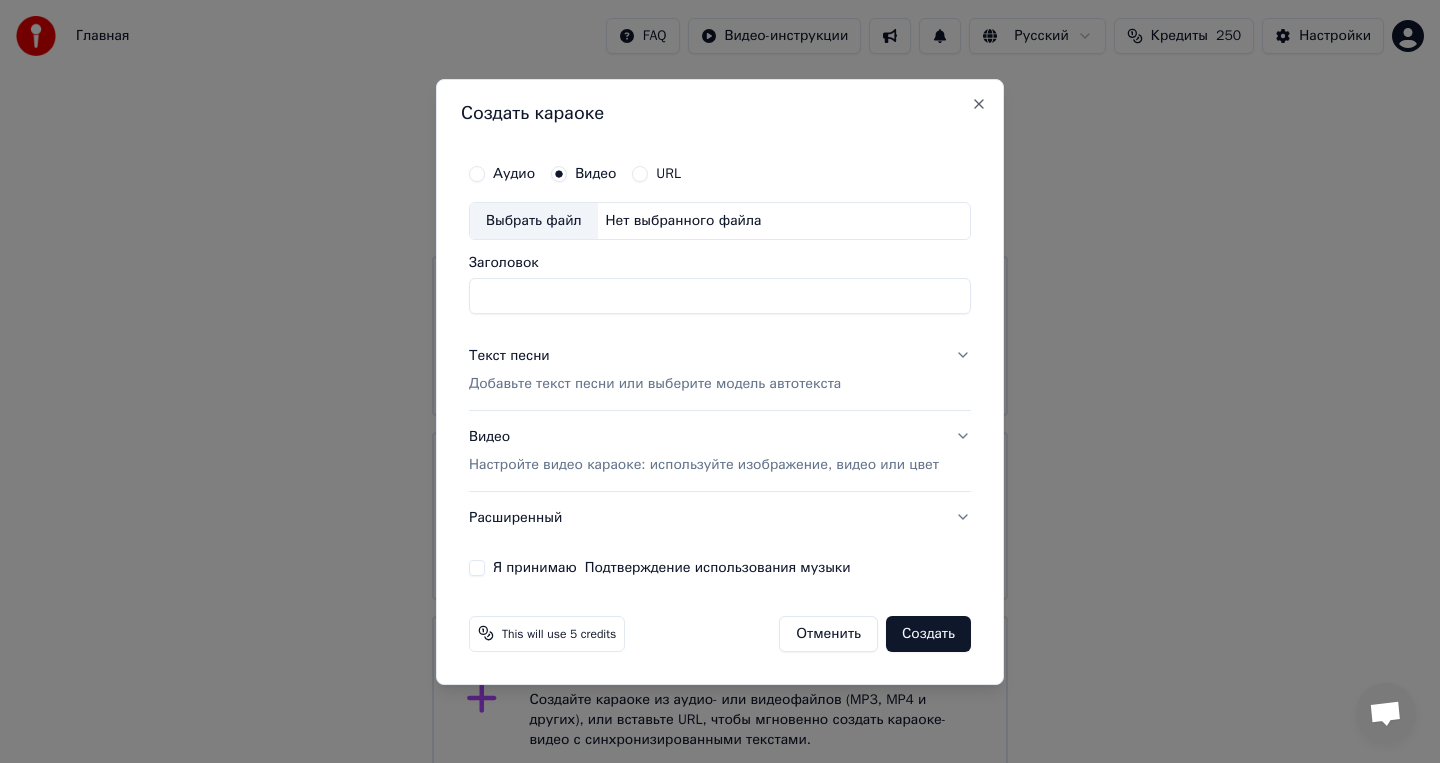 click on "URL" at bounding box center [640, 174] 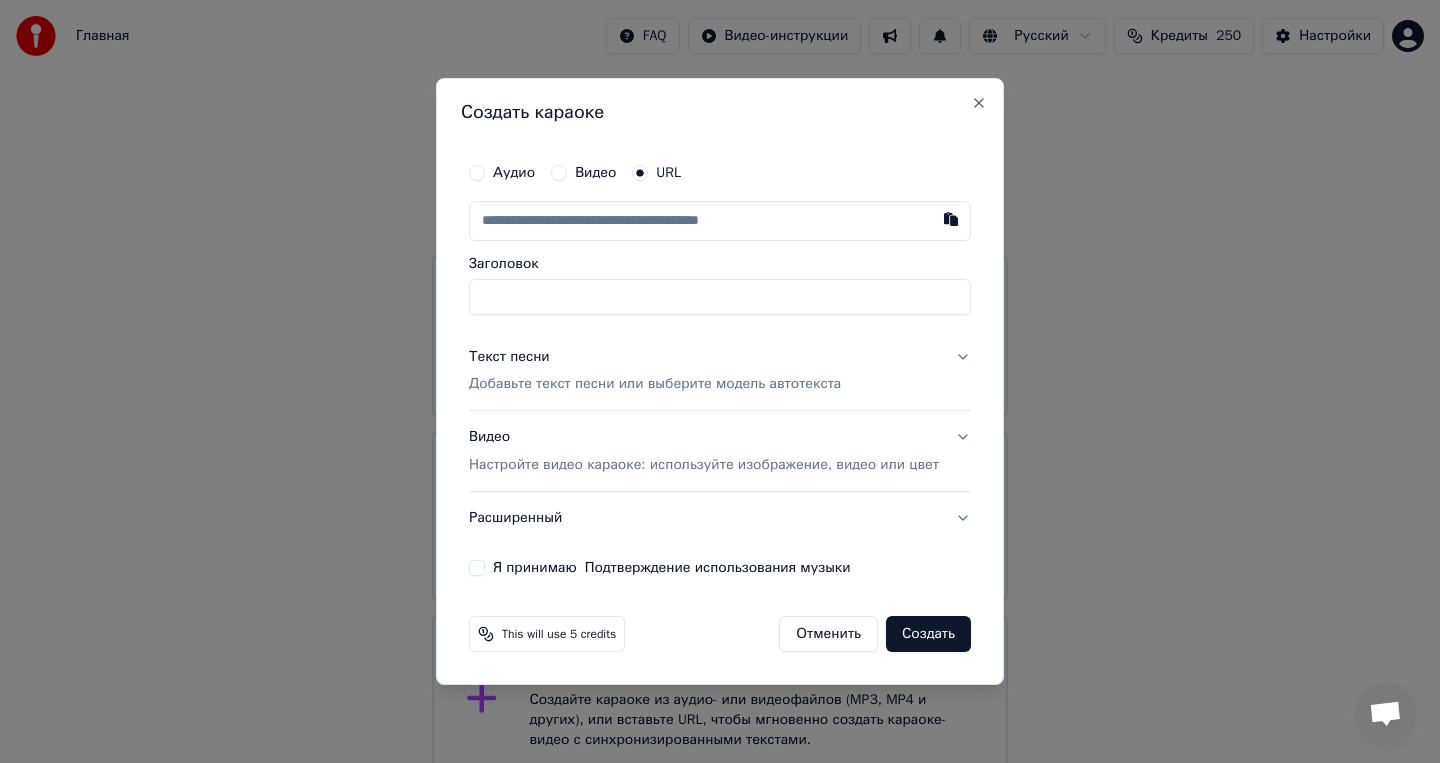 click at bounding box center [720, 221] 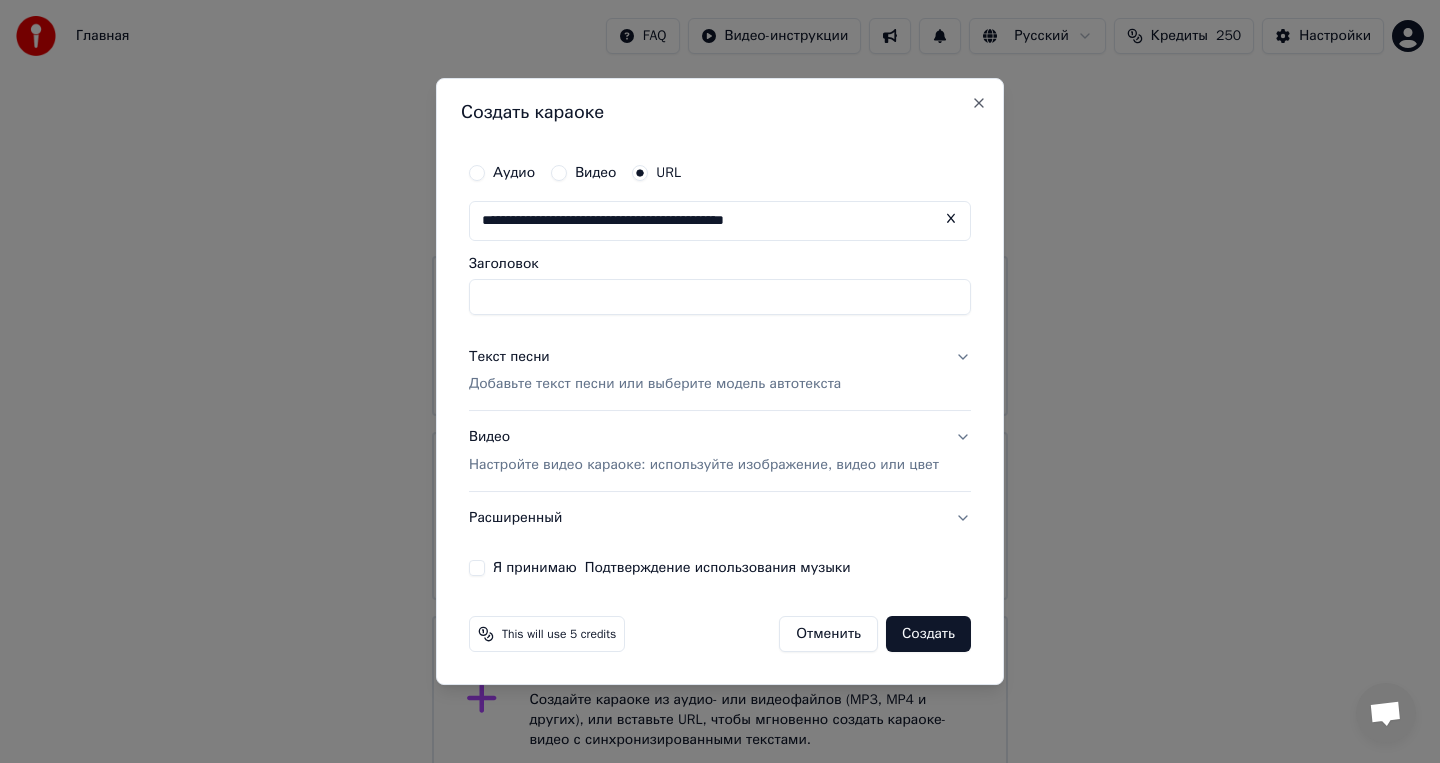 type on "**********" 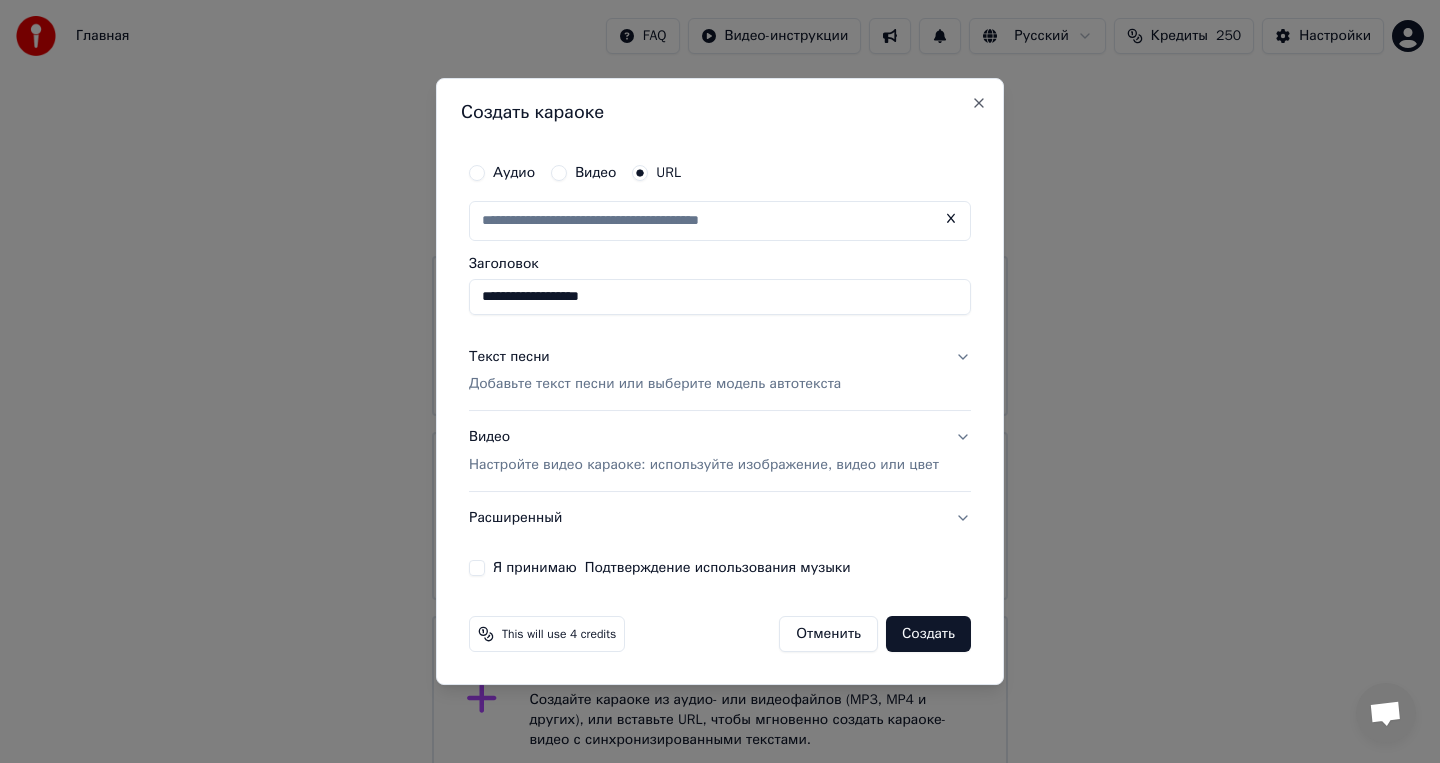 click on "Текст песни Добавьте текст песни или выберите модель автотекста" at bounding box center (720, 371) 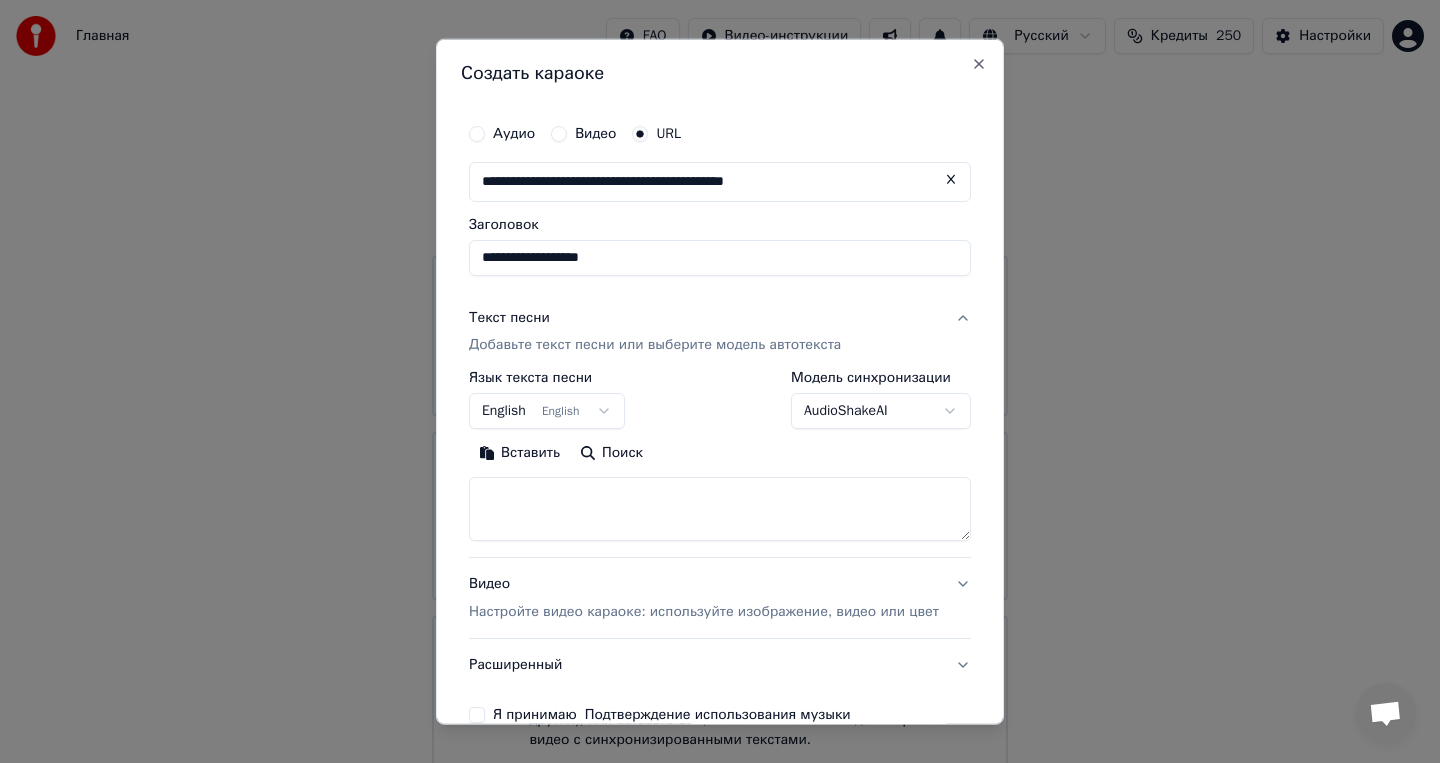 click on "**********" at bounding box center [720, 392] 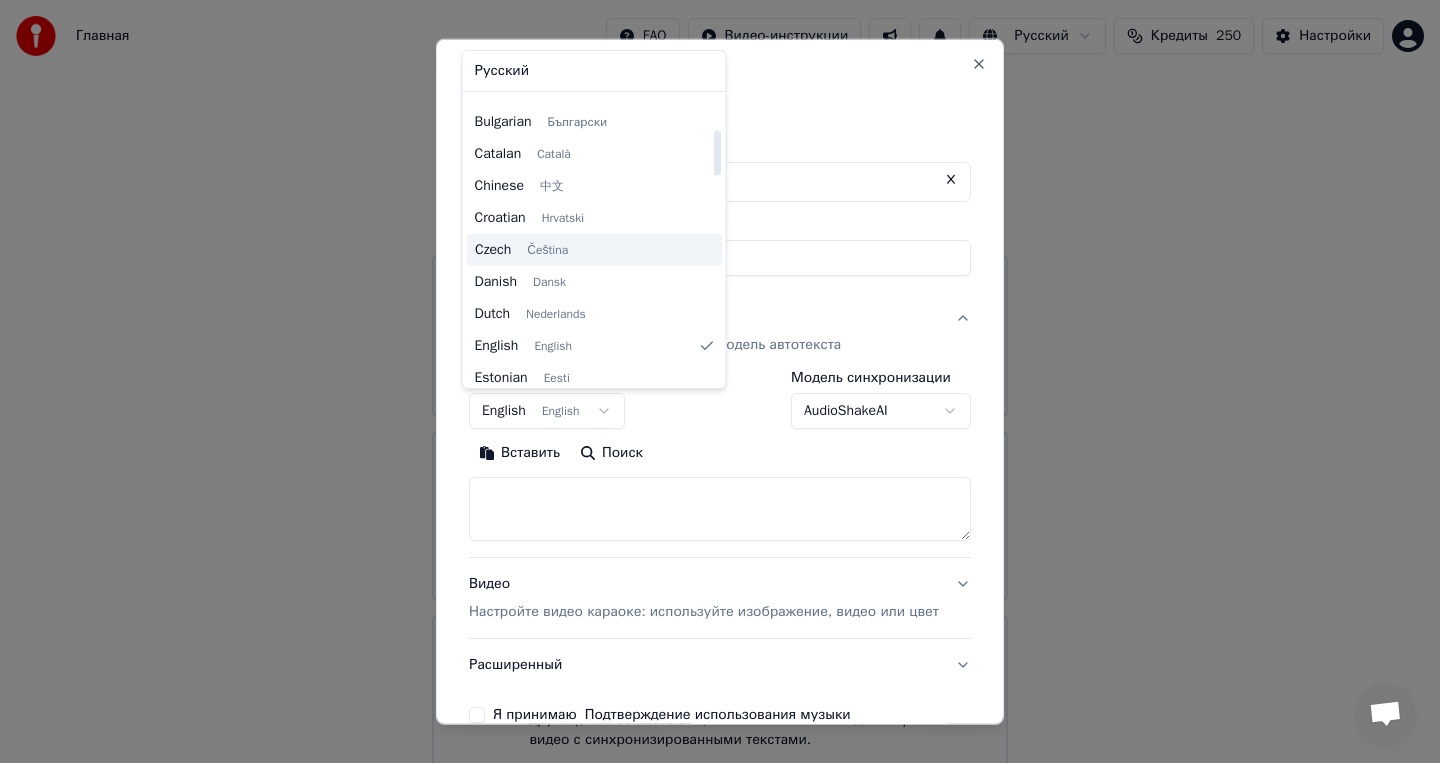 scroll, scrollTop: 214, scrollLeft: 0, axis: vertical 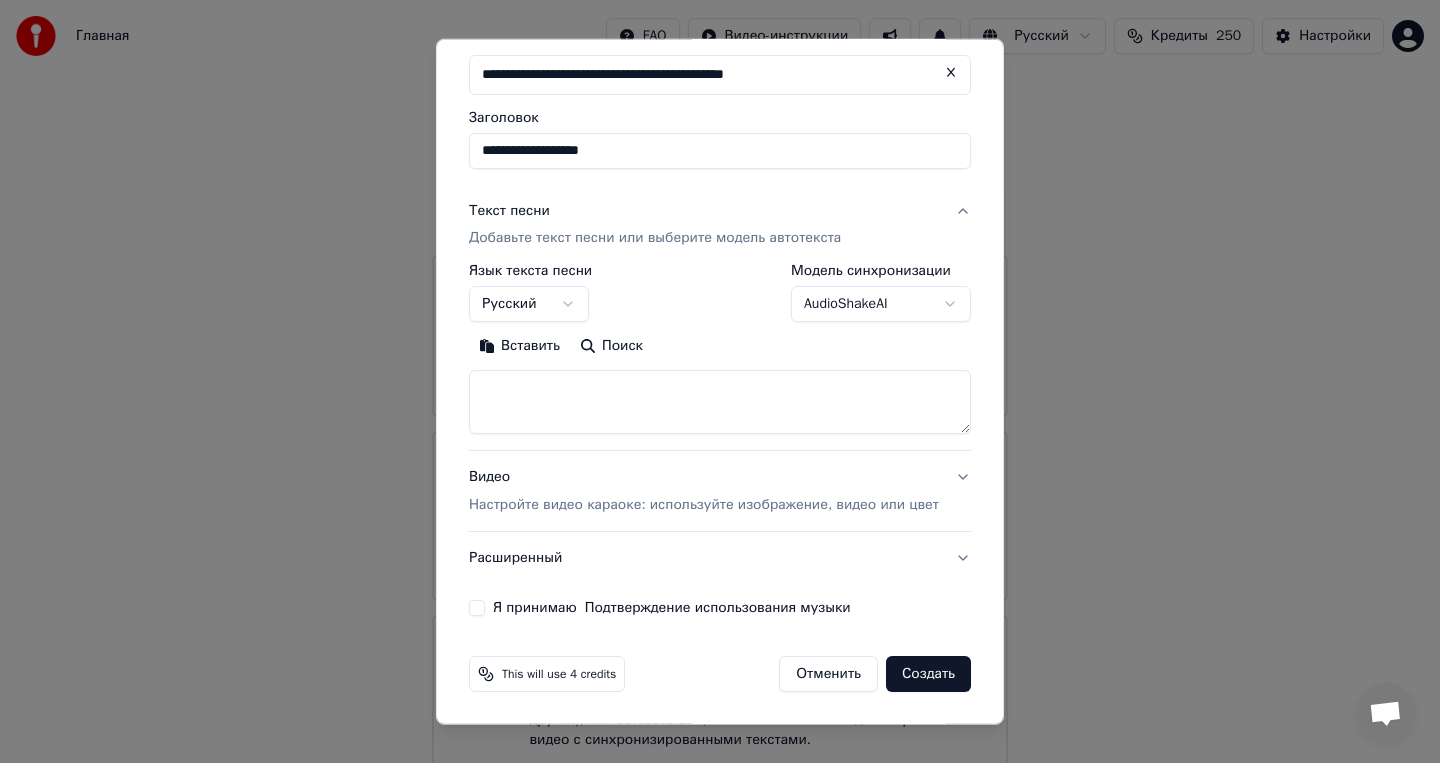 click on "Я принимаю   Подтверждение использования музыки" at bounding box center [477, 608] 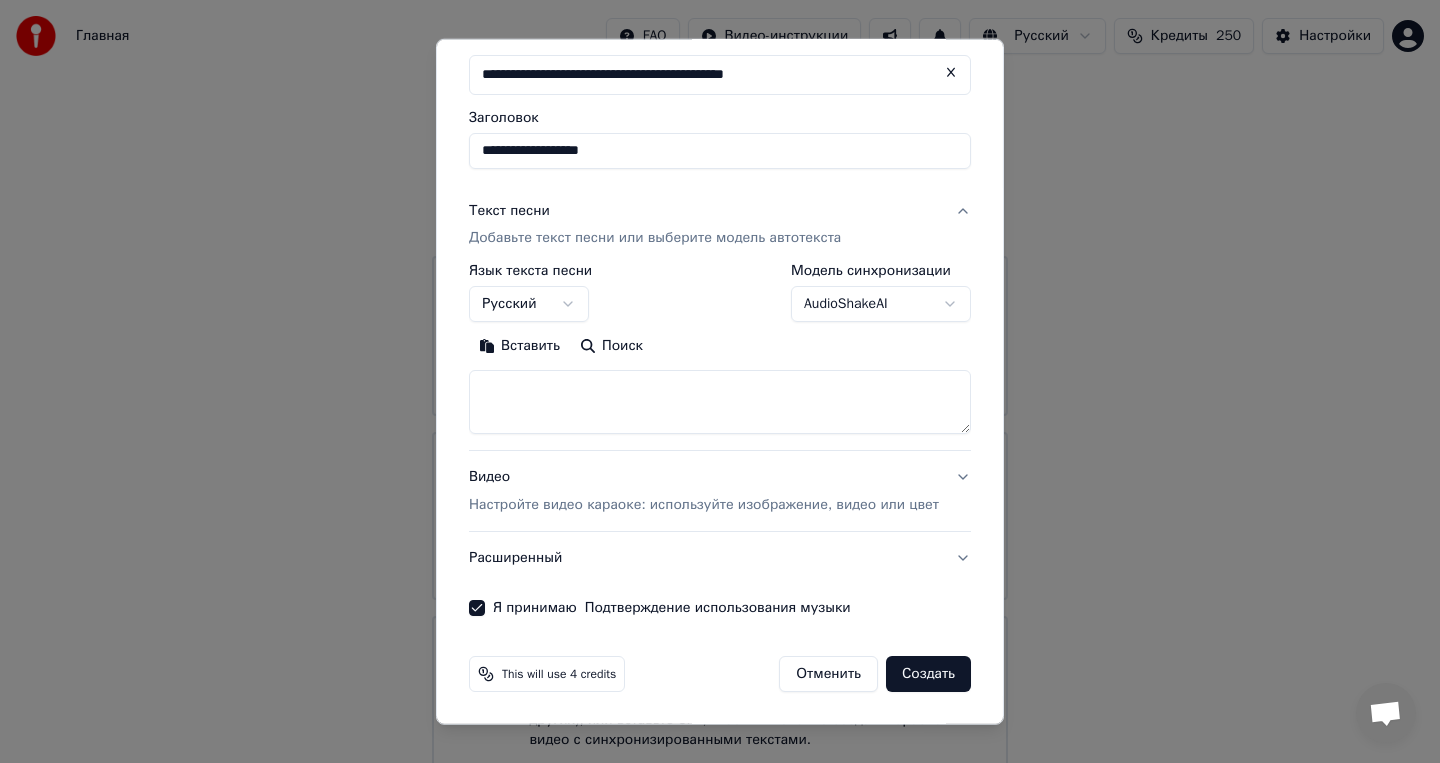 click on "Создать" at bounding box center (928, 674) 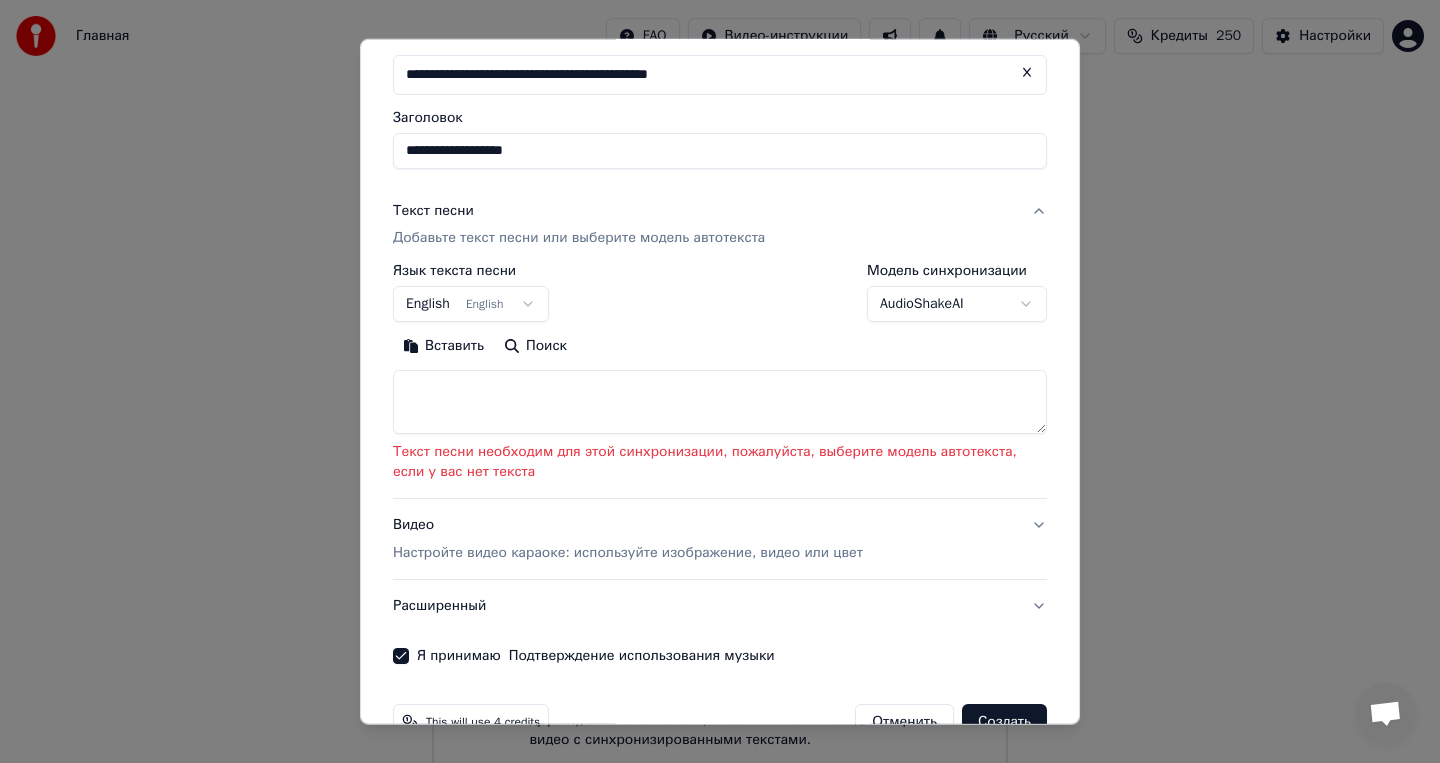 click on "**********" at bounding box center [720, 392] 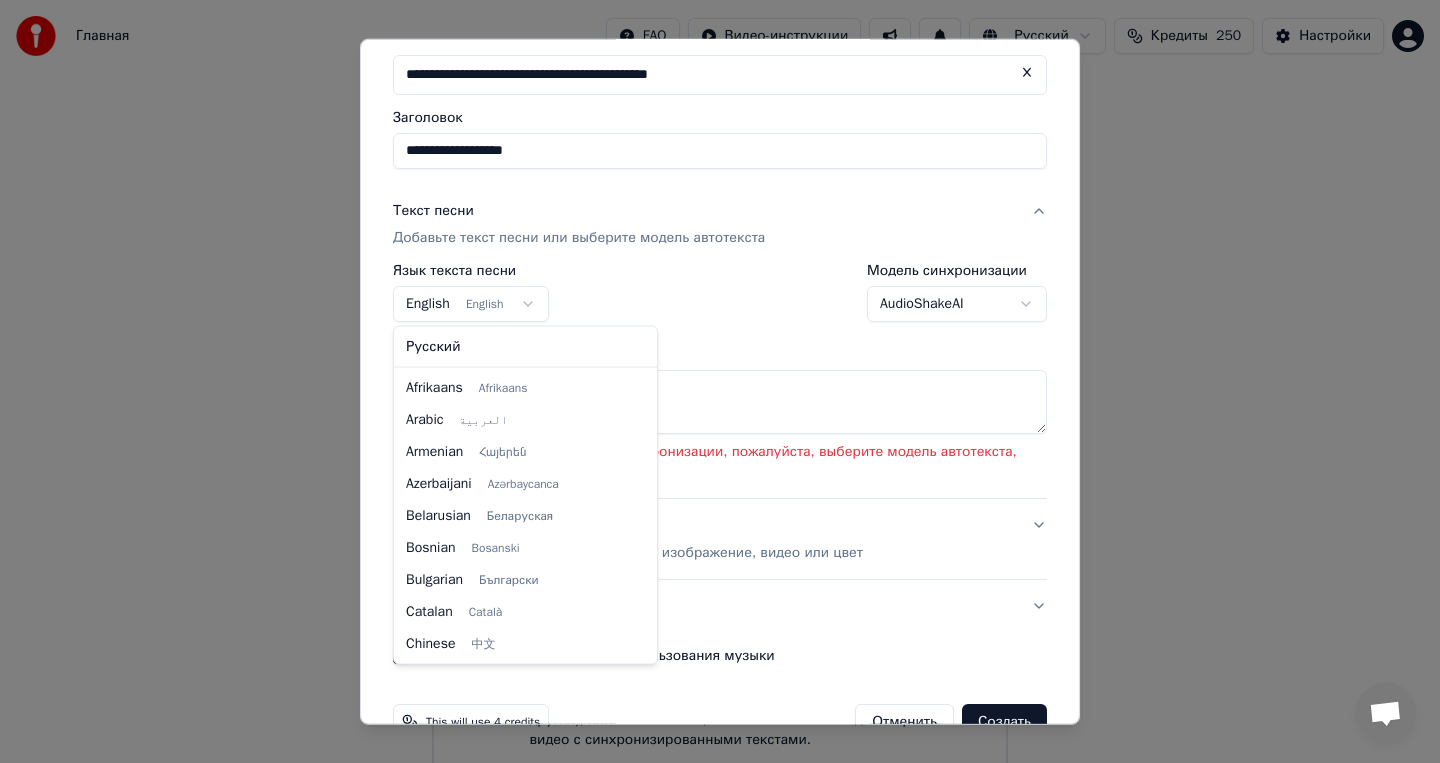 scroll, scrollTop: 160, scrollLeft: 0, axis: vertical 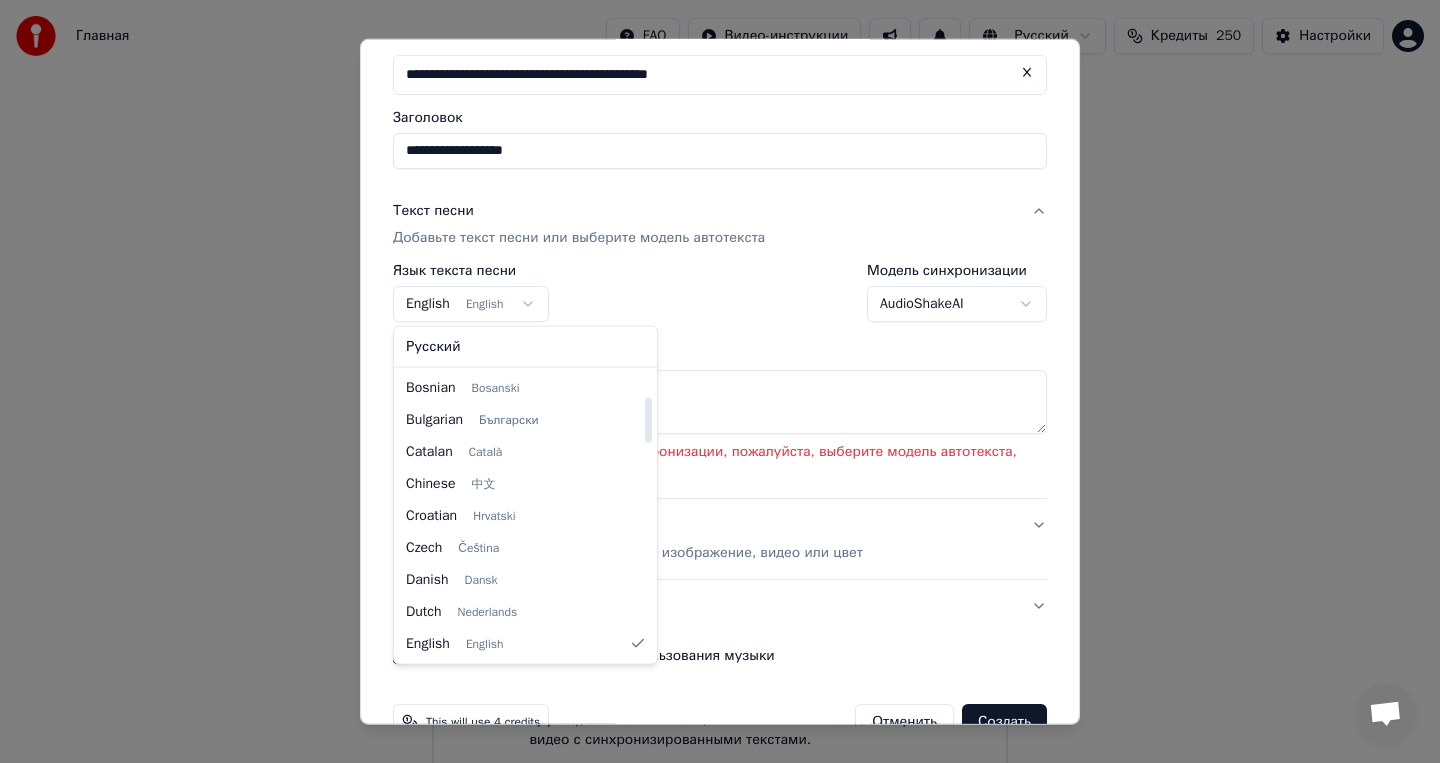 select on "**" 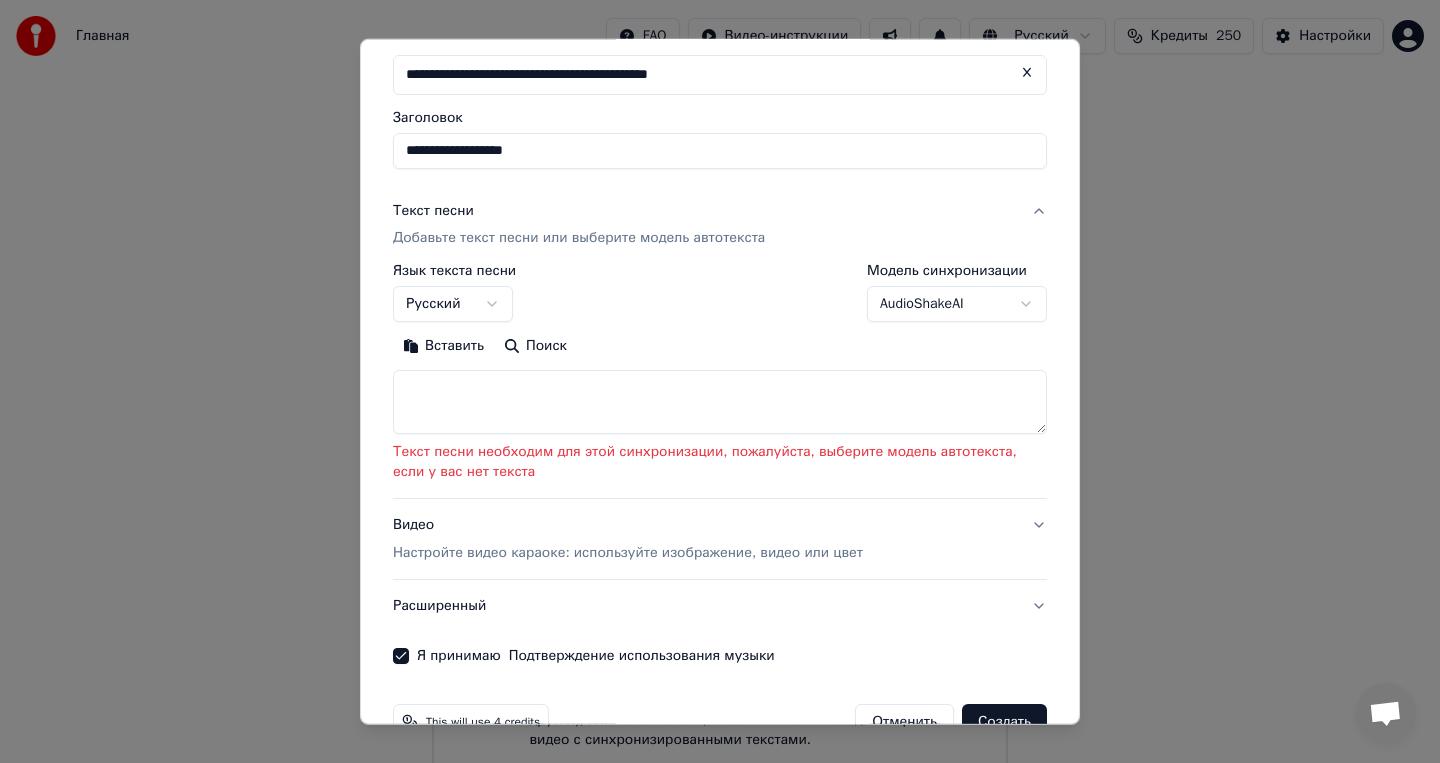 click at bounding box center (720, 402) 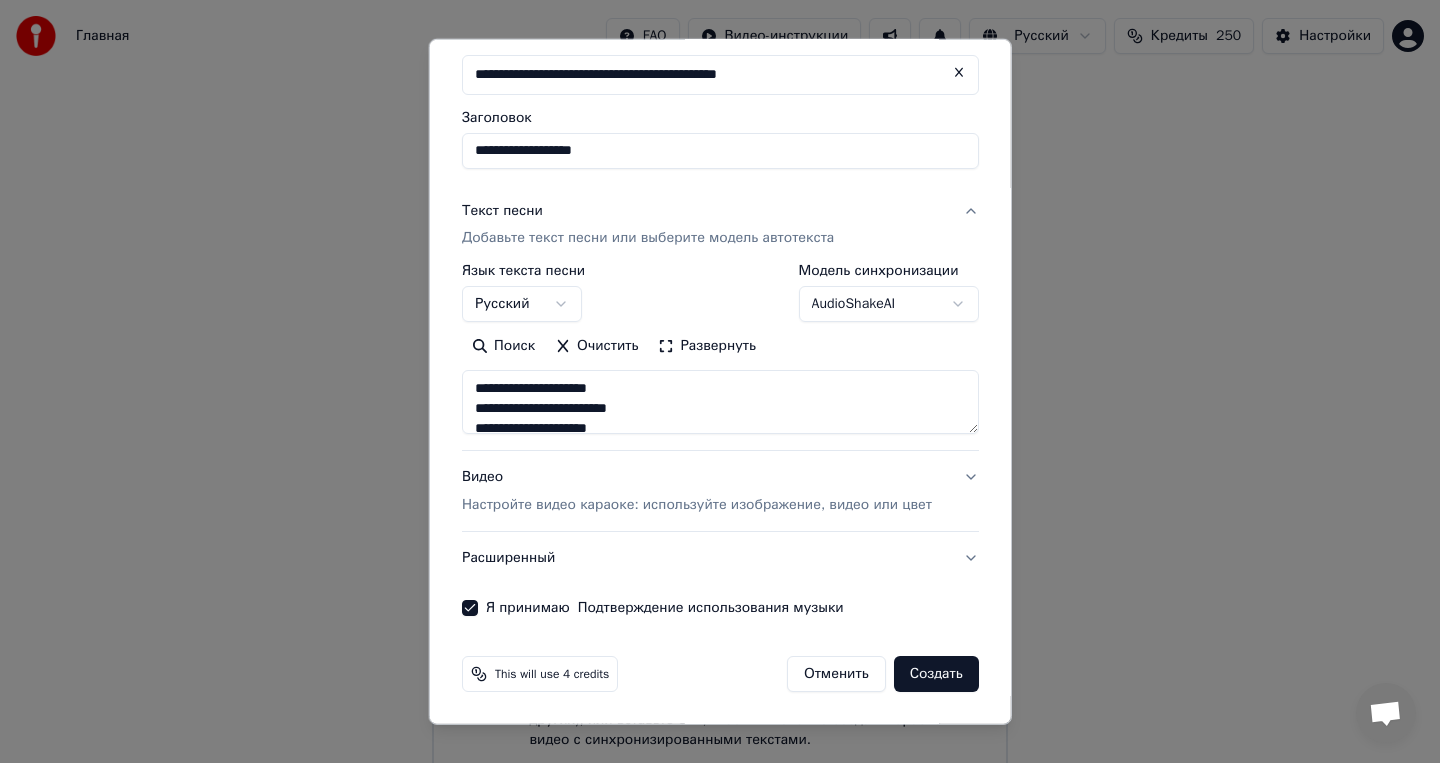 scroll, scrollTop: 1244, scrollLeft: 0, axis: vertical 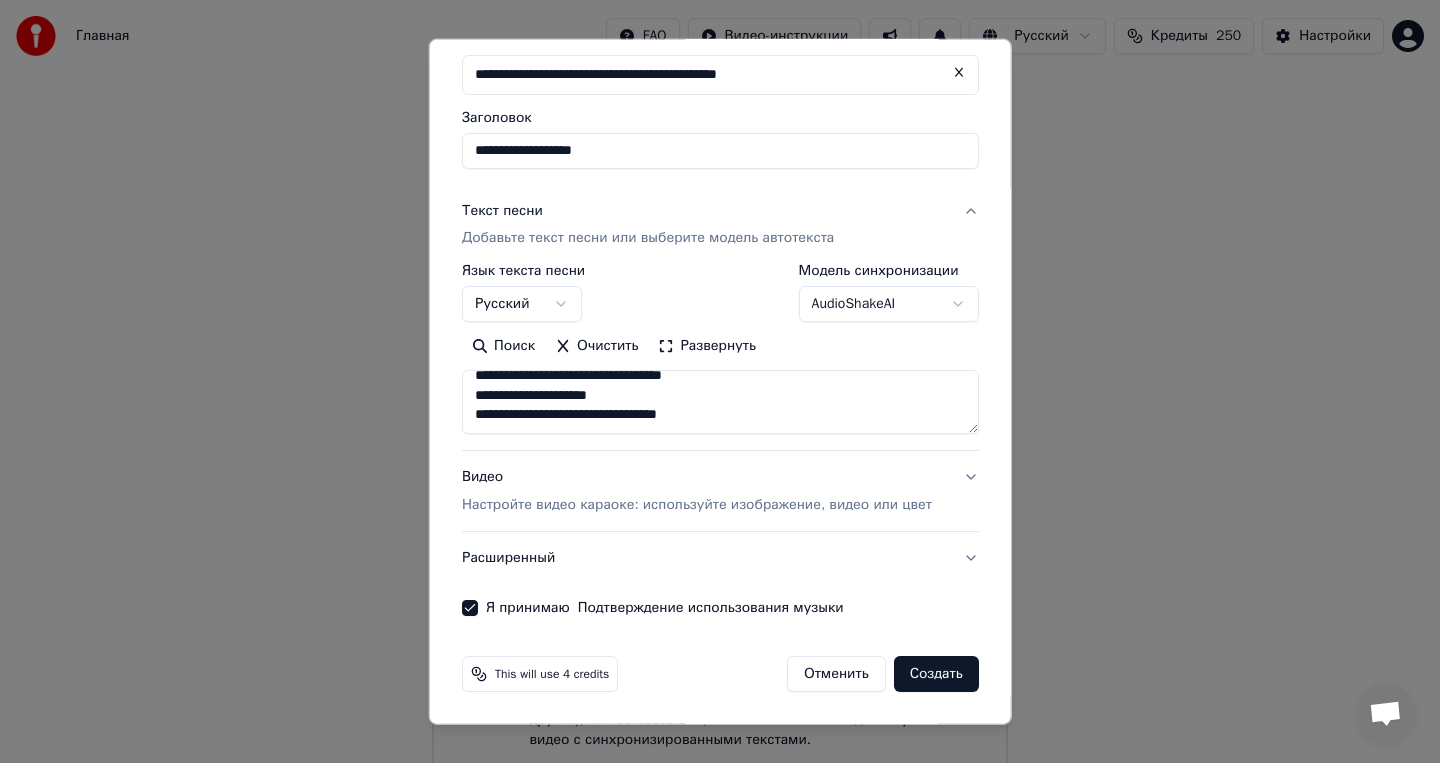 type on "**********" 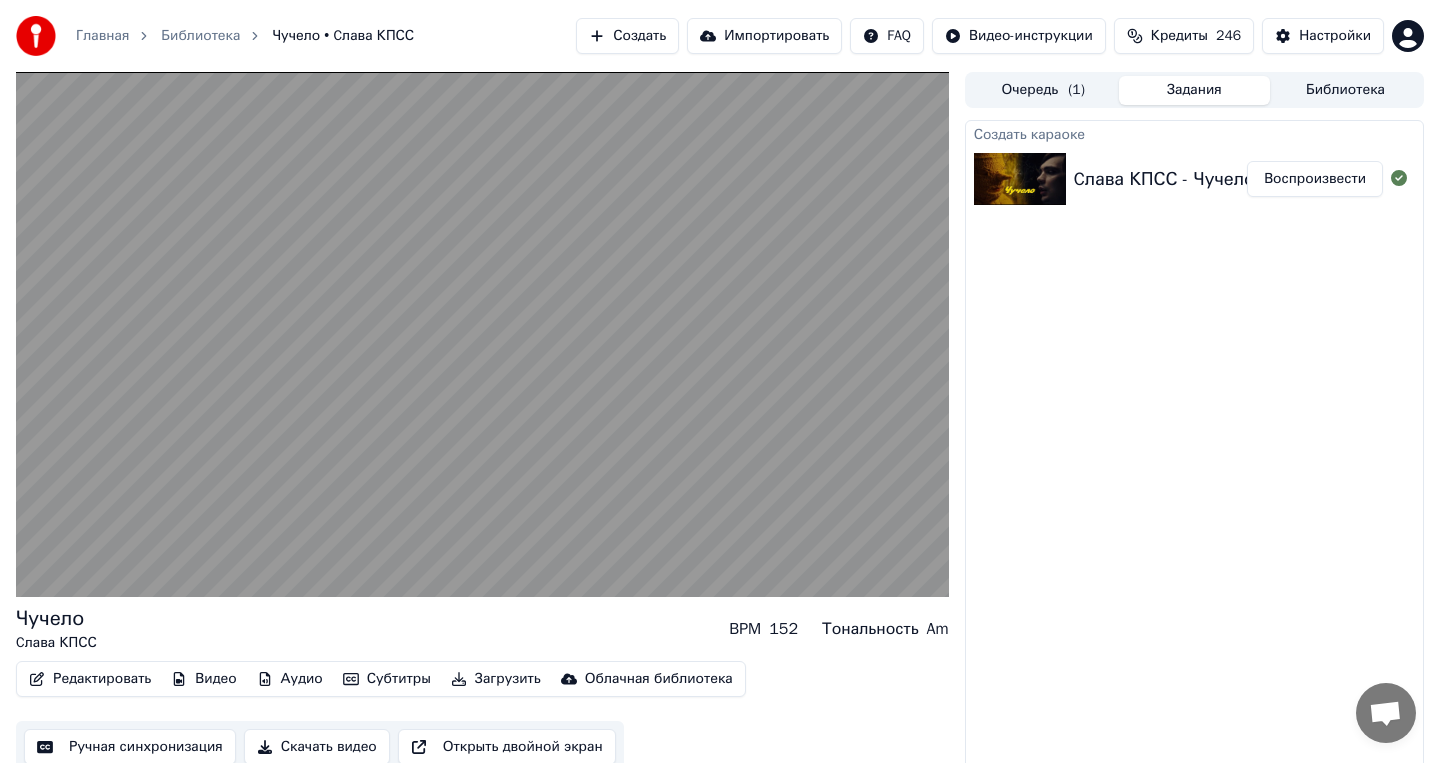 click on "Чучело Cлава КПСС BPM 152 Тональность Am" at bounding box center (482, 629) 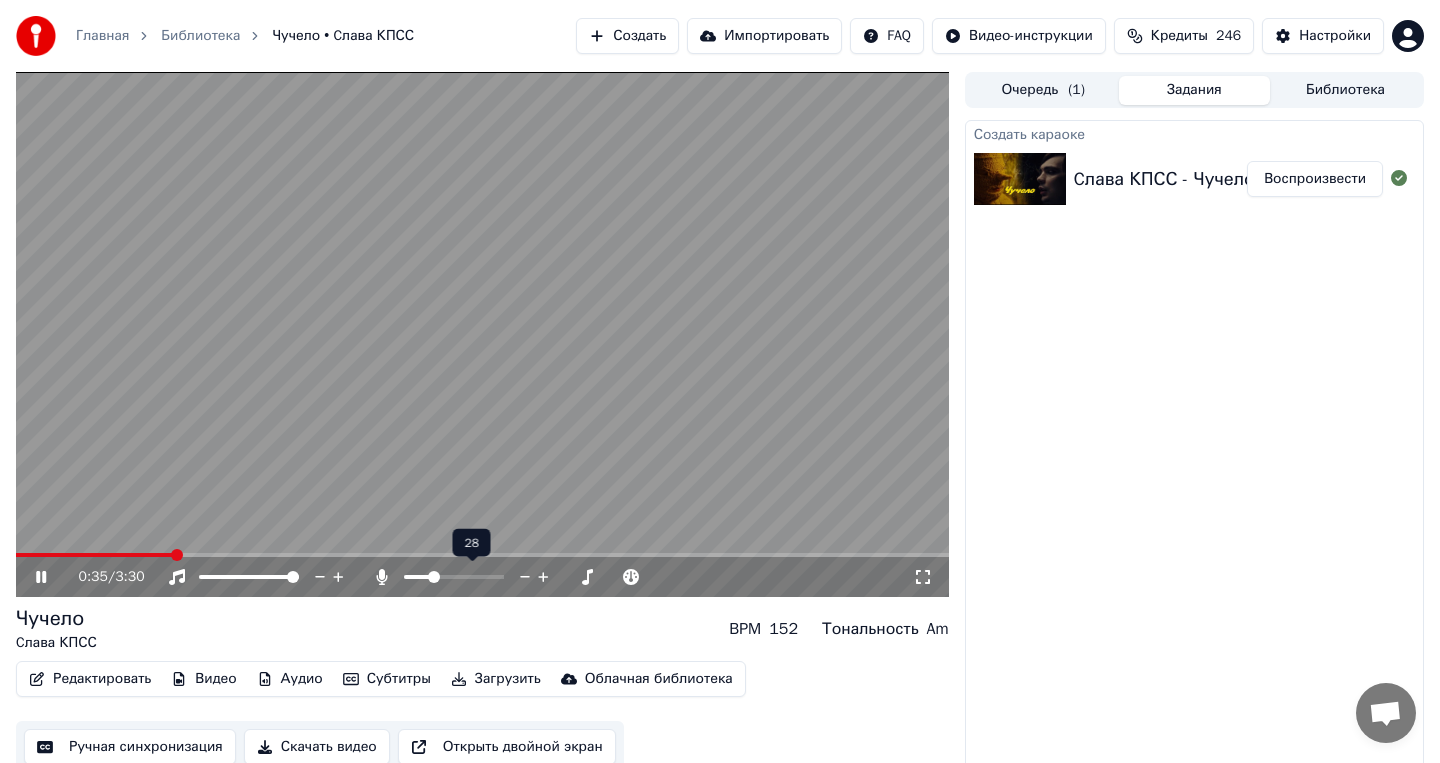 click at bounding box center [434, 577] 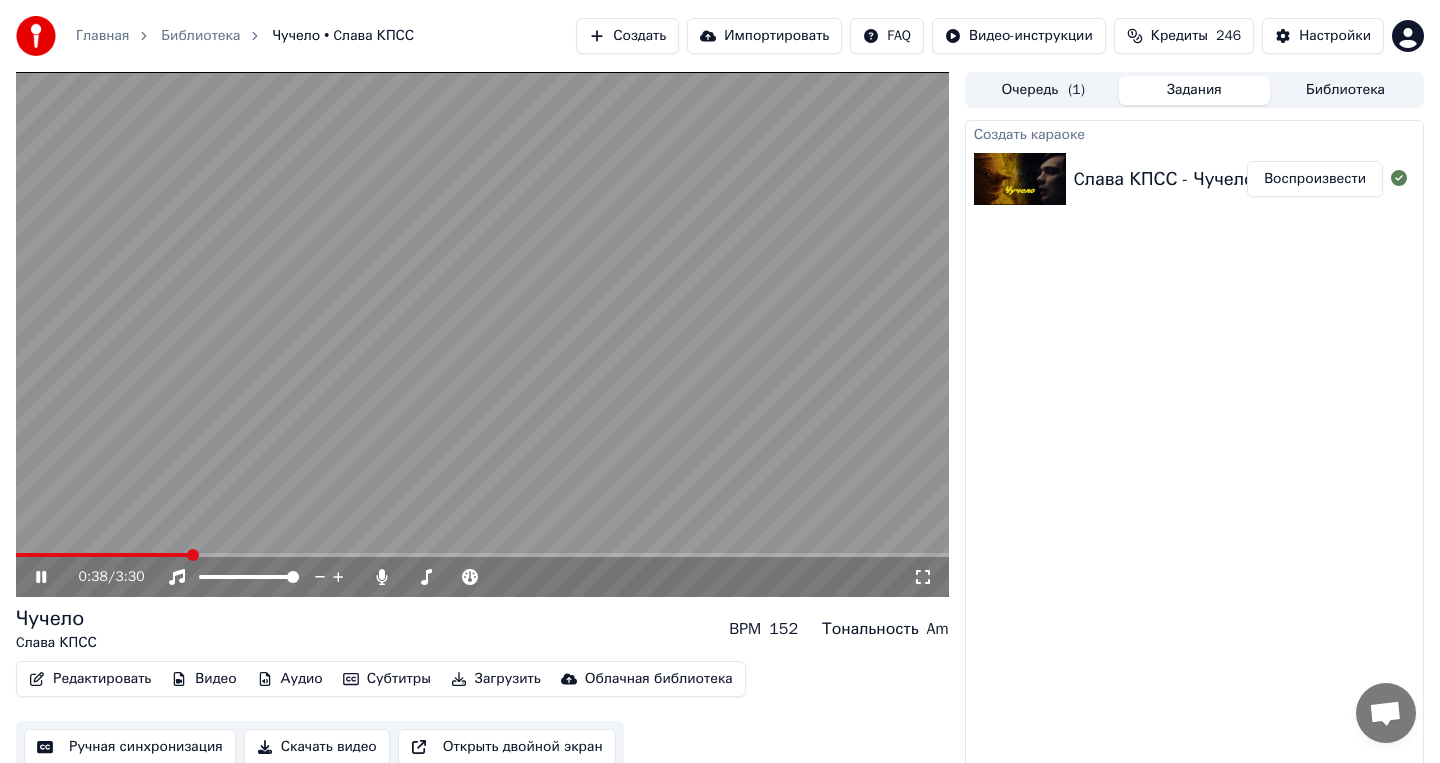 click on "Чучело Cлава КПСС BPM 152 Тональность Am" at bounding box center [482, 629] 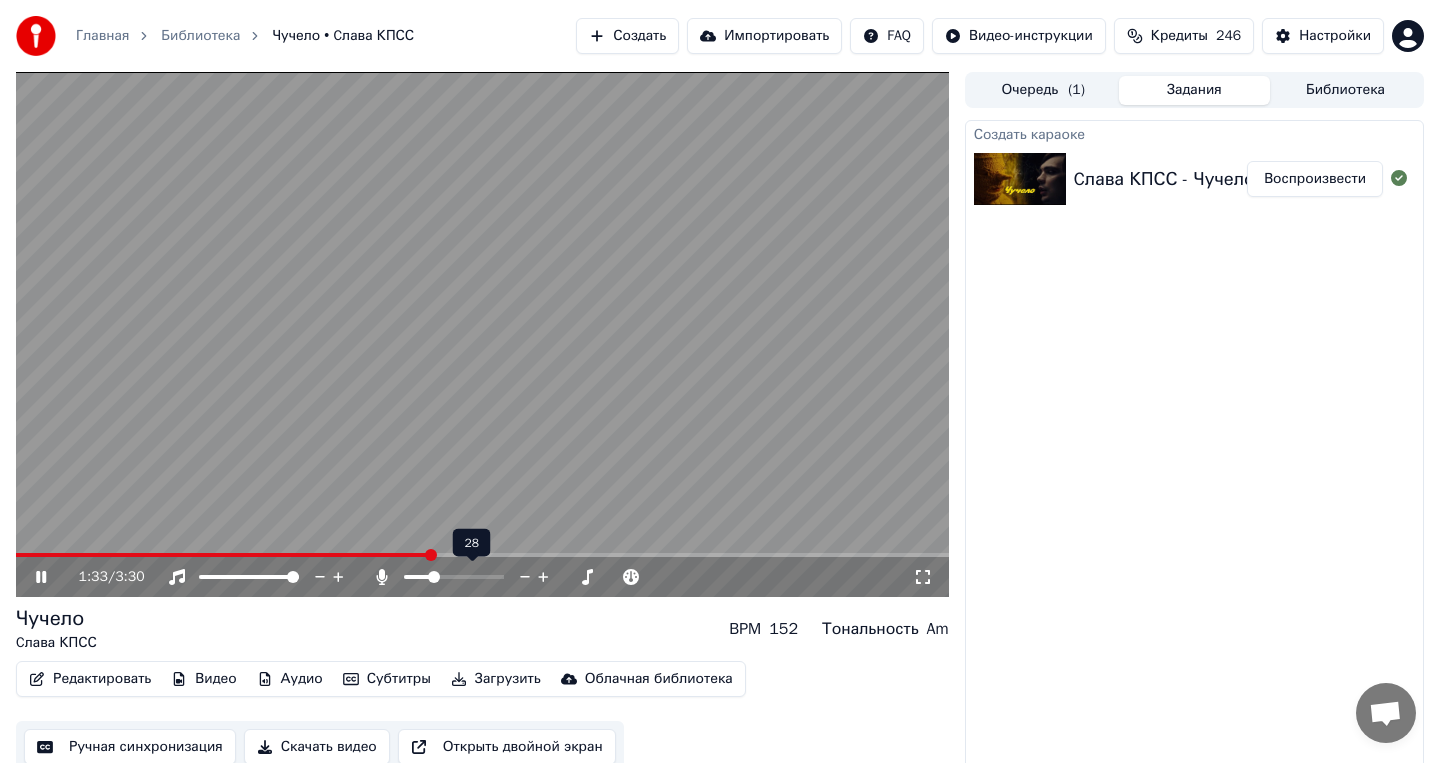 drag, startPoint x: 435, startPoint y: 585, endPoint x: 447, endPoint y: 585, distance: 12 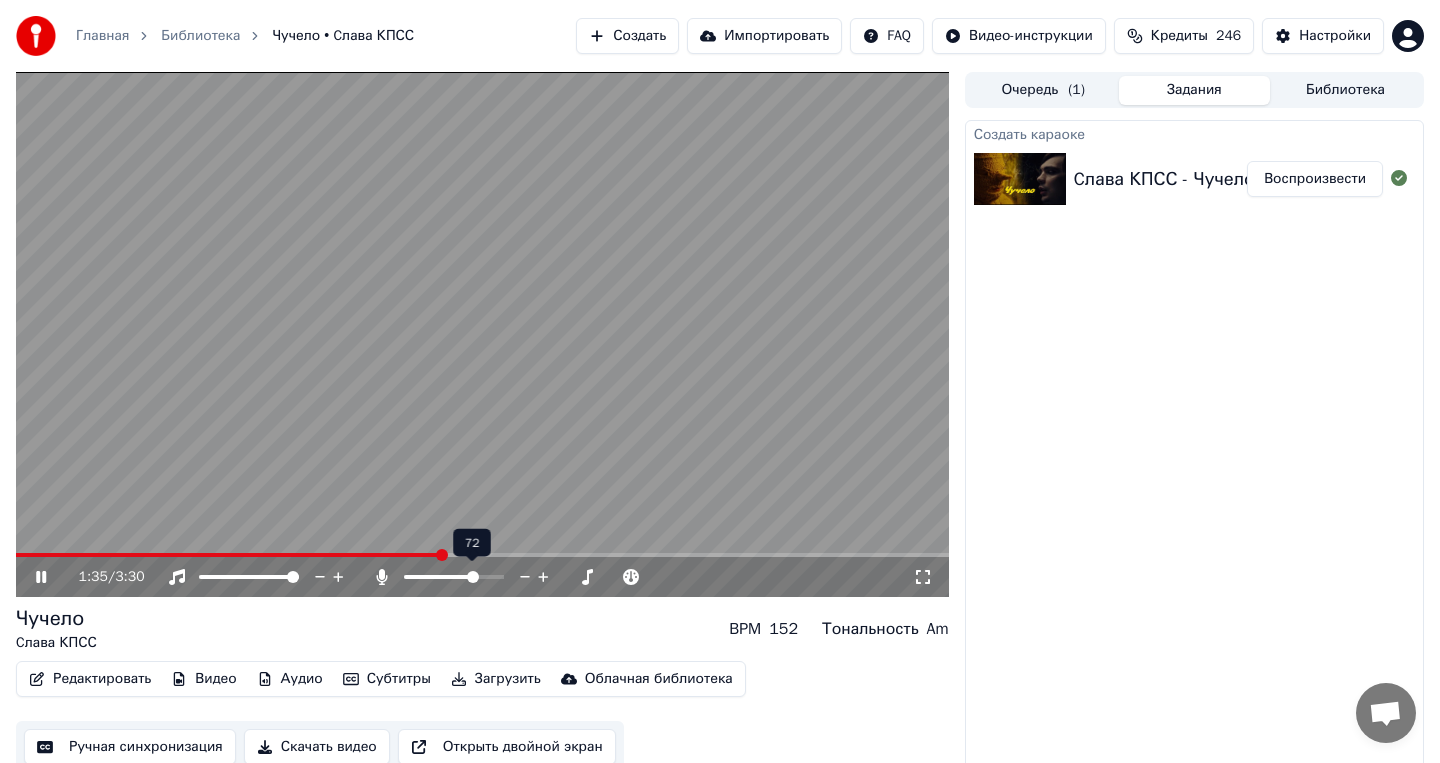 click at bounding box center (473, 577) 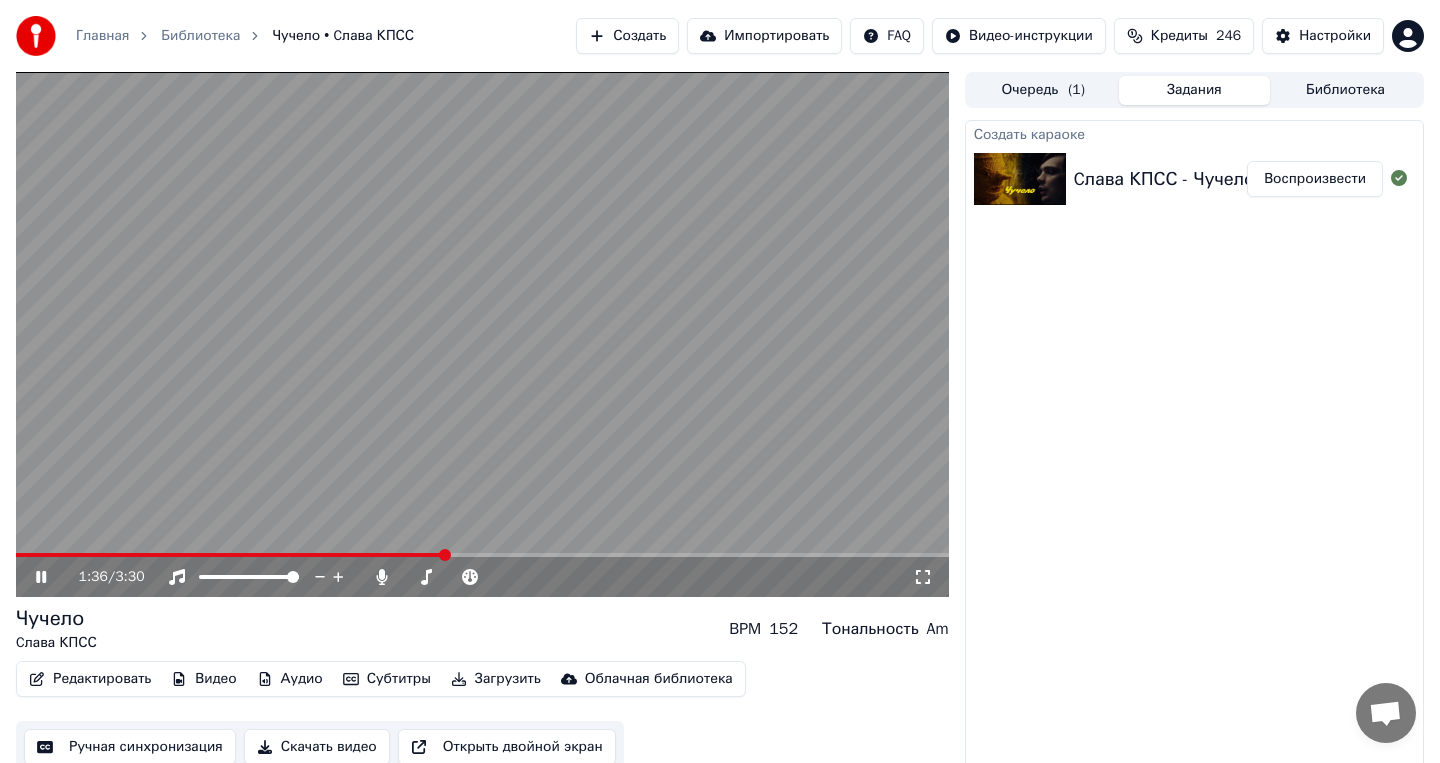 click on "Чучело Cлава КПСС BPM 152 Тональность Am" at bounding box center (482, 629) 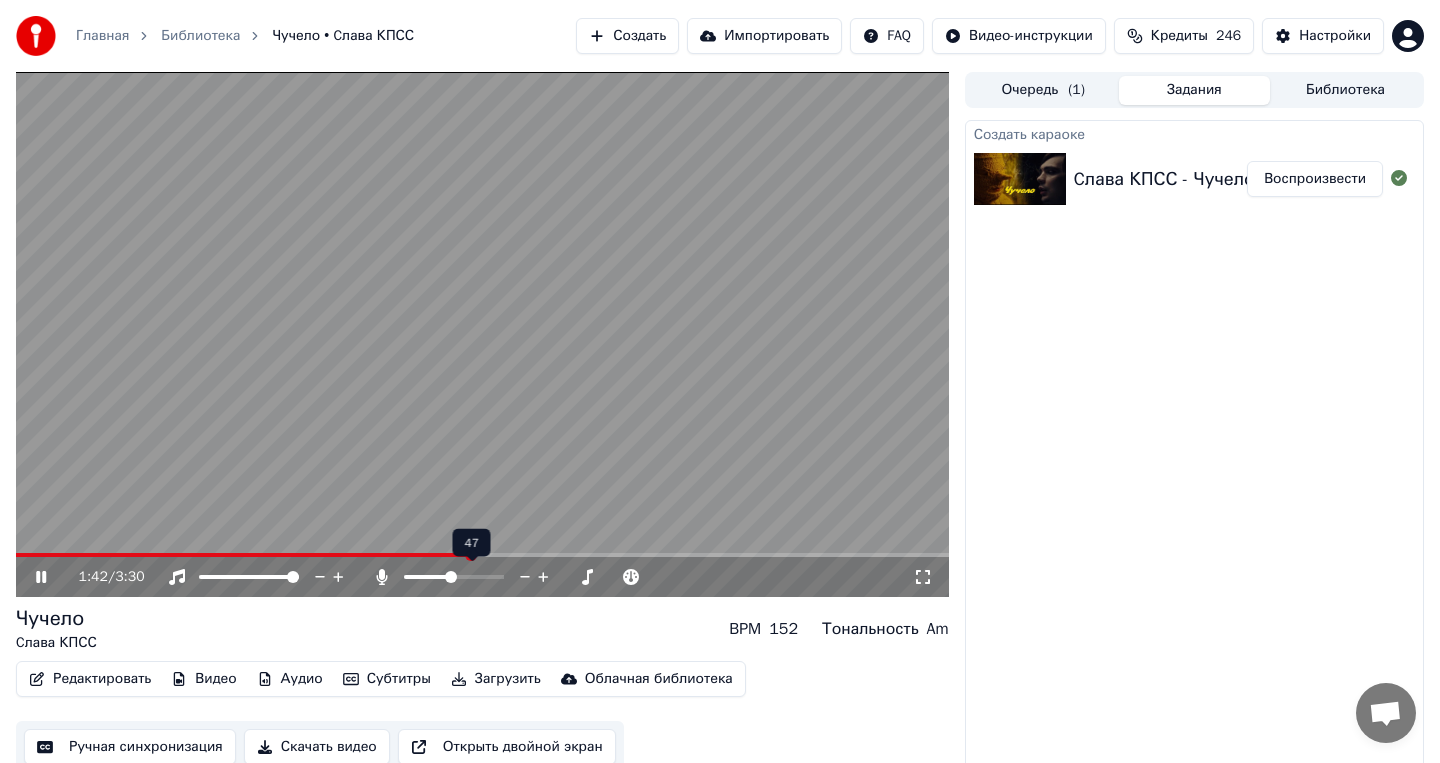 click at bounding box center (451, 577) 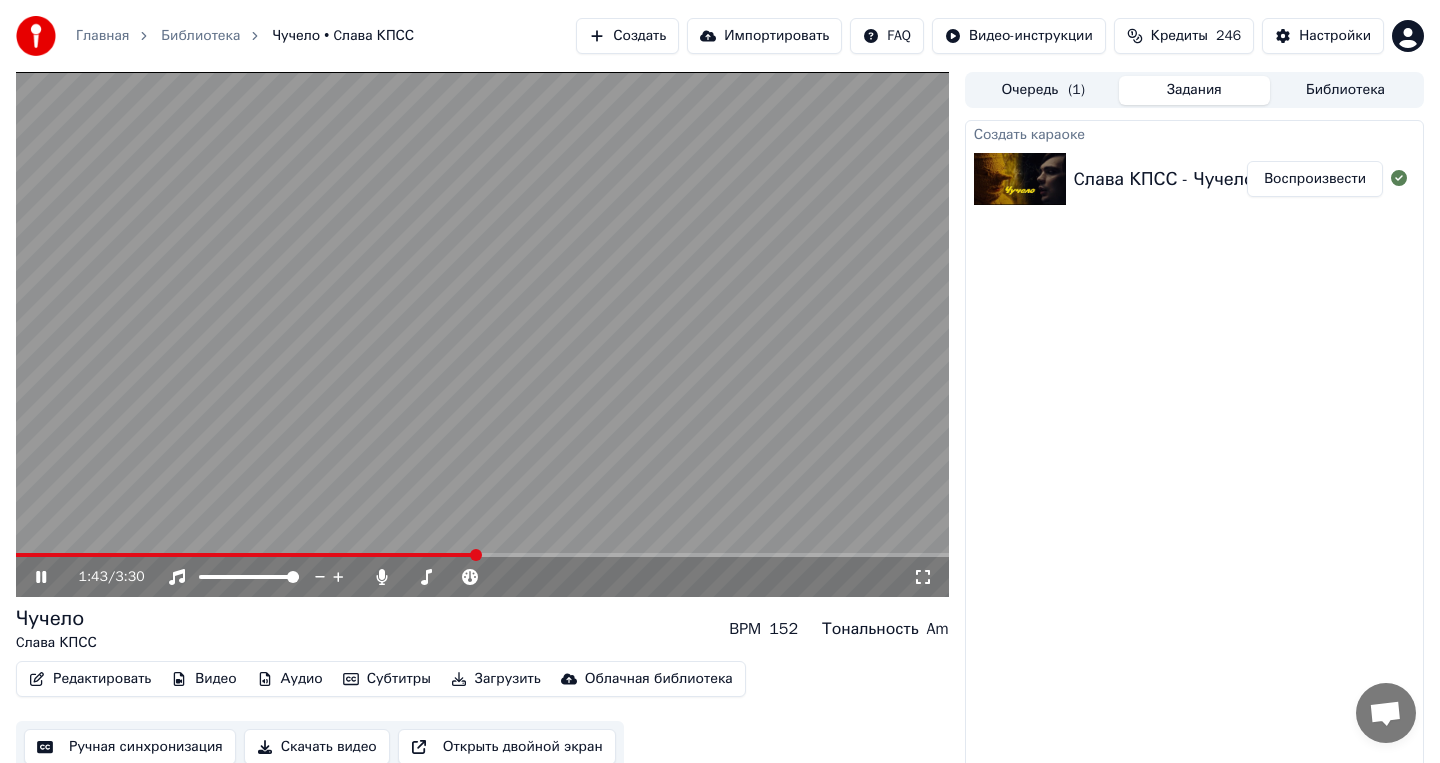 click on "Чучело Cлава КПСС BPM 152 Тональность Am" at bounding box center (482, 629) 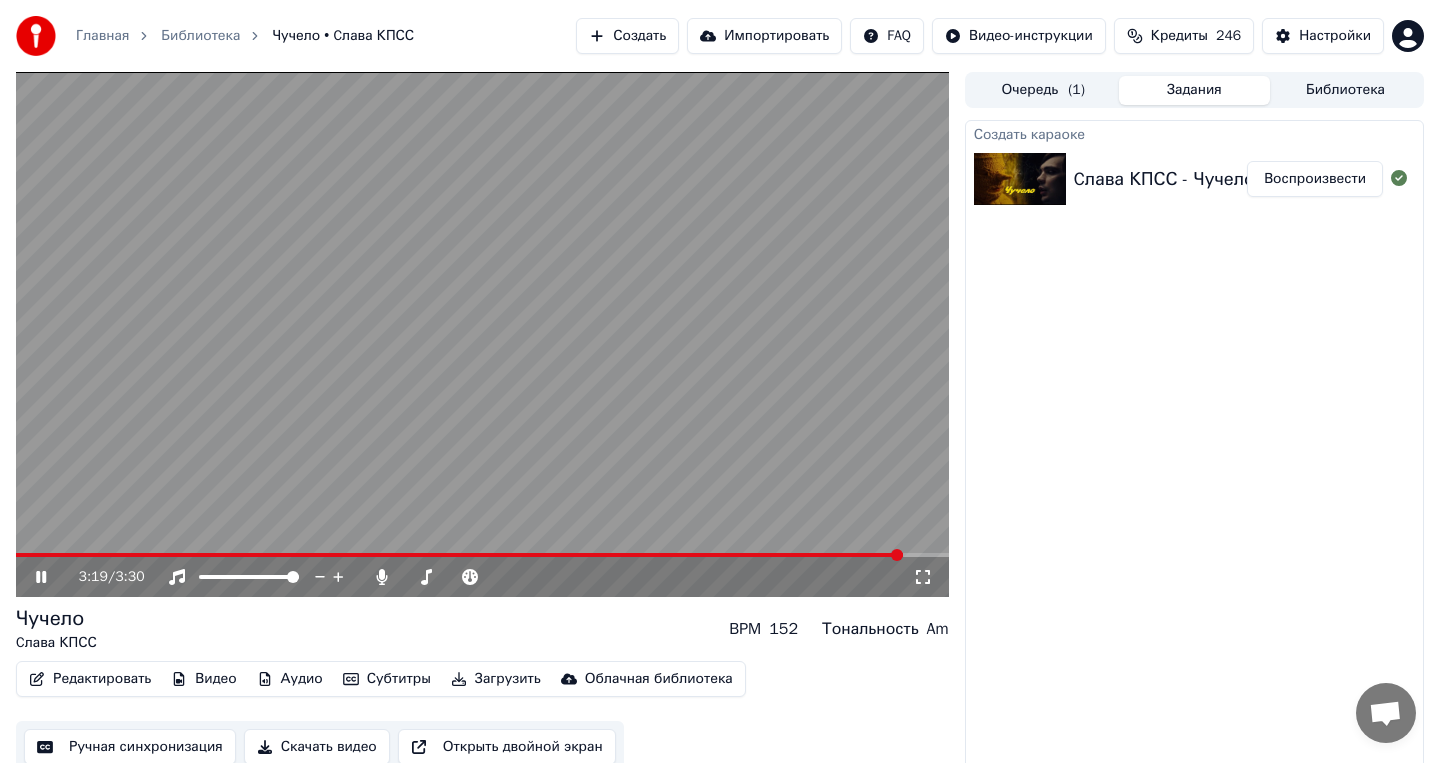 click at bounding box center [482, 334] 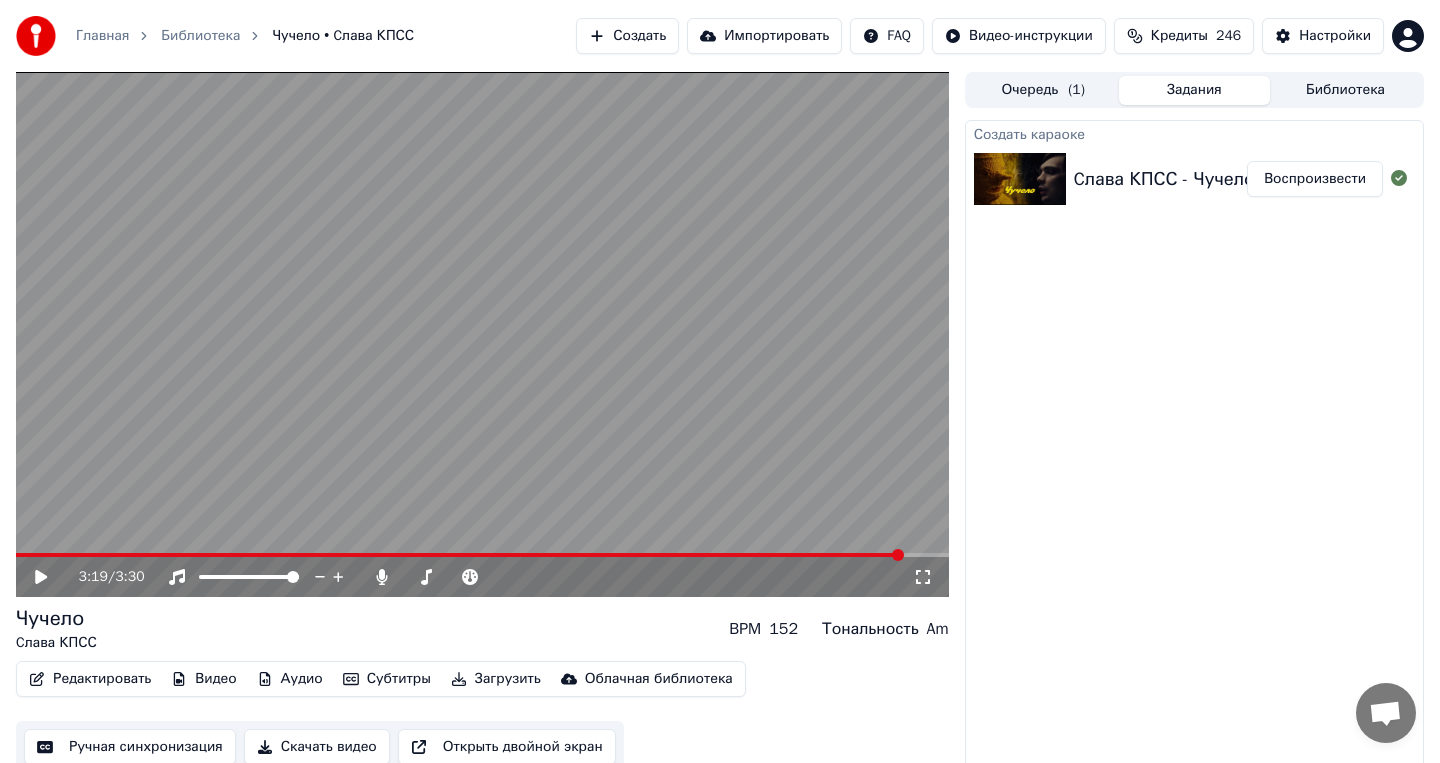click on "Создать" at bounding box center [627, 36] 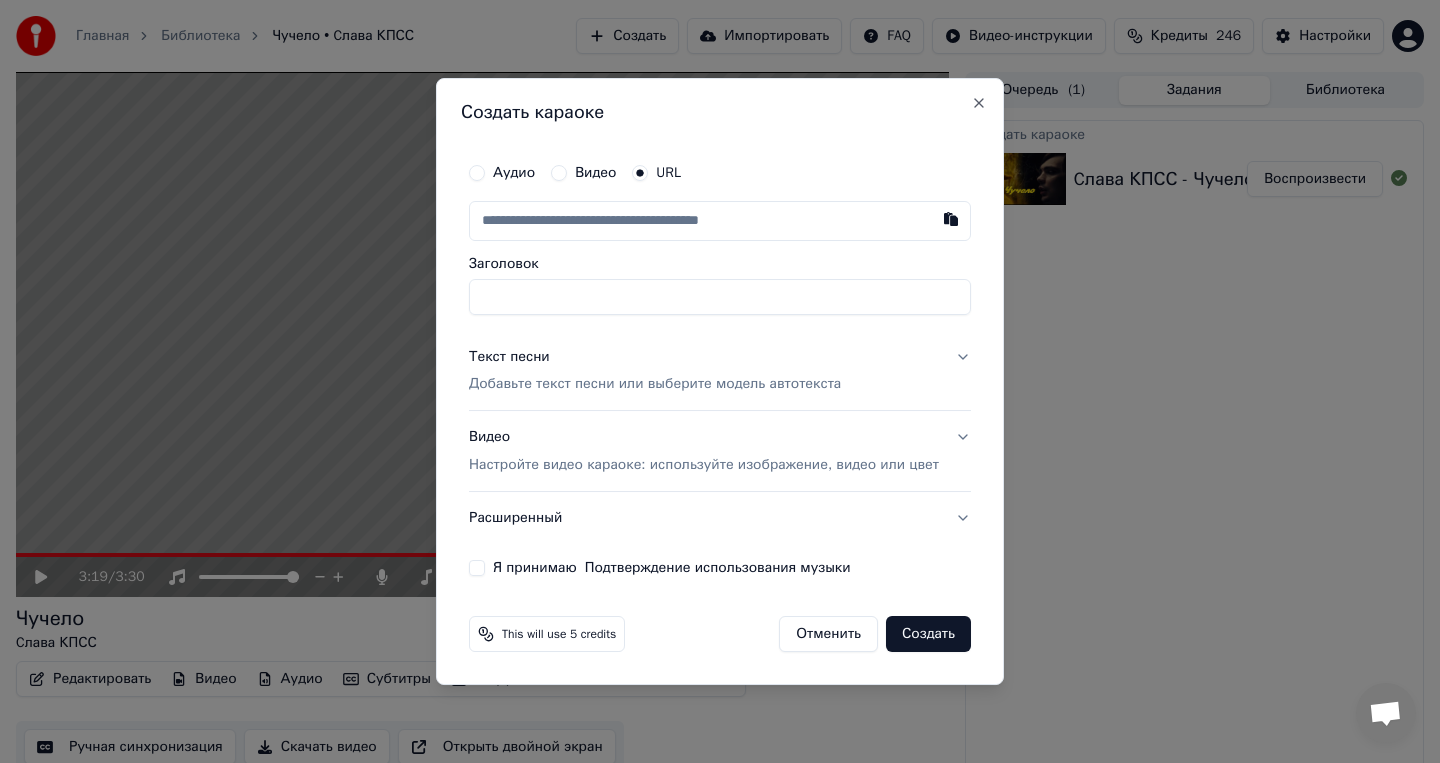 paste on "**********" 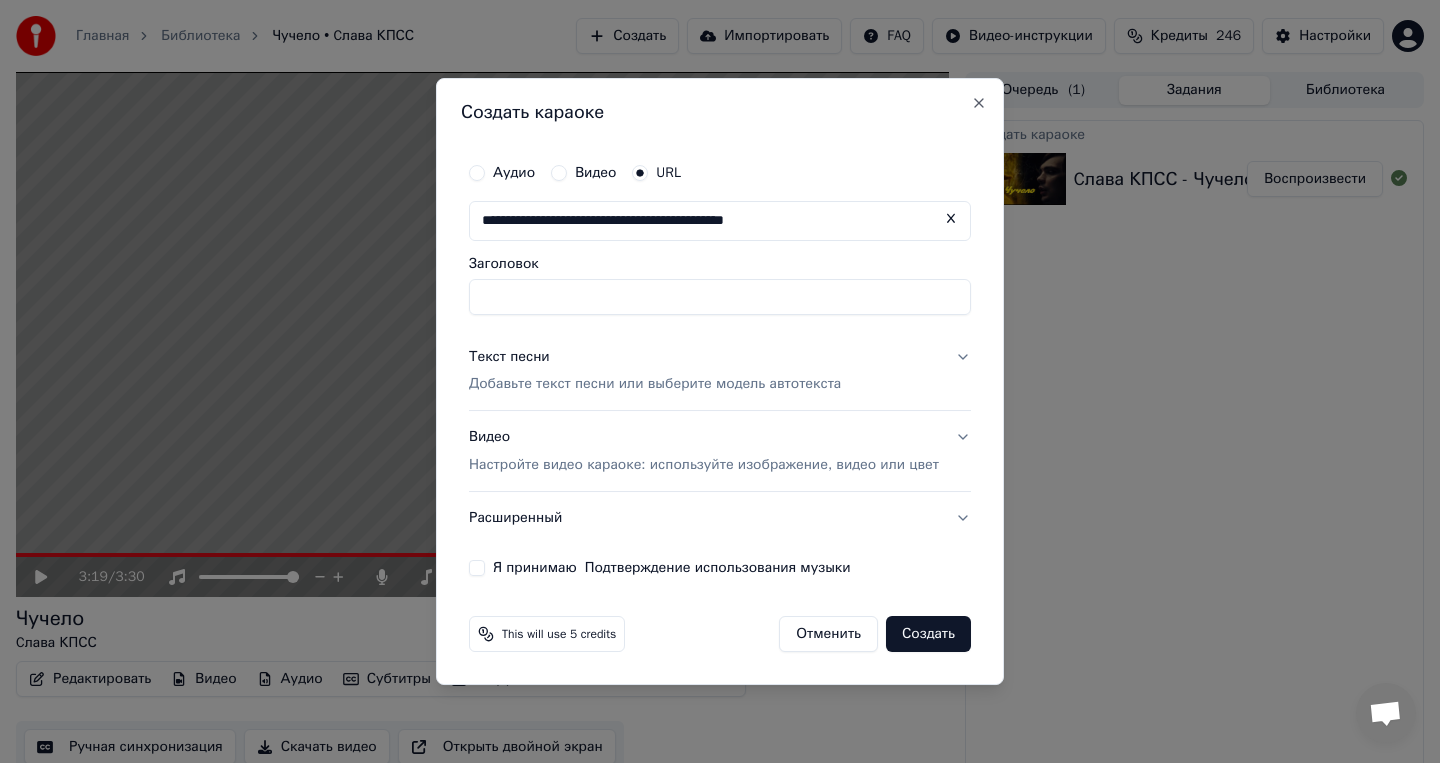 type on "**********" 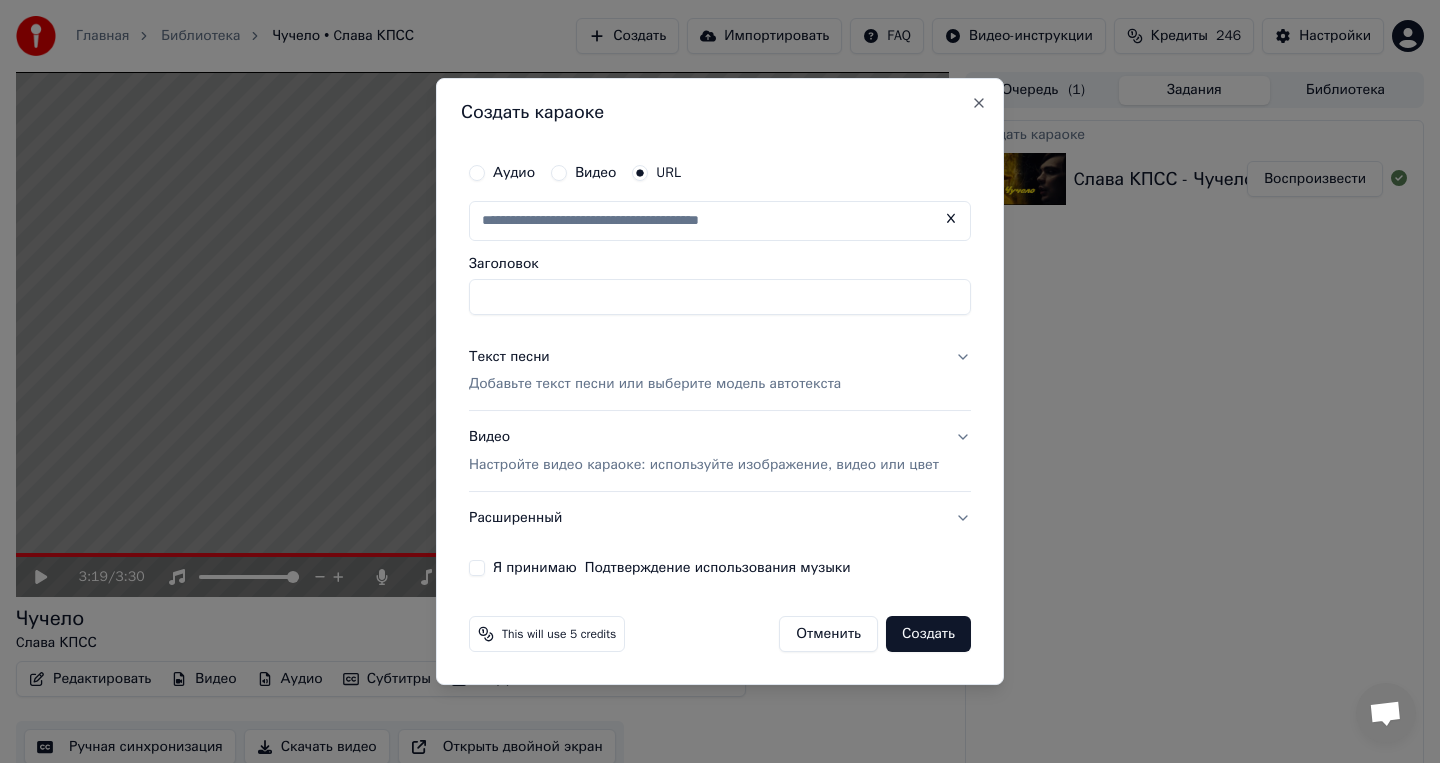 click on "Заголовок" at bounding box center (720, 297) 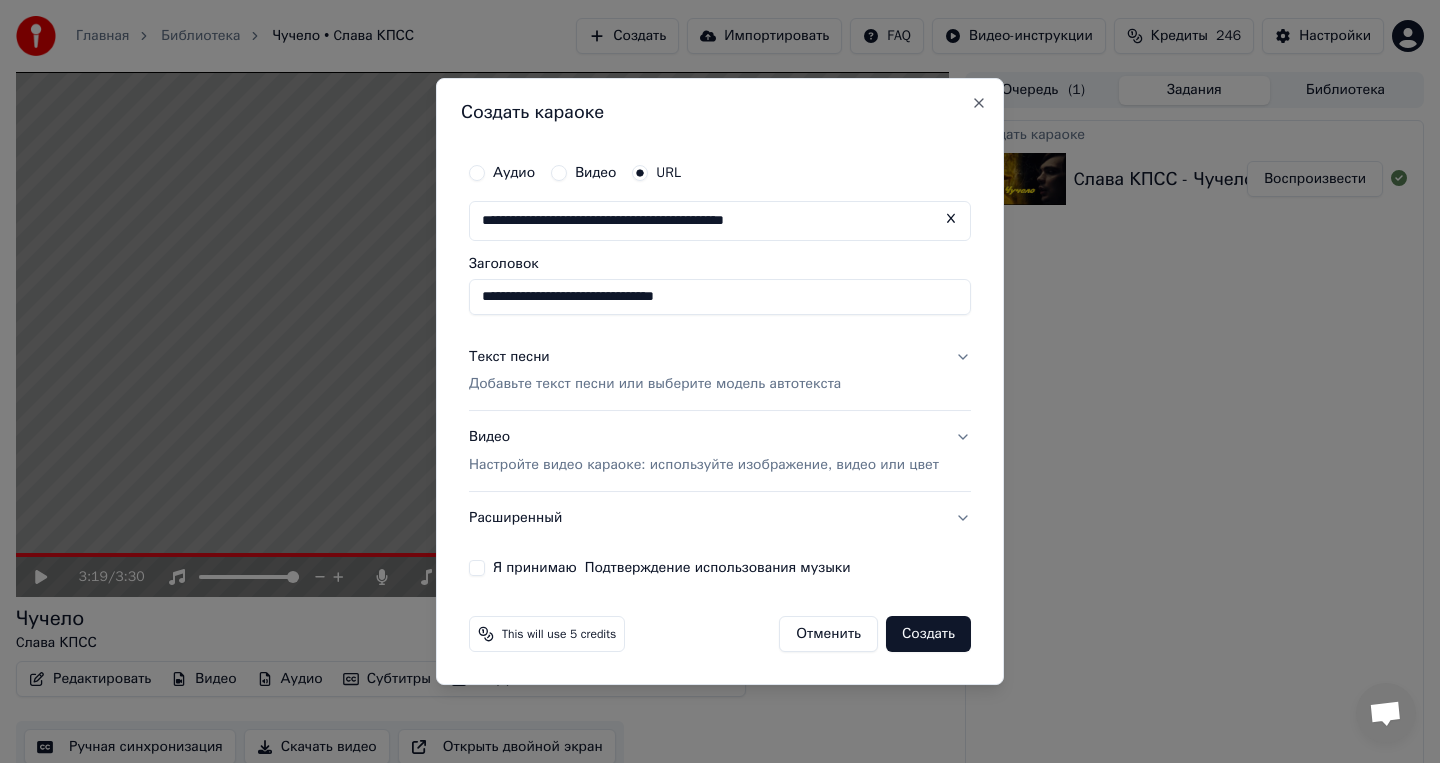 click on "Текст песни Добавьте текст песни или выберите модель автотекста" at bounding box center (720, 371) 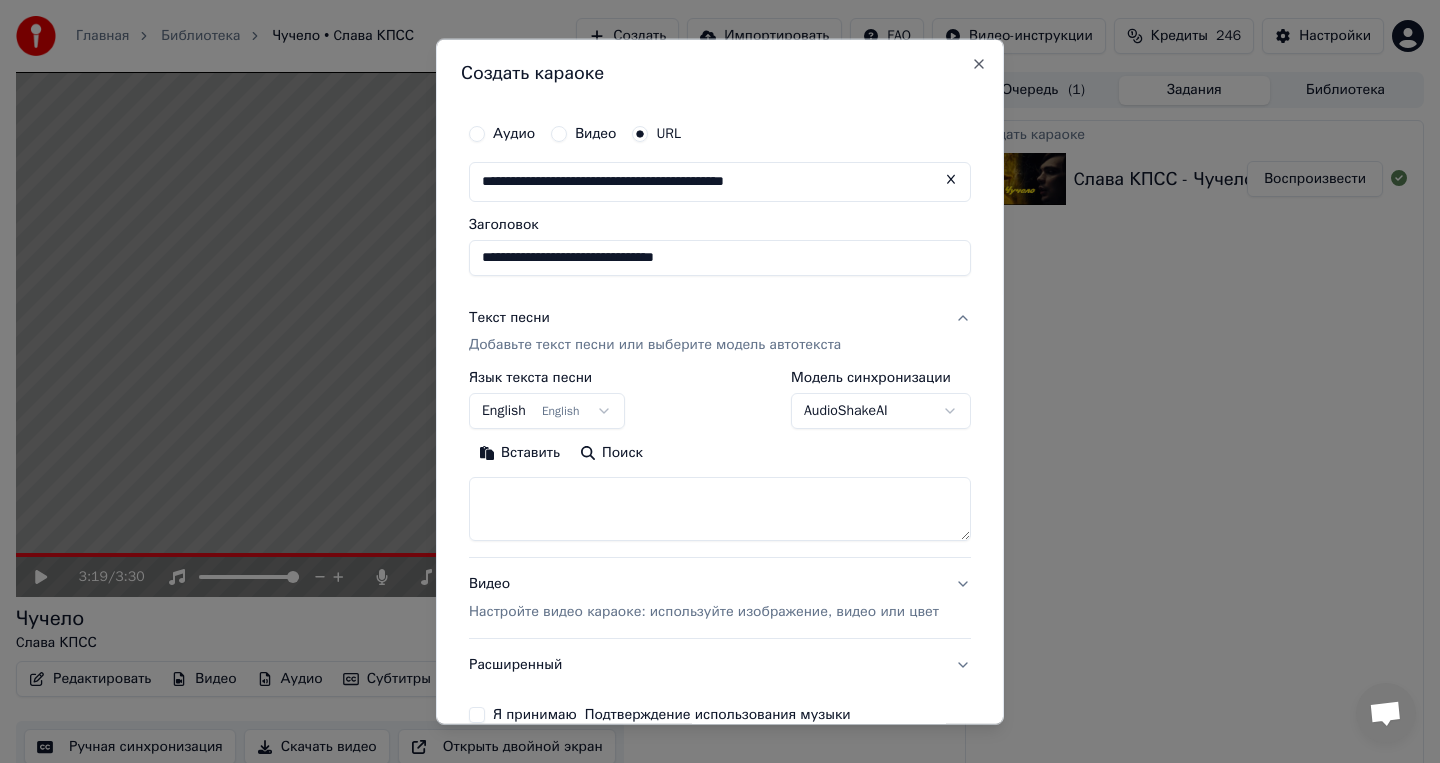 click on "**********" at bounding box center [720, 381] 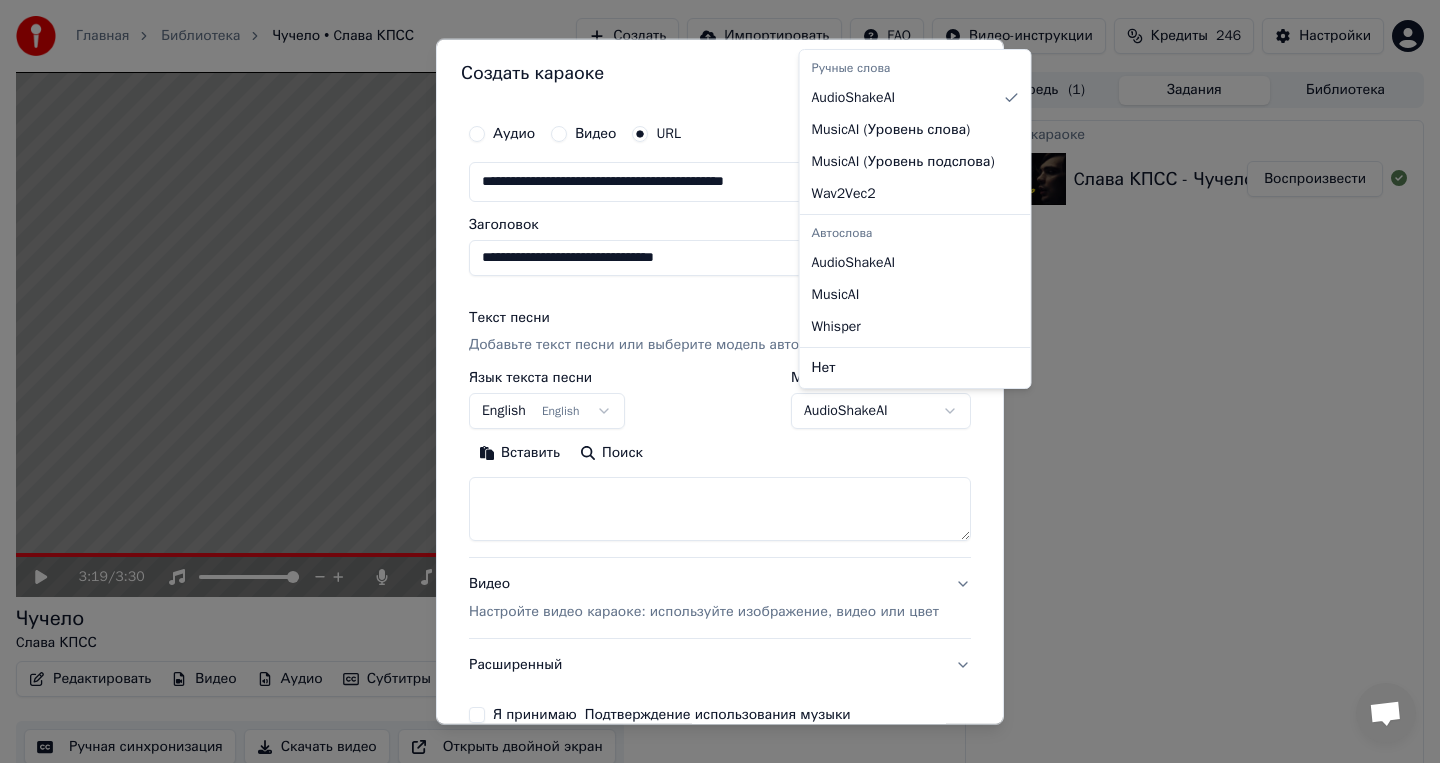 select on "**********" 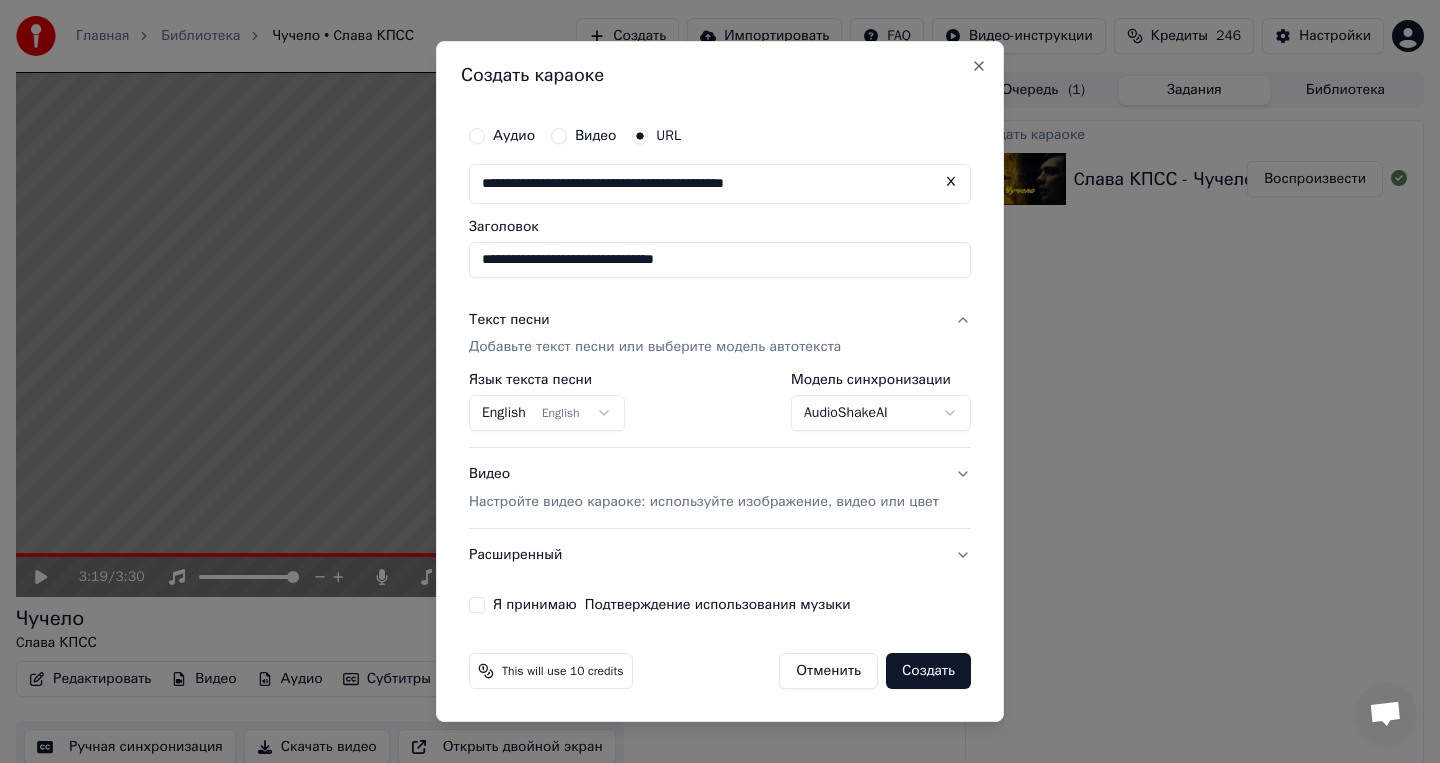 click on "**********" at bounding box center (720, 381) 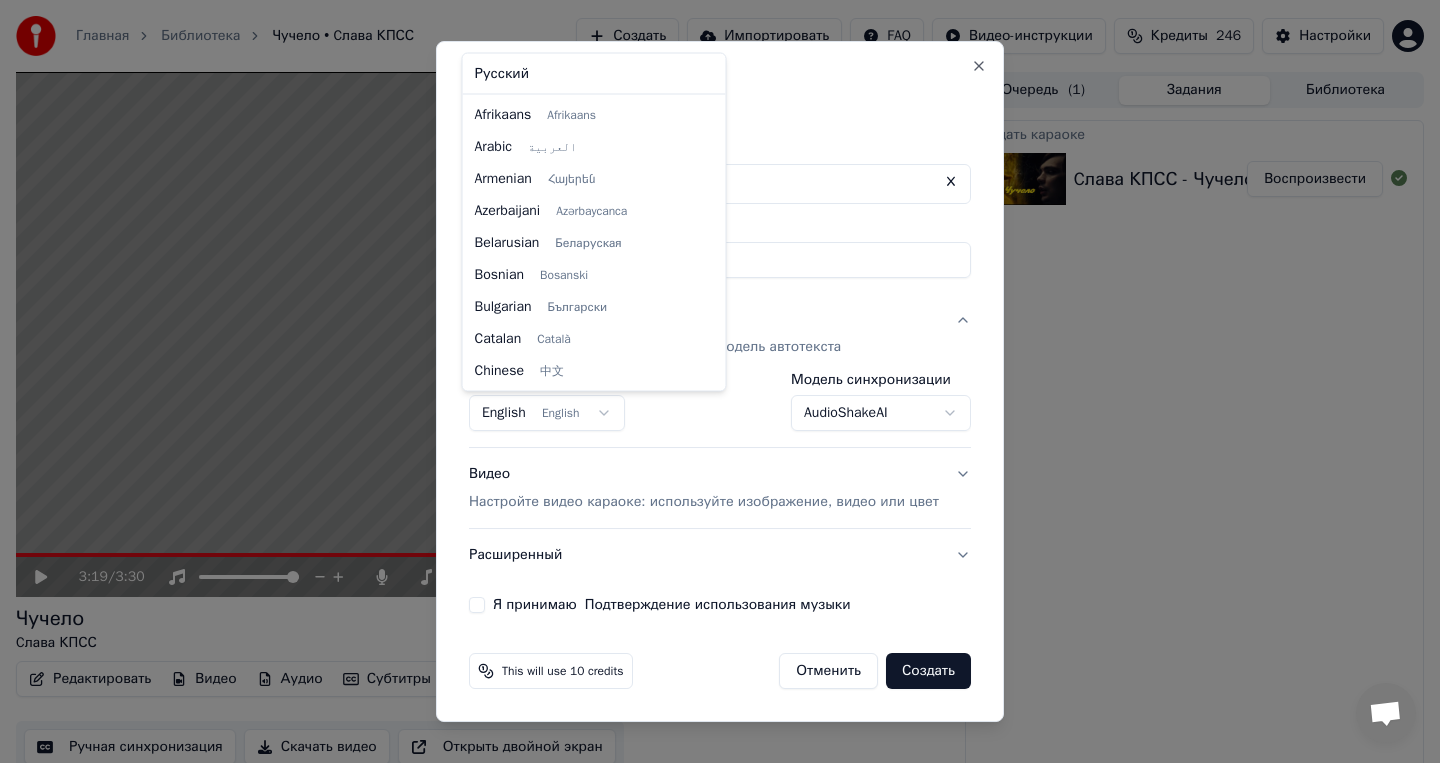 scroll, scrollTop: 160, scrollLeft: 0, axis: vertical 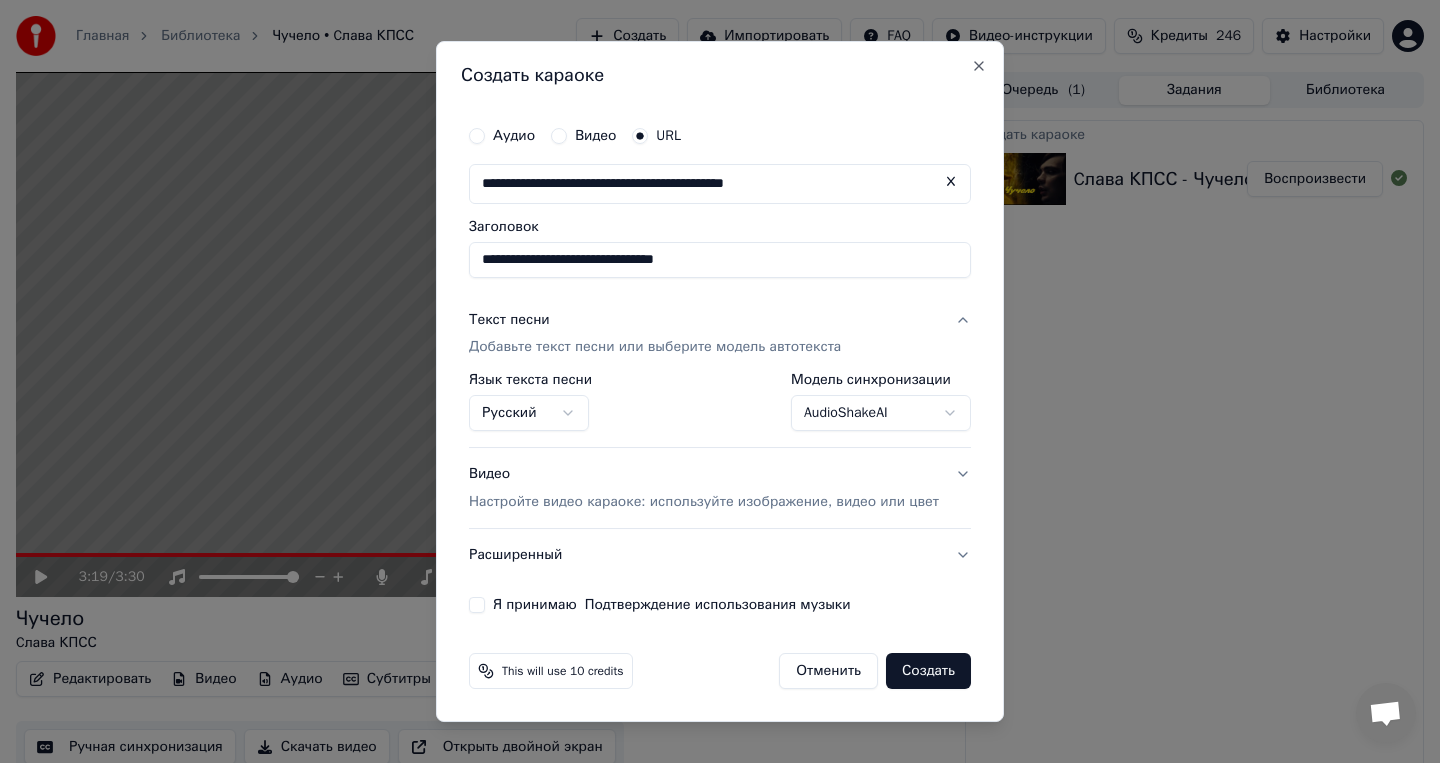 click on "**********" at bounding box center [720, 403] 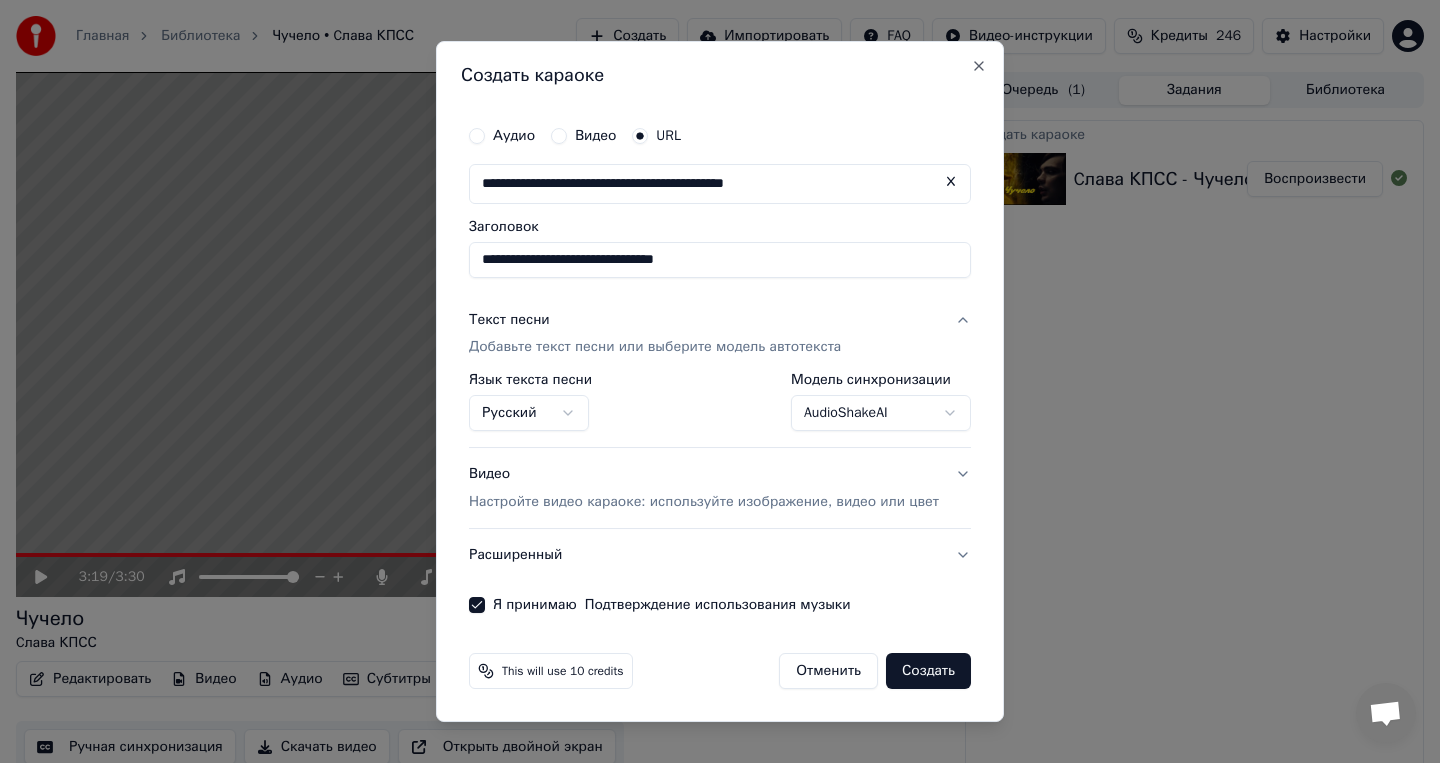 click on "This will use 10 credits Отменить Создать" at bounding box center [720, 671] 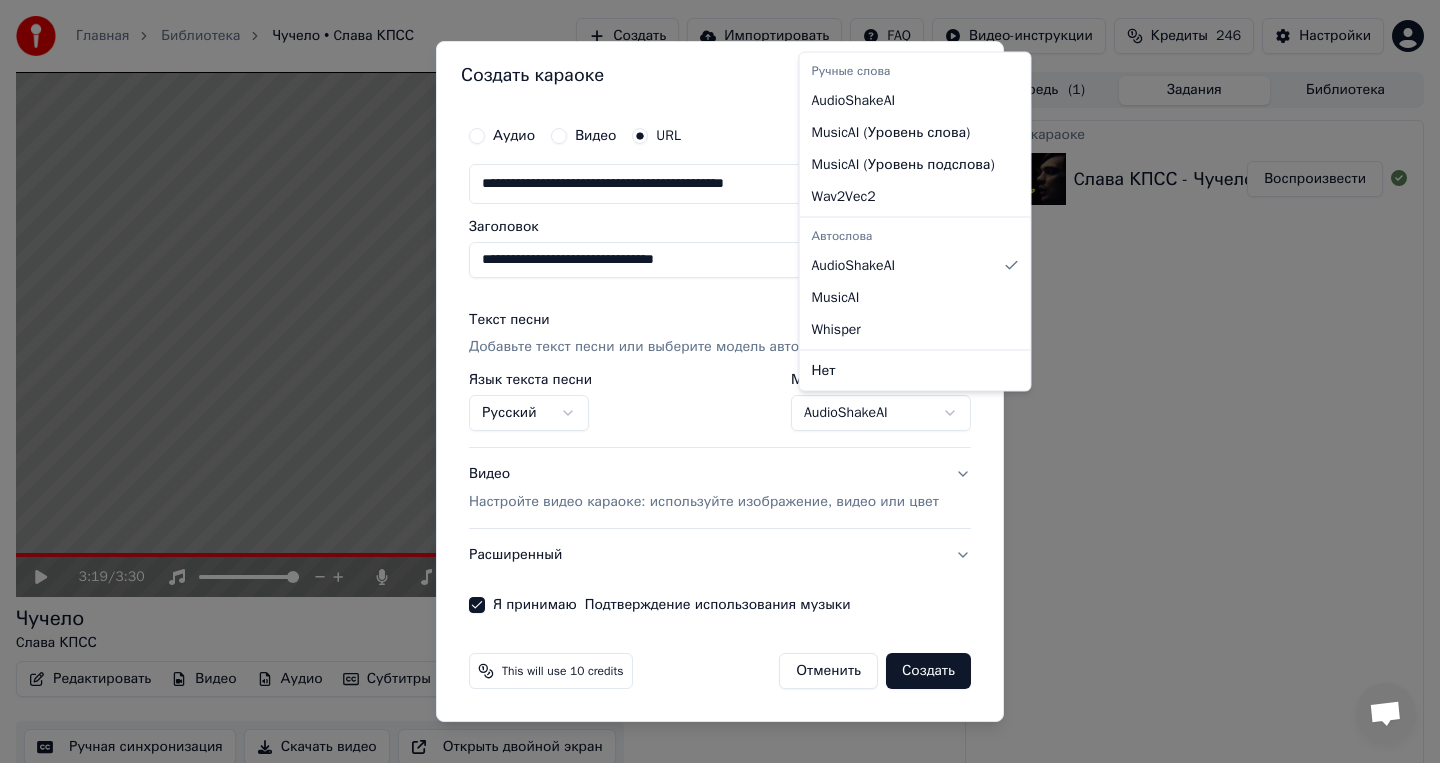 click on "**********" at bounding box center (720, 381) 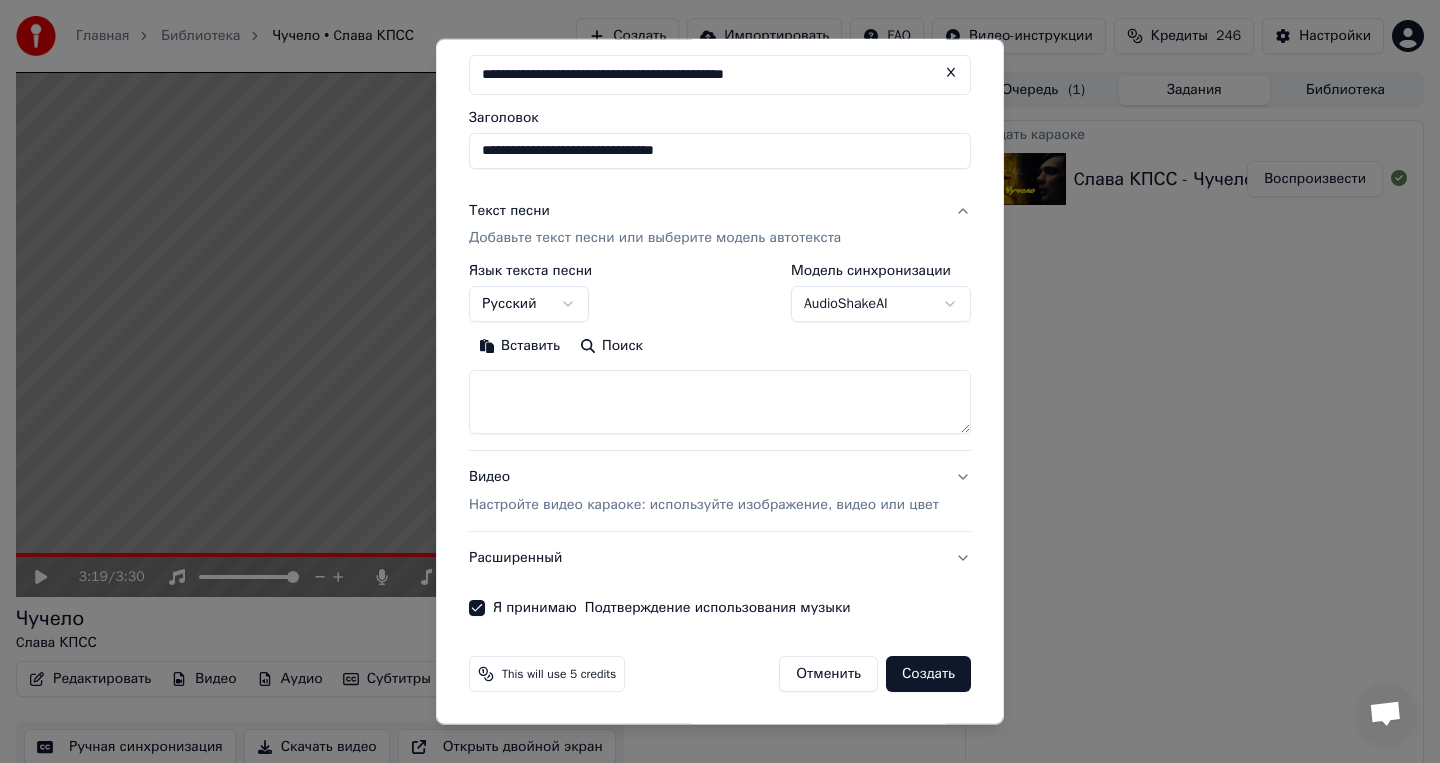 scroll, scrollTop: 0, scrollLeft: 0, axis: both 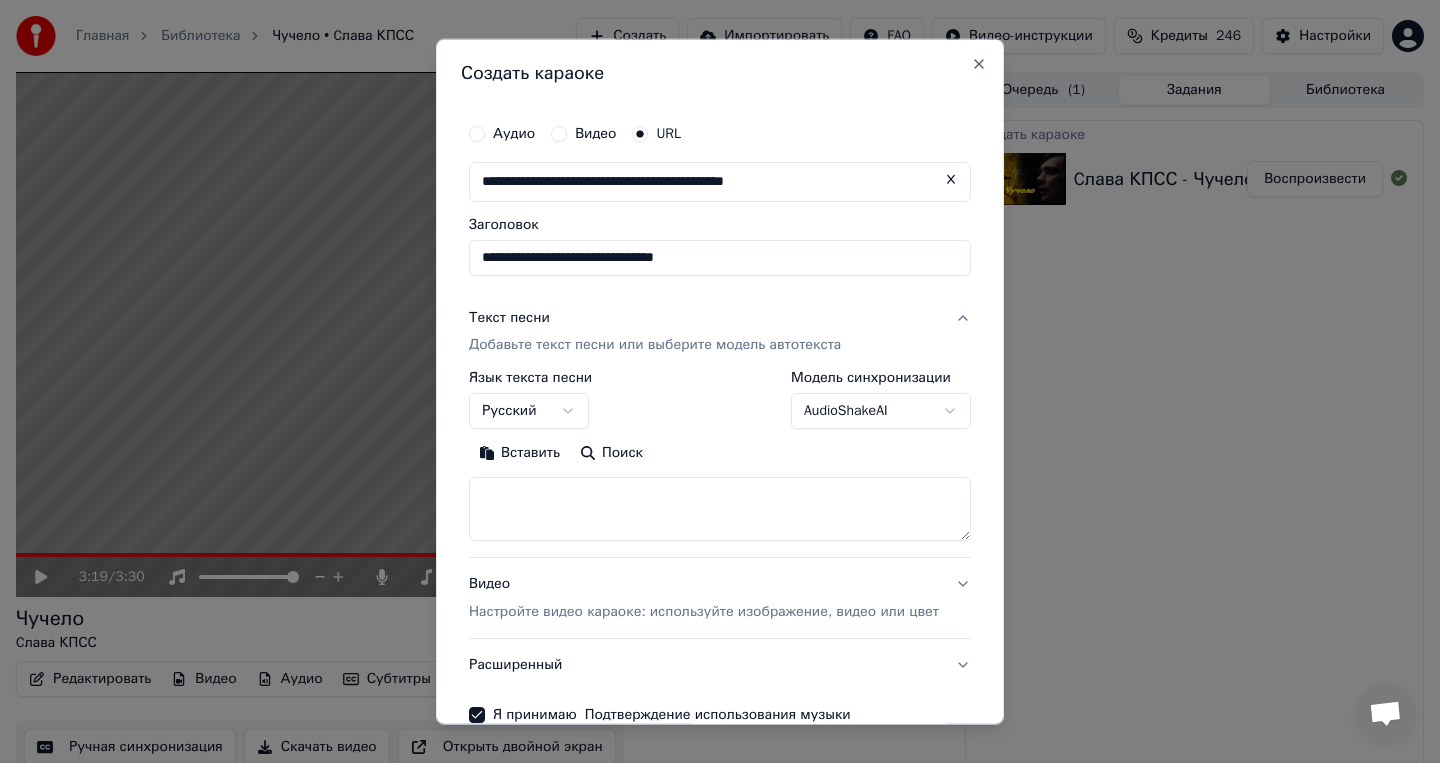 click at bounding box center (720, 509) 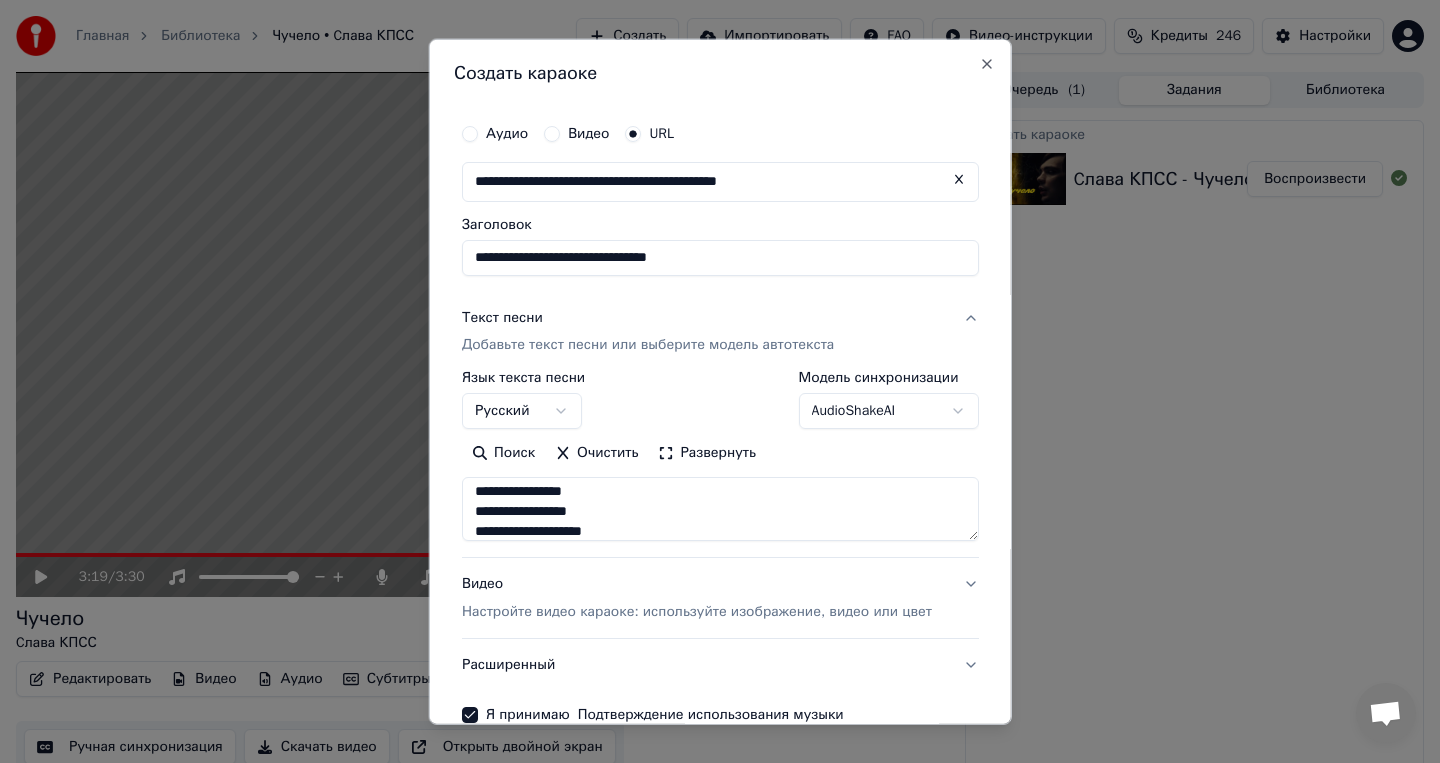 scroll, scrollTop: 753, scrollLeft: 0, axis: vertical 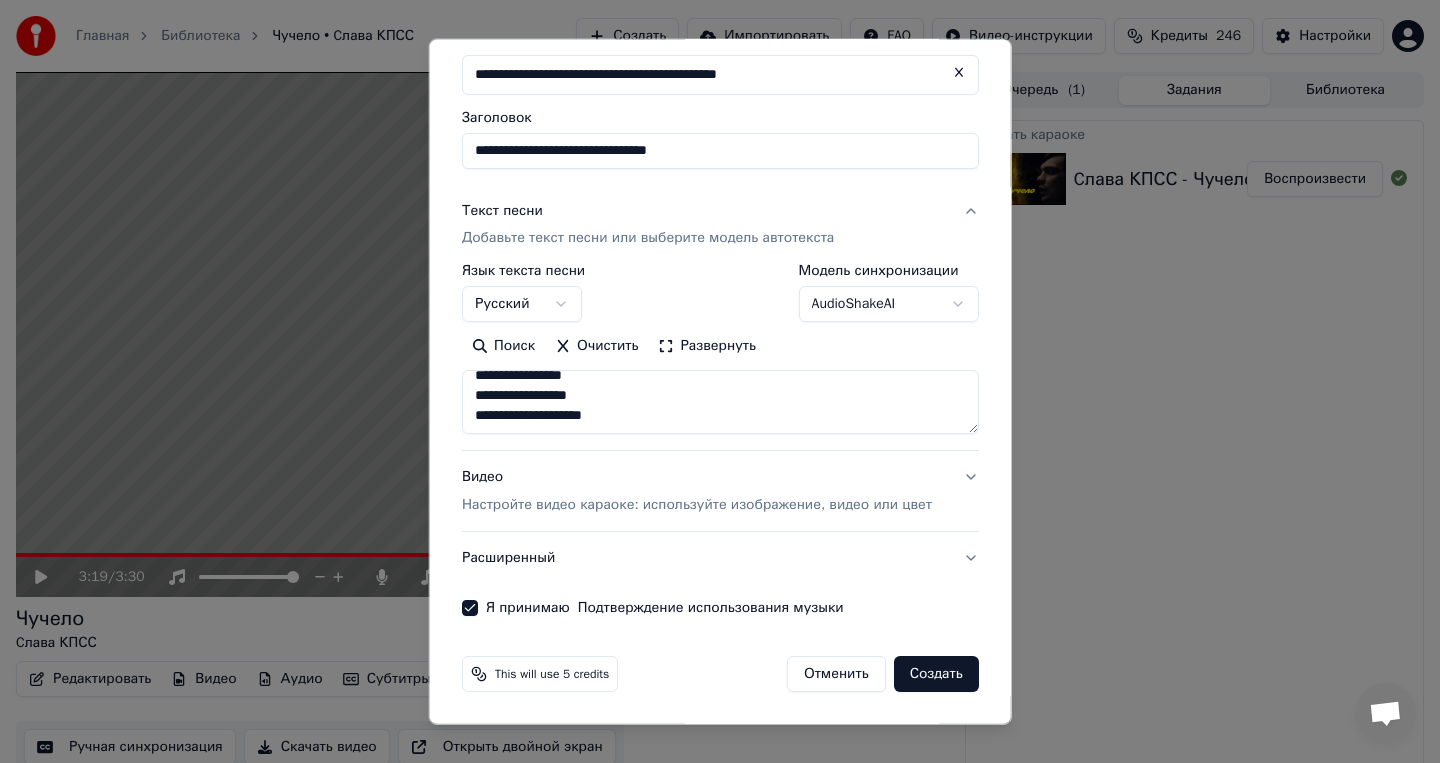 type on "**********" 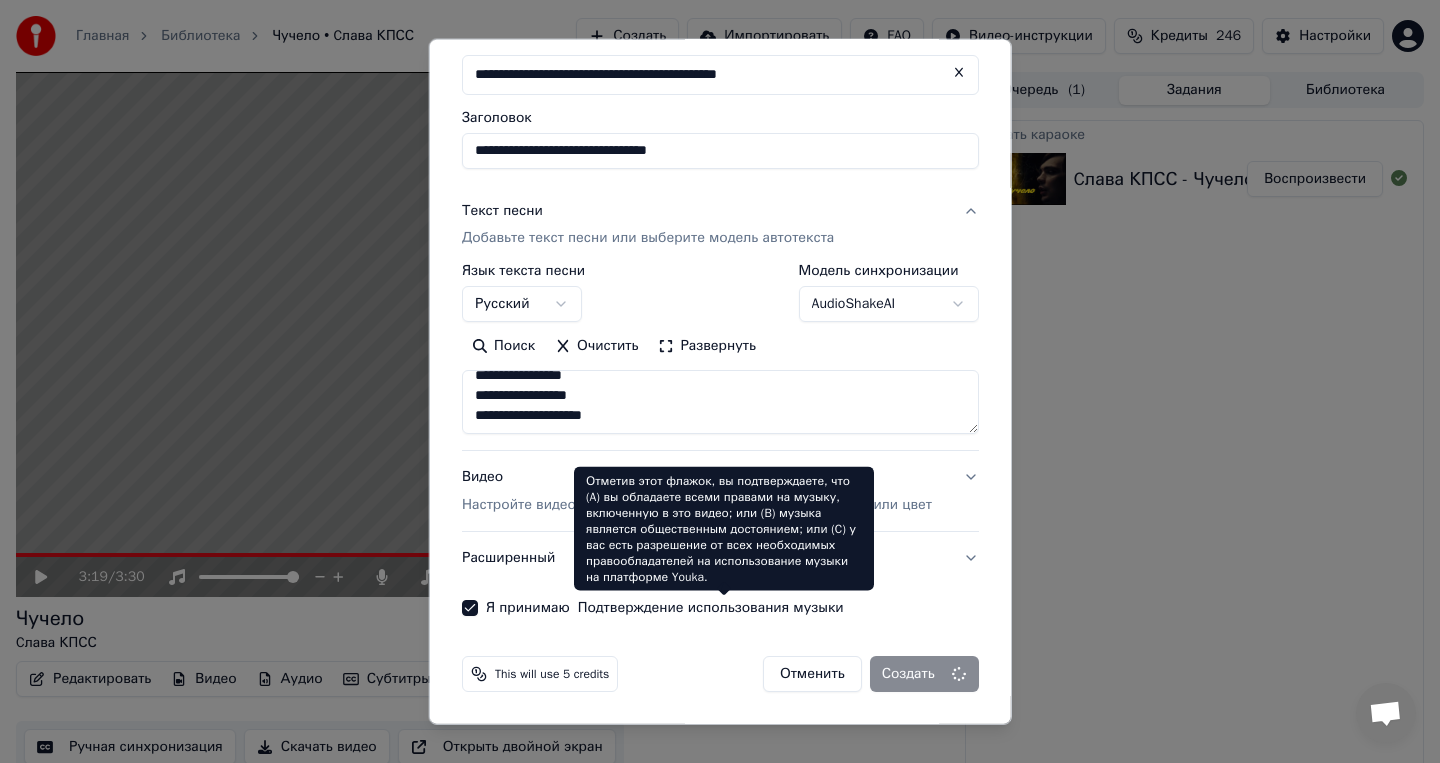 type 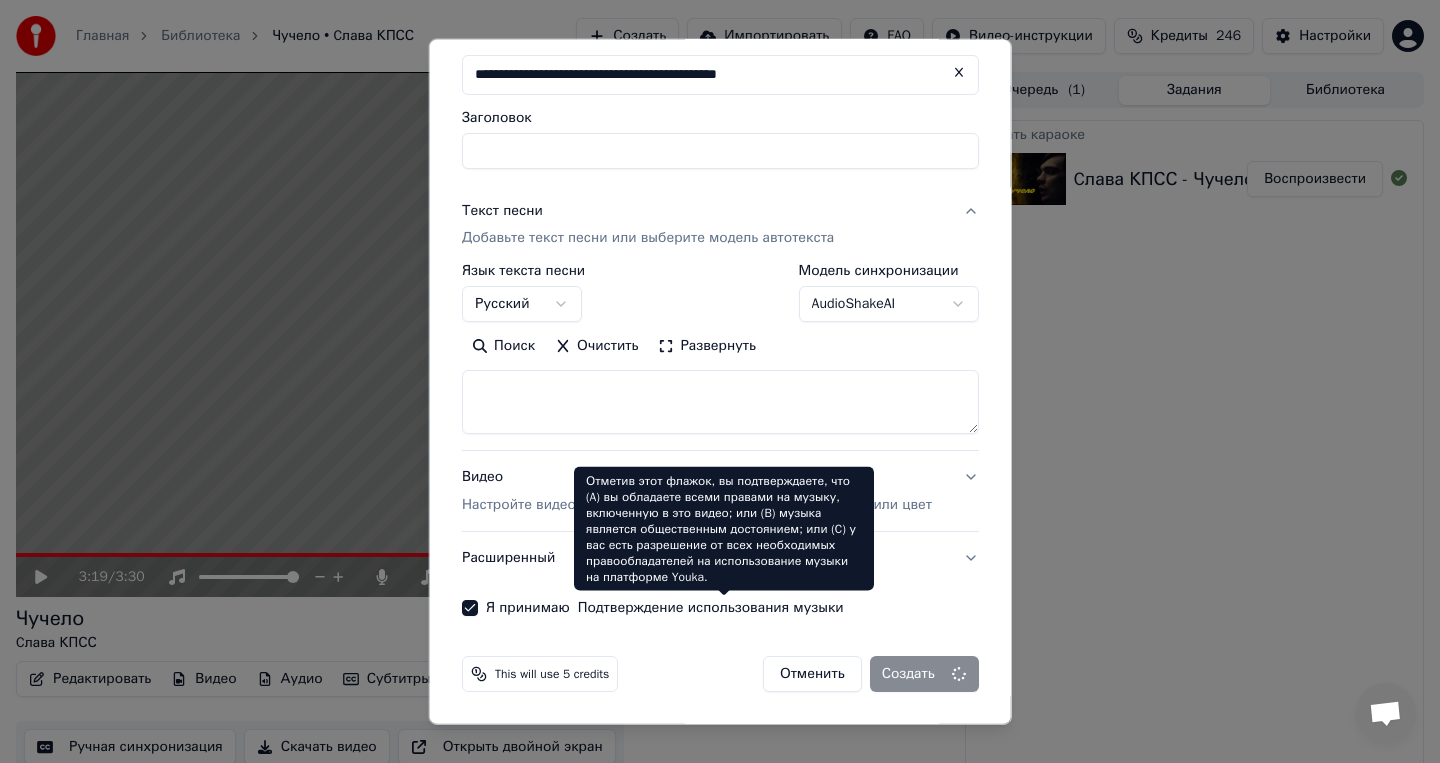 select 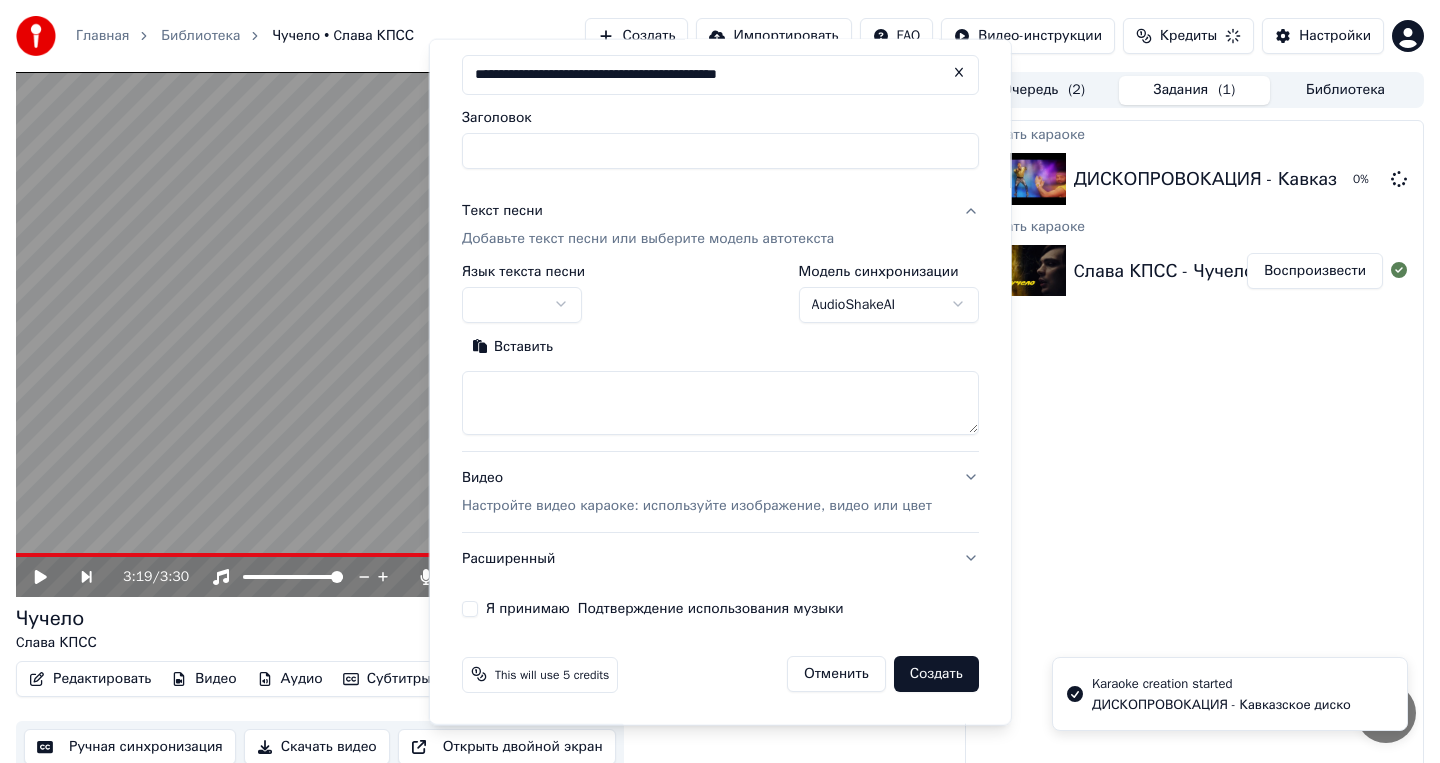 scroll, scrollTop: 0, scrollLeft: 0, axis: both 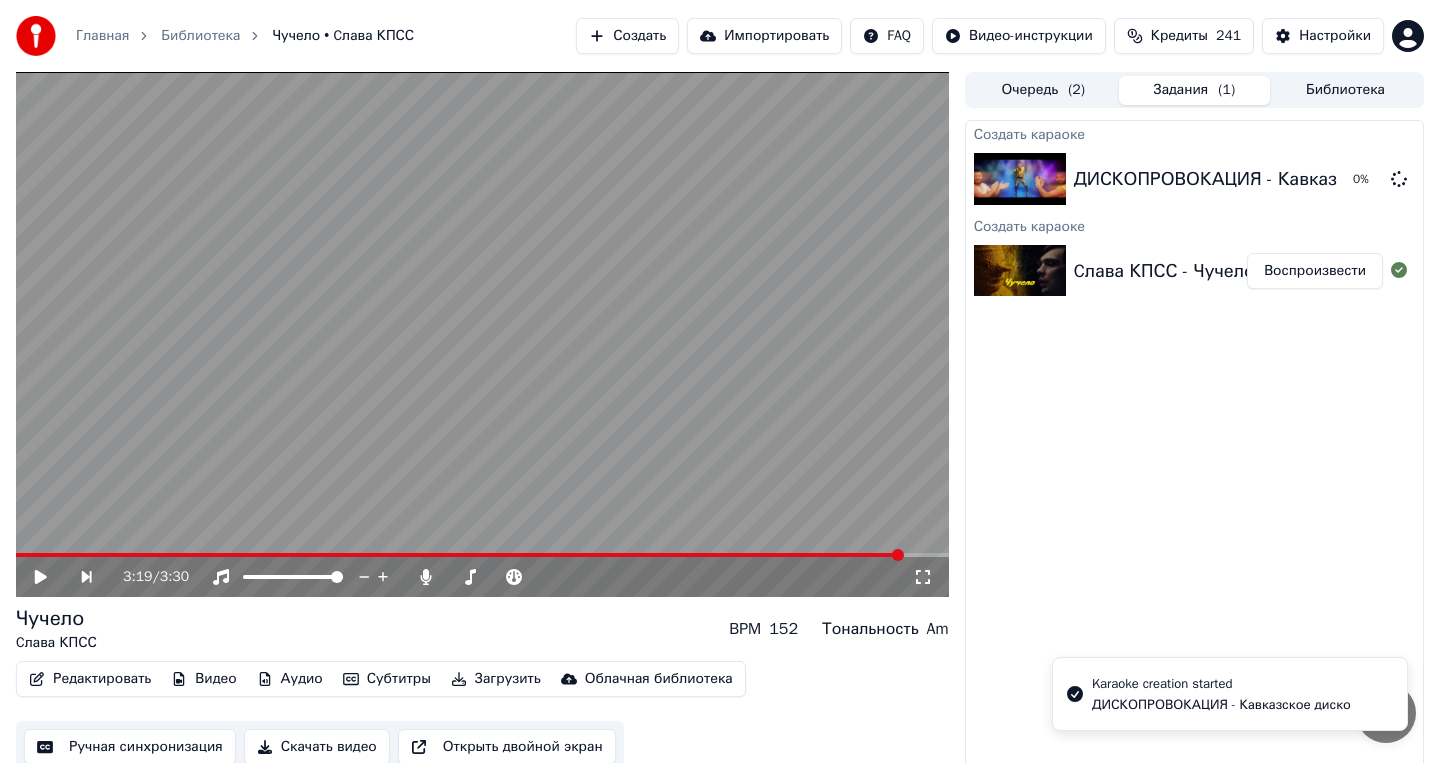 click on "Создать караоке ДИСКОПРОВОКАЦИЯ - Кавказское диско 0 % Создать караоке Cлава КПСС - Чучело Воспроизвести" at bounding box center (1194, 444) 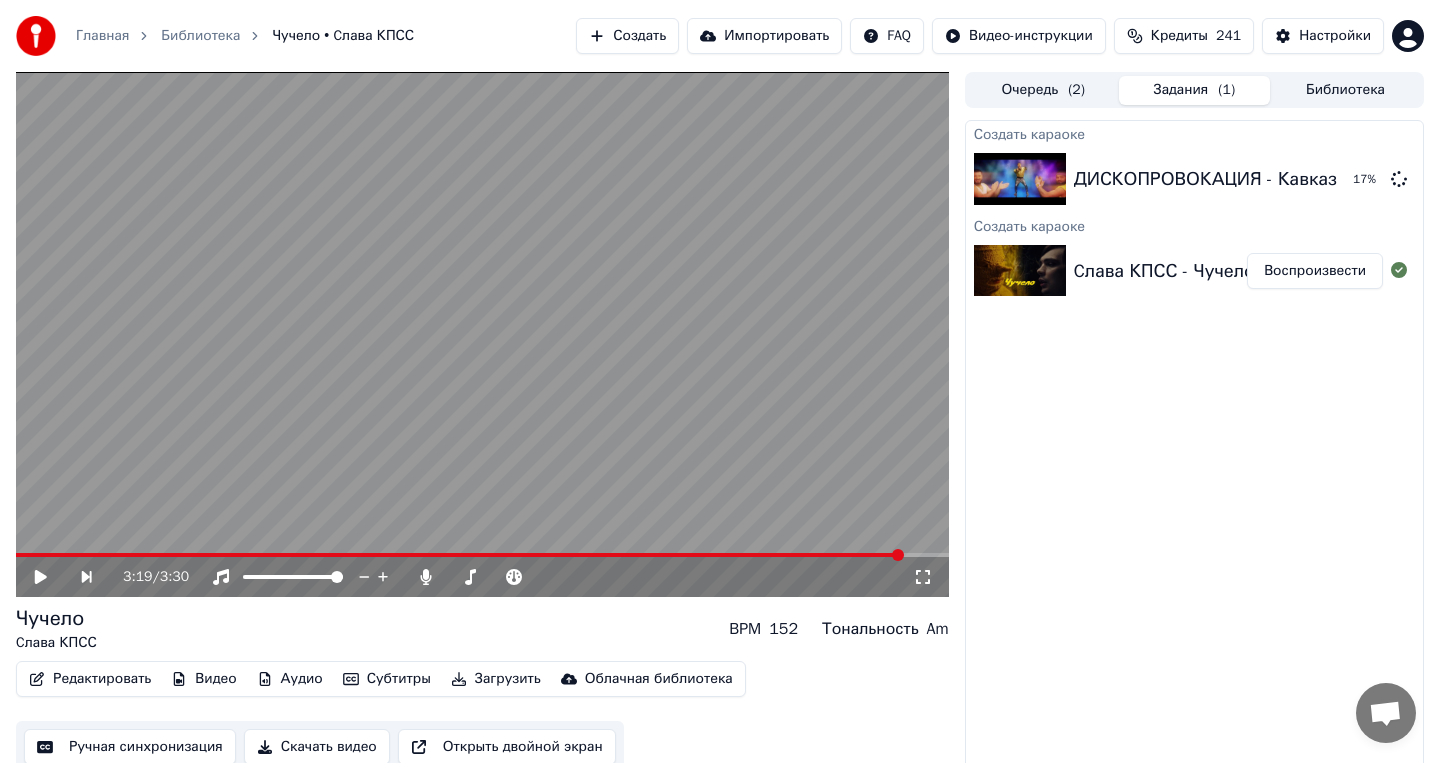 click on "Создать" at bounding box center (627, 36) 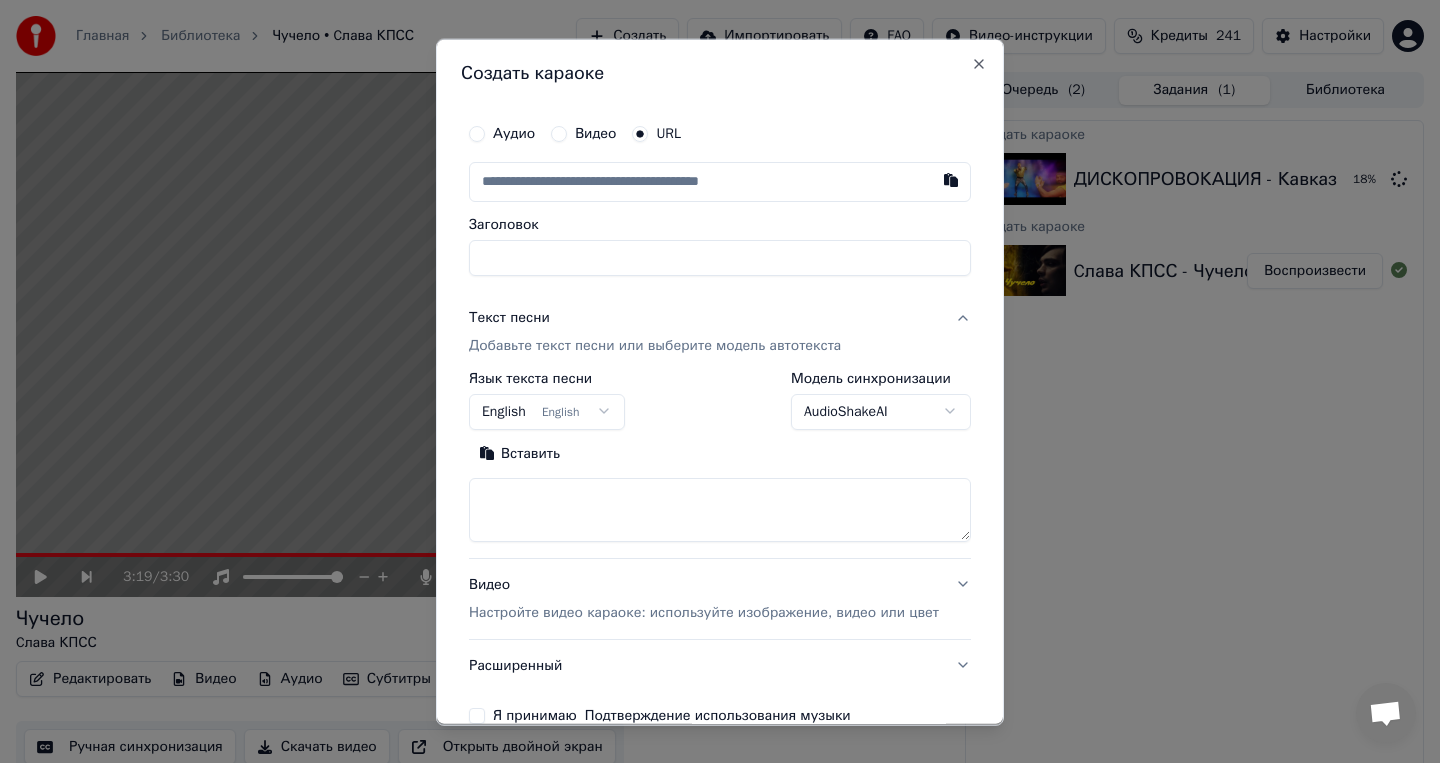 click at bounding box center (720, 181) 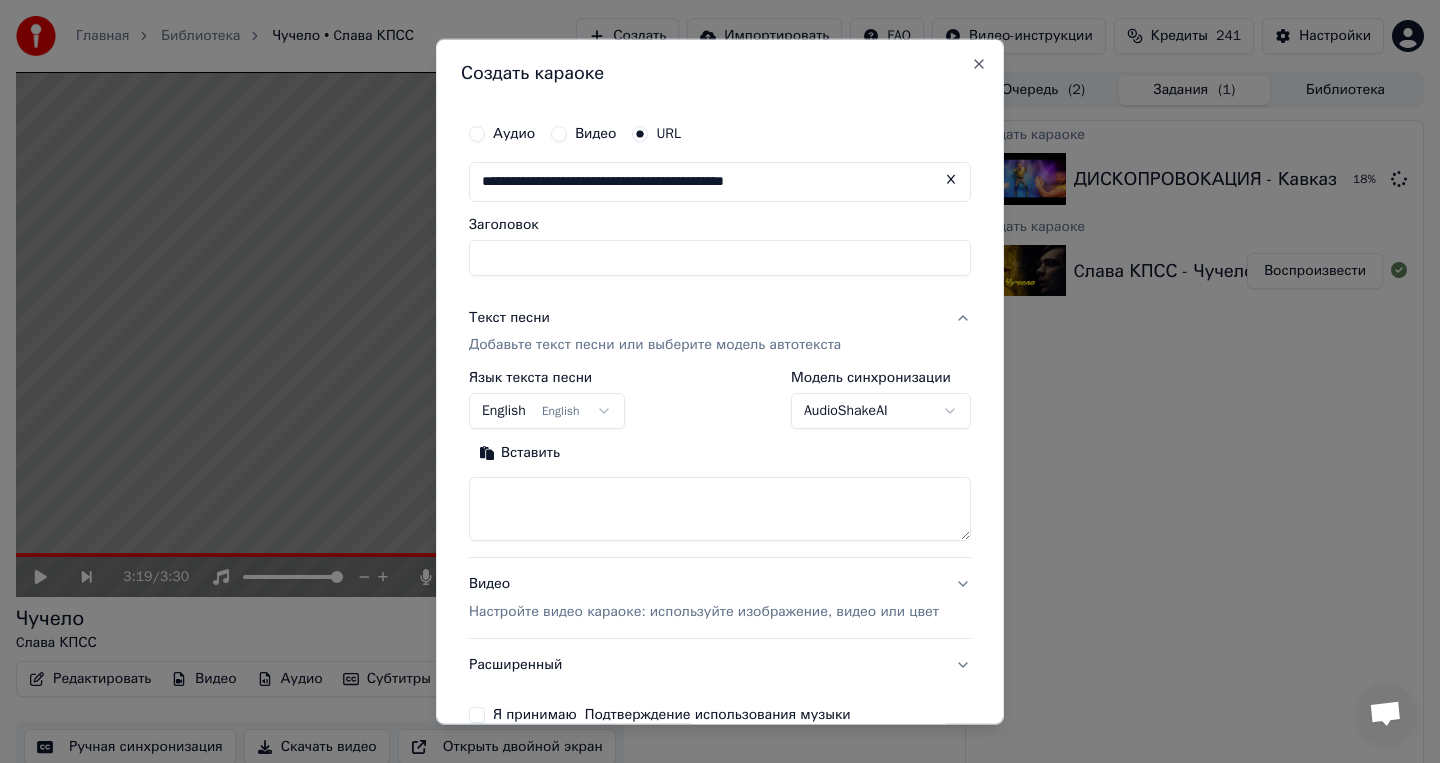 type on "**********" 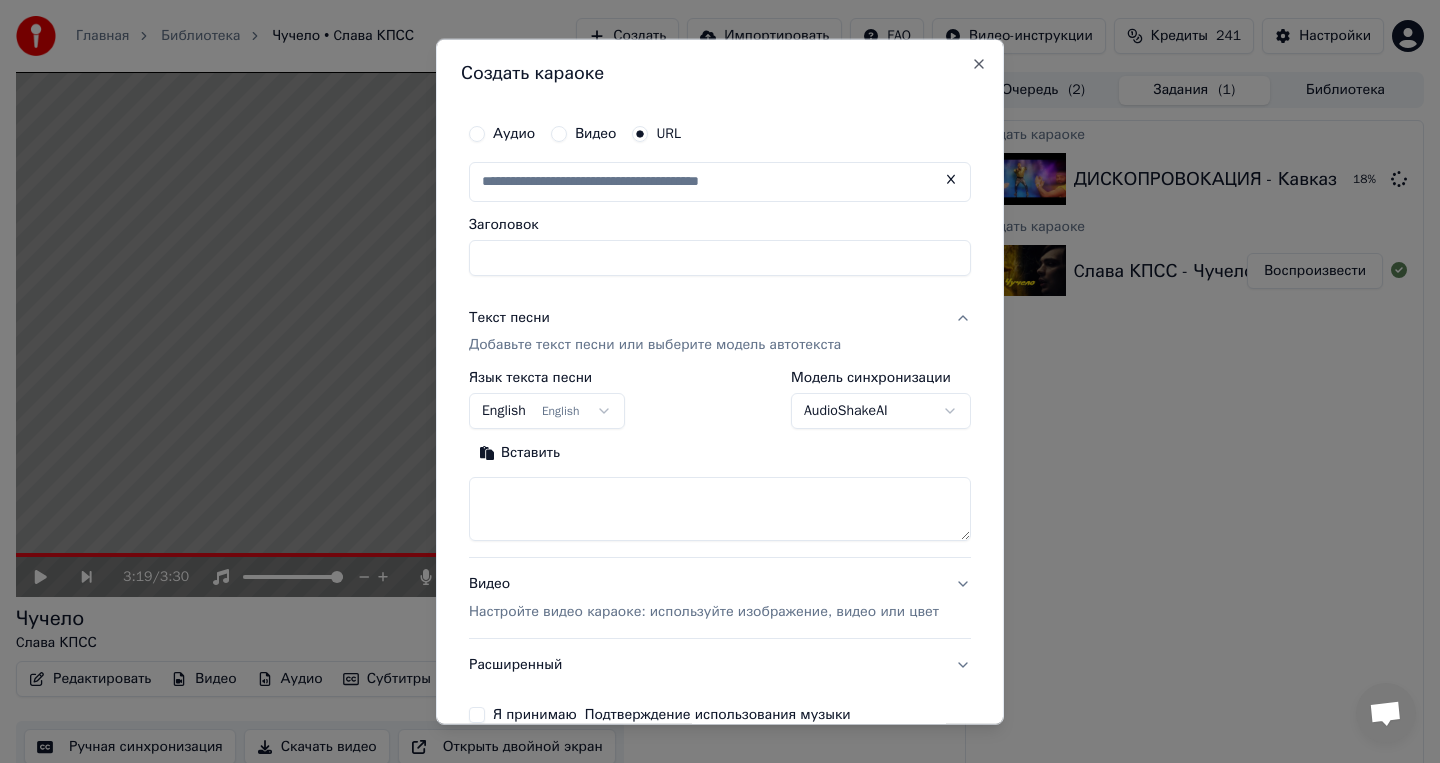 click on "Заголовок" at bounding box center (720, 257) 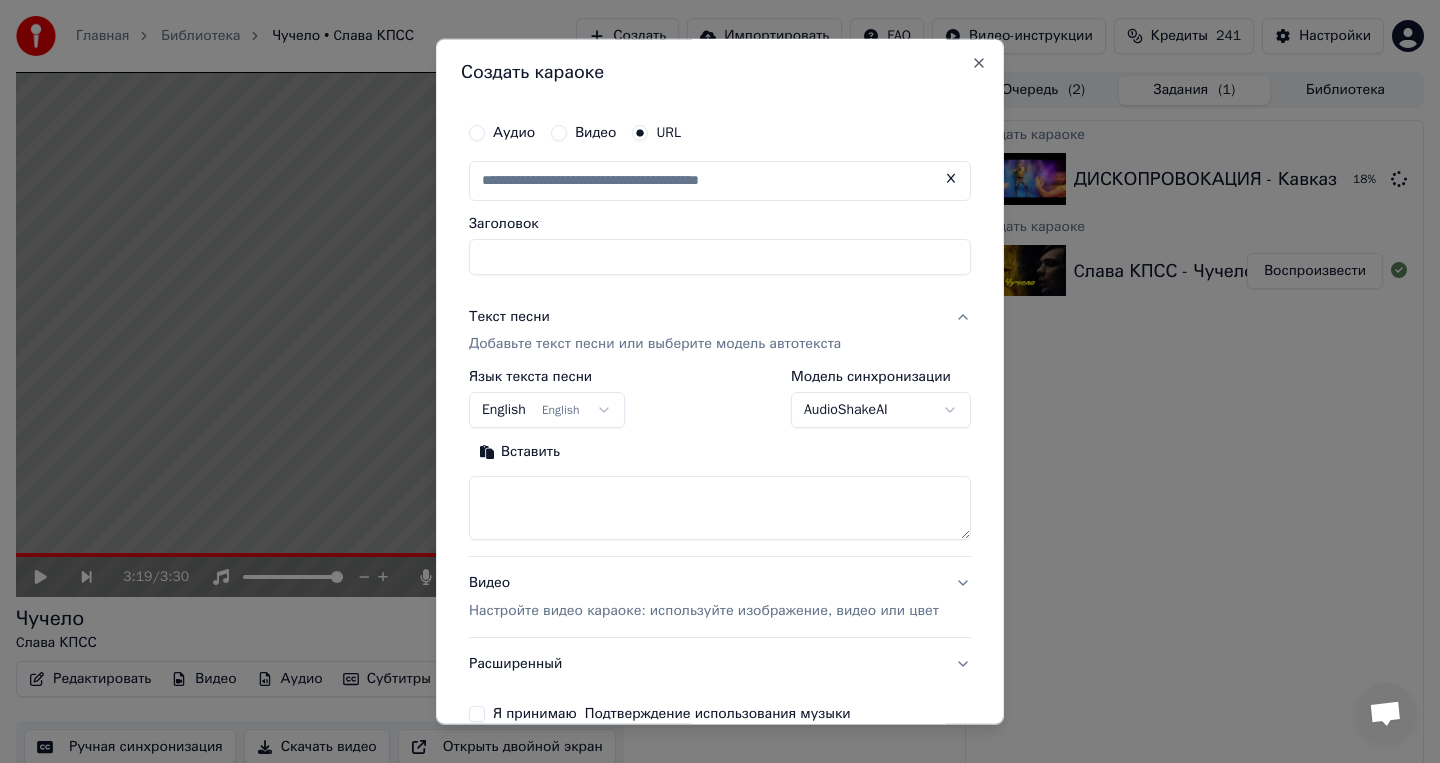 type on "**********" 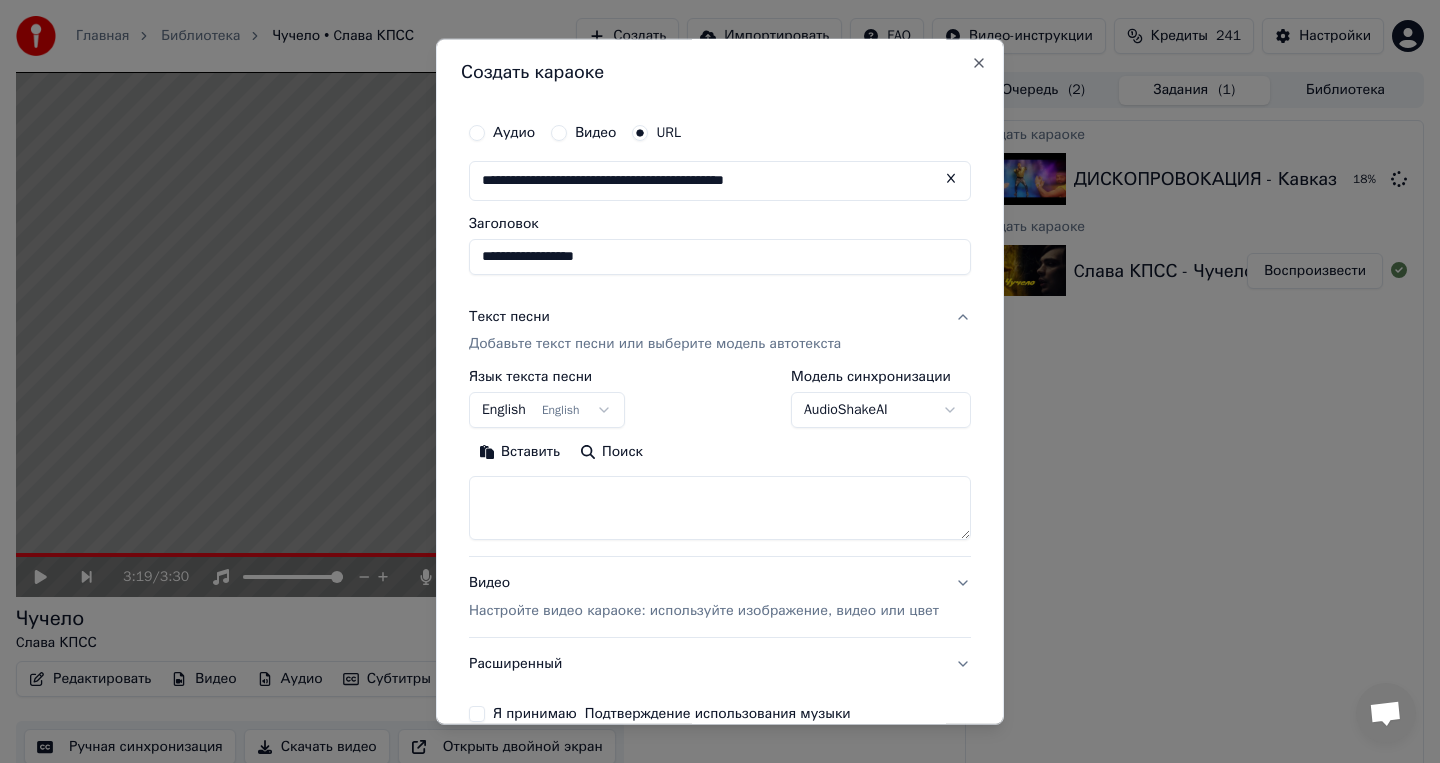 click on "**********" at bounding box center [720, 381] 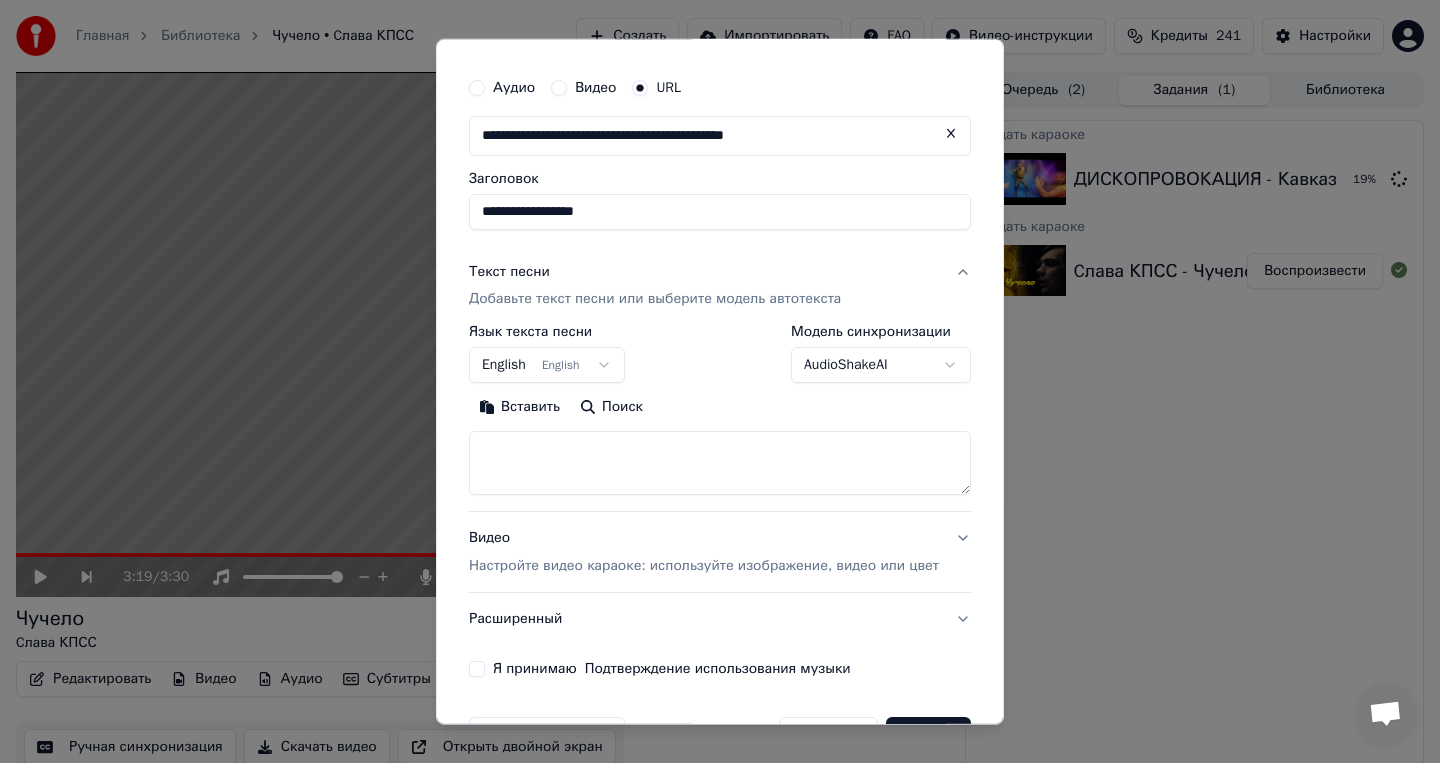scroll, scrollTop: 17, scrollLeft: 0, axis: vertical 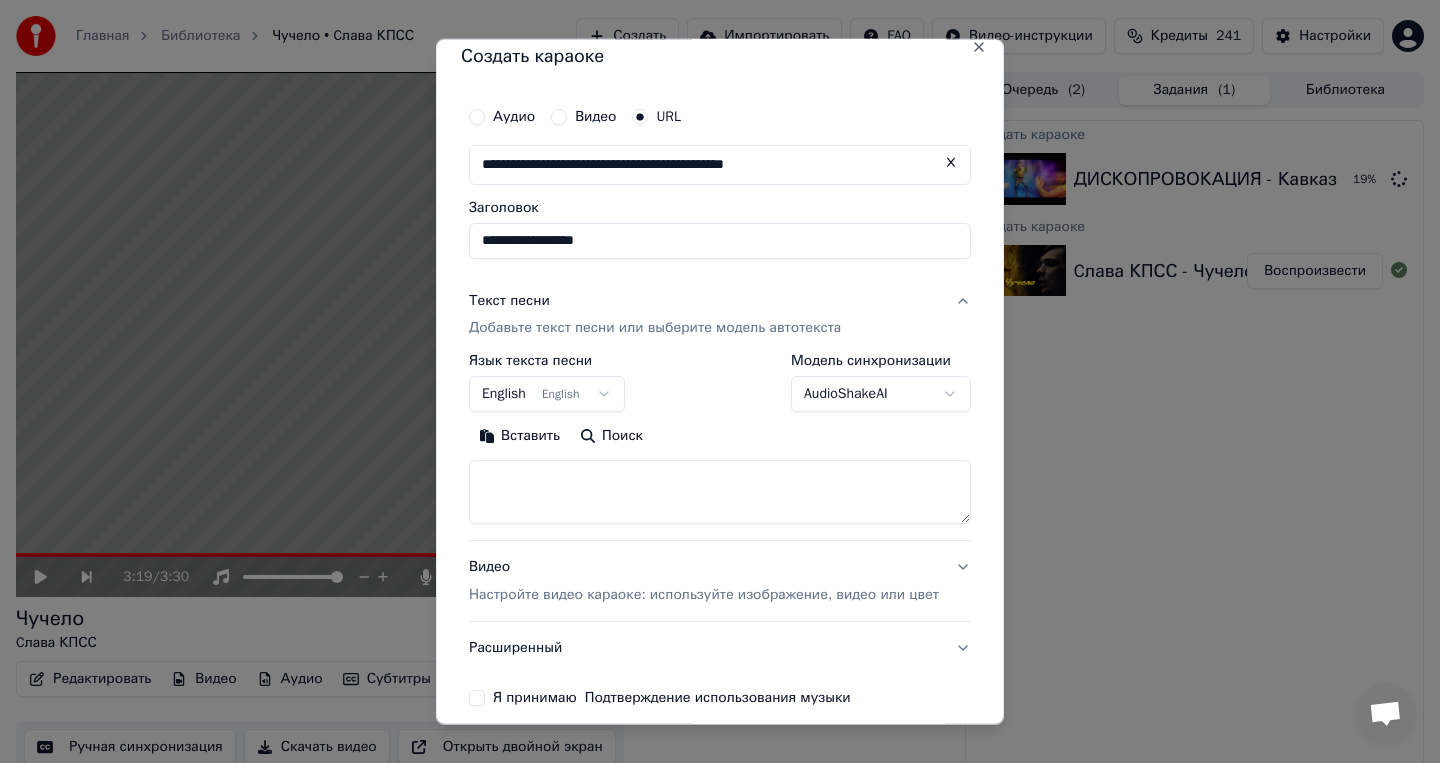 click on "**********" at bounding box center (720, 240) 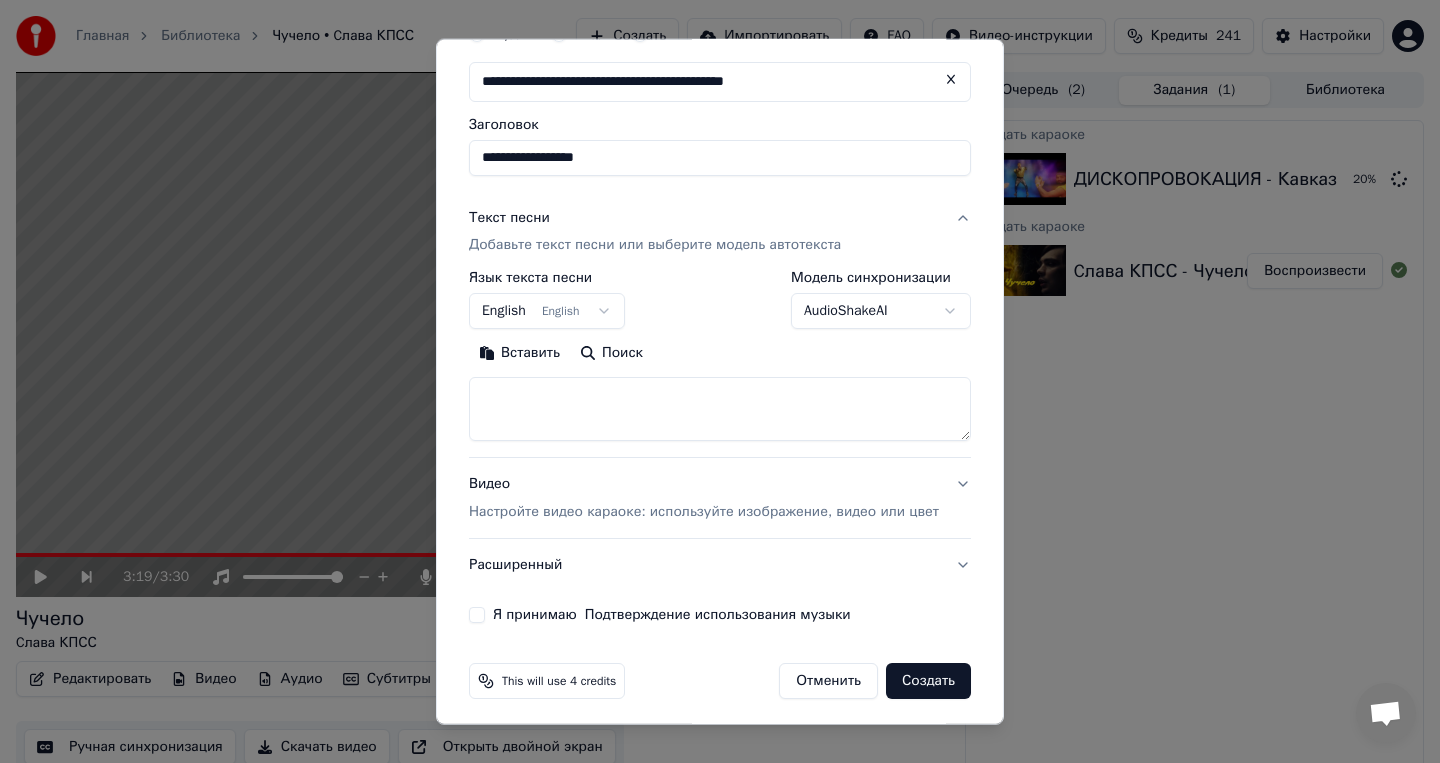 click on "**********" at bounding box center [720, 381] 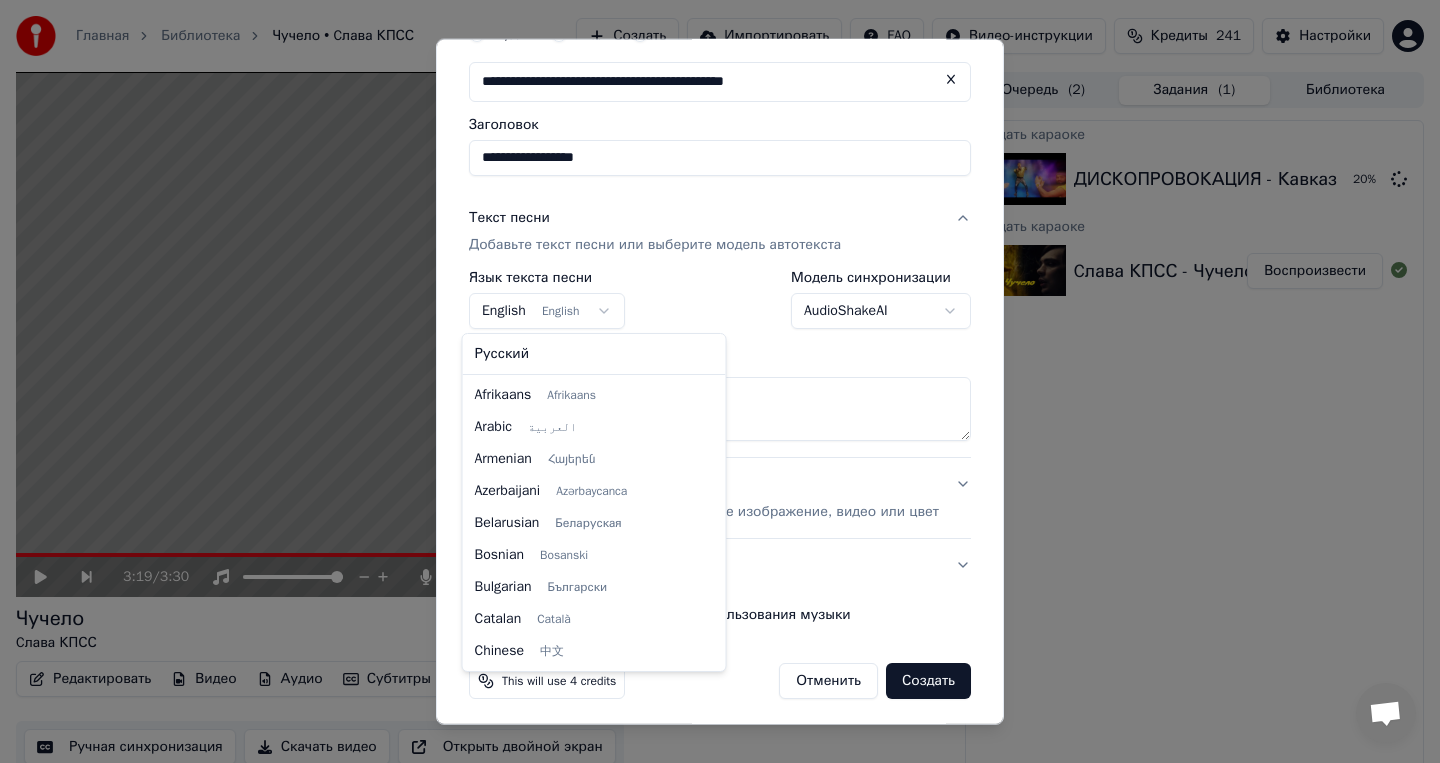 scroll, scrollTop: 160, scrollLeft: 0, axis: vertical 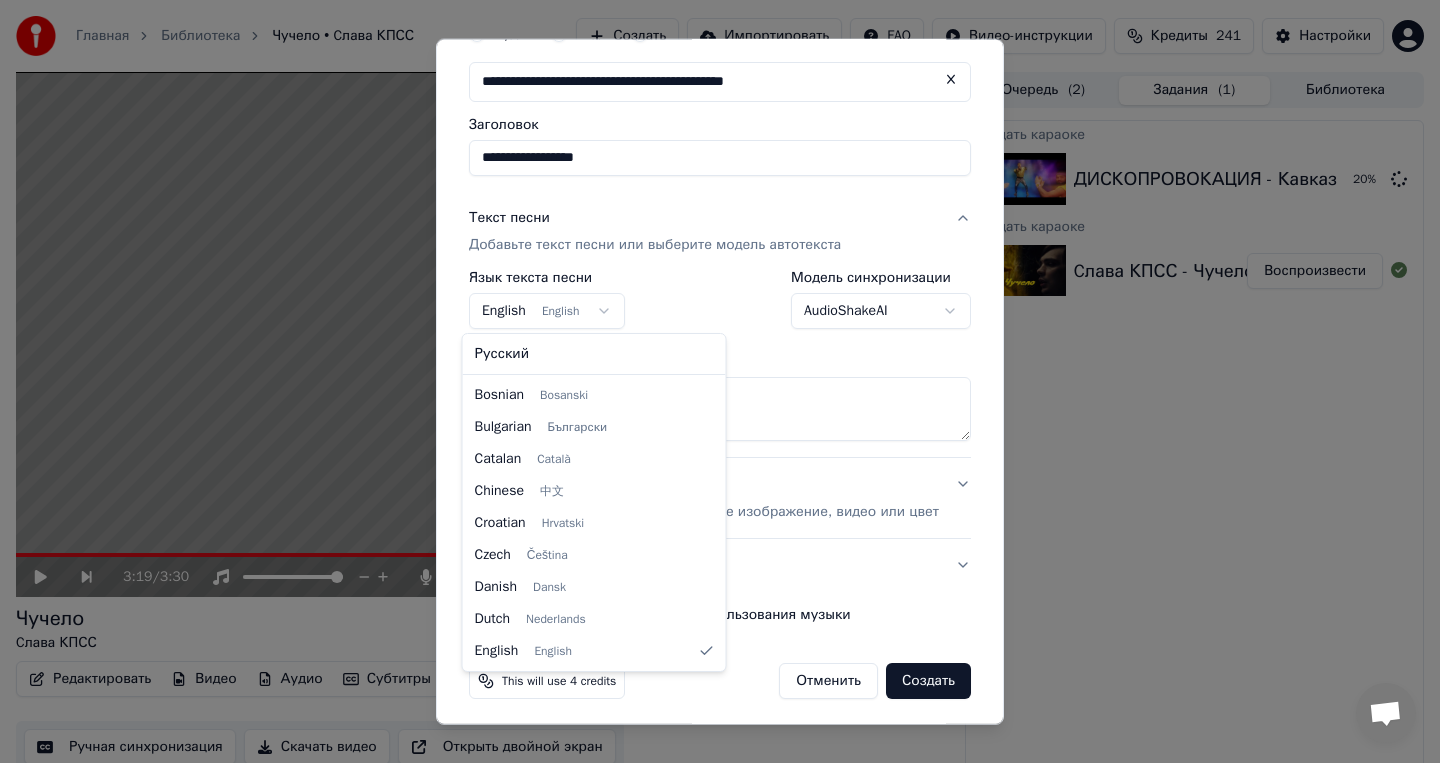 select on "**" 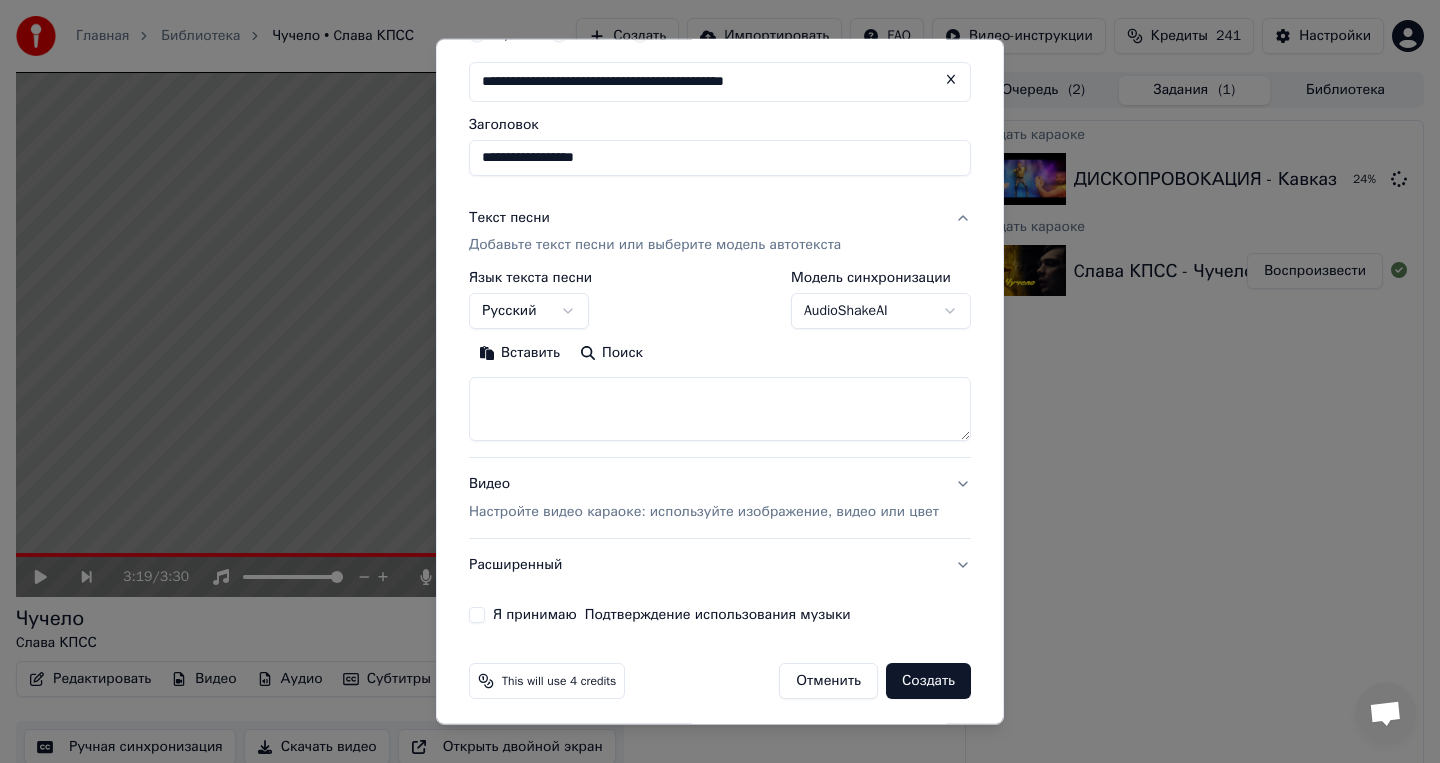 click at bounding box center (720, 409) 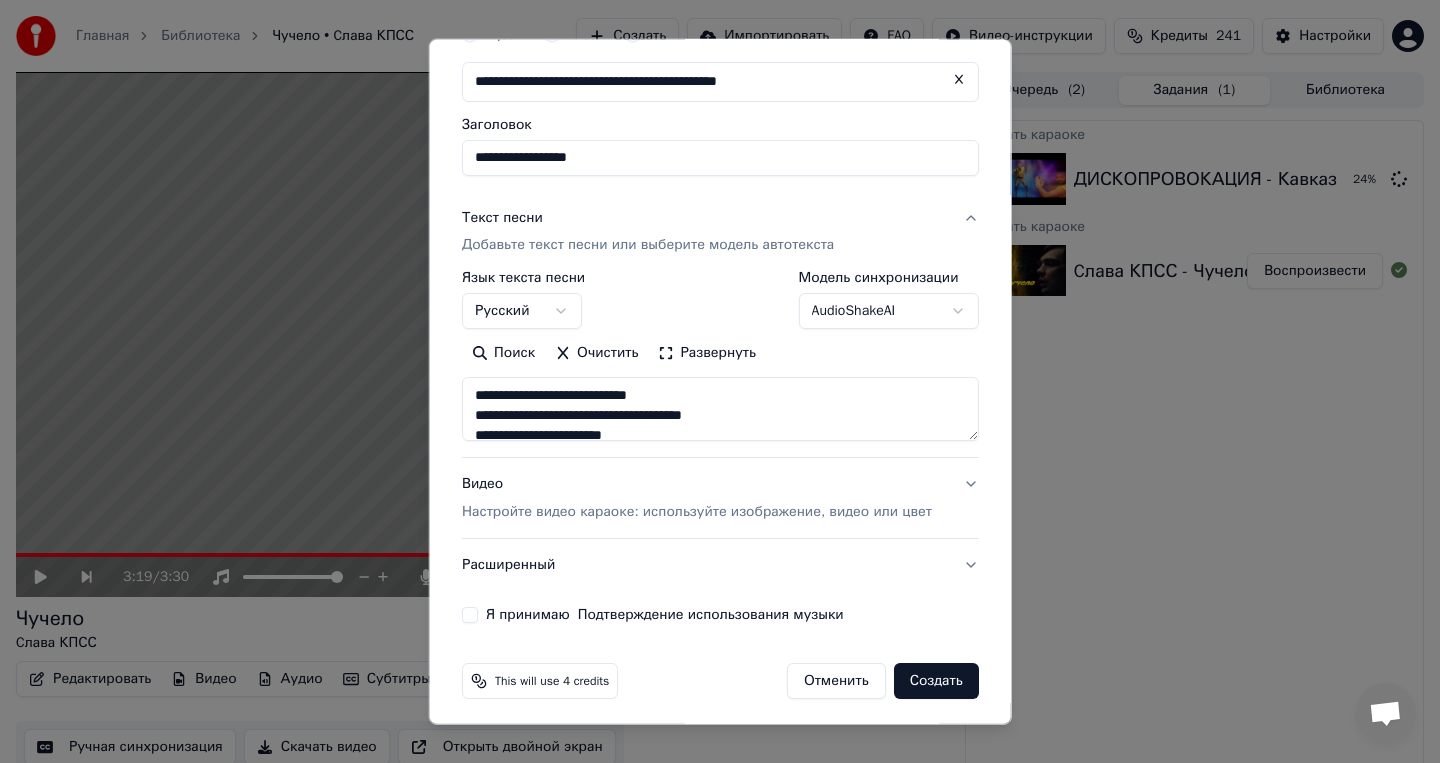 scroll, scrollTop: 824, scrollLeft: 0, axis: vertical 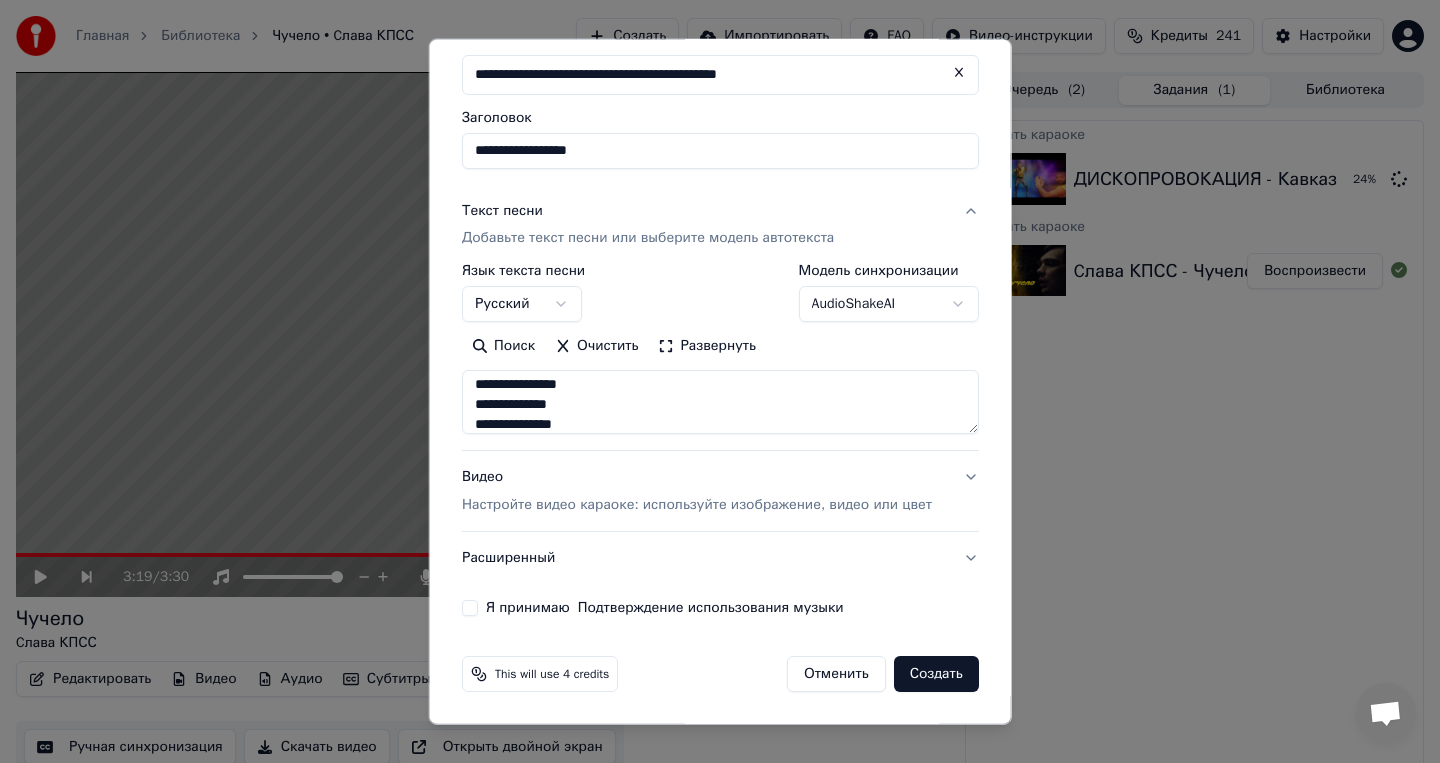type on "**********" 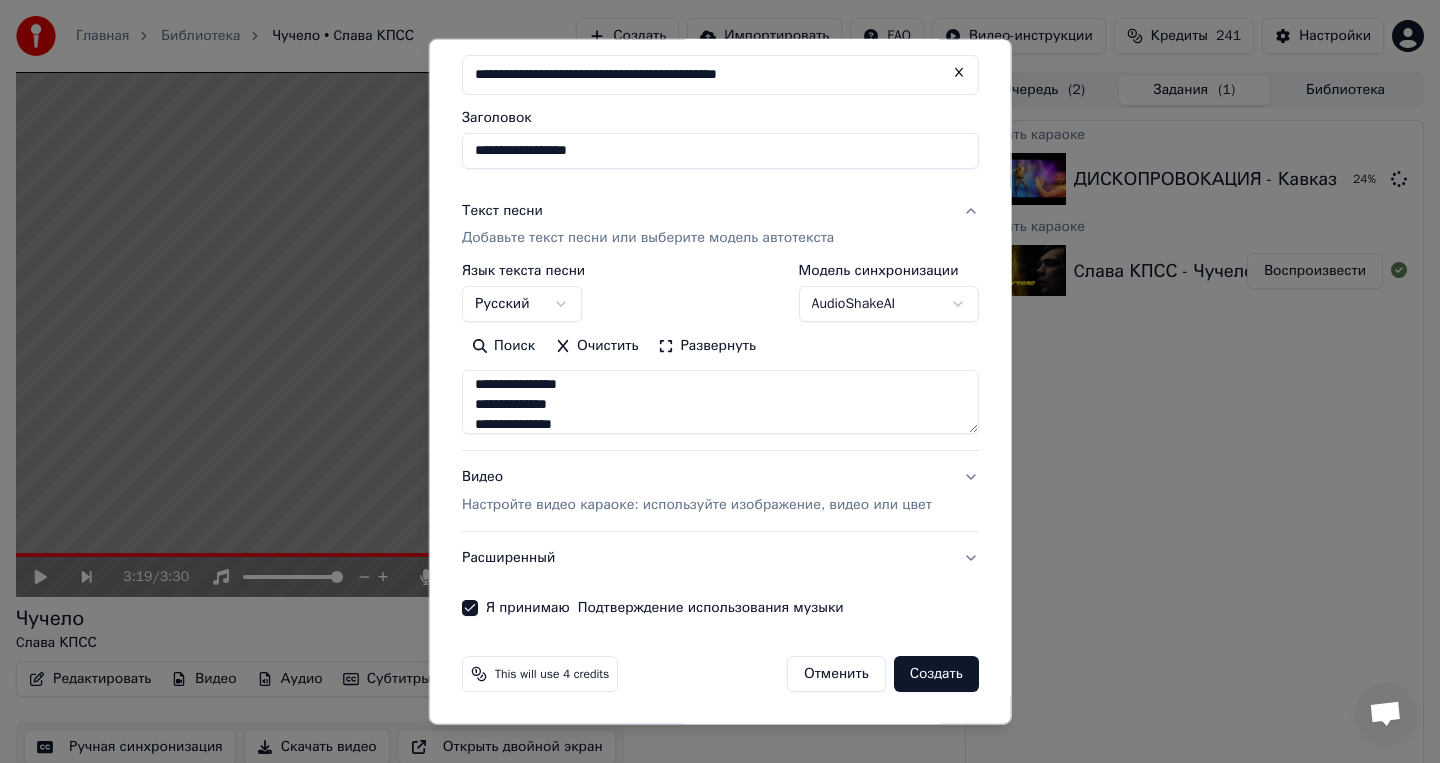 click on "**********" at bounding box center (720, 381) 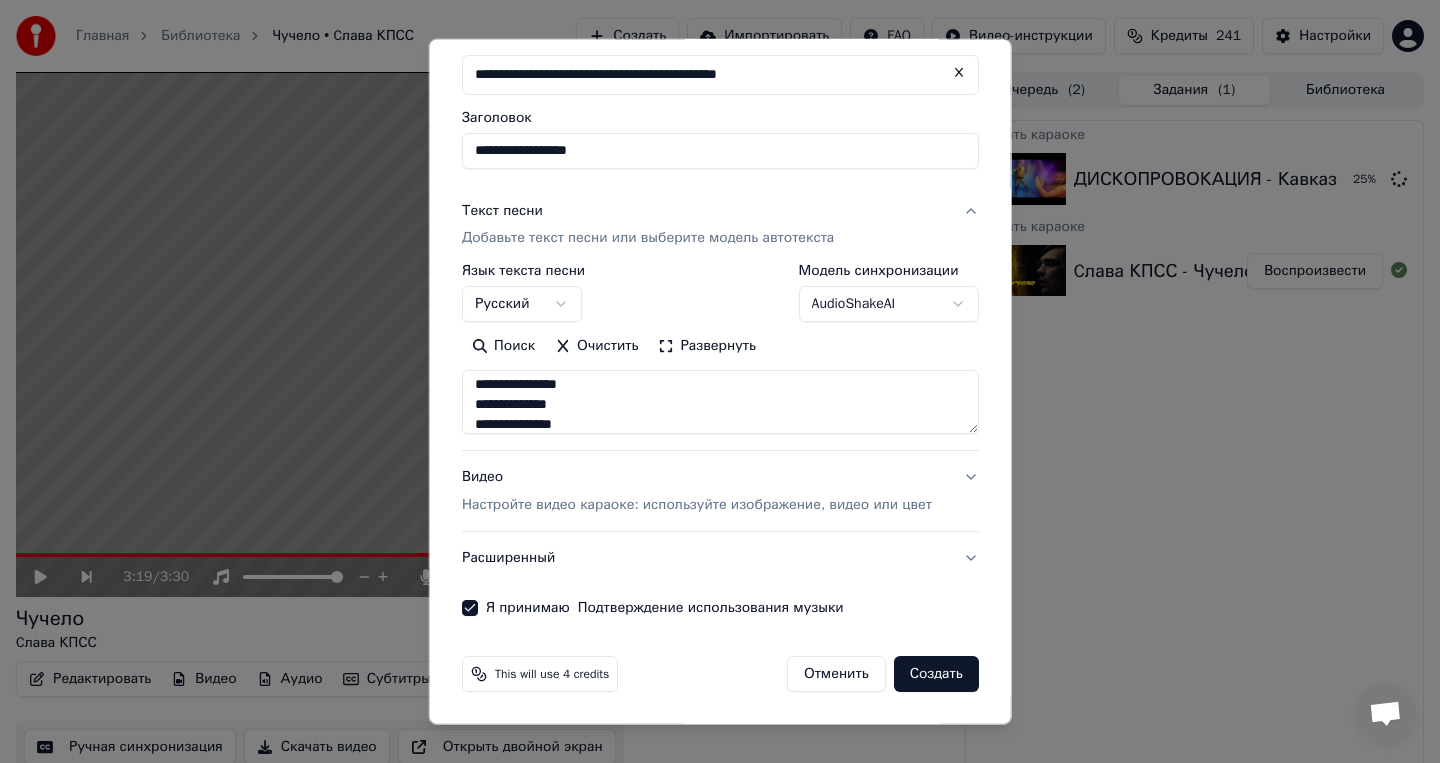 click on "Создать" at bounding box center (935, 674) 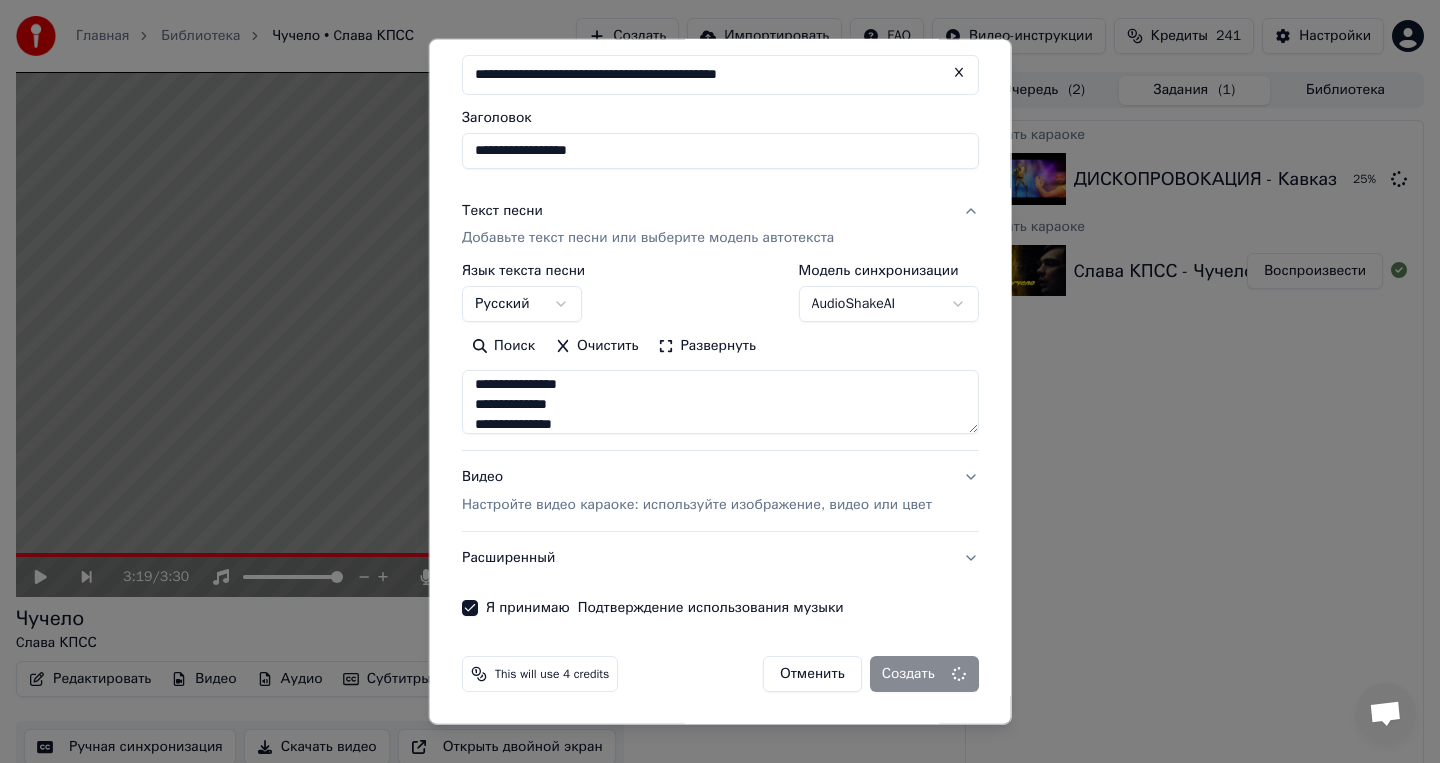 type 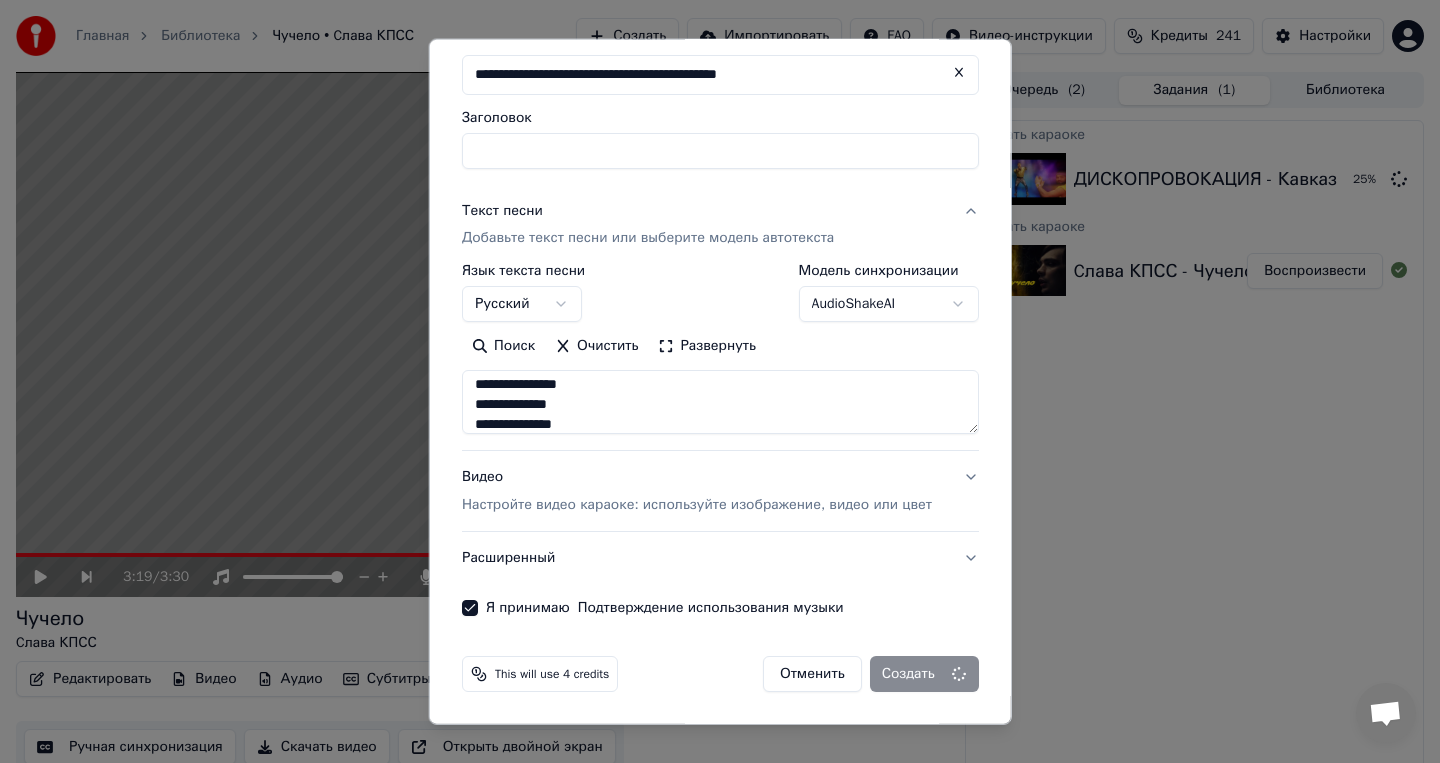 type 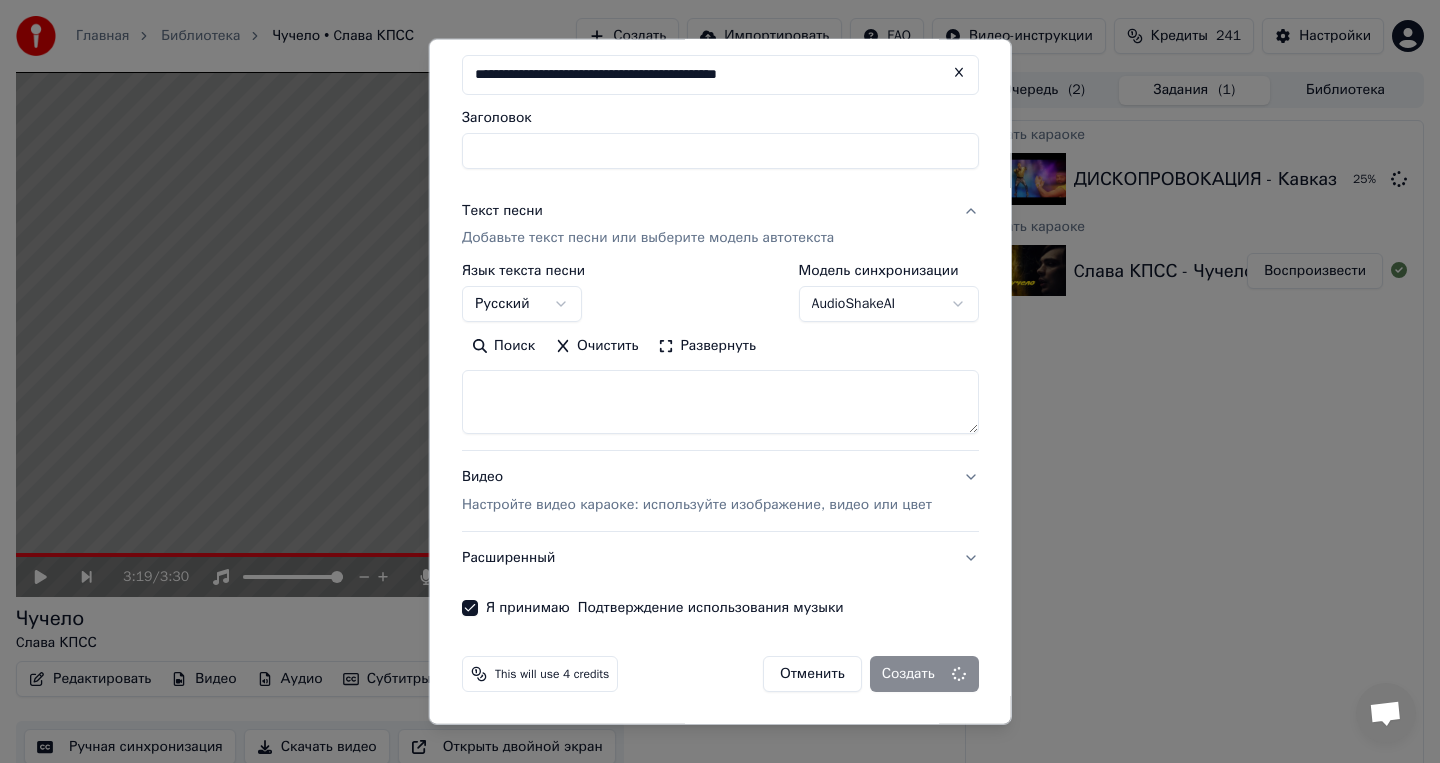 select 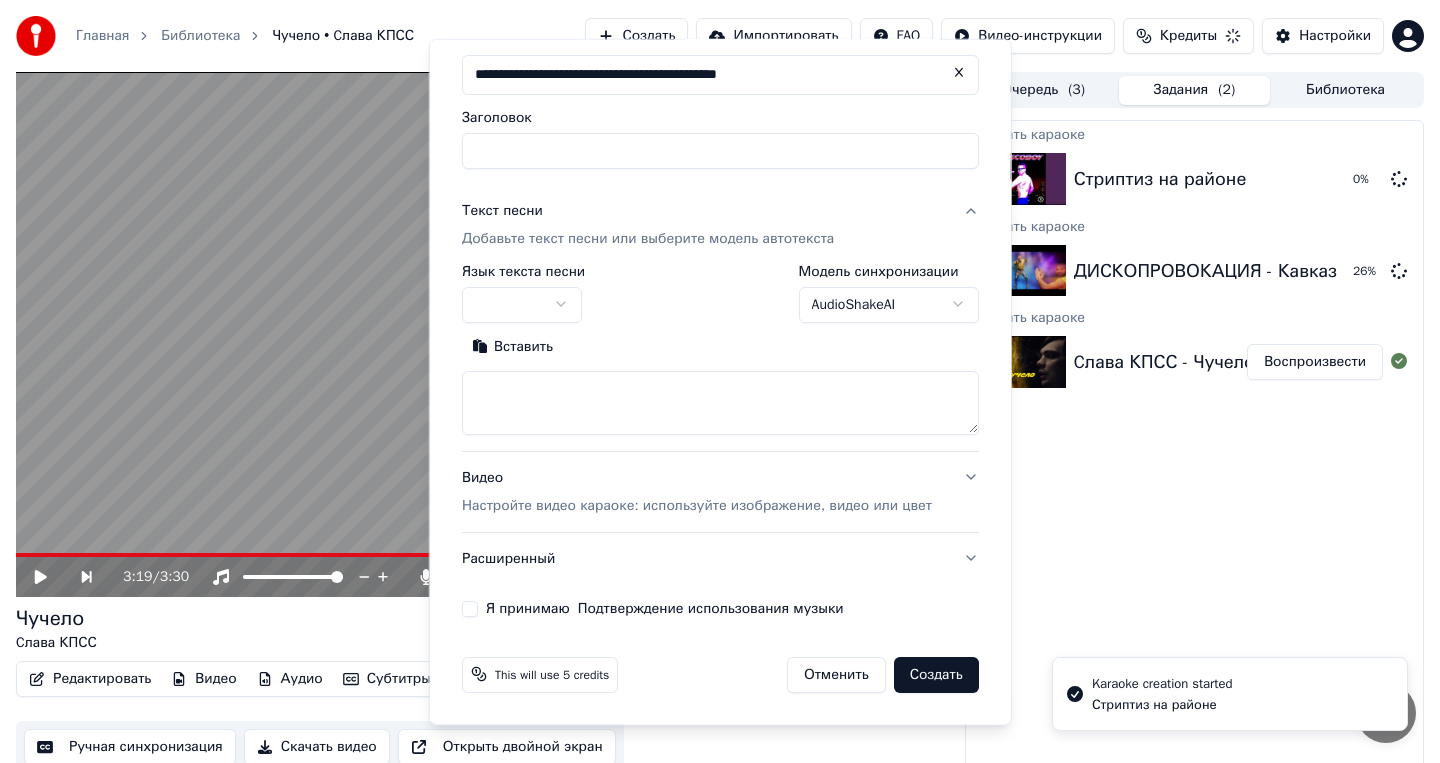 scroll, scrollTop: 0, scrollLeft: 0, axis: both 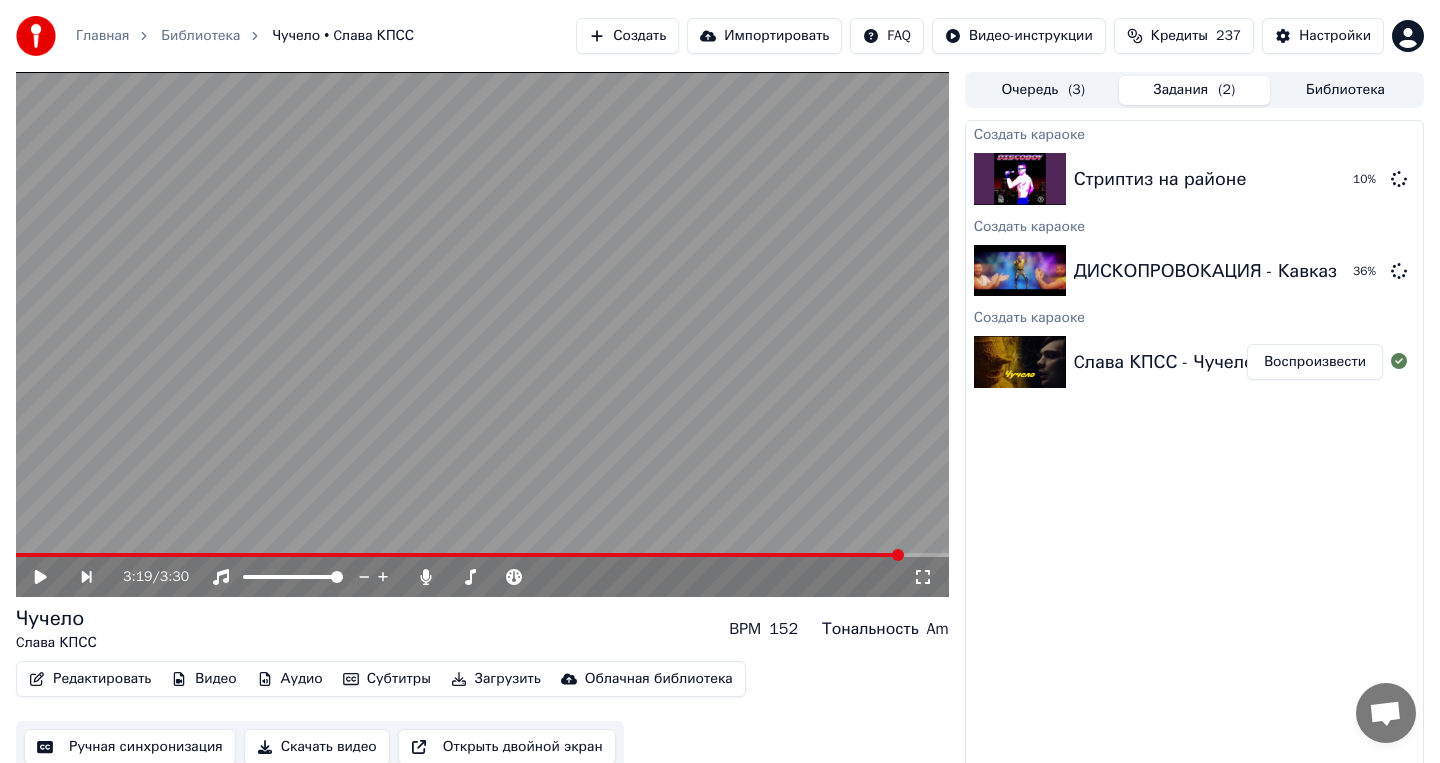 click on "Создать" at bounding box center (627, 36) 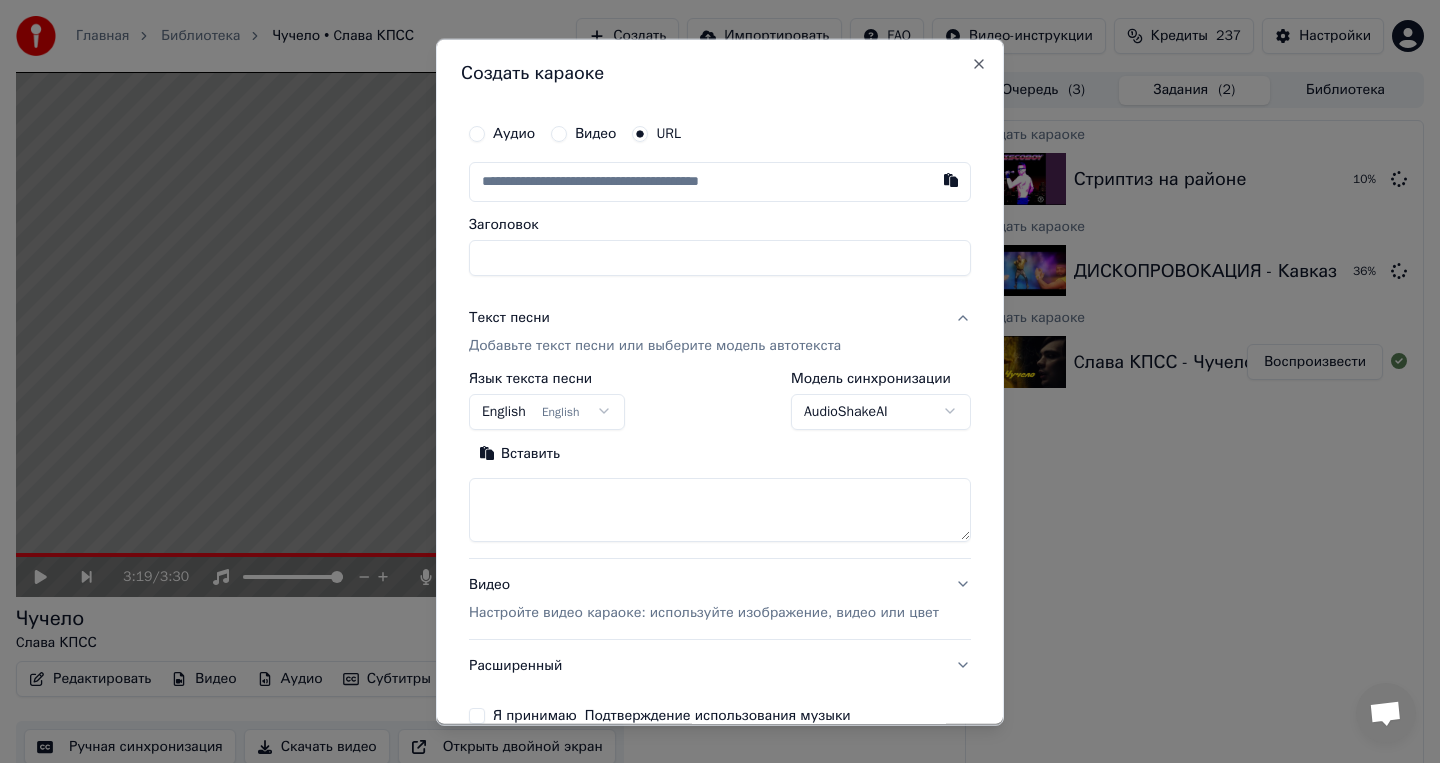 click at bounding box center [720, 181] 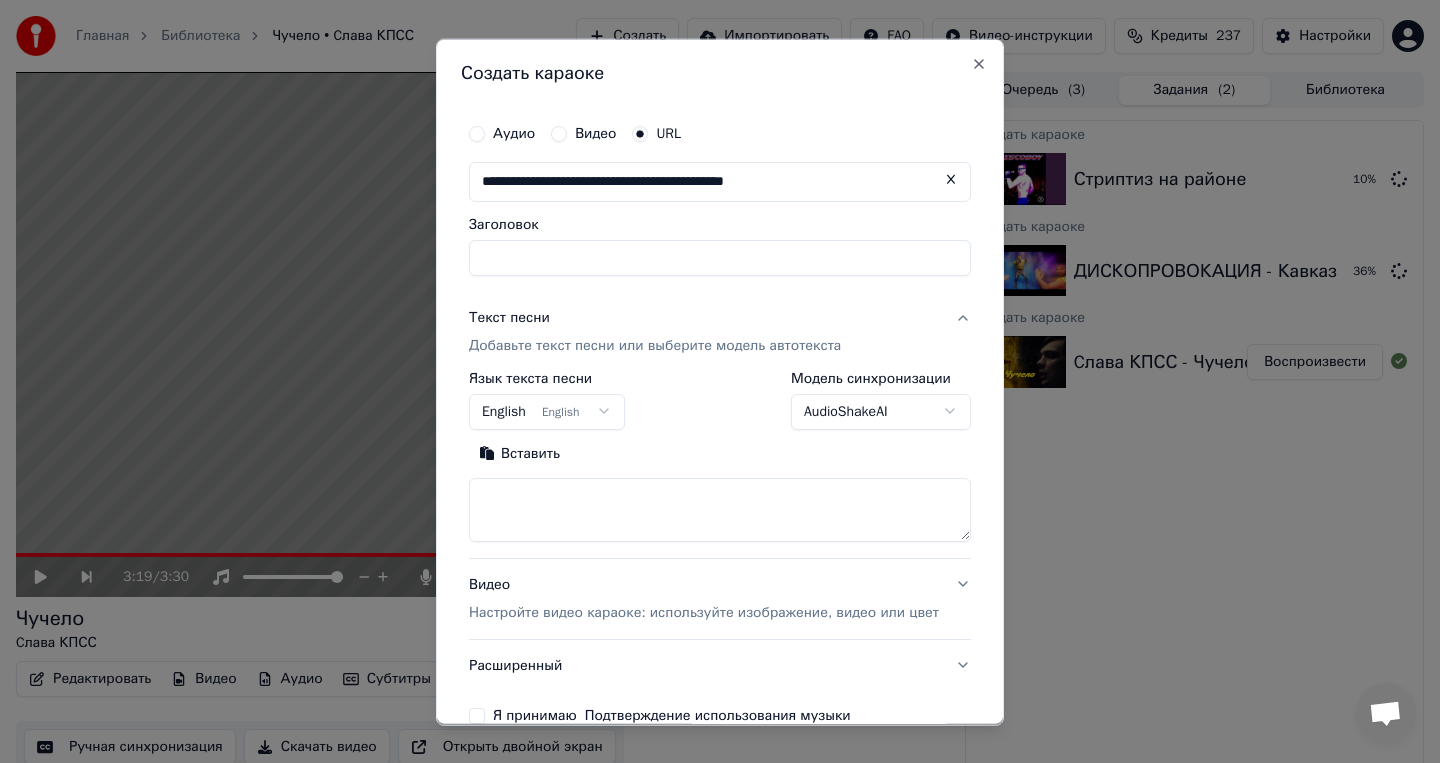 type on "**********" 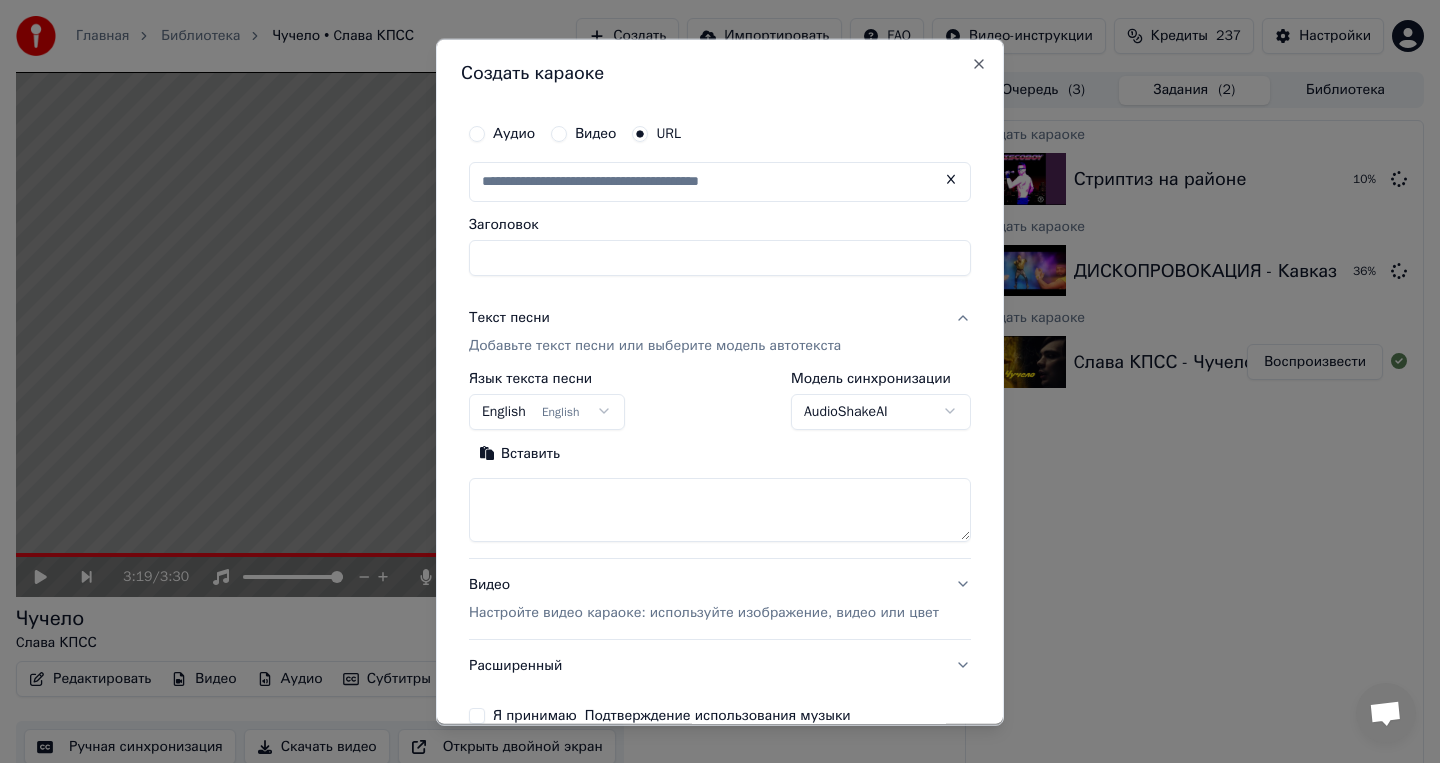 click on "Заголовок" at bounding box center [720, 257] 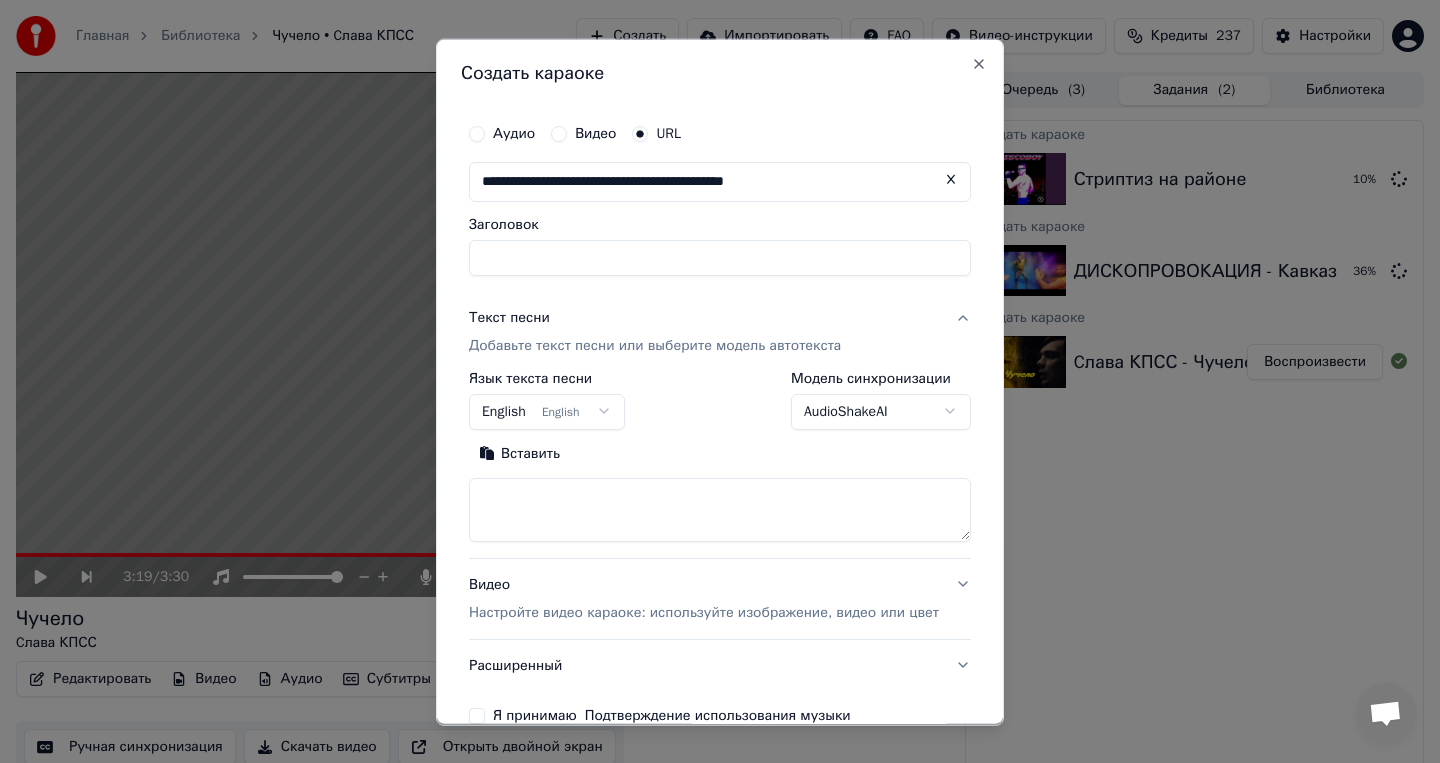 type on "**********" 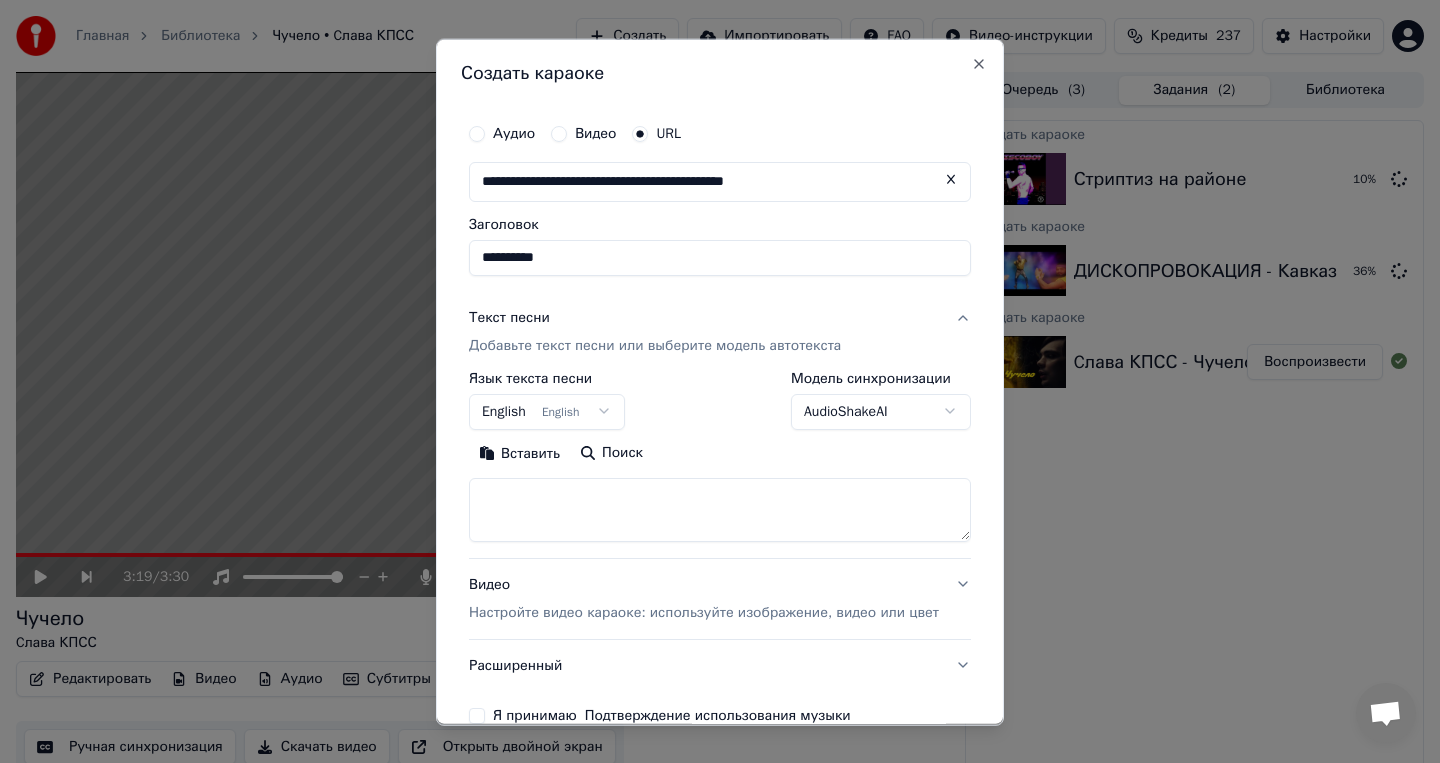 scroll, scrollTop: 42, scrollLeft: 0, axis: vertical 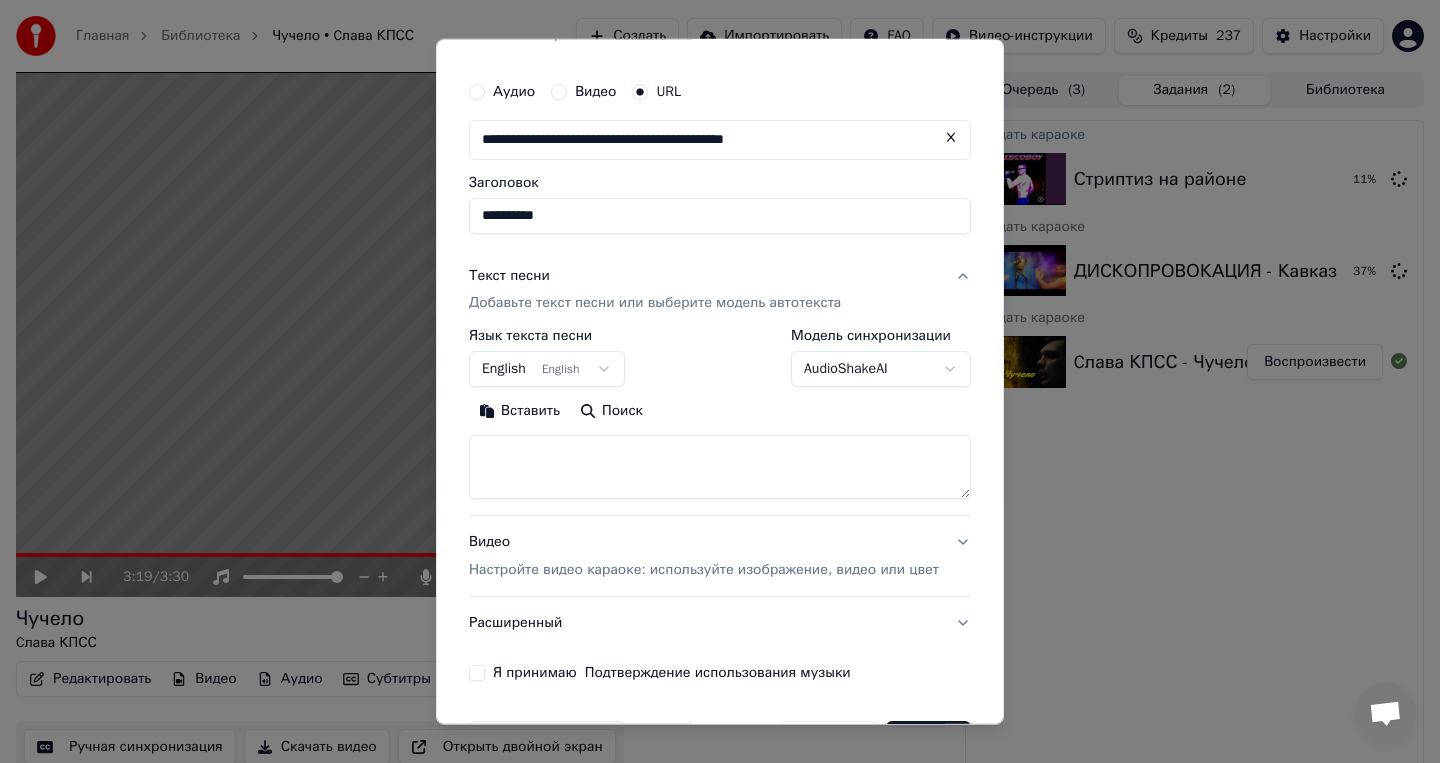 click on "**********" at bounding box center (720, 381) 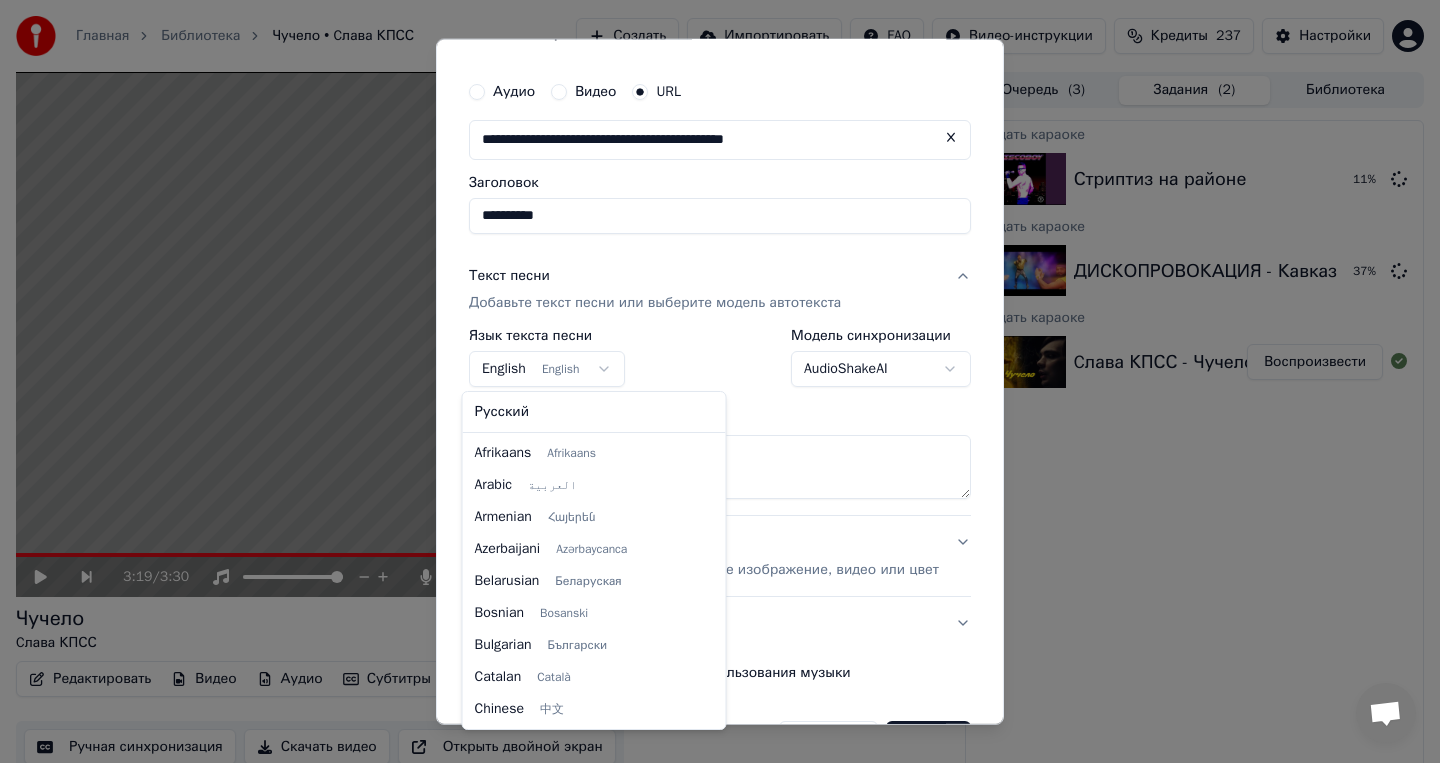 scroll, scrollTop: 160, scrollLeft: 0, axis: vertical 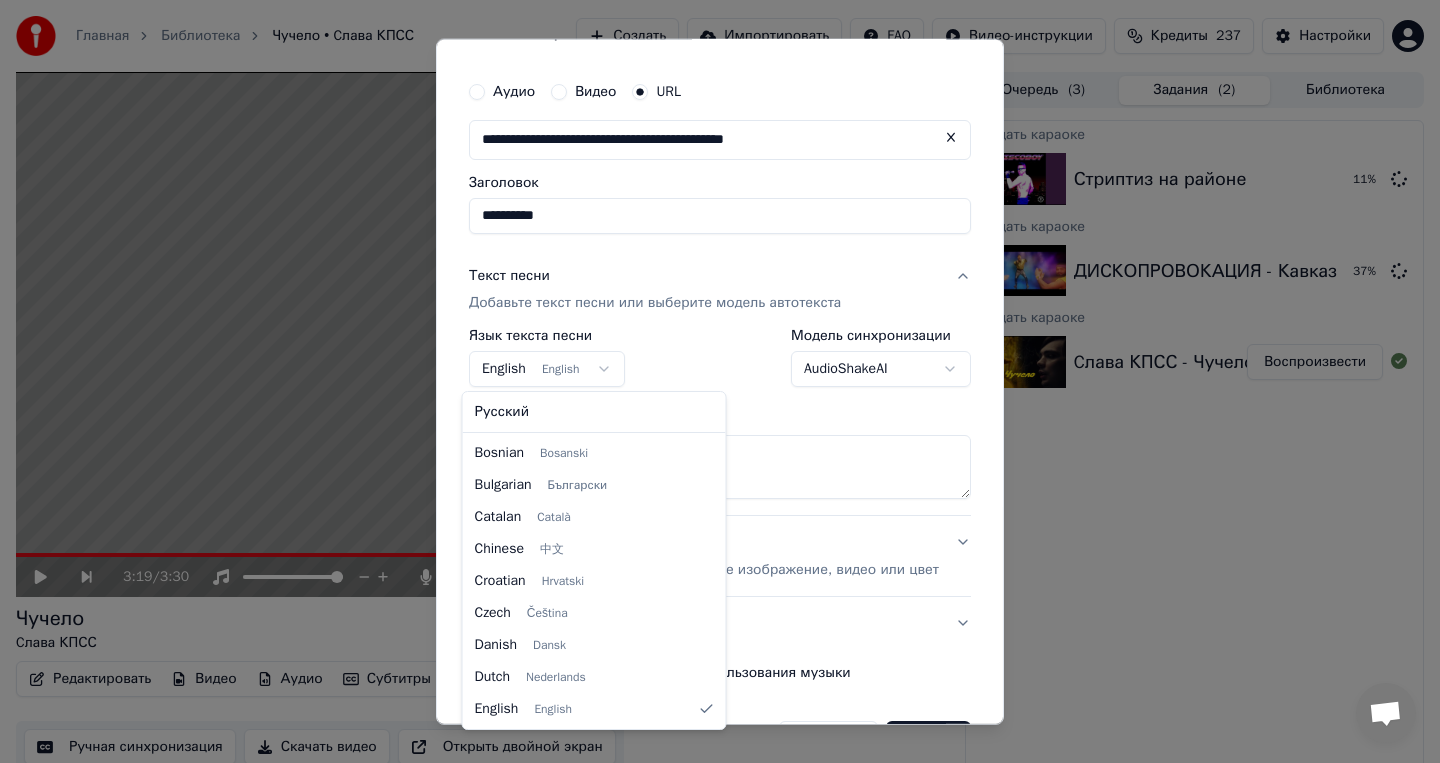 select on "**" 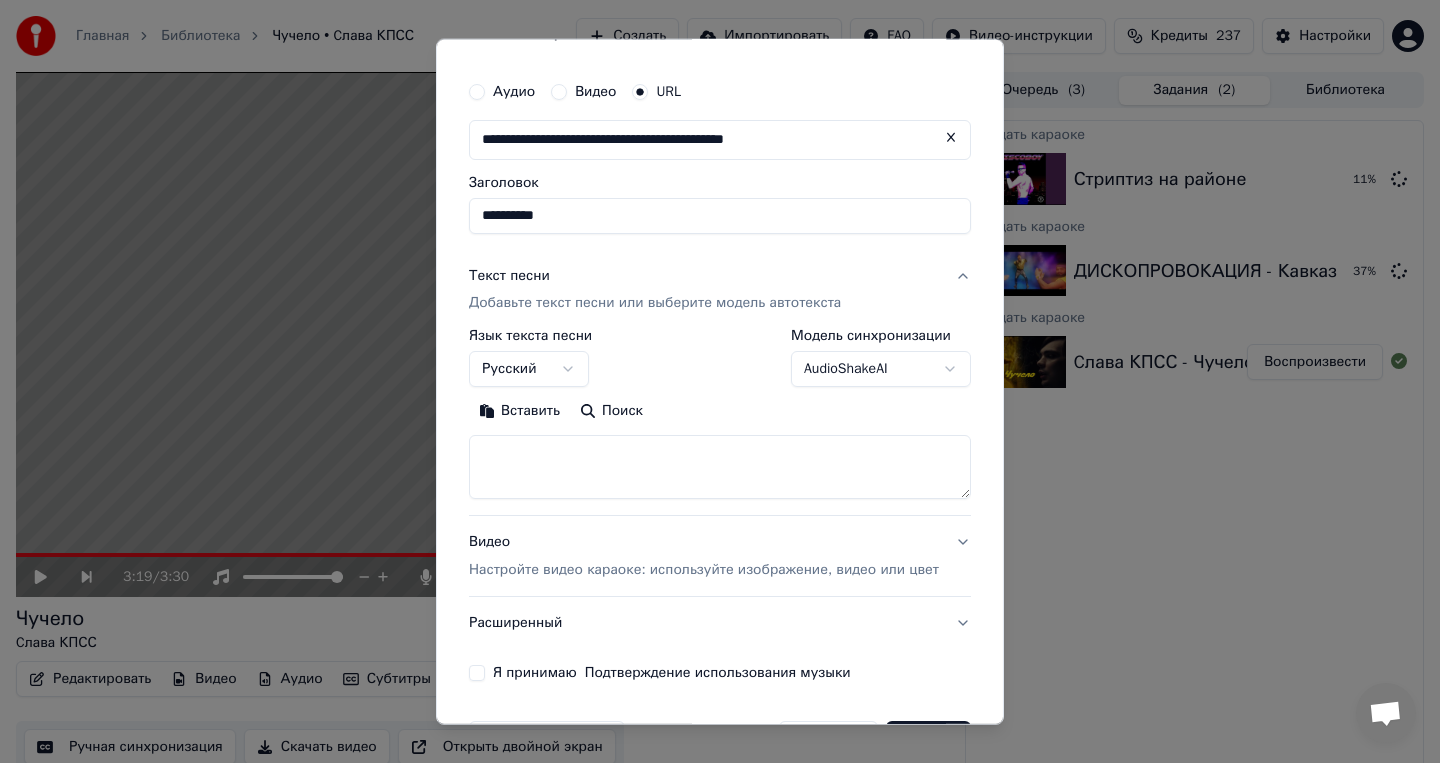 click on "**********" at bounding box center [720, 381] 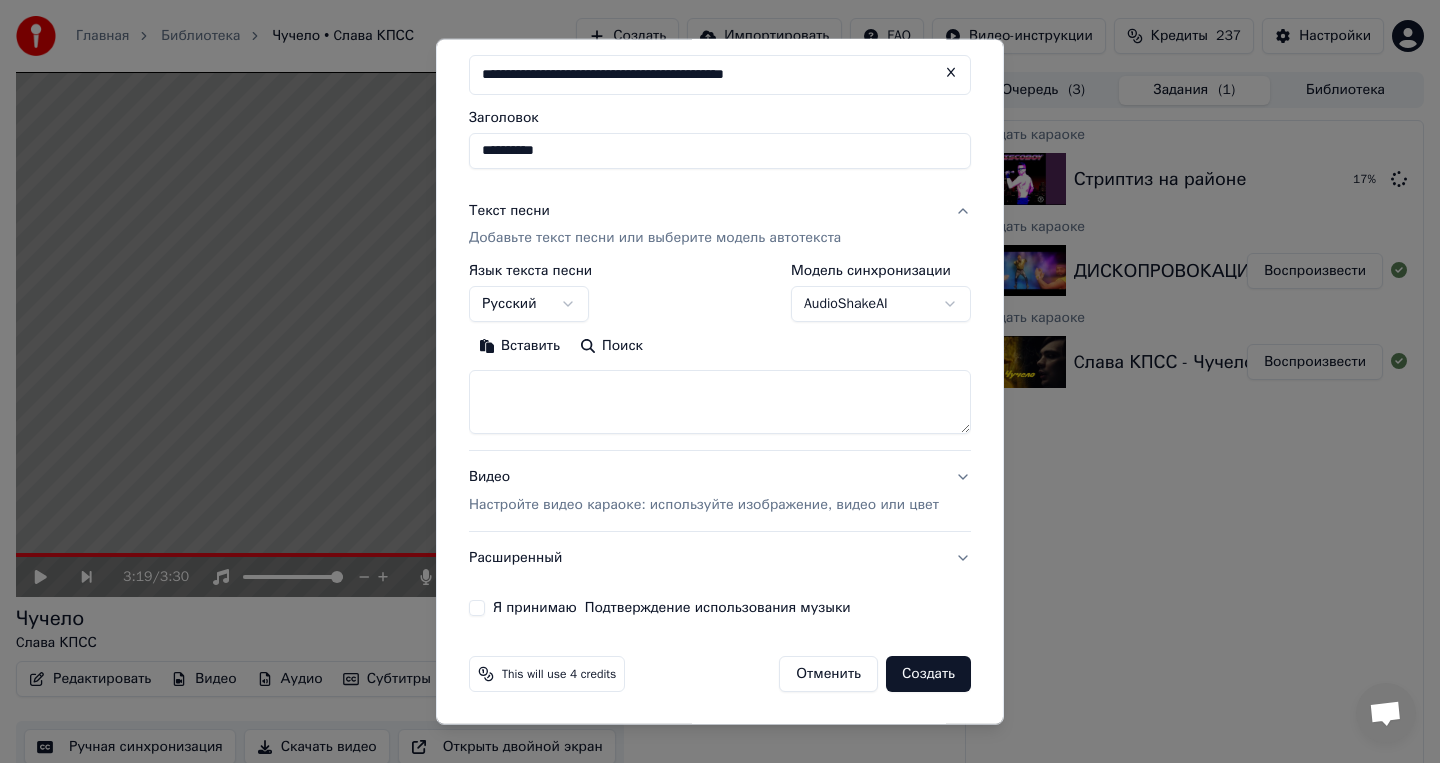 click at bounding box center (720, 402) 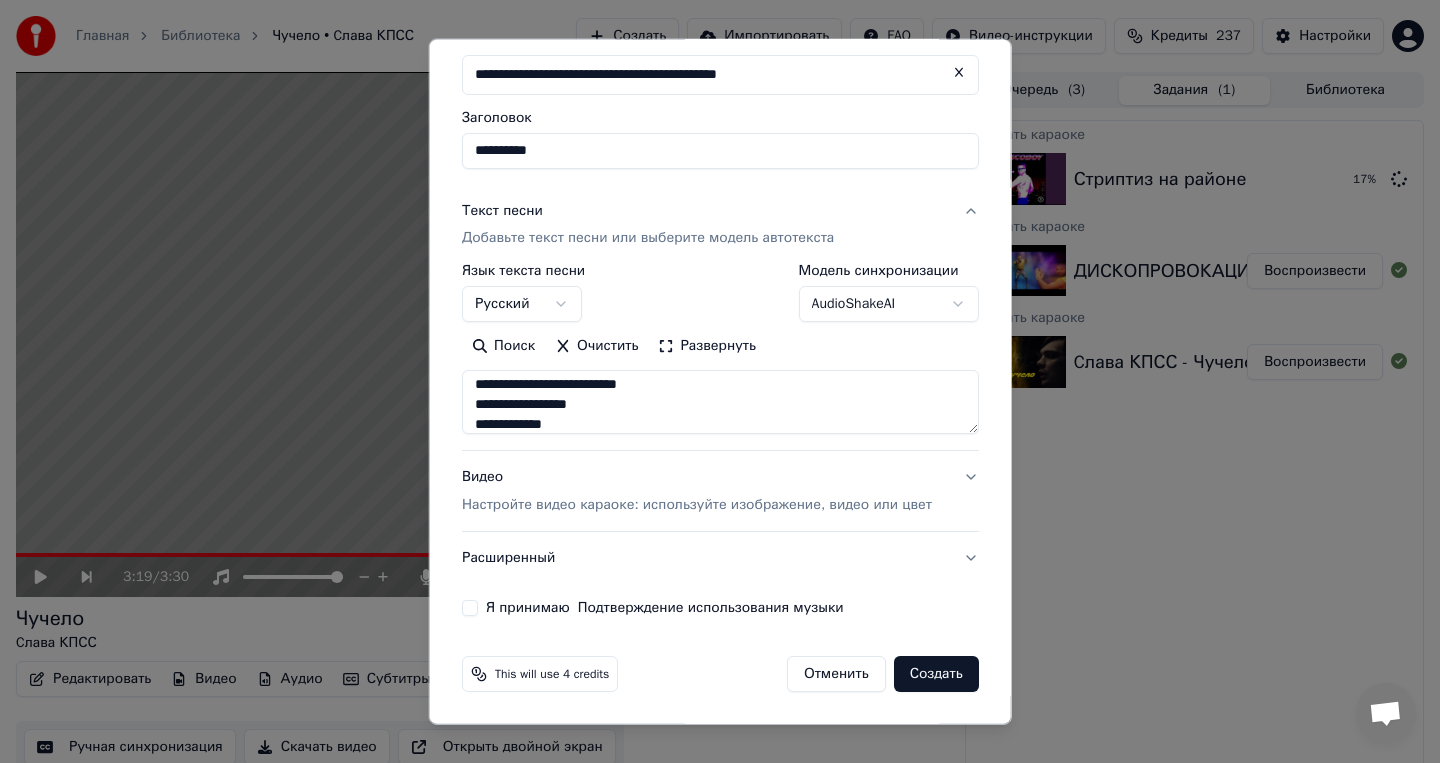scroll, scrollTop: 514, scrollLeft: 0, axis: vertical 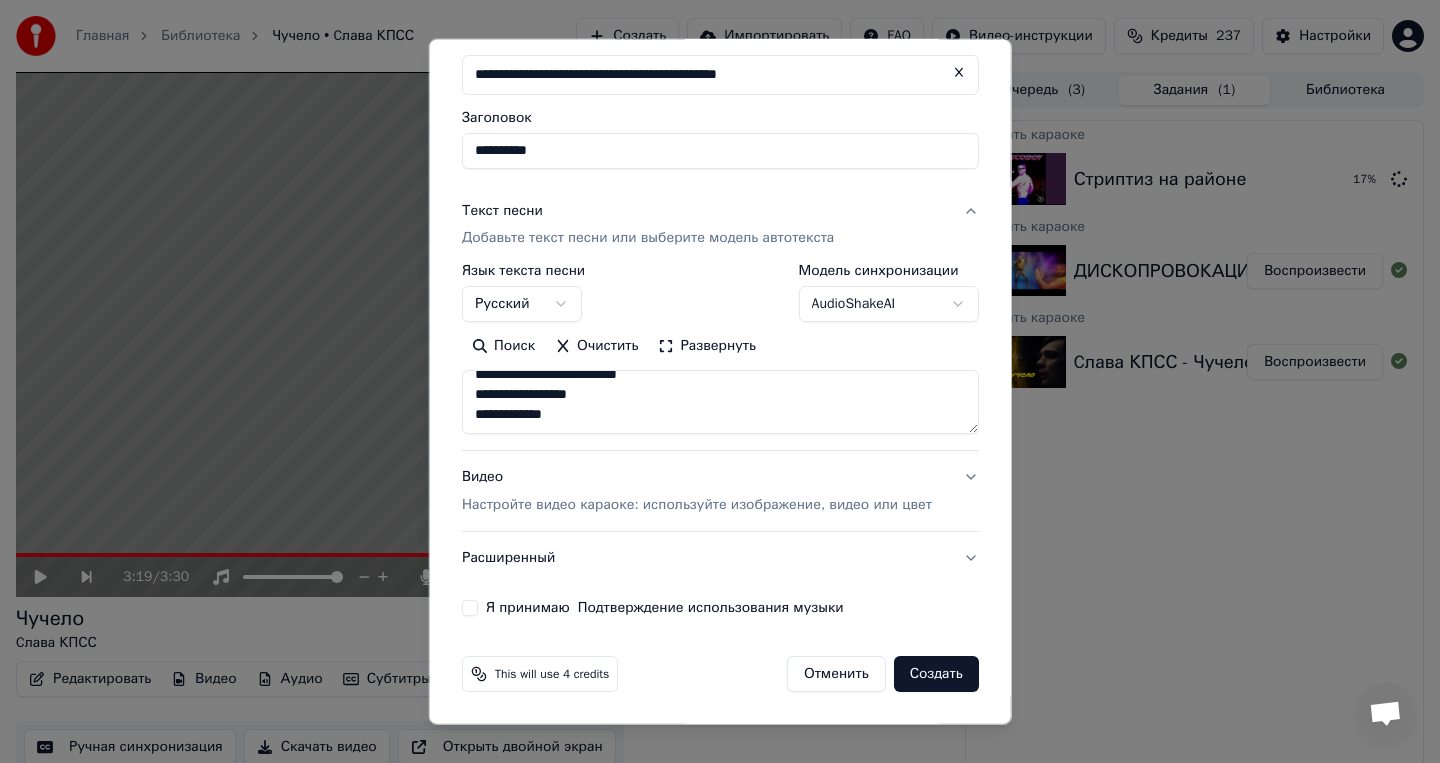 type on "**********" 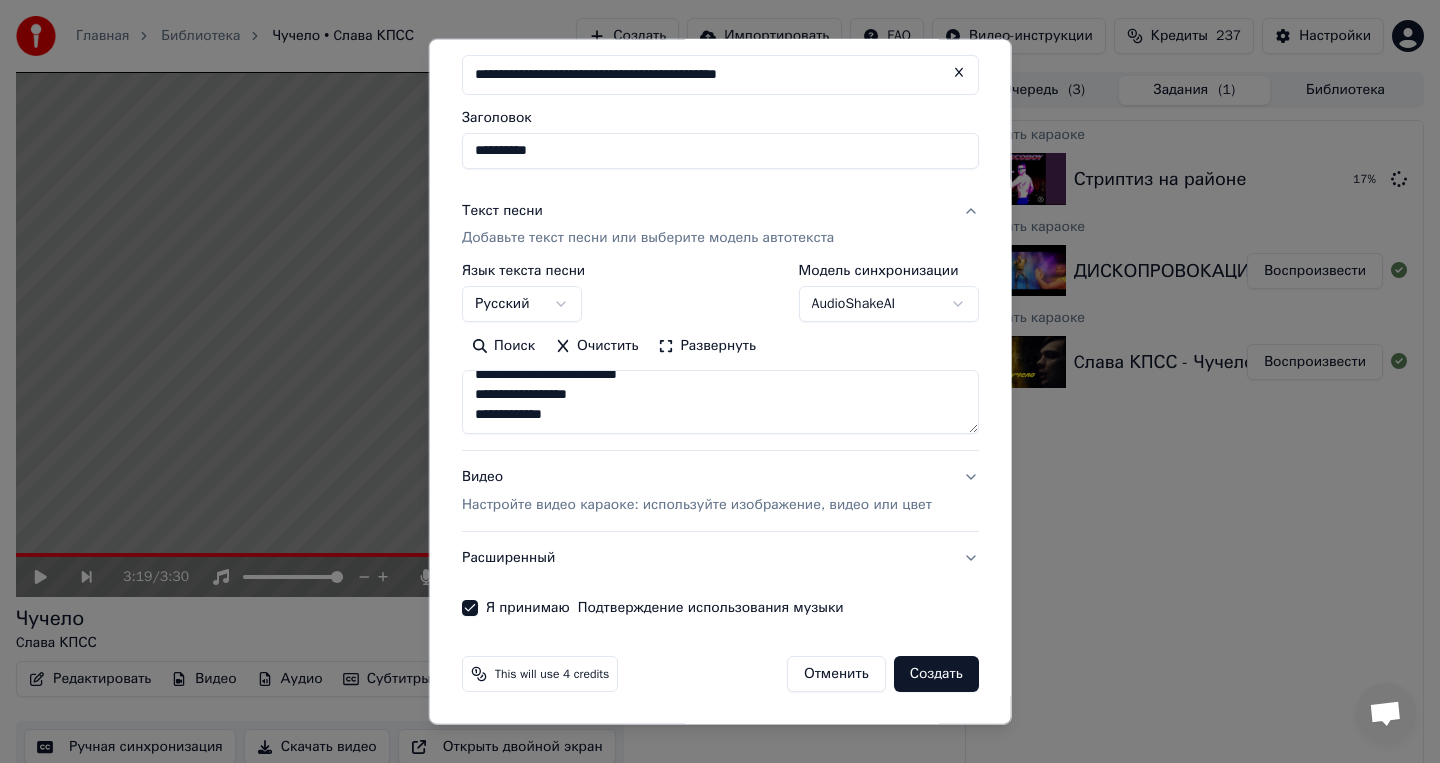 click on "This will use 4 credits Отменить Создать" at bounding box center [720, 674] 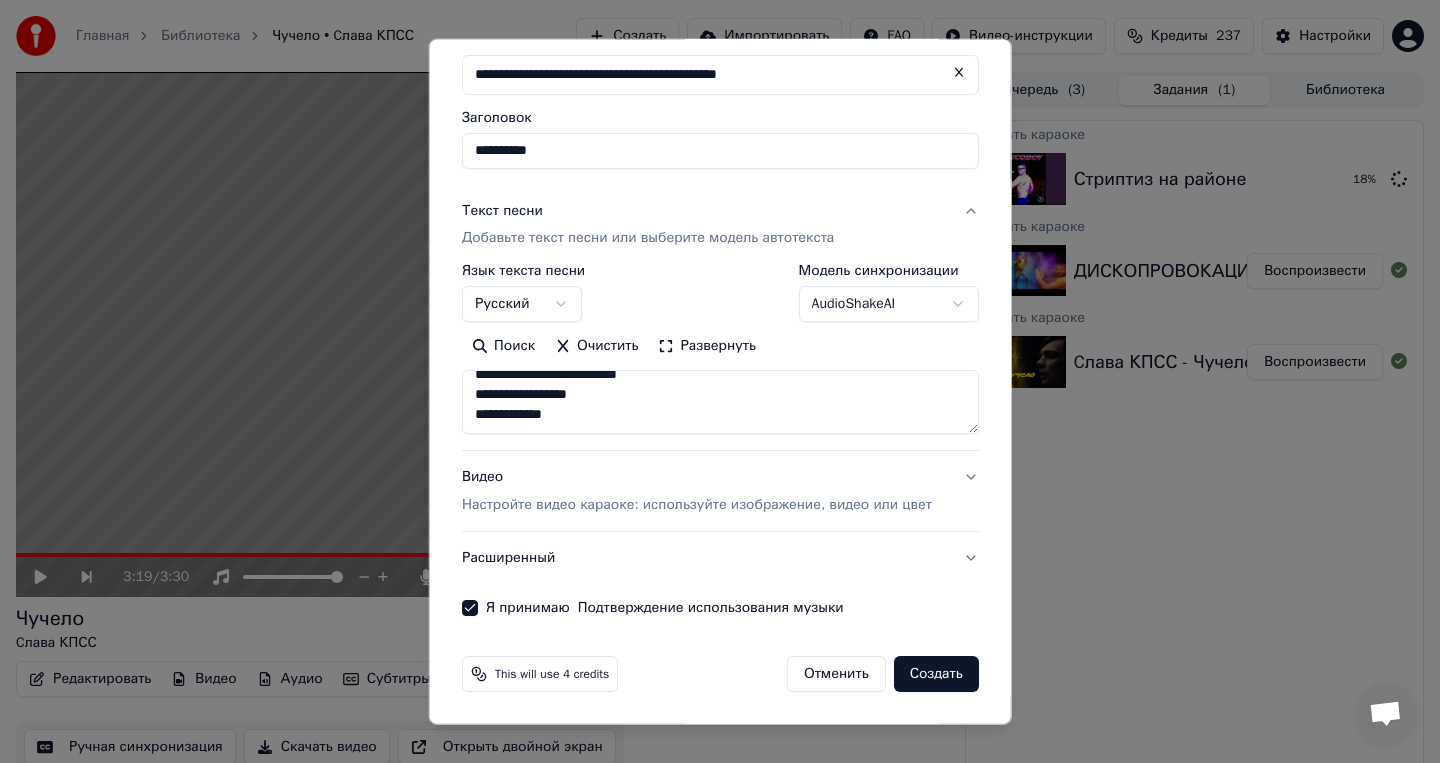 click on "Создать" at bounding box center (935, 674) 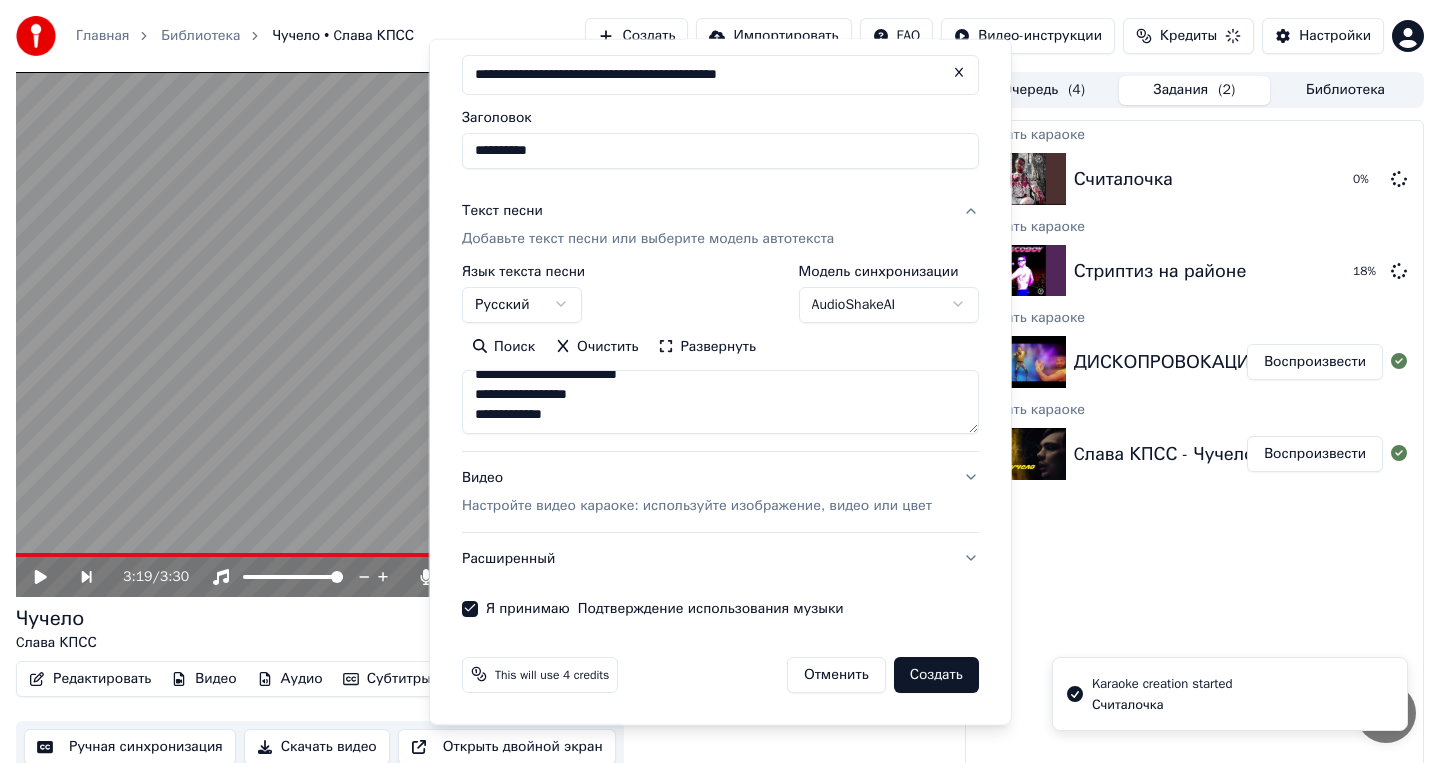 type 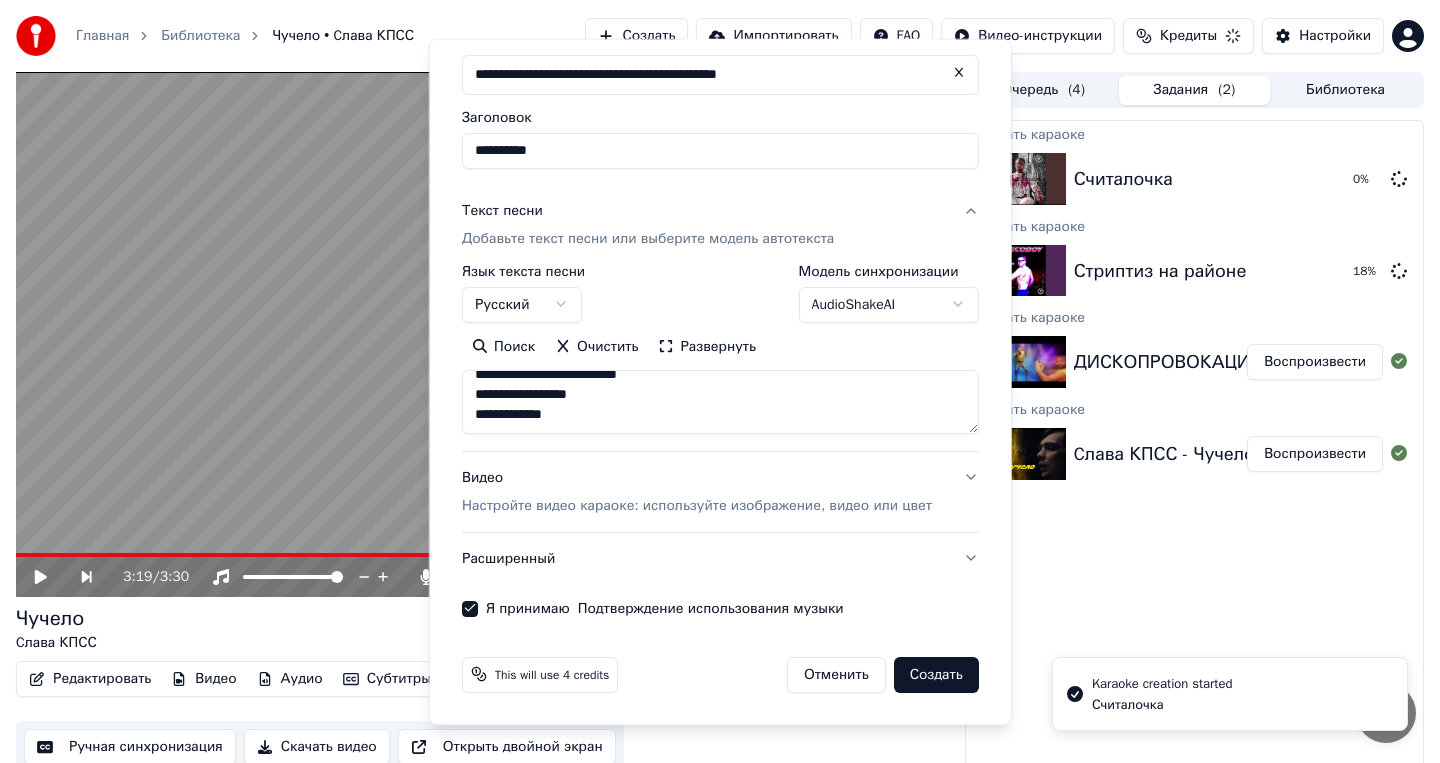 type 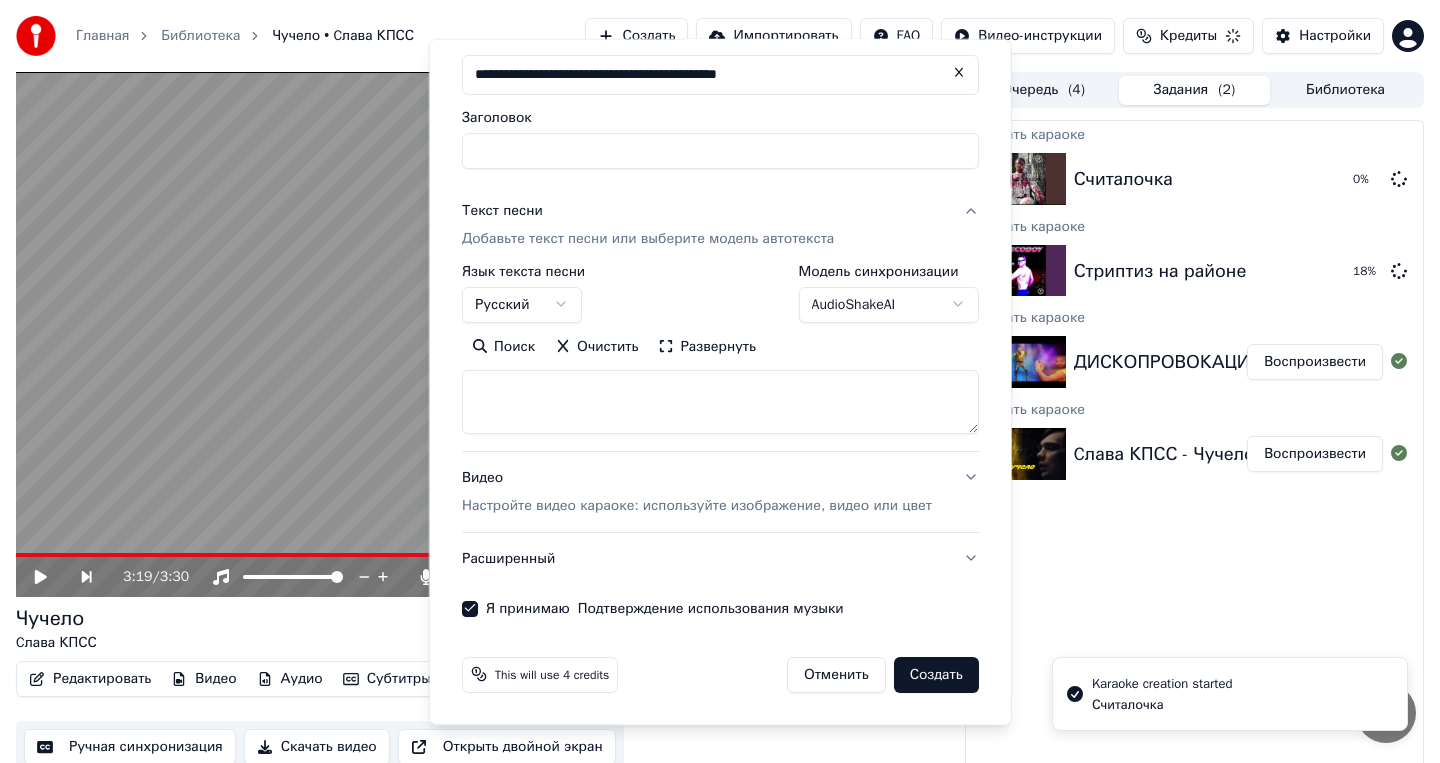 scroll, scrollTop: 0, scrollLeft: 0, axis: both 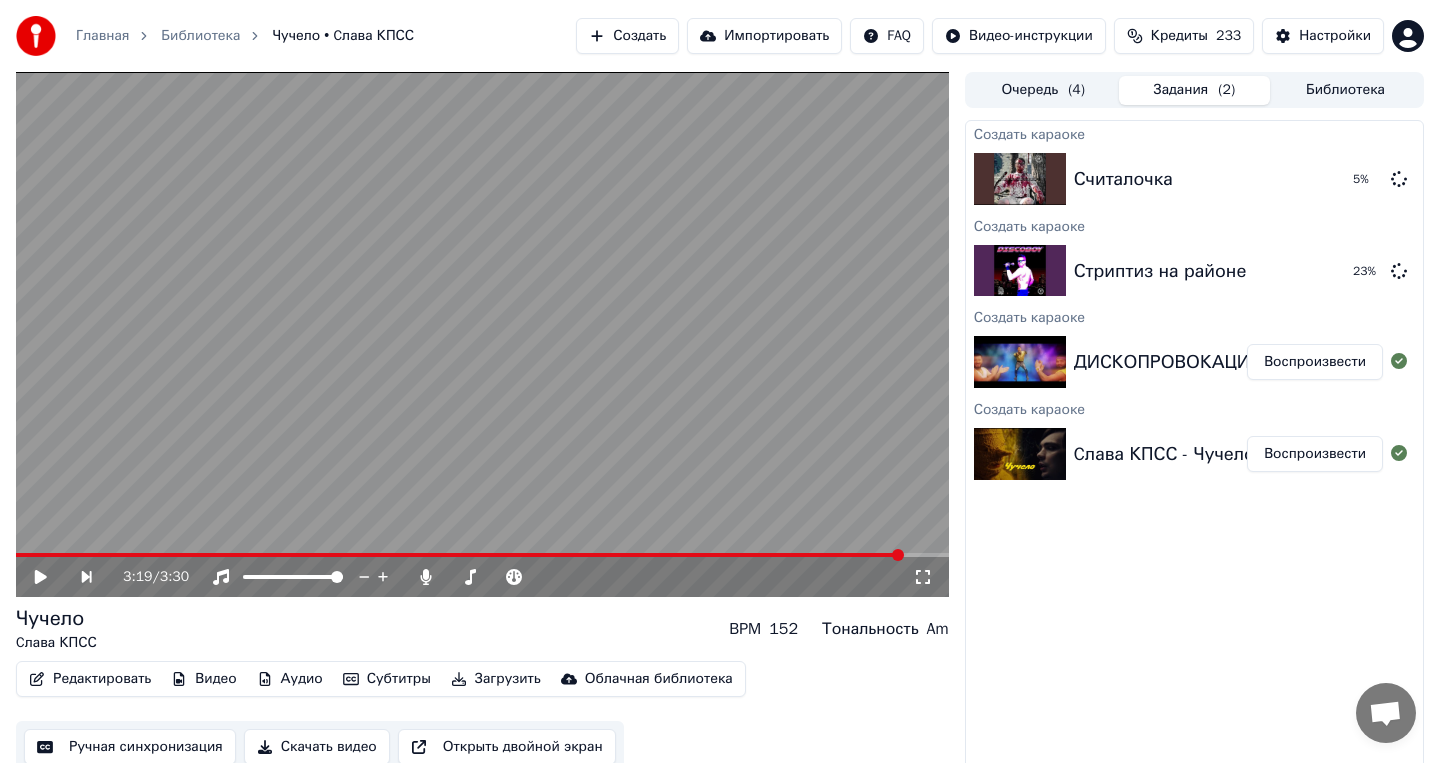 click on "Создать" at bounding box center (627, 36) 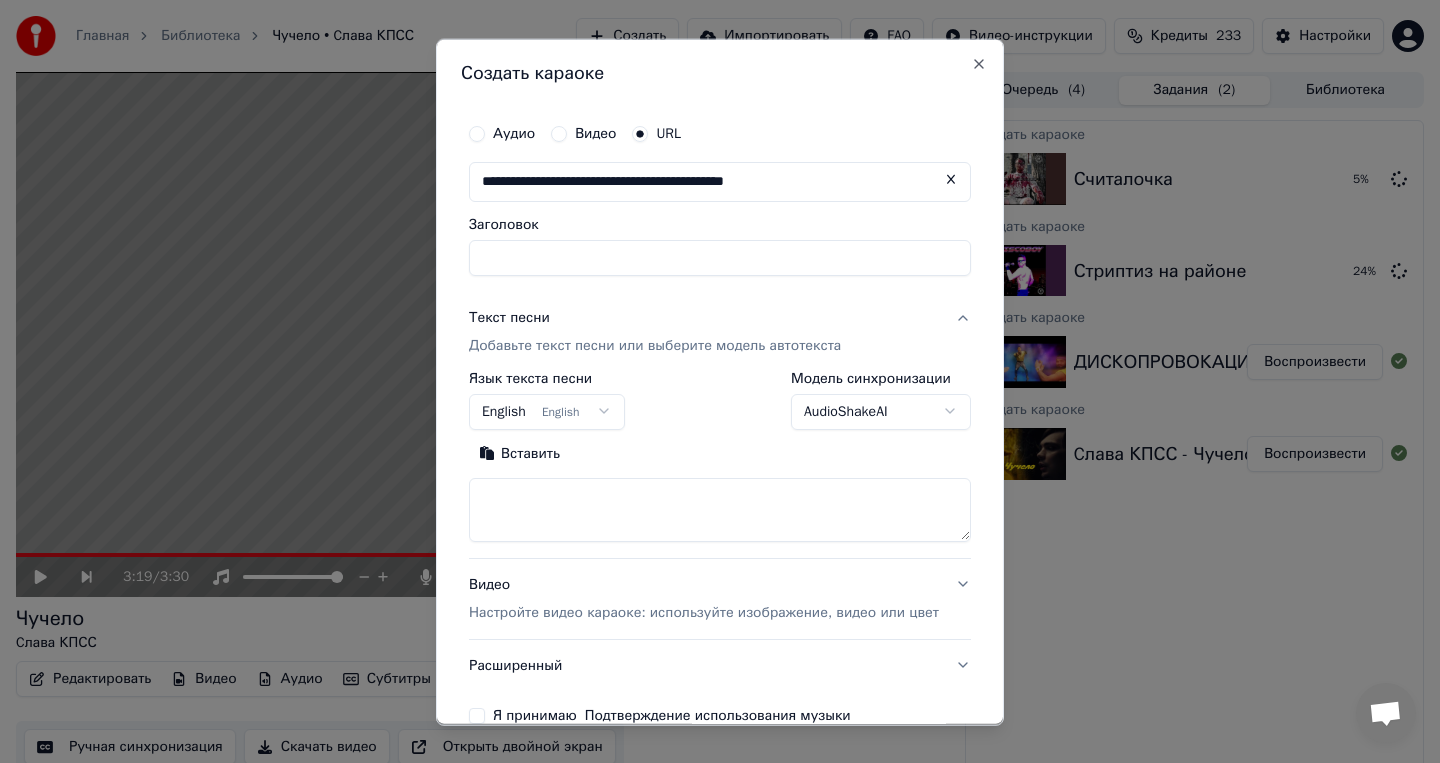 type on "**********" 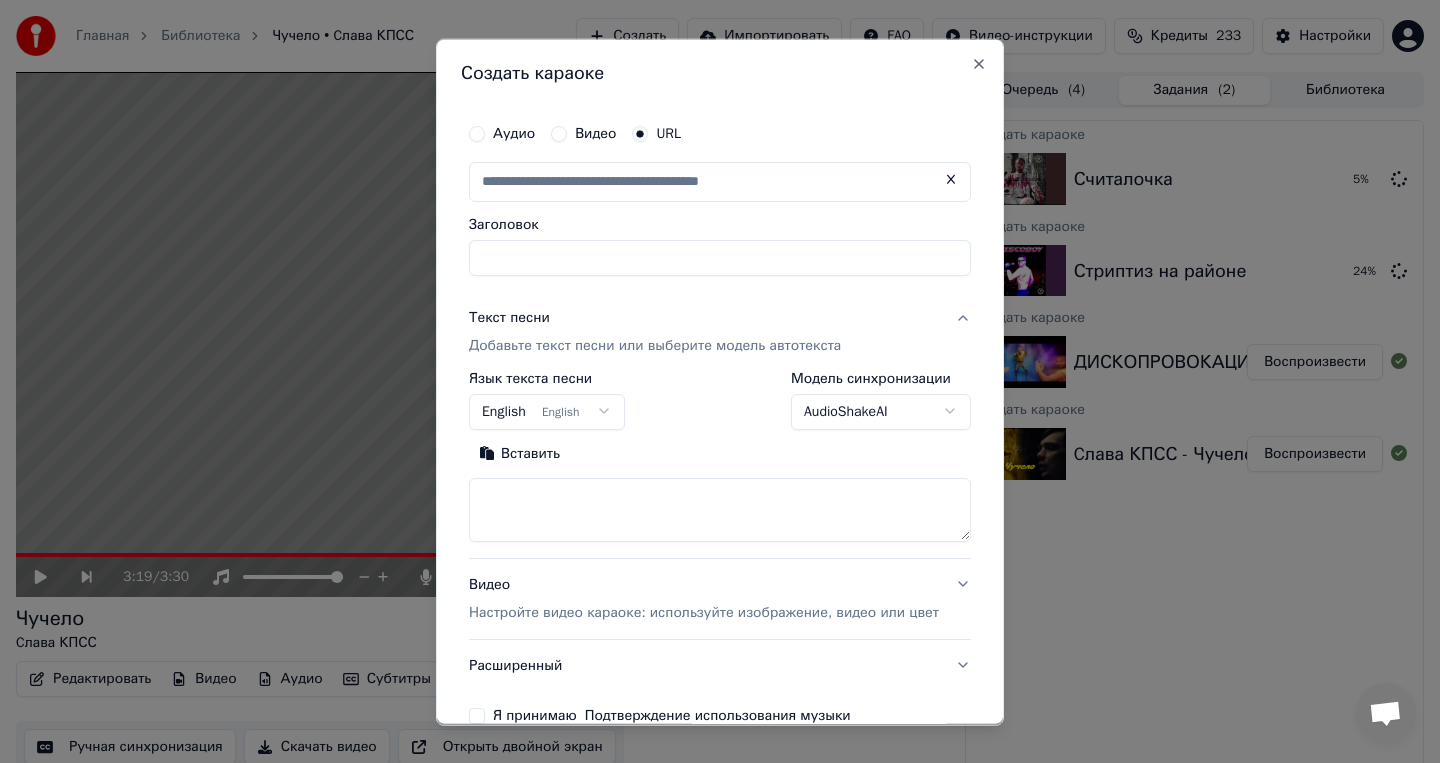 click on "Заголовок" at bounding box center (720, 257) 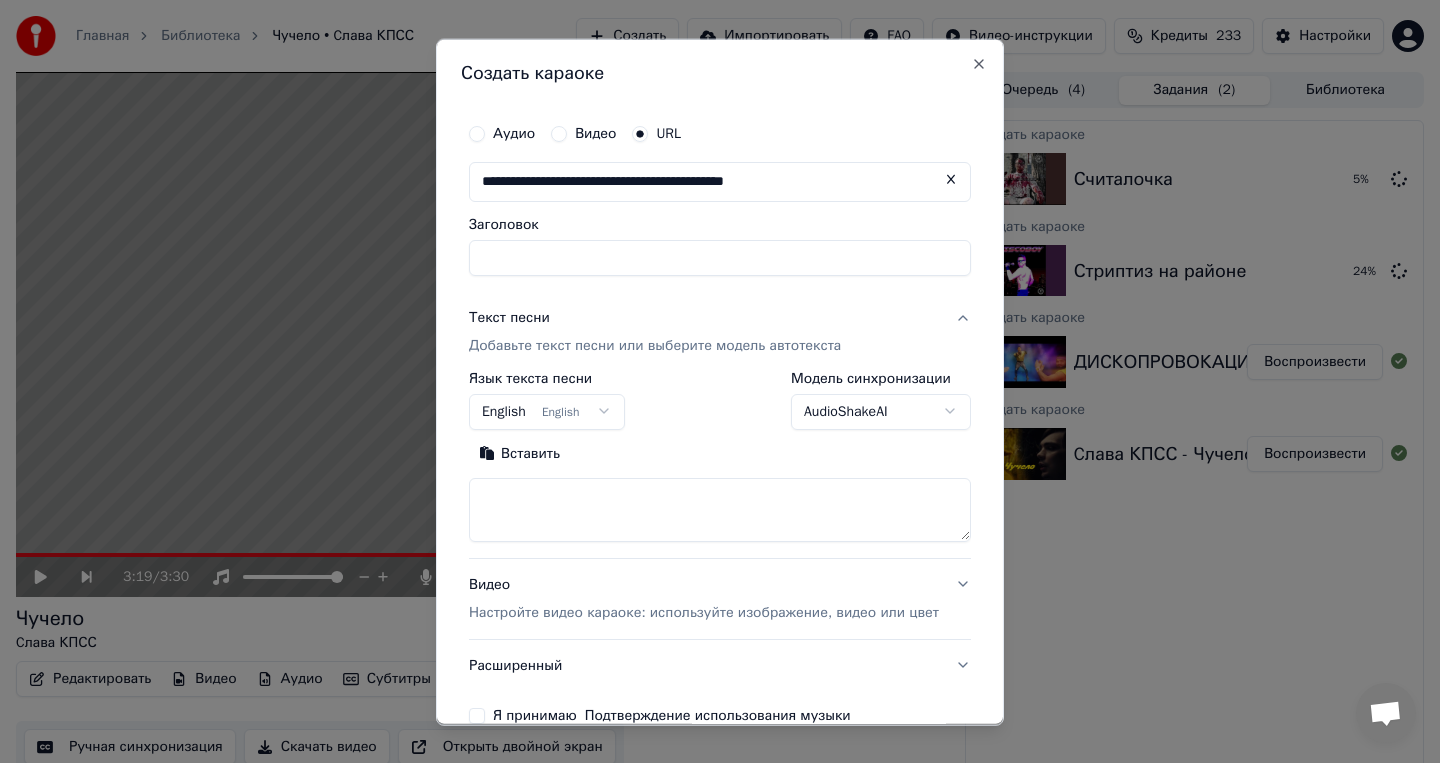 type on "*****" 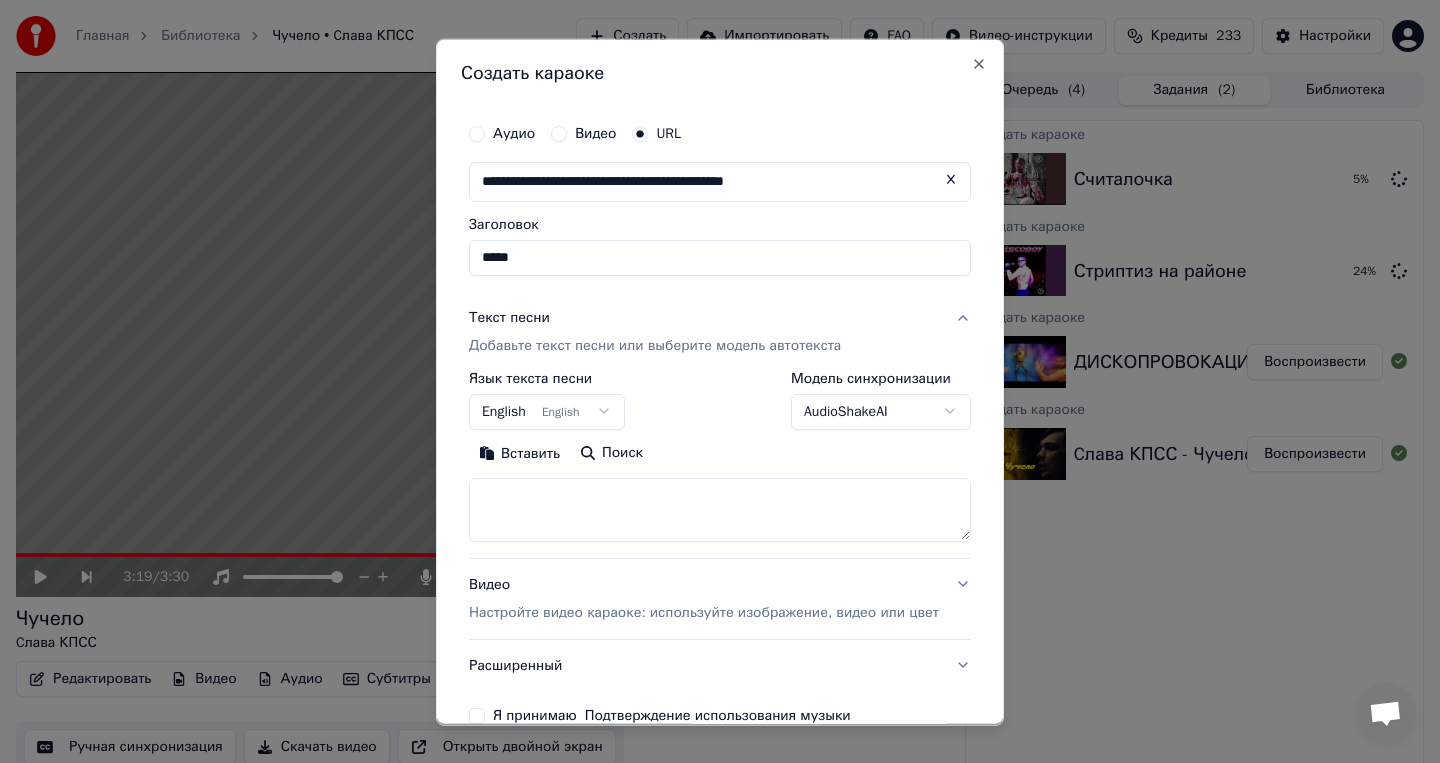 click on "**********" at bounding box center (720, 181) 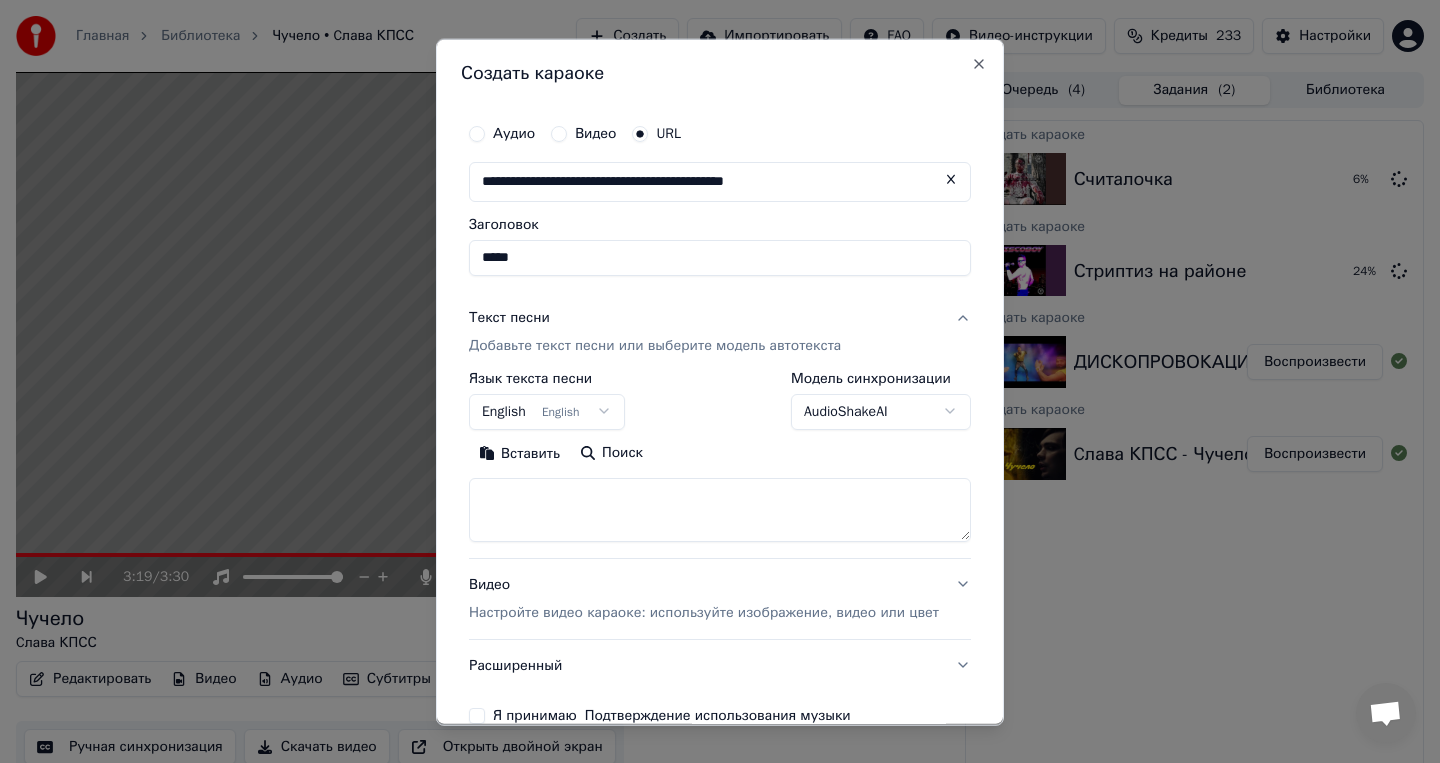 click on "**********" at bounding box center [720, 381] 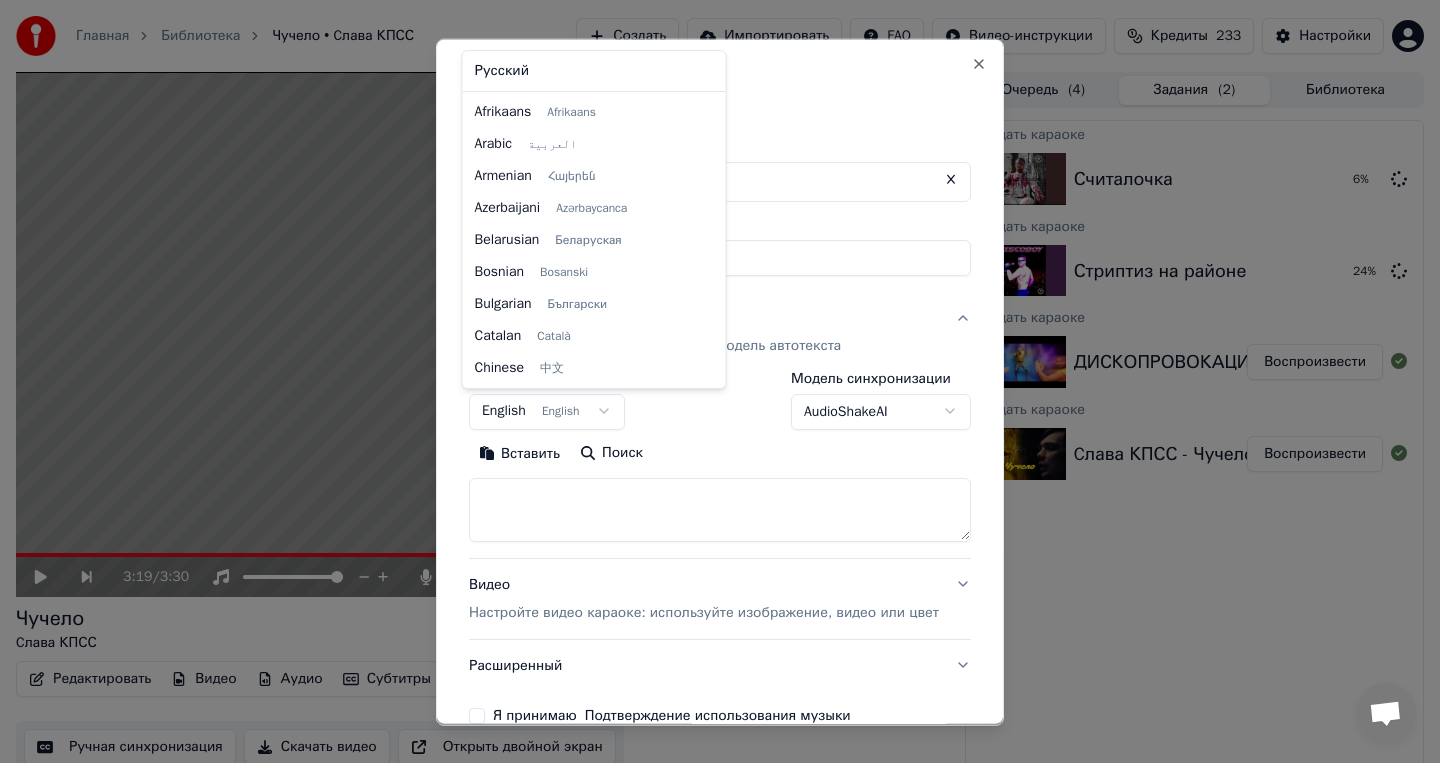 scroll, scrollTop: 160, scrollLeft: 0, axis: vertical 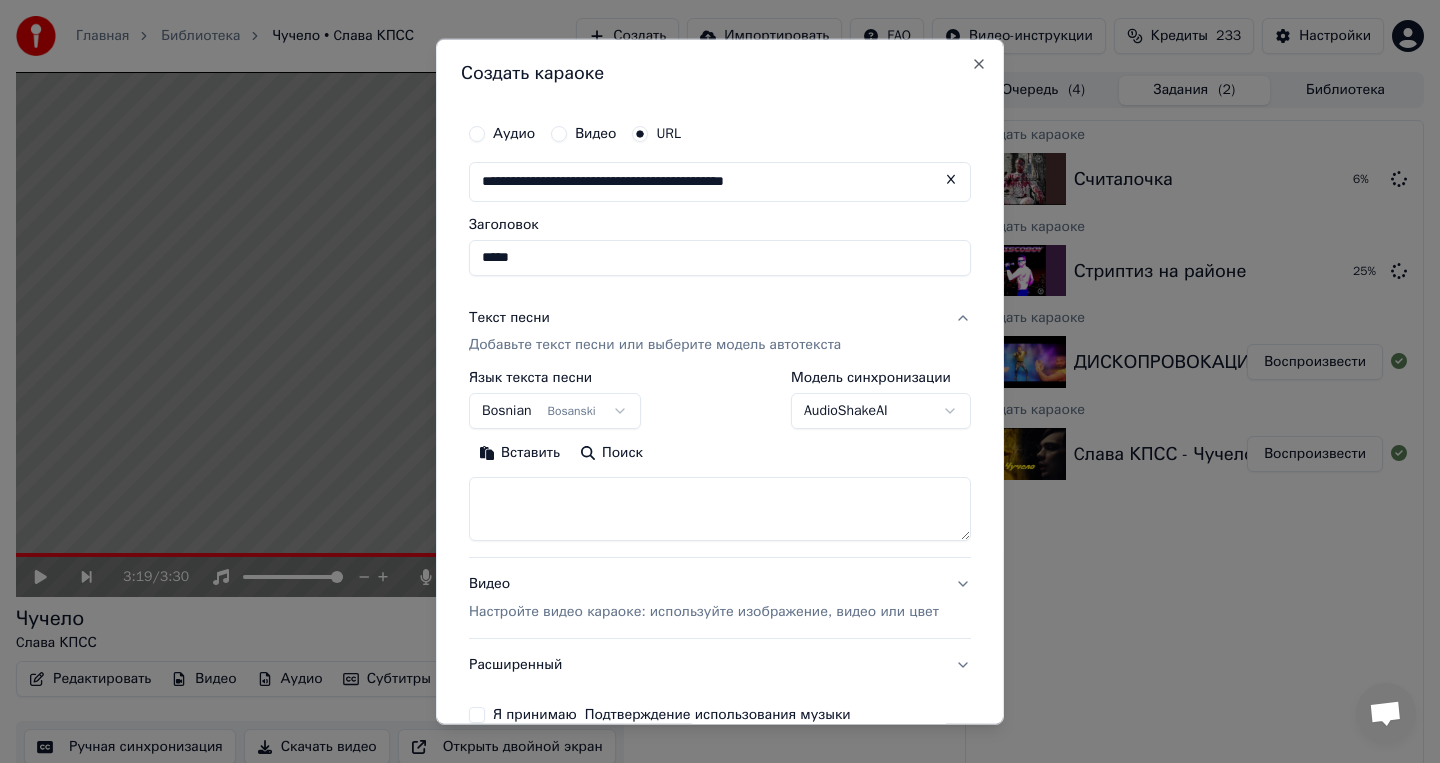 click on "**********" at bounding box center [720, 381] 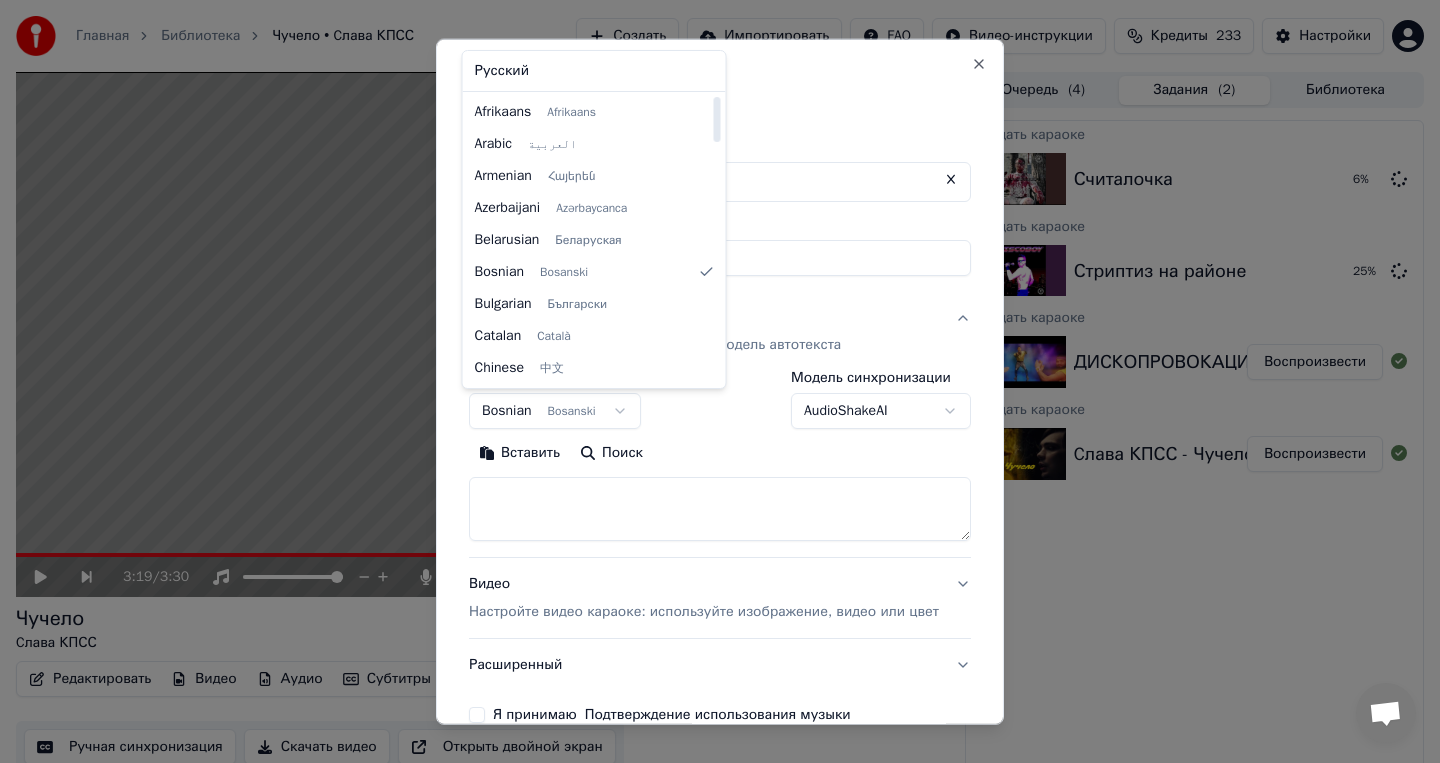 select on "**" 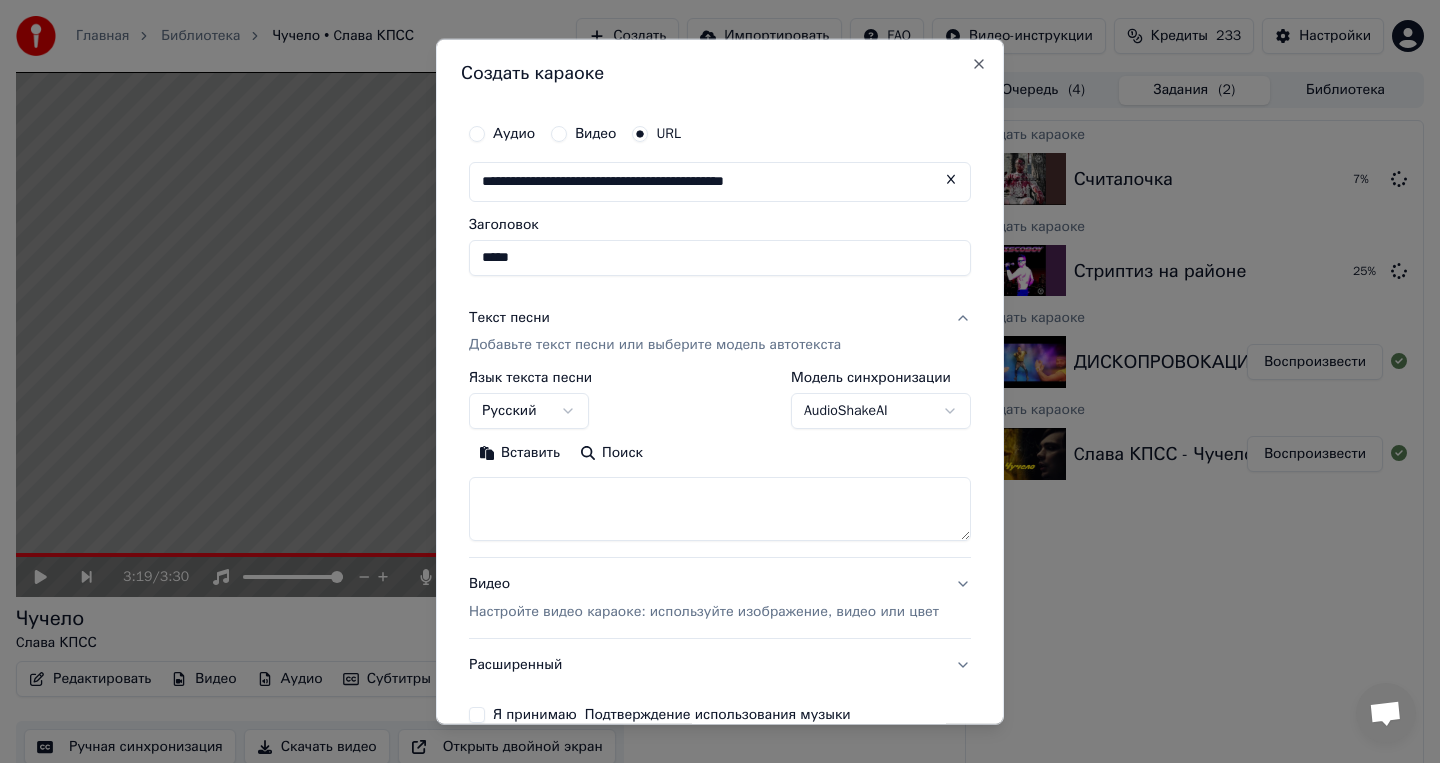 click on "**********" at bounding box center [720, 381] 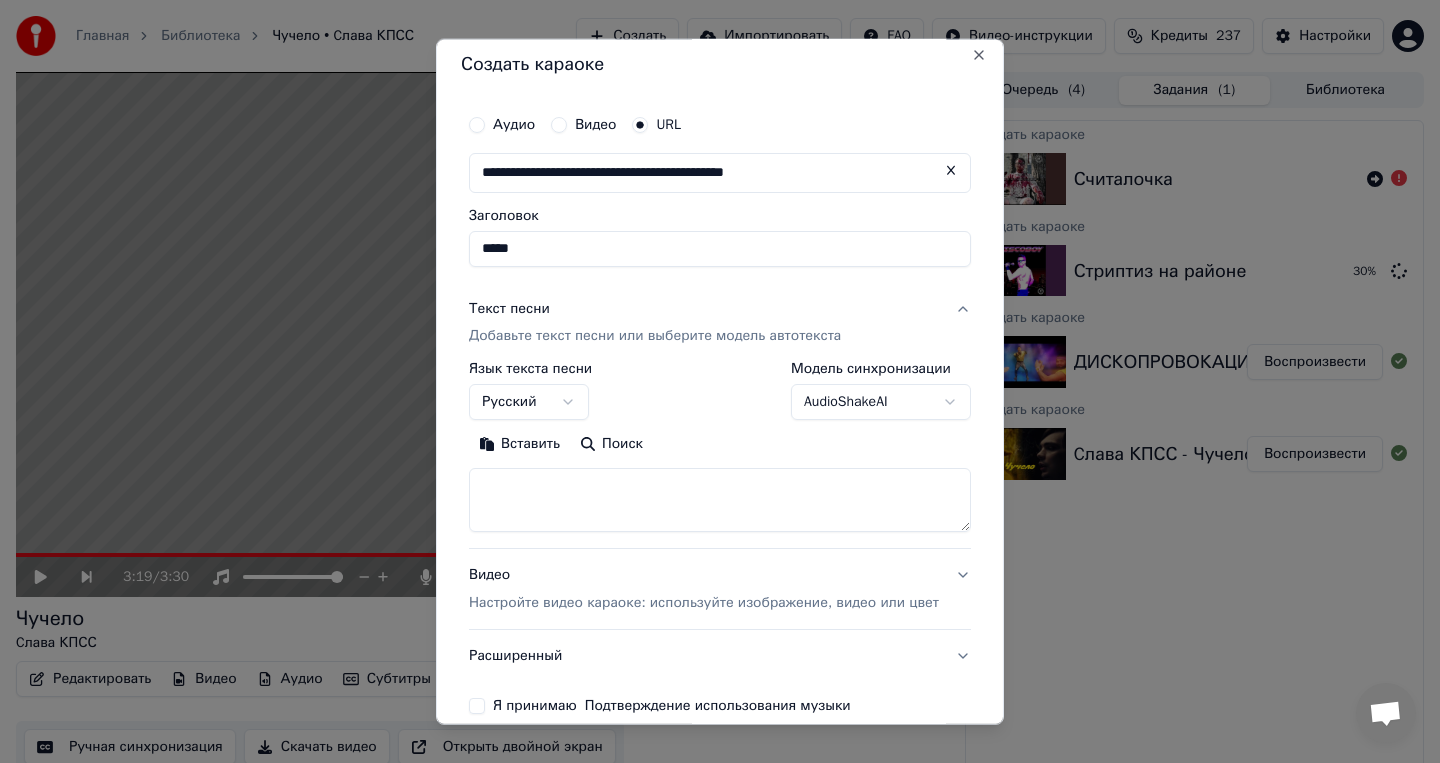 click at bounding box center [720, 500] 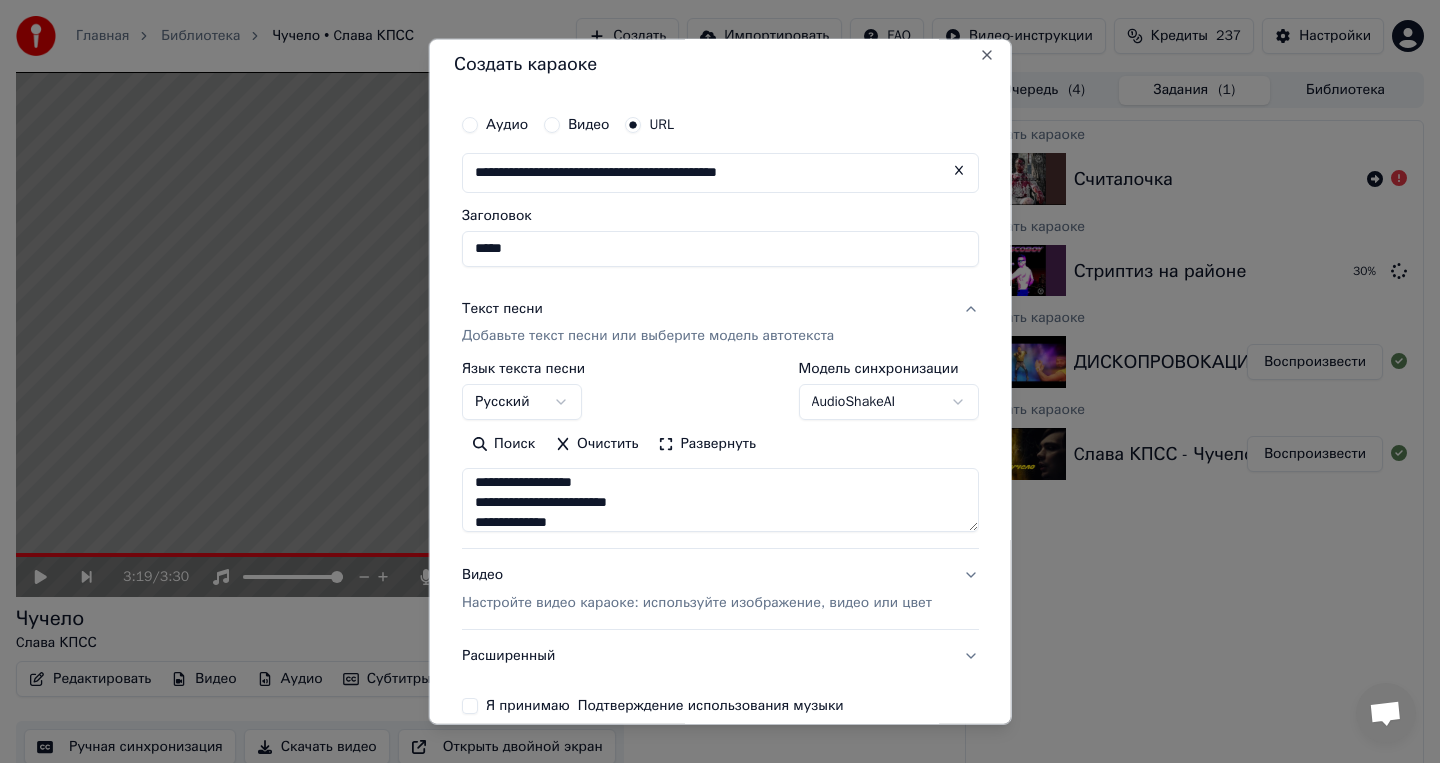 scroll, scrollTop: 753, scrollLeft: 0, axis: vertical 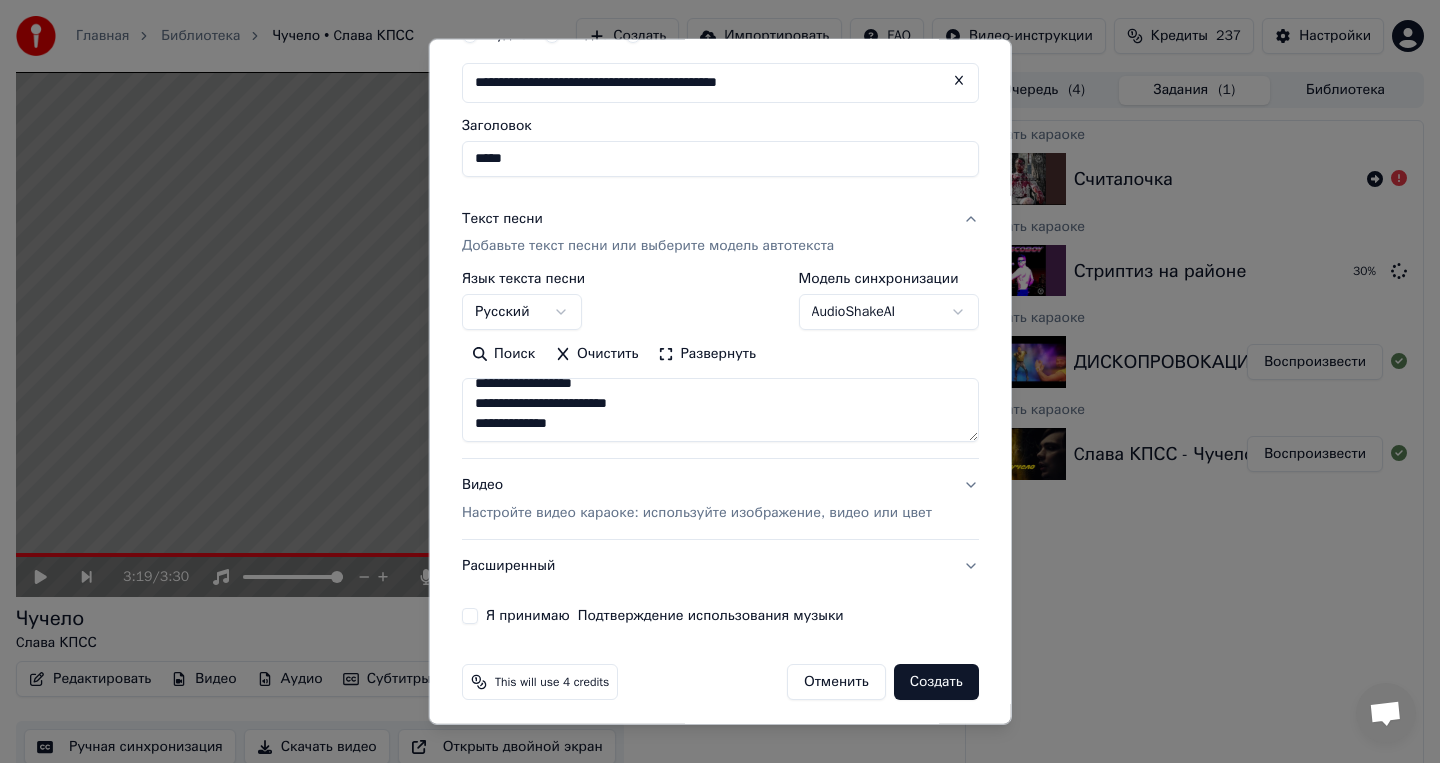 type on "**********" 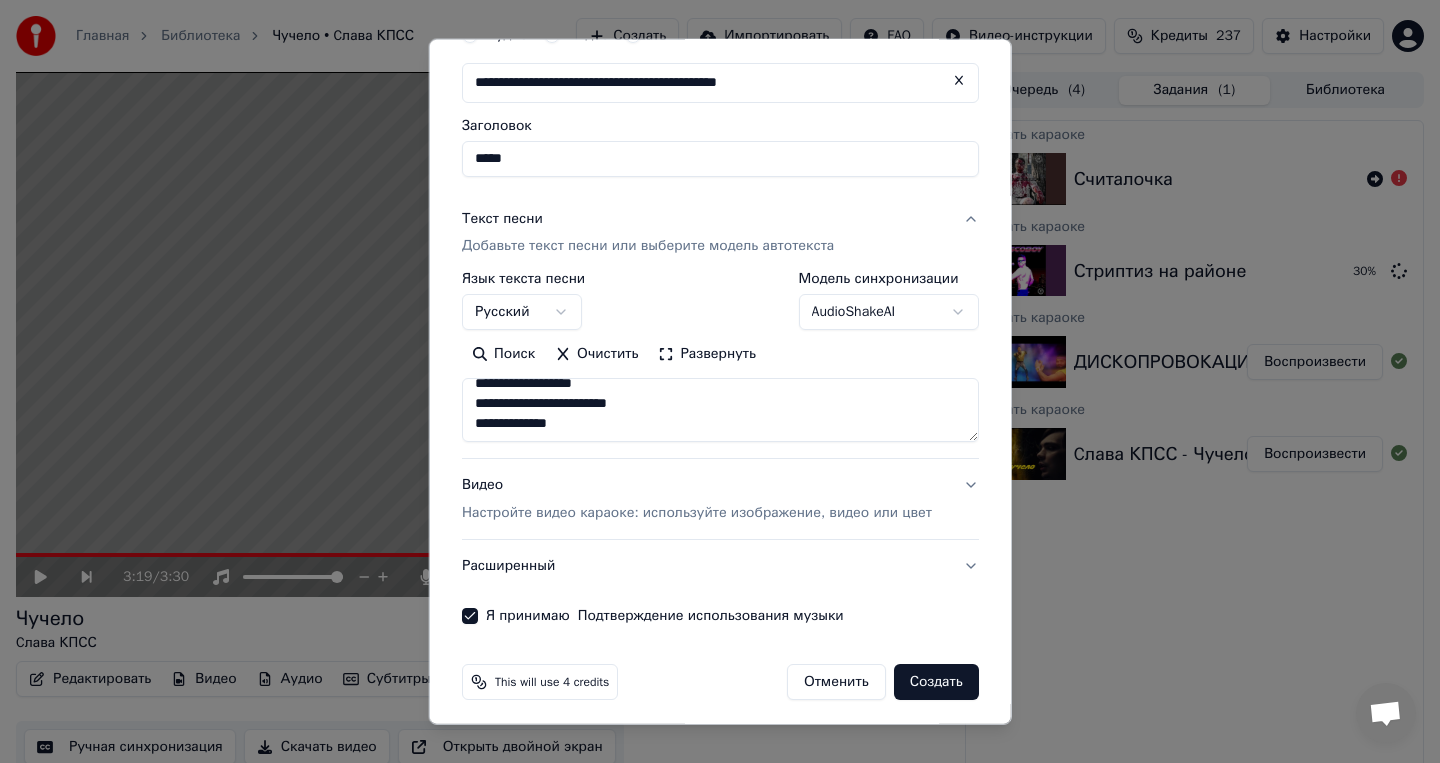 scroll, scrollTop: 107, scrollLeft: 0, axis: vertical 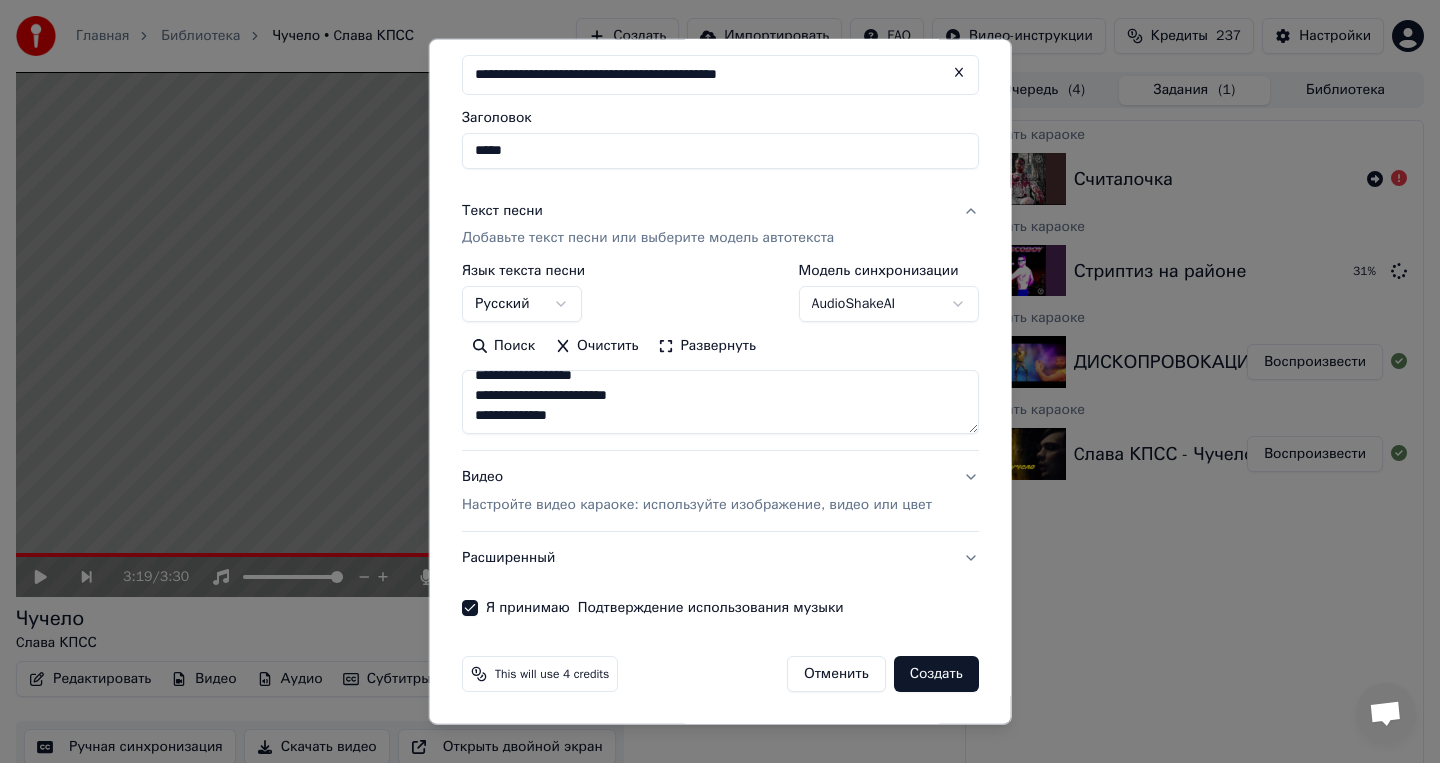 click on "Создать" at bounding box center (935, 674) 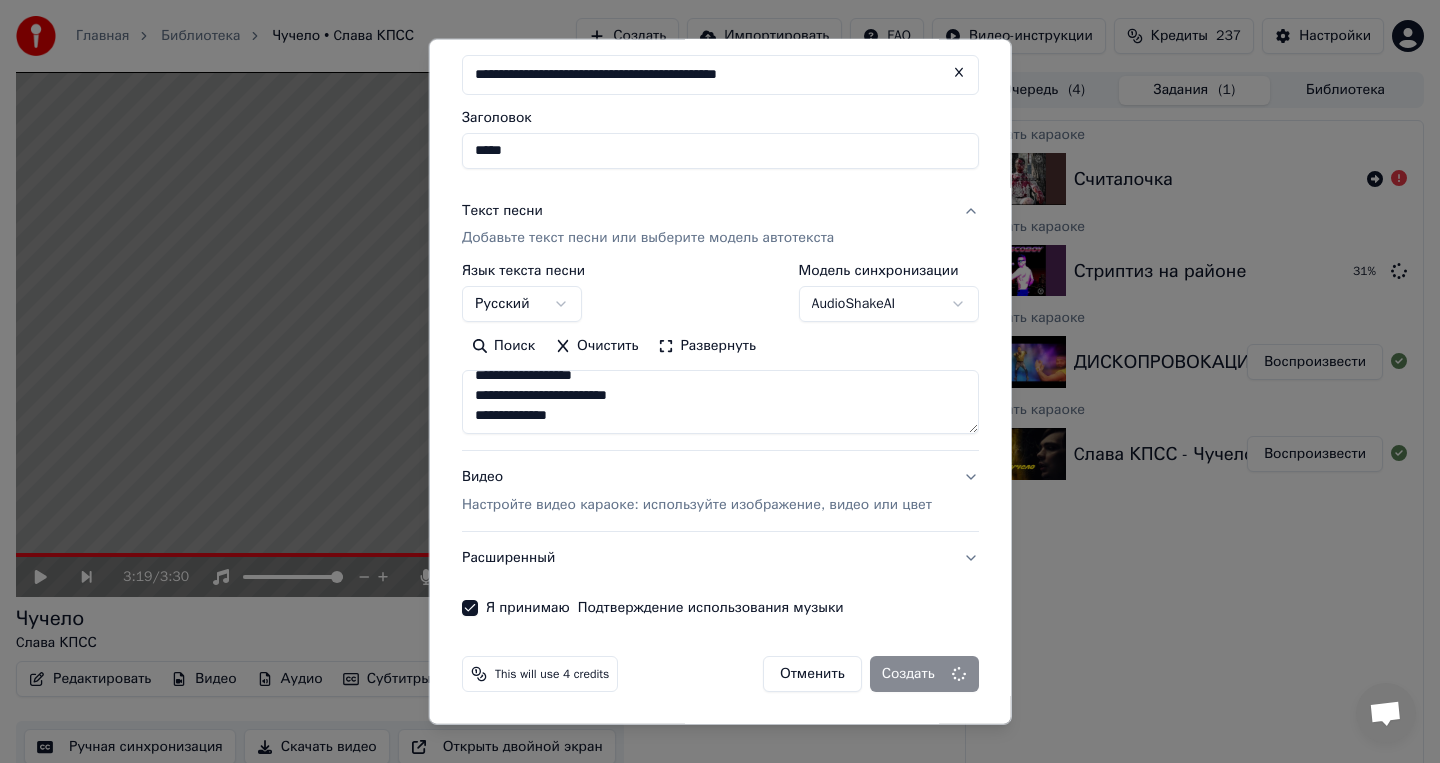 type 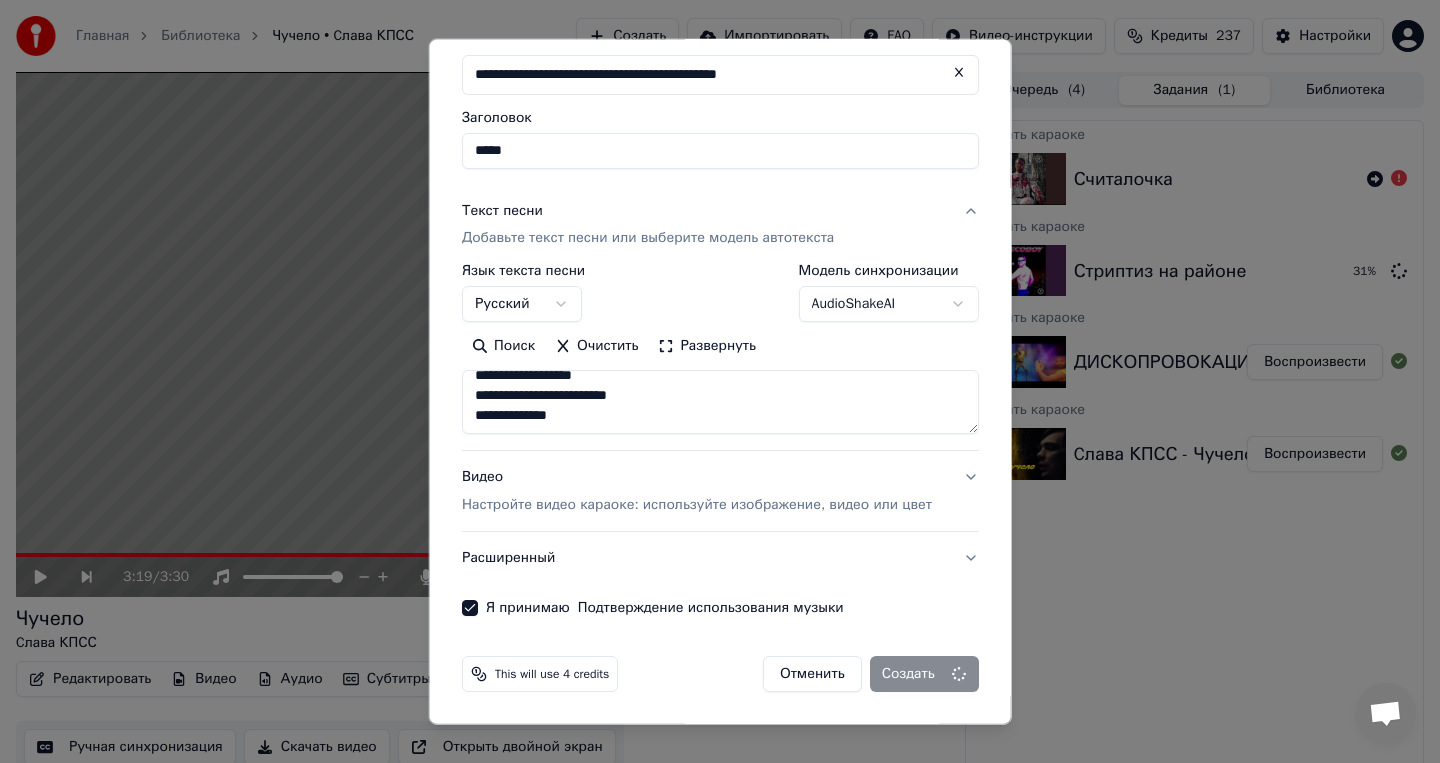 type 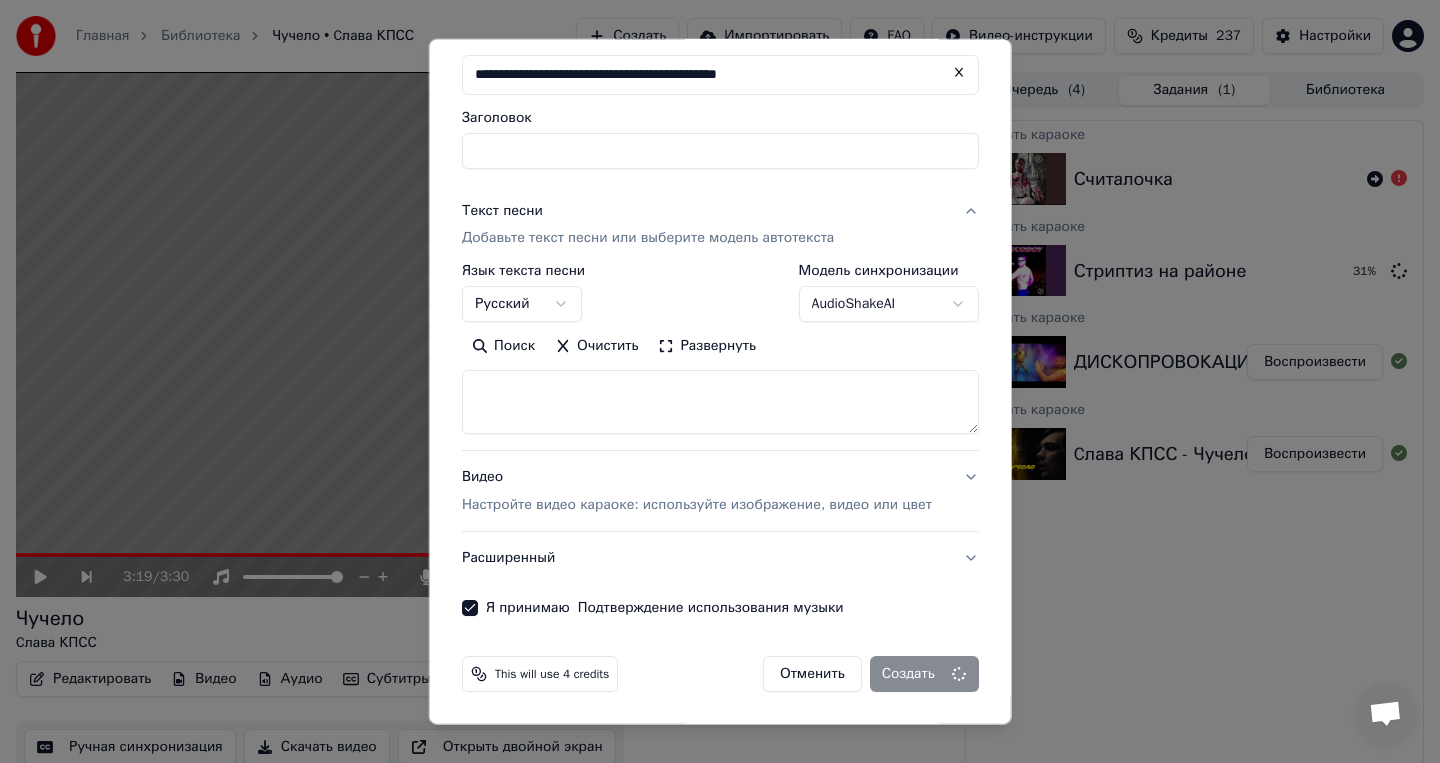 select 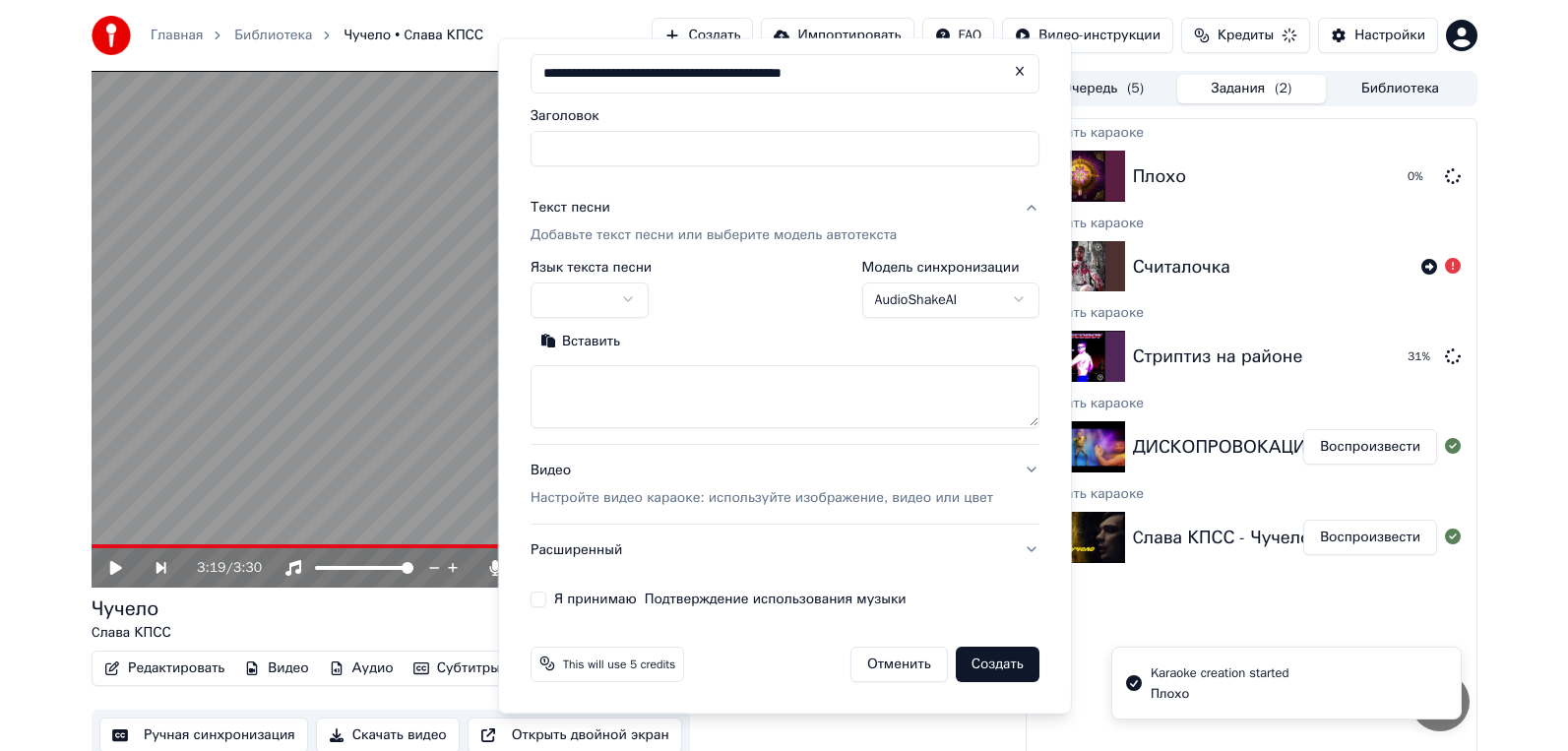scroll, scrollTop: 0, scrollLeft: 0, axis: both 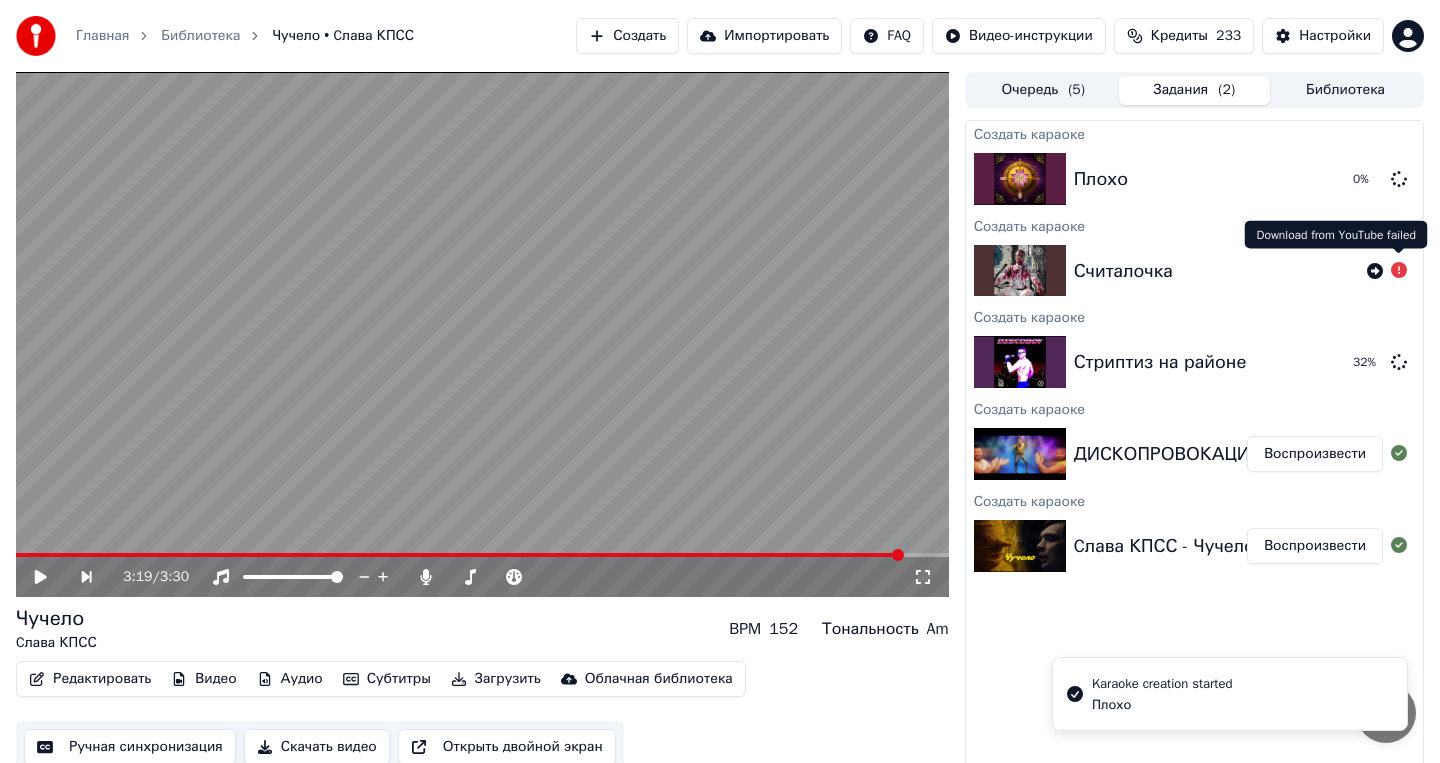 click 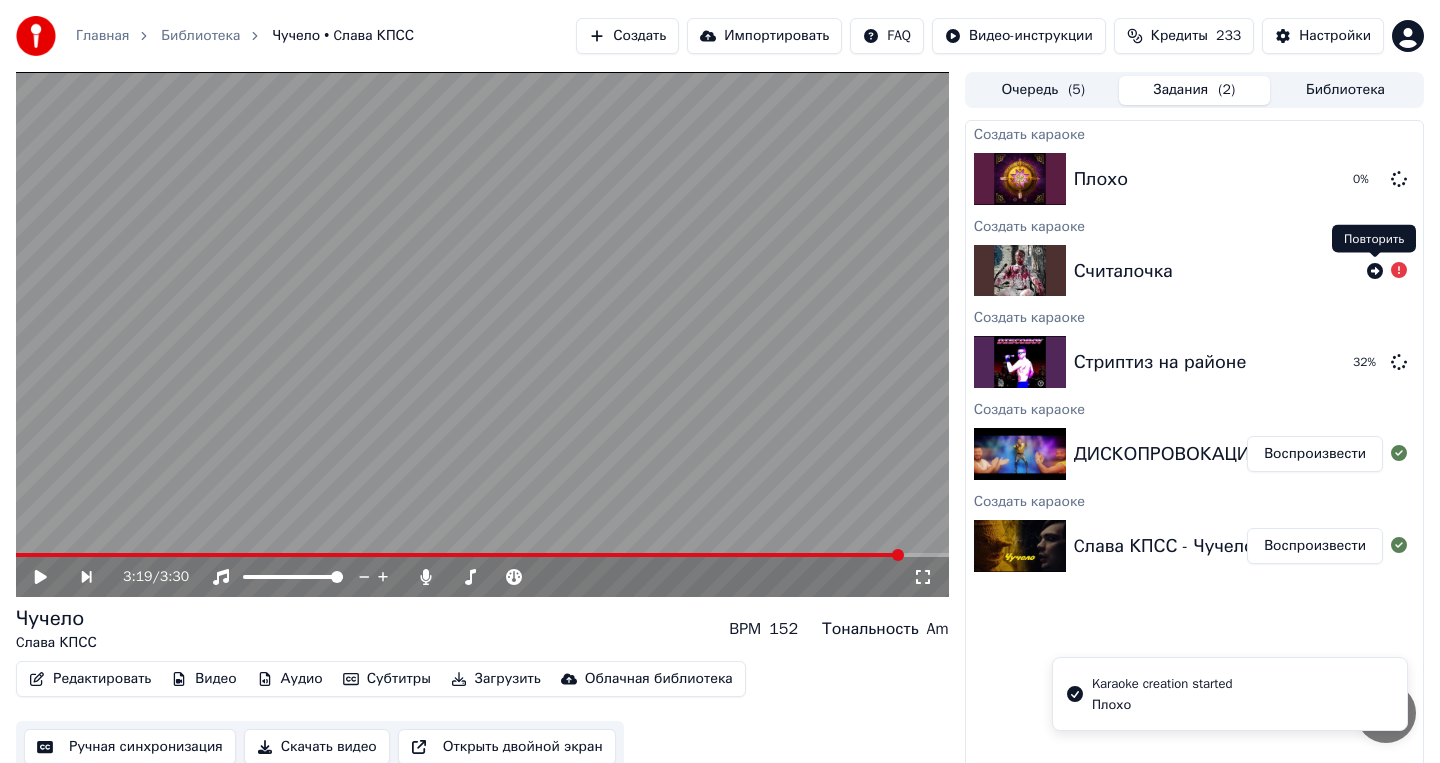 click 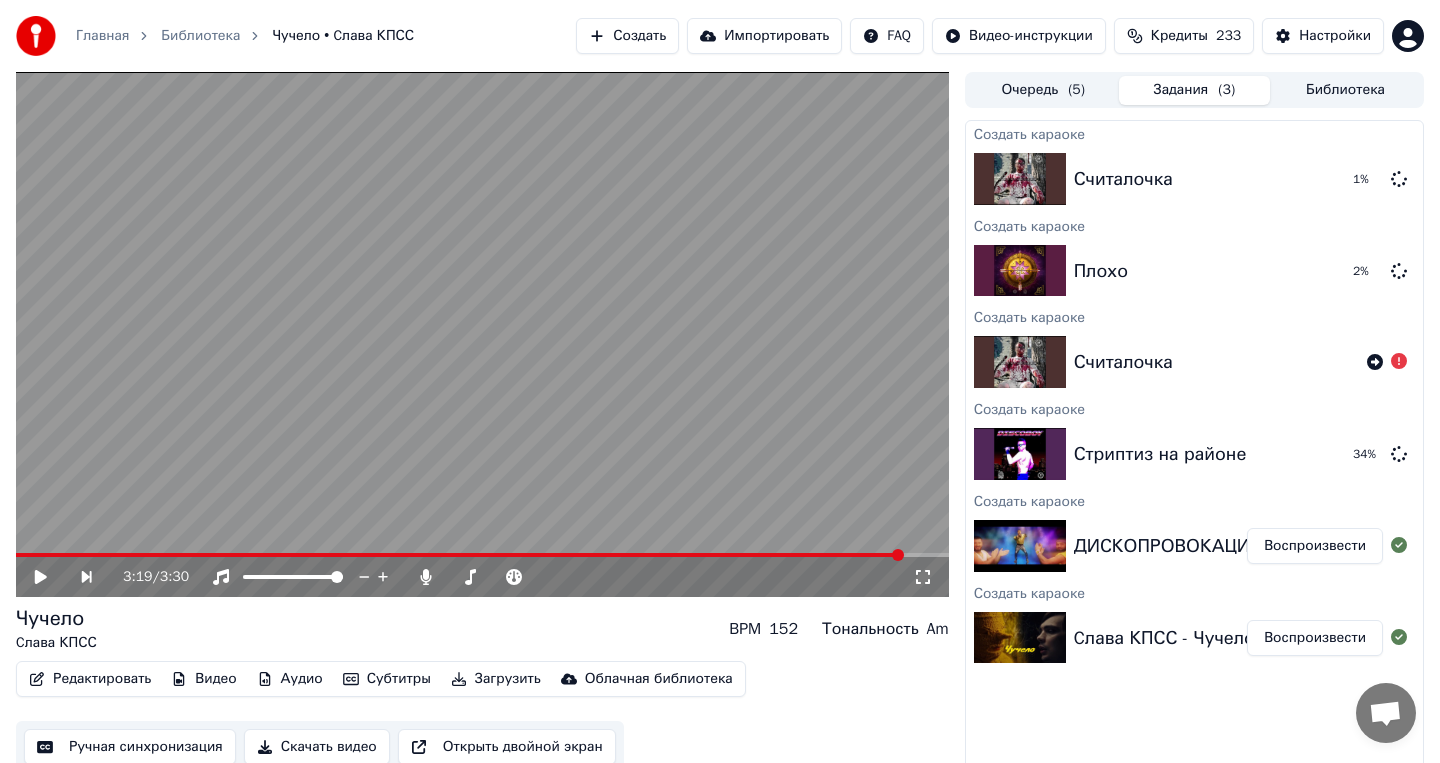 click on "Воспроизвести" at bounding box center [1315, 546] 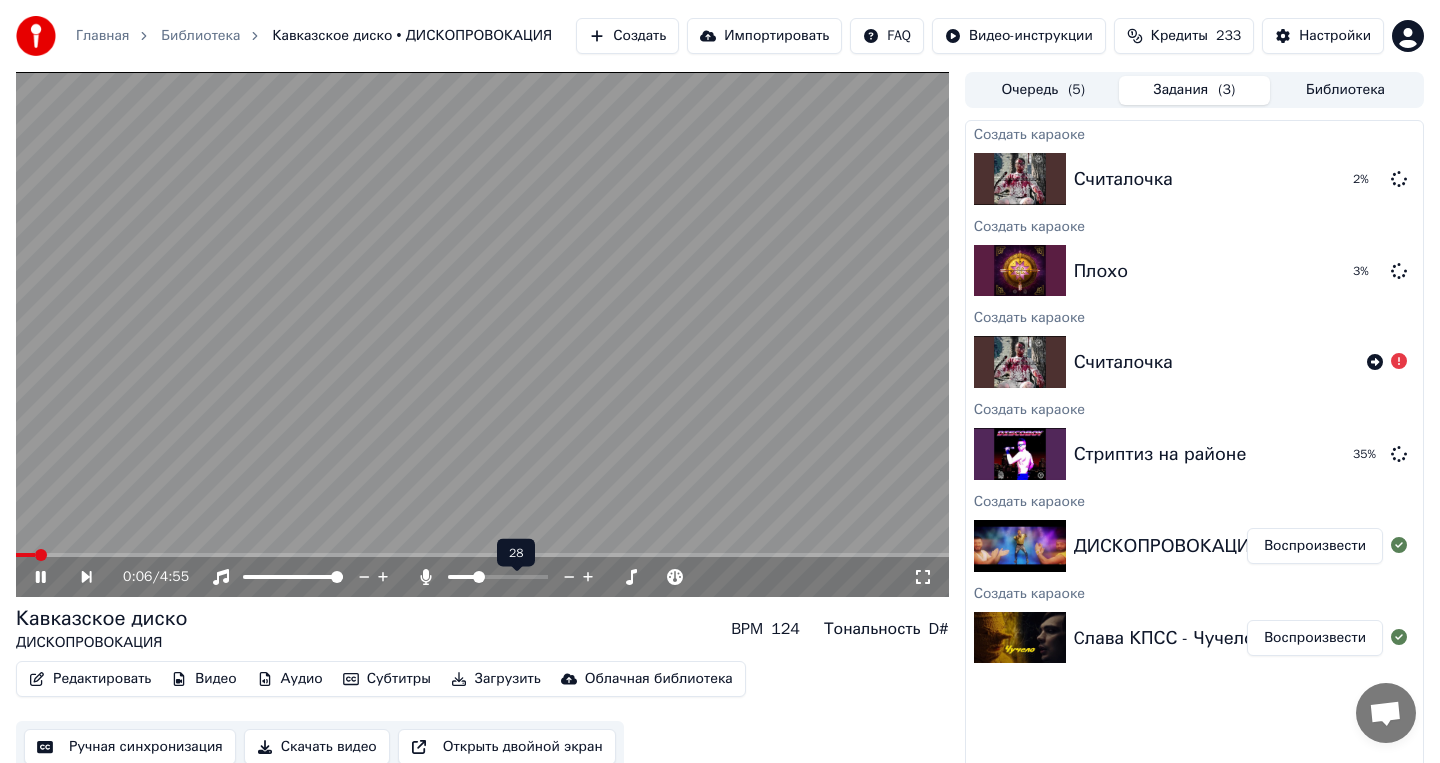 click at bounding box center (479, 577) 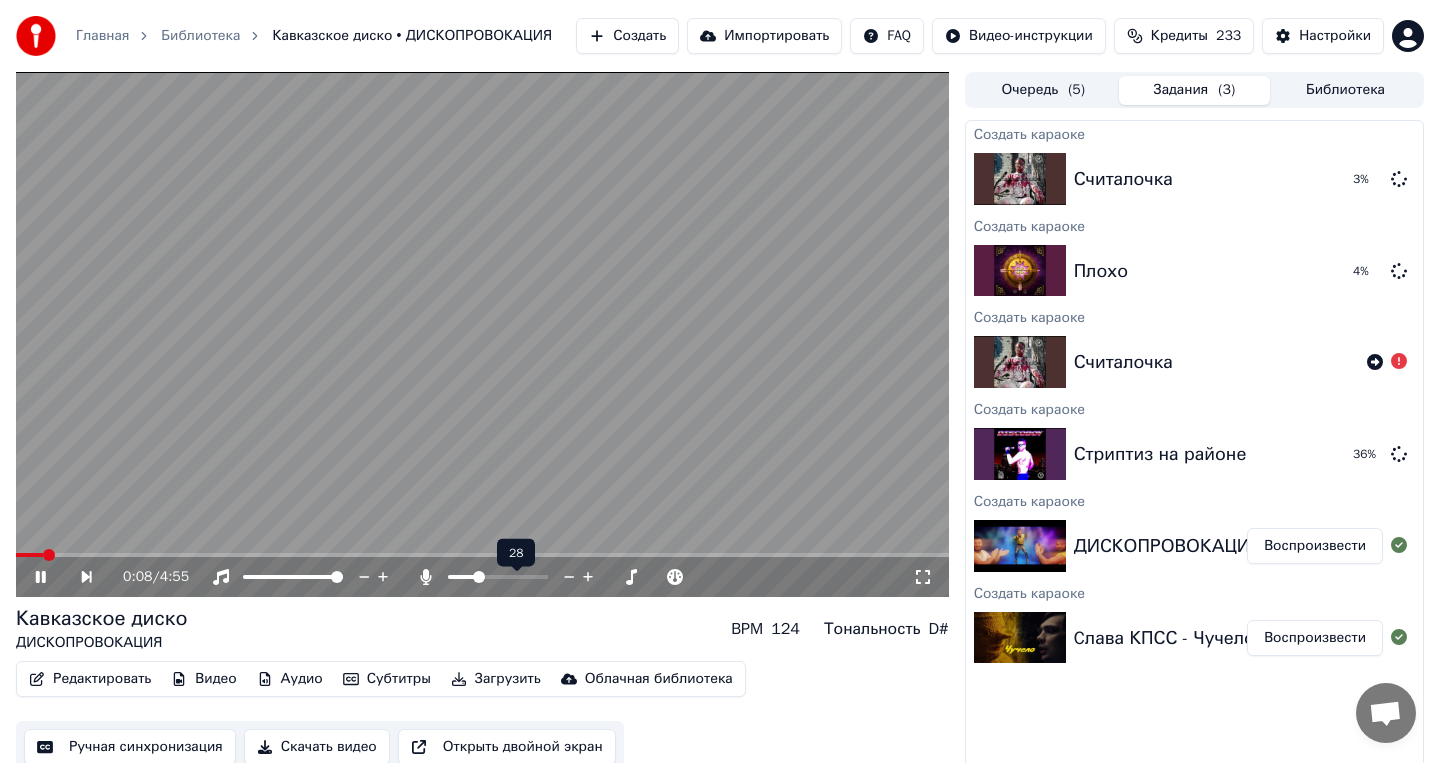 click at bounding box center [479, 577] 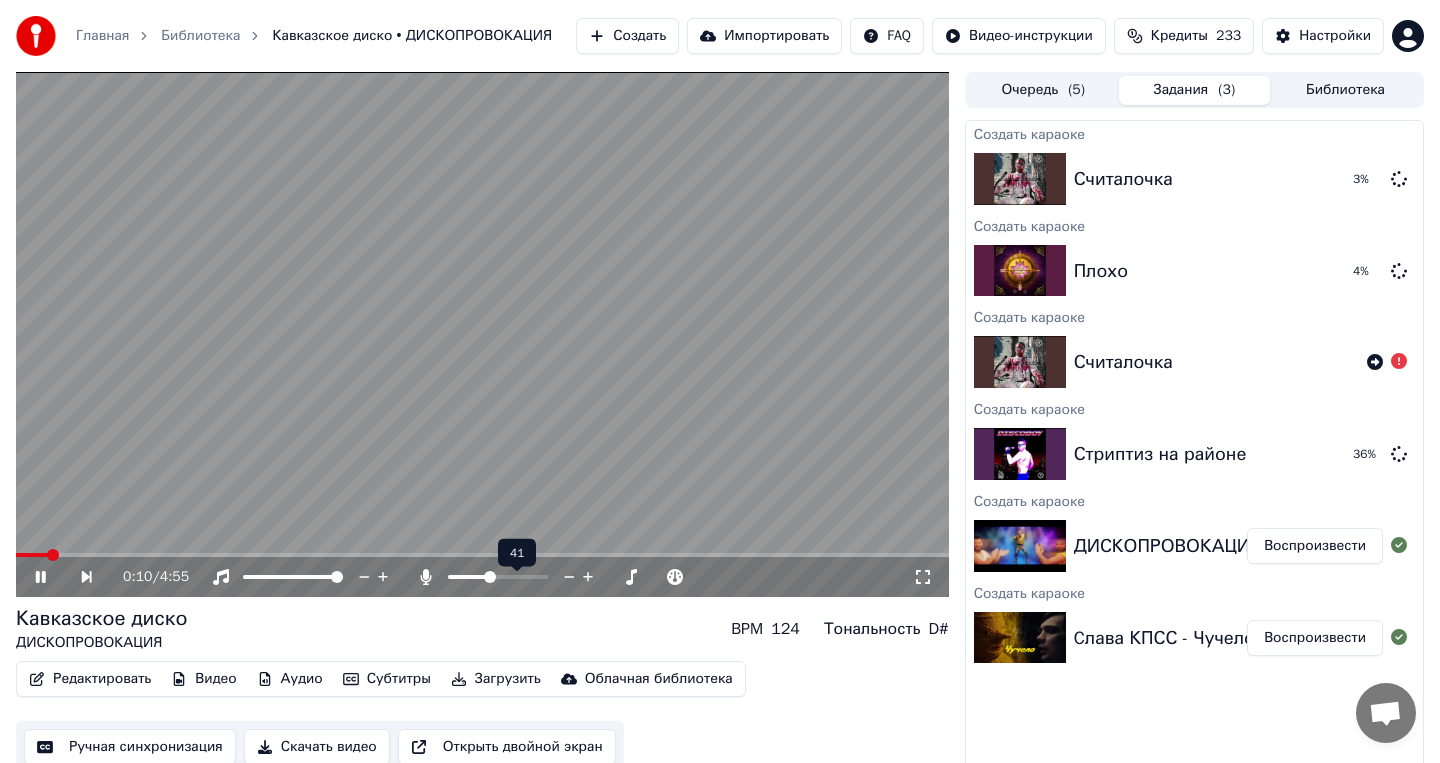 click at bounding box center [490, 577] 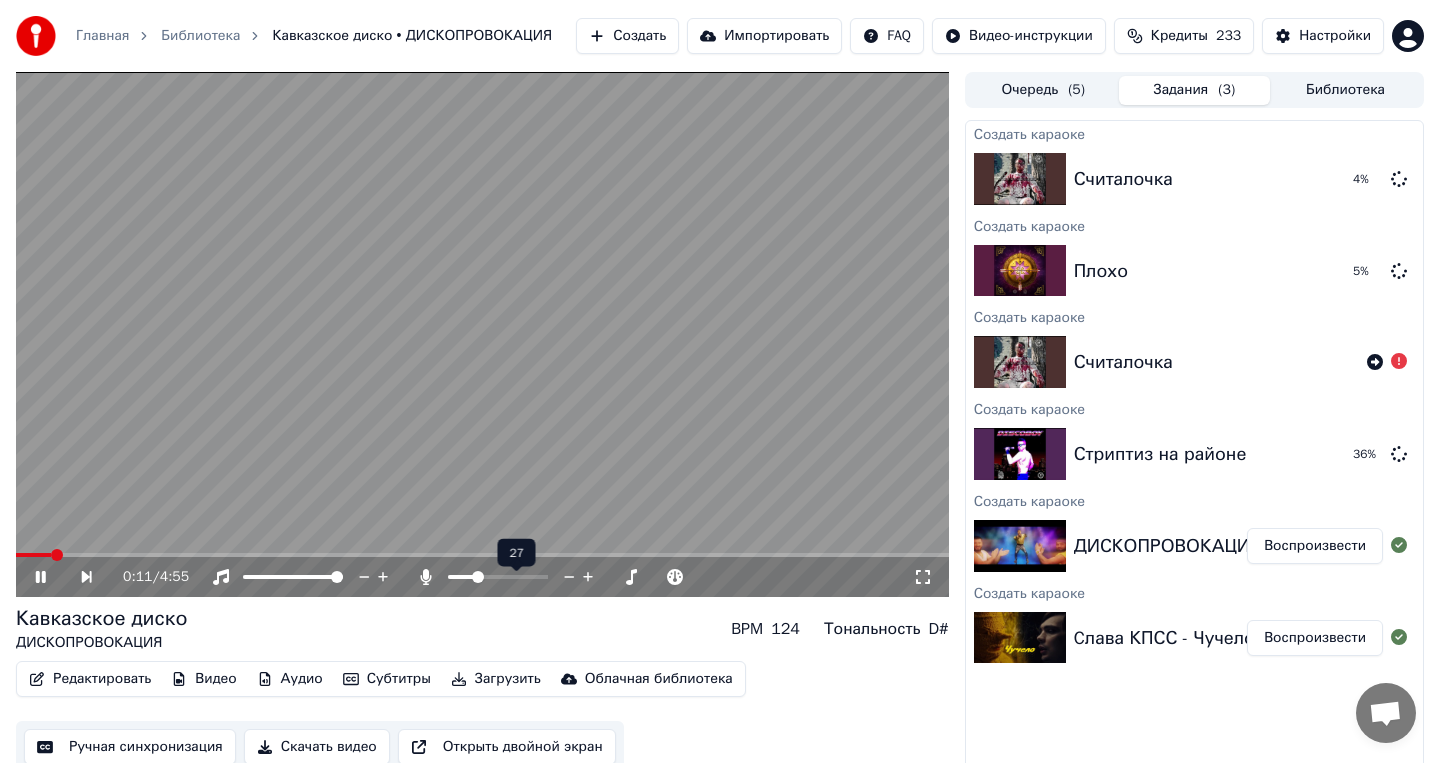 click at bounding box center [478, 577] 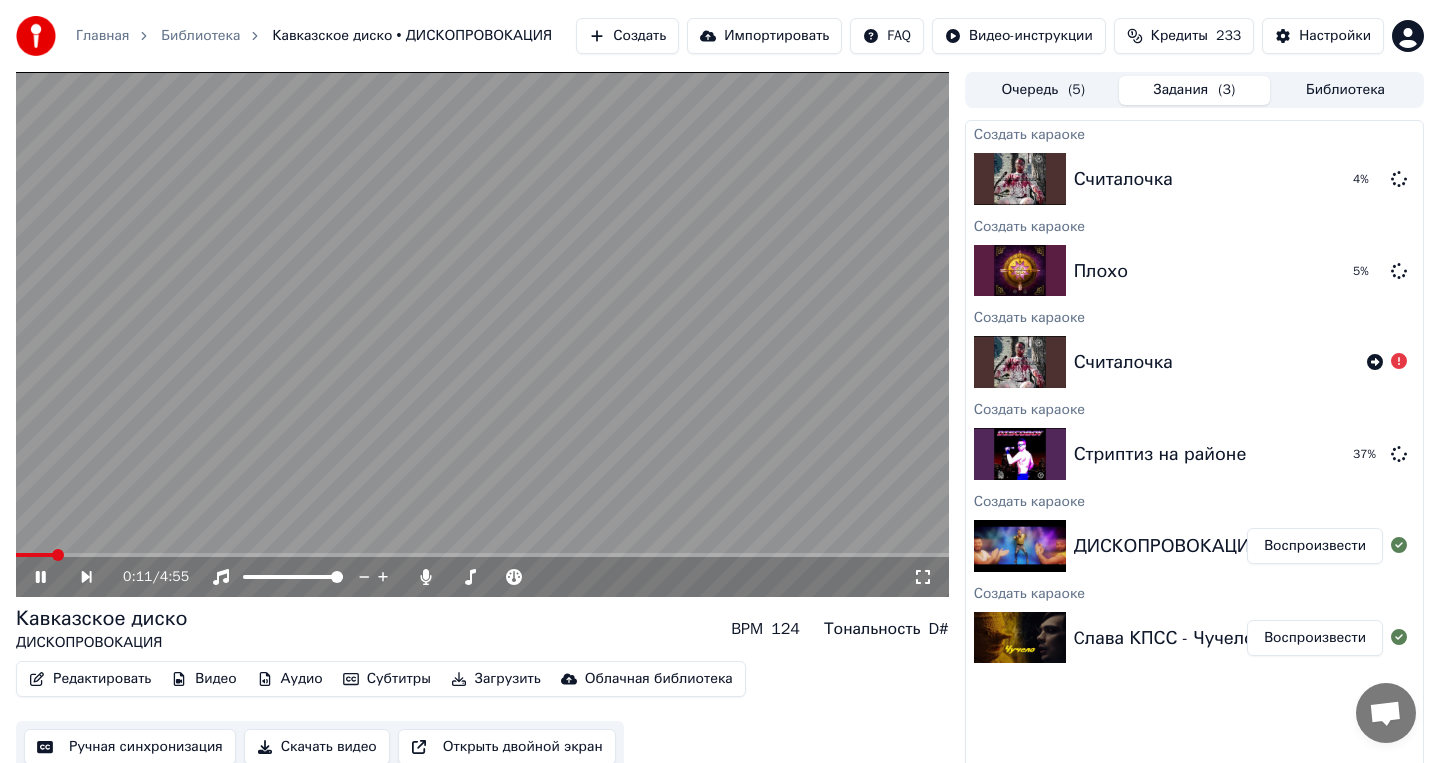 click on "Кавказское диско ДИСКОПРОВОКАЦИЯ BPM 124 Тональность D#" at bounding box center (482, 629) 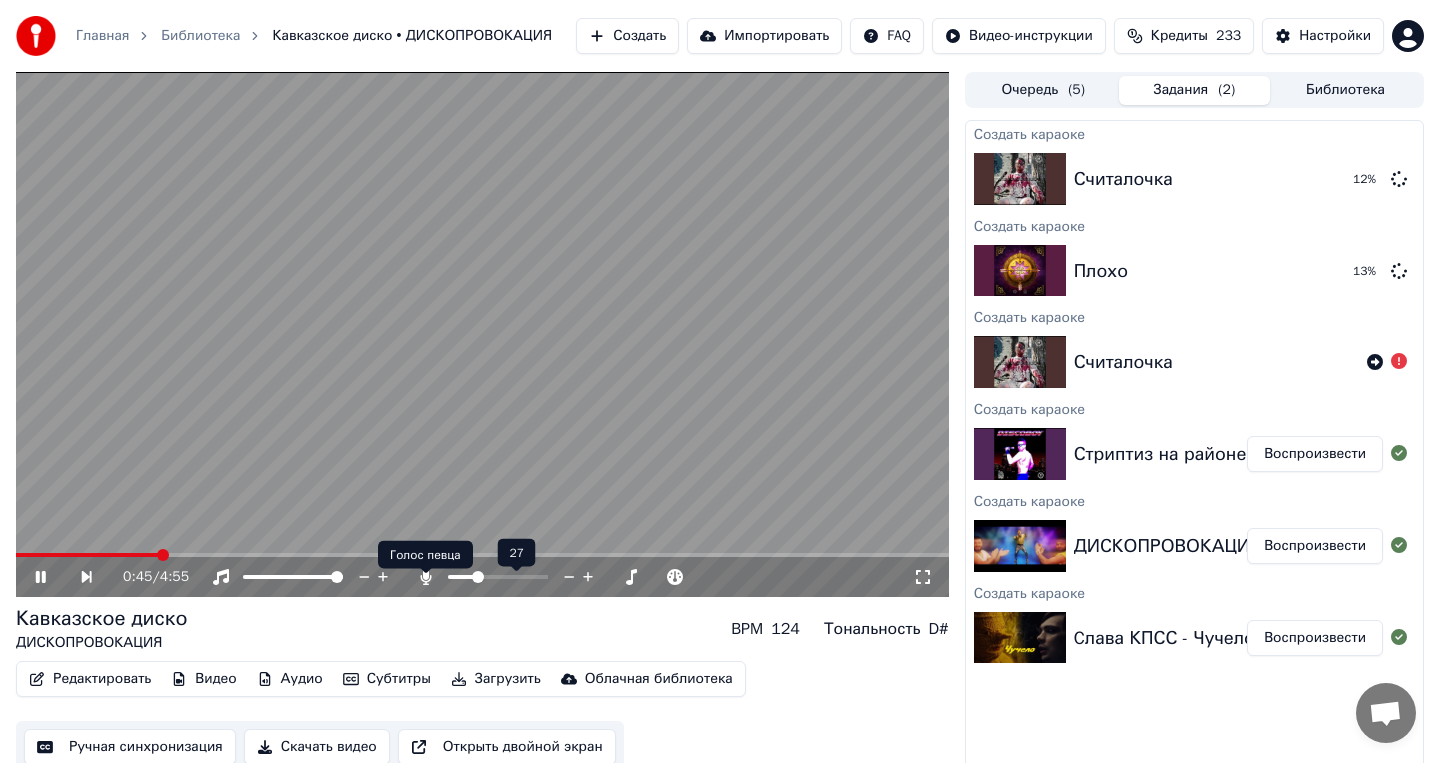 click 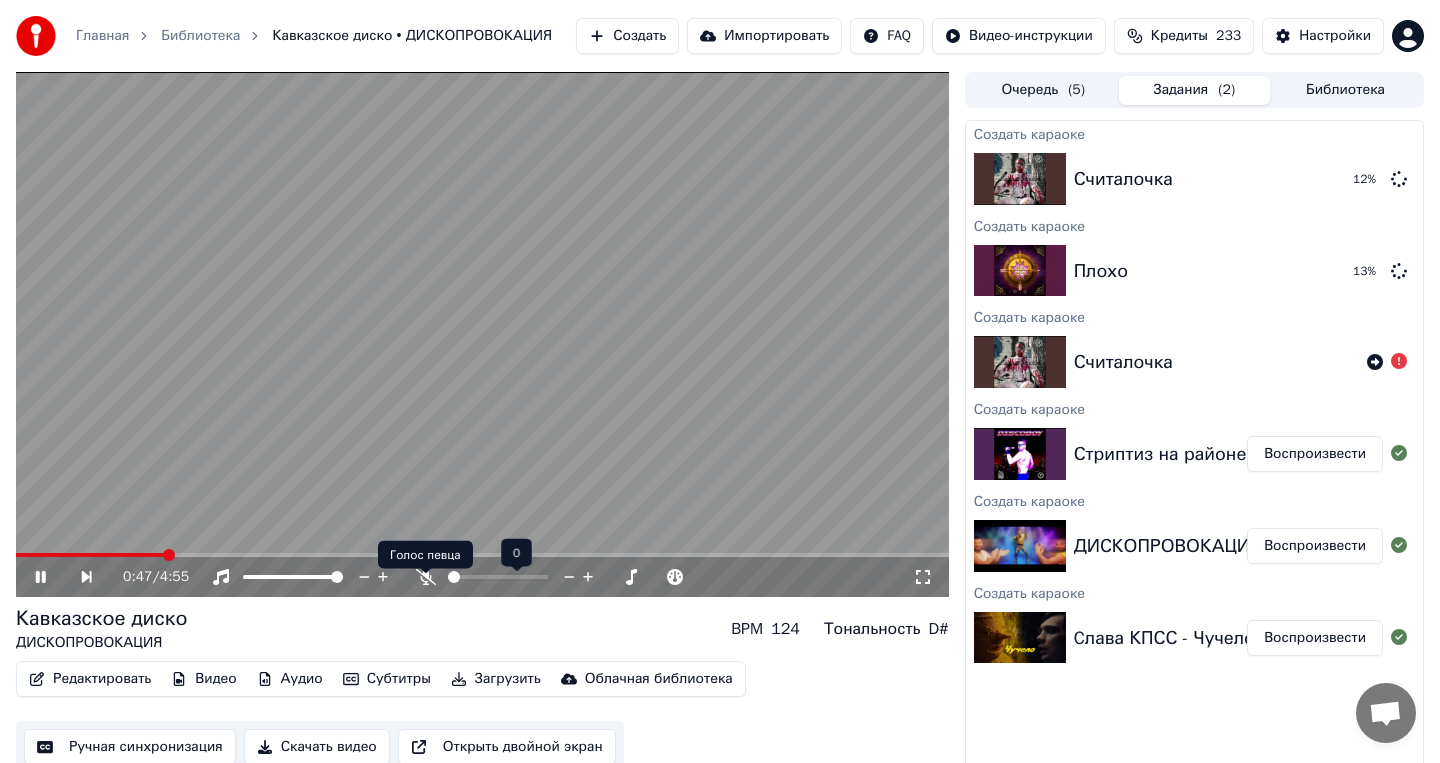 click 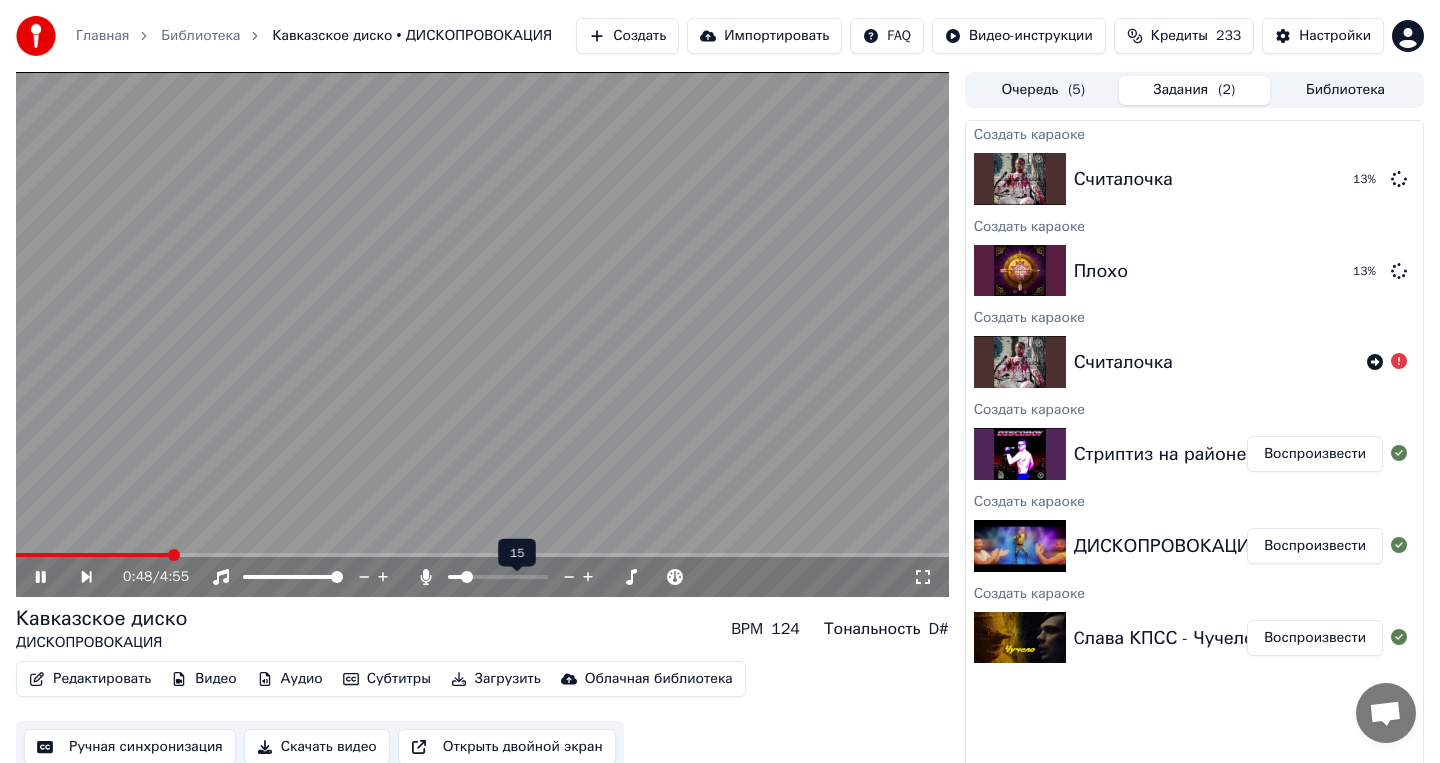 click at bounding box center (455, 577) 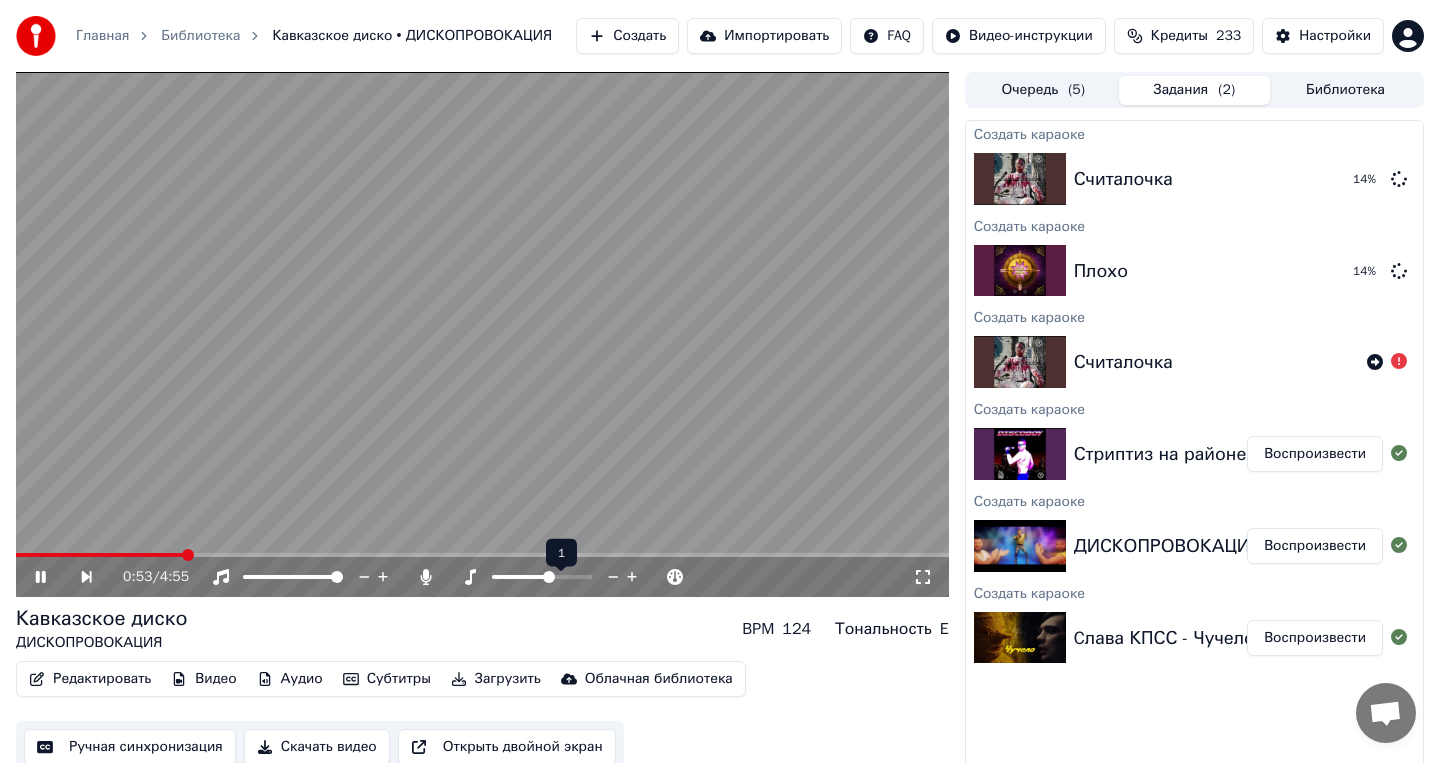 click at bounding box center [549, 577] 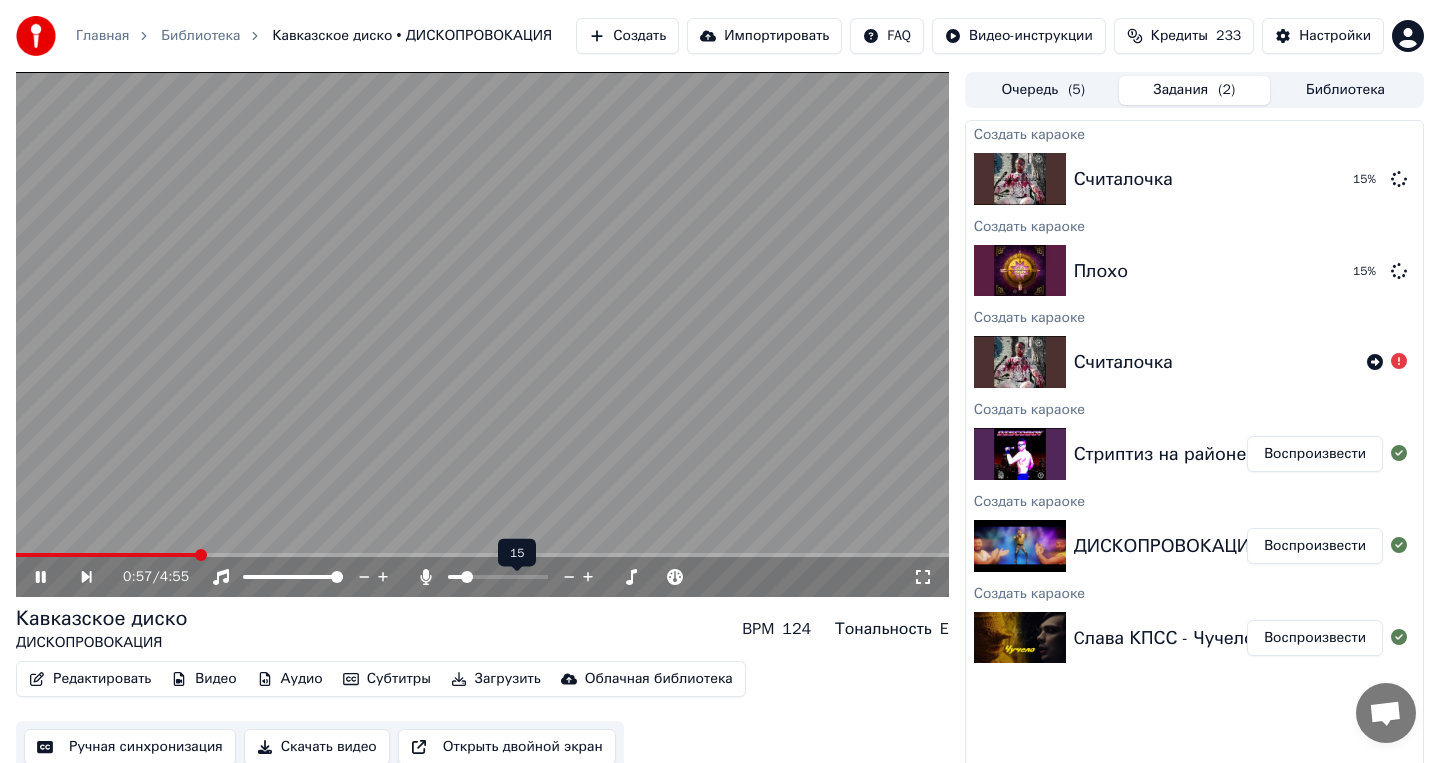 click at bounding box center (516, 577) 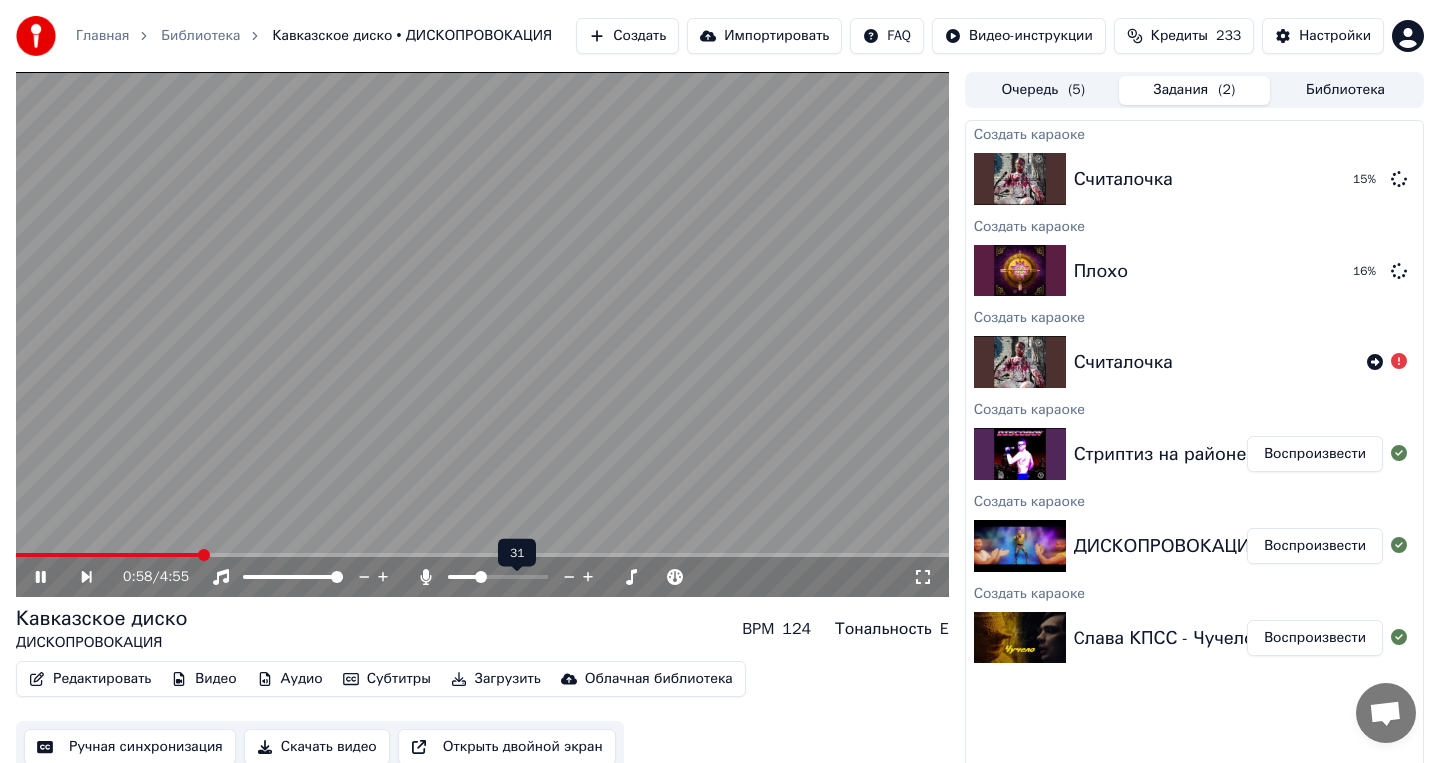click at bounding box center [481, 577] 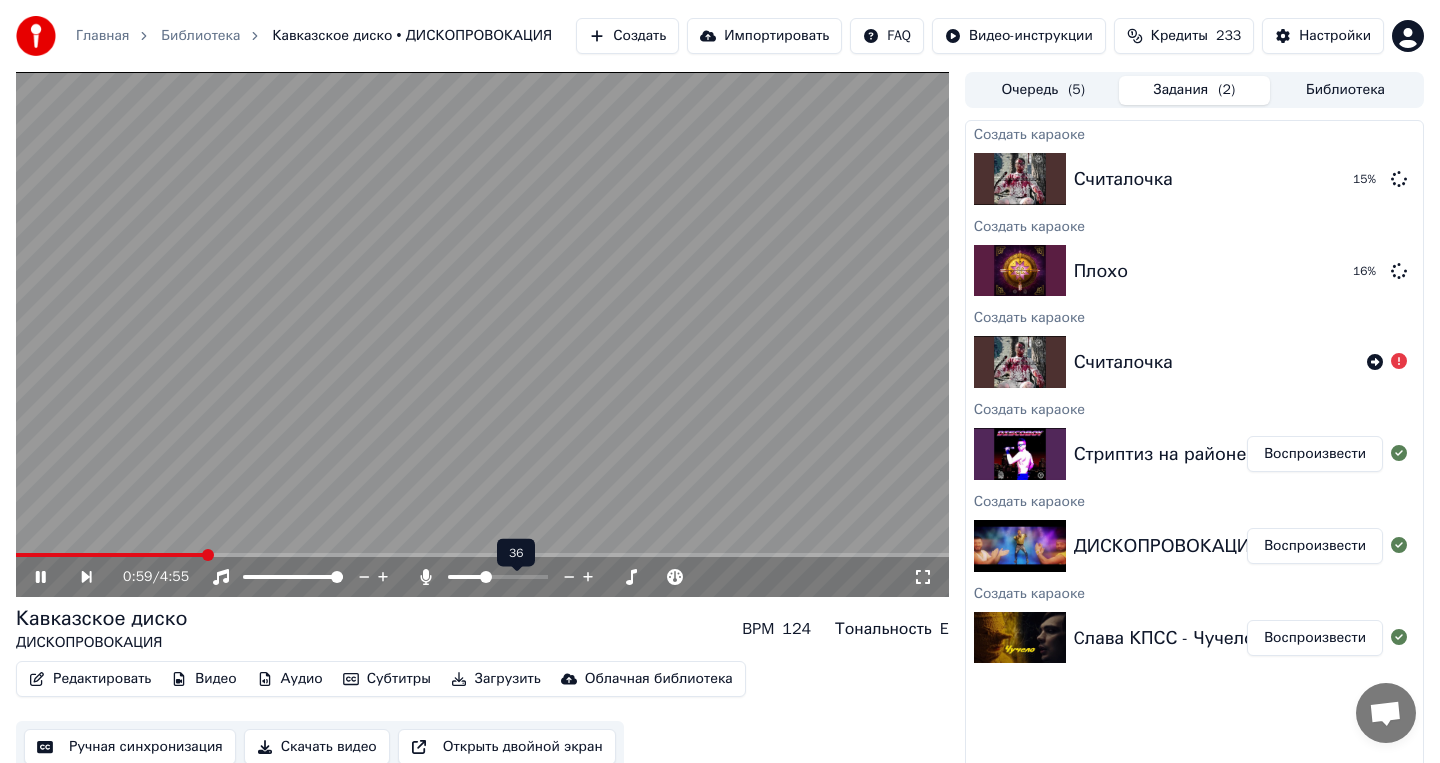 click at bounding box center [486, 577] 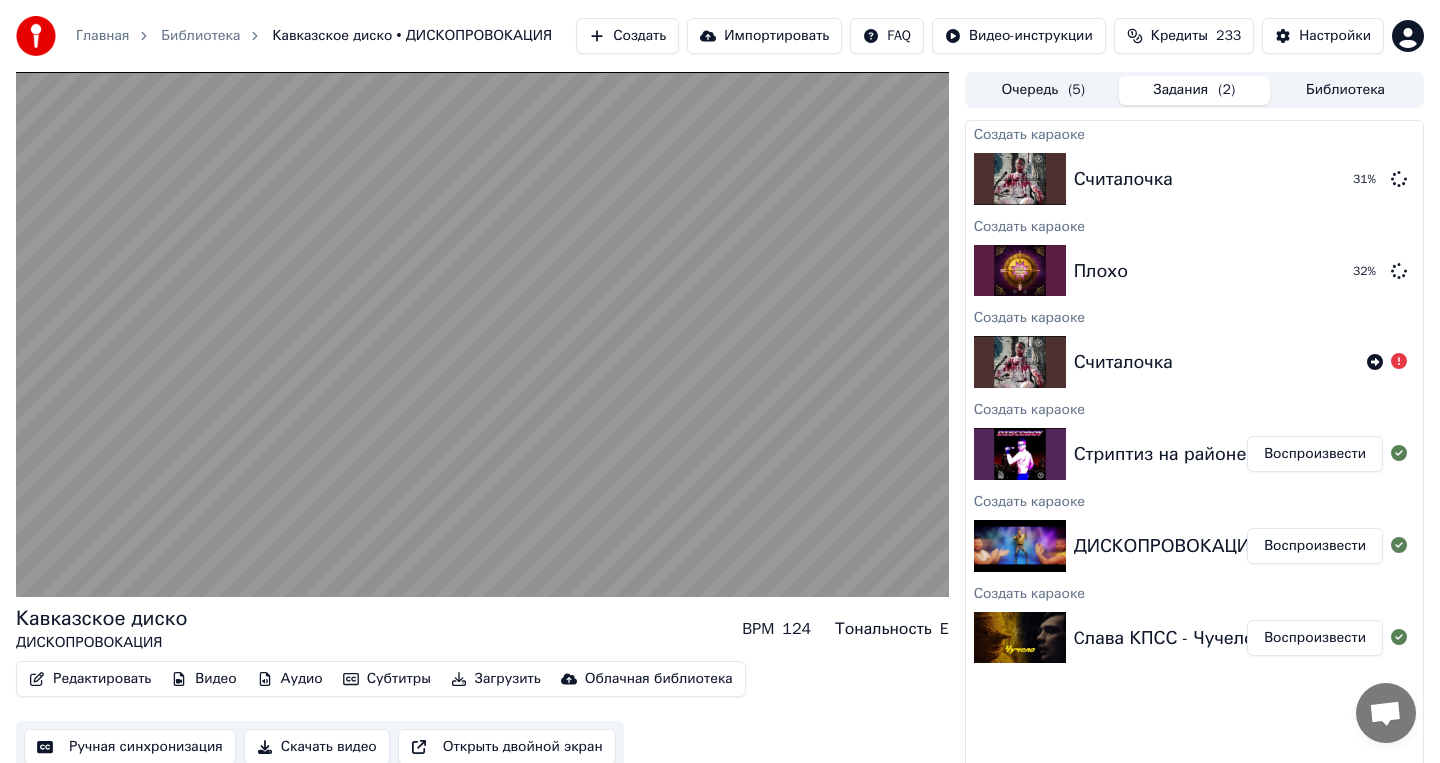 click on "Кавказское диско ДИСКОПРОВОКАЦИЯ BPM 124 Тональность E" at bounding box center (482, 629) 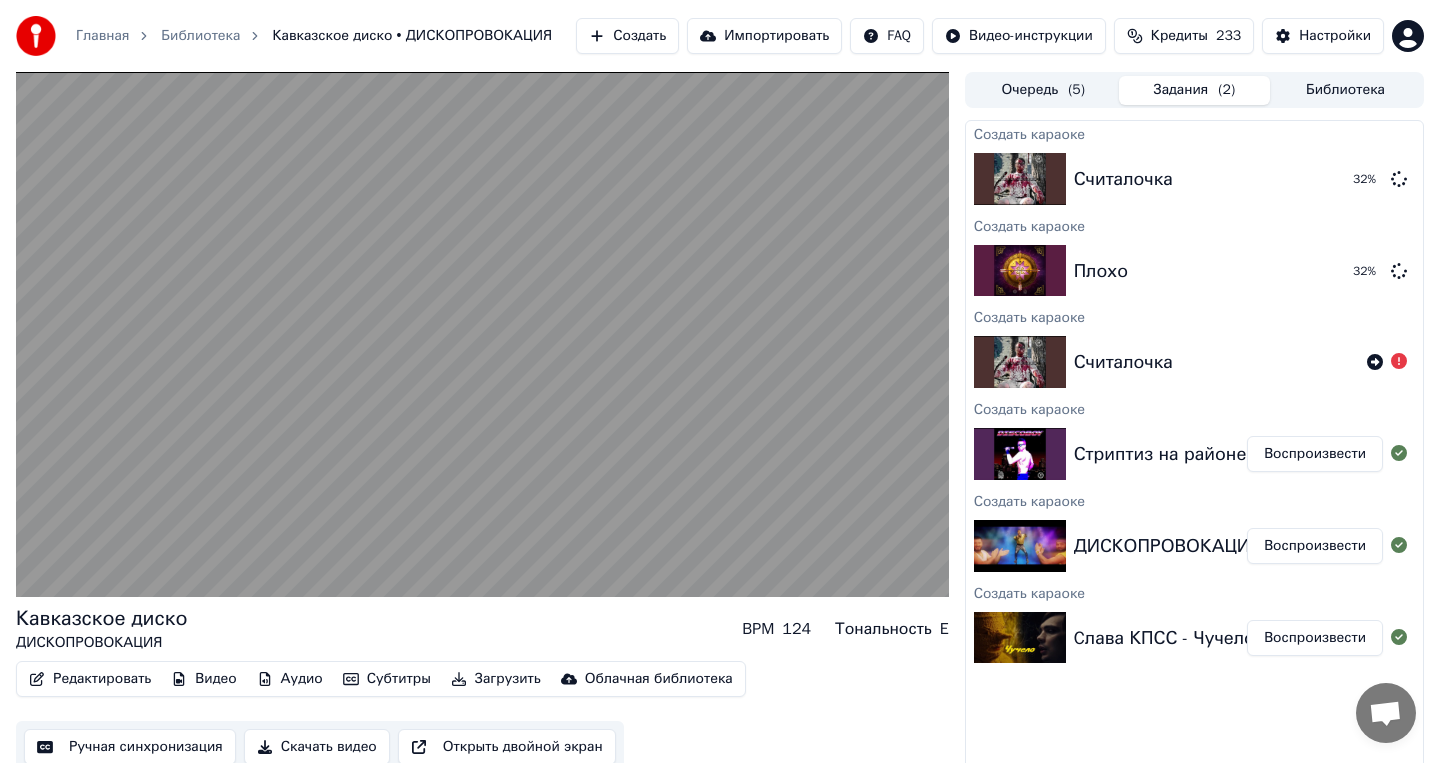 click on "Кавказское диско ДИСКОПРОВОКАЦИЯ BPM 124 Тональность E" at bounding box center [482, 629] 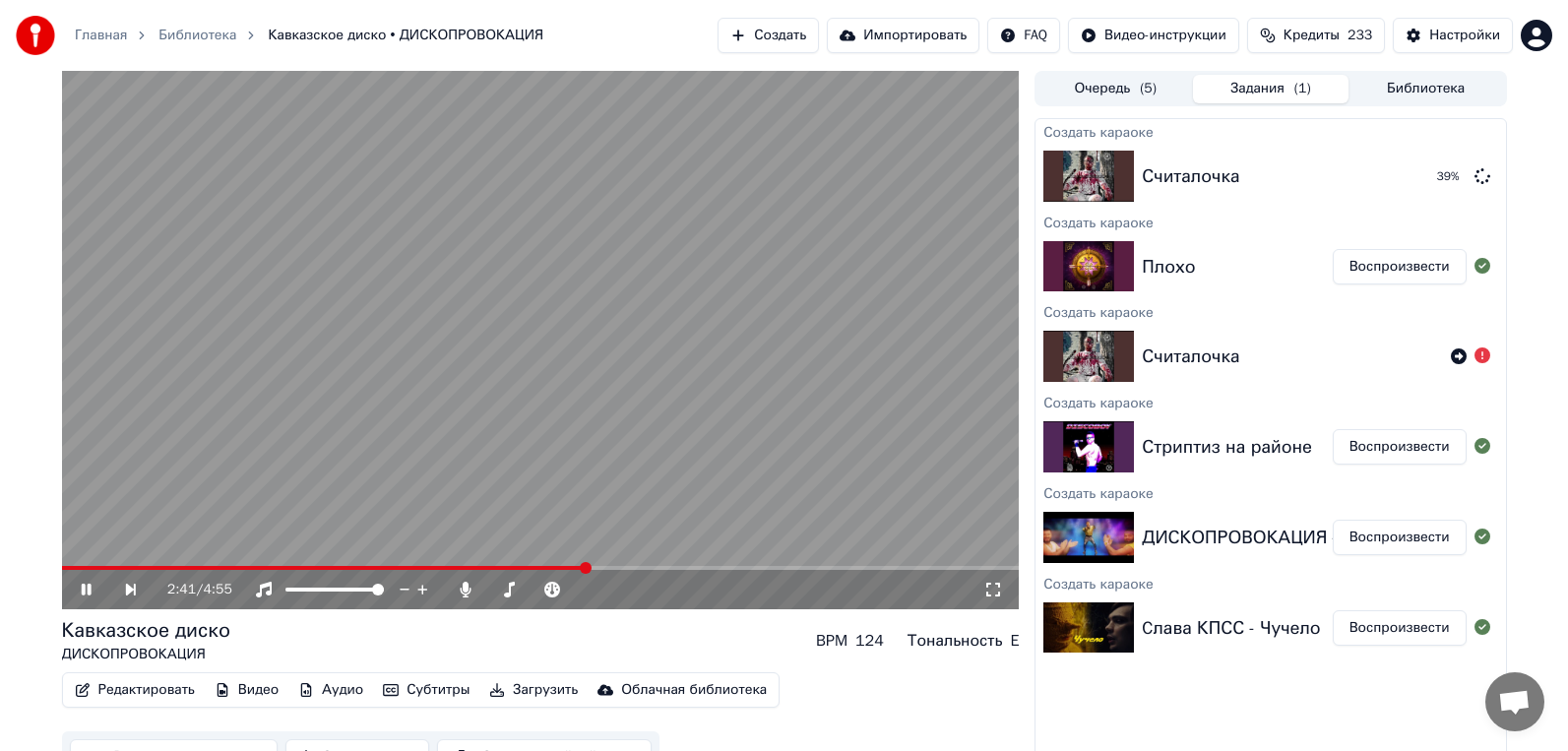 click at bounding box center [540, 340] 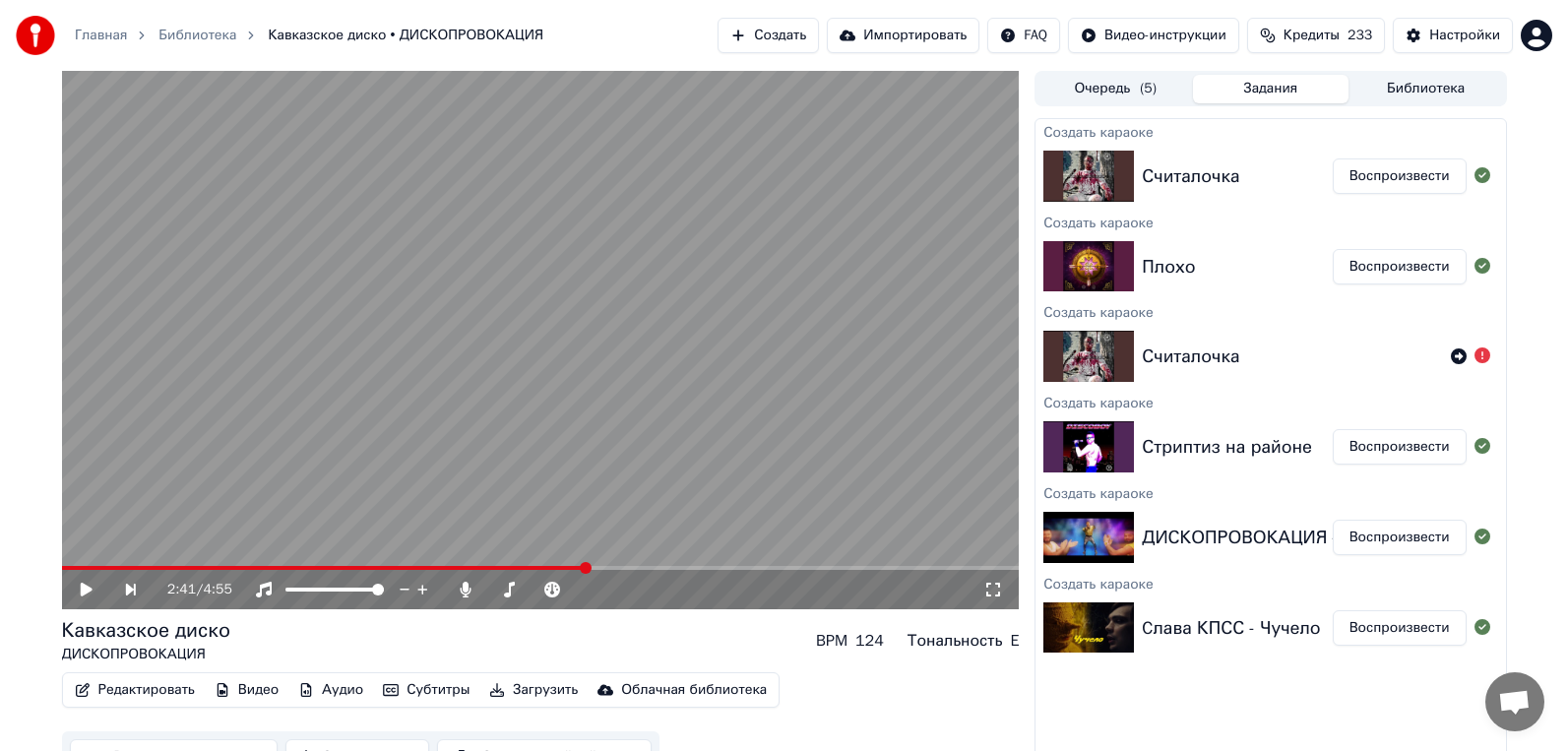 click on "Воспроизвести" at bounding box center [1400, 267] 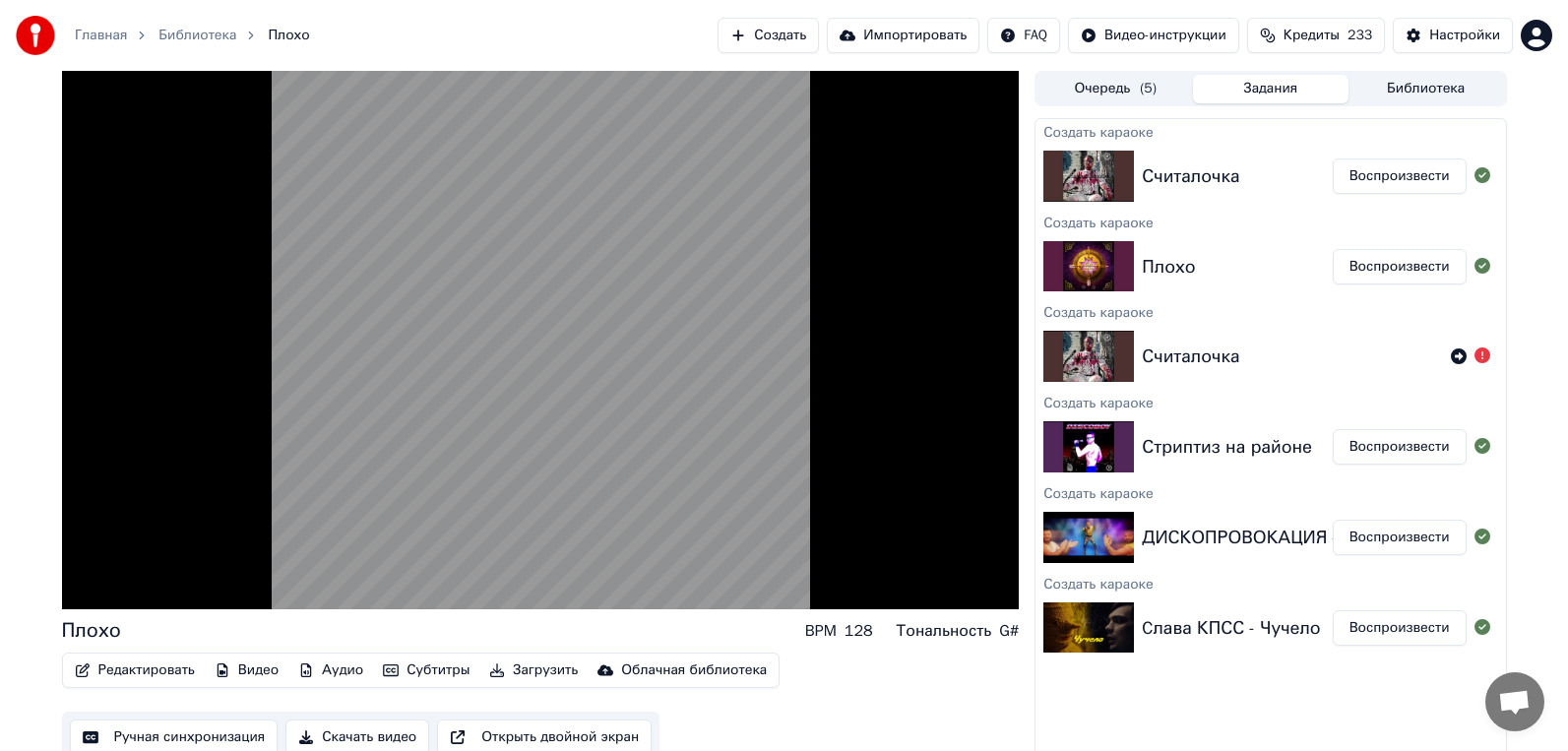 click on "Плохо BPM 128 Тональность G#" at bounding box center (540, 631) 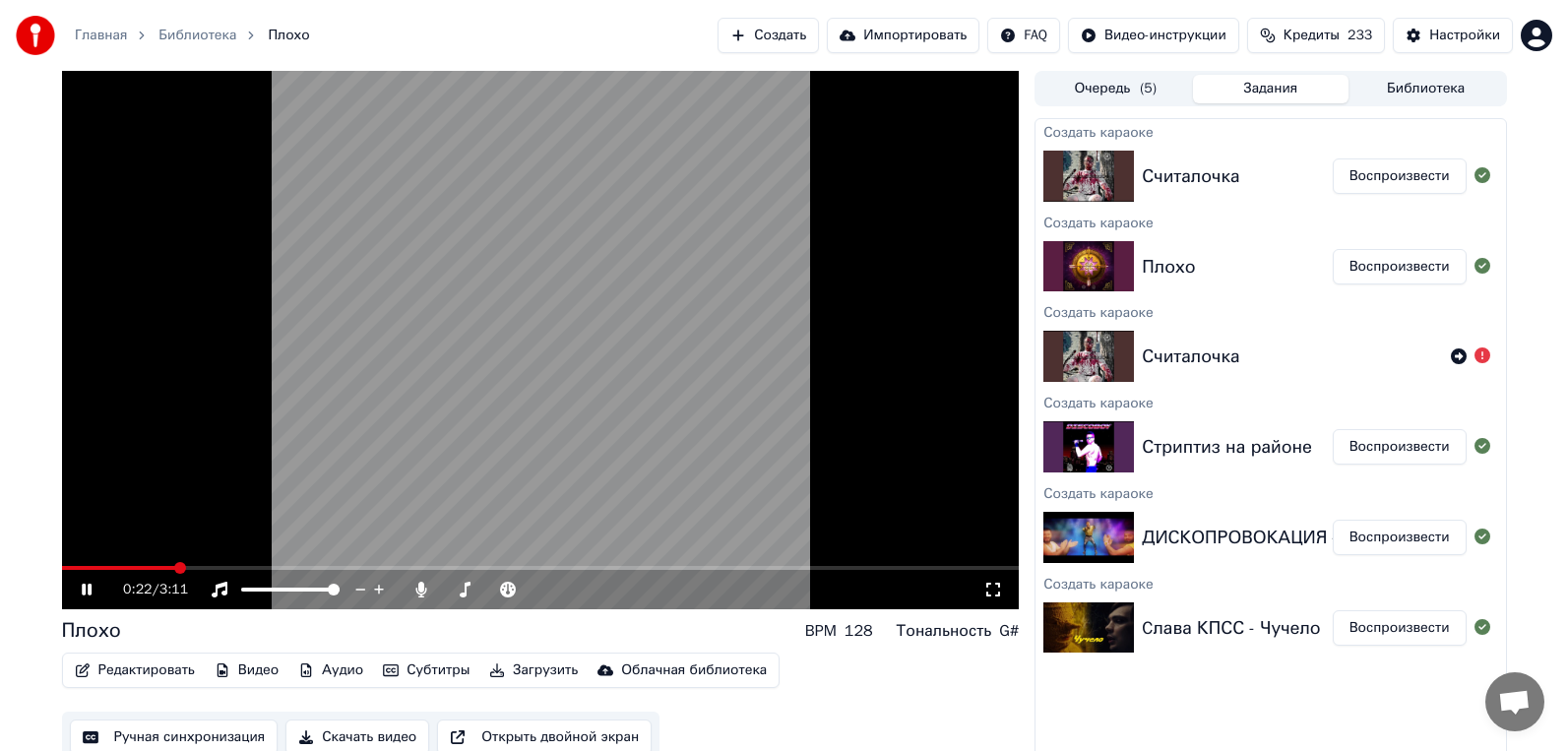 click at bounding box center [540, 340] 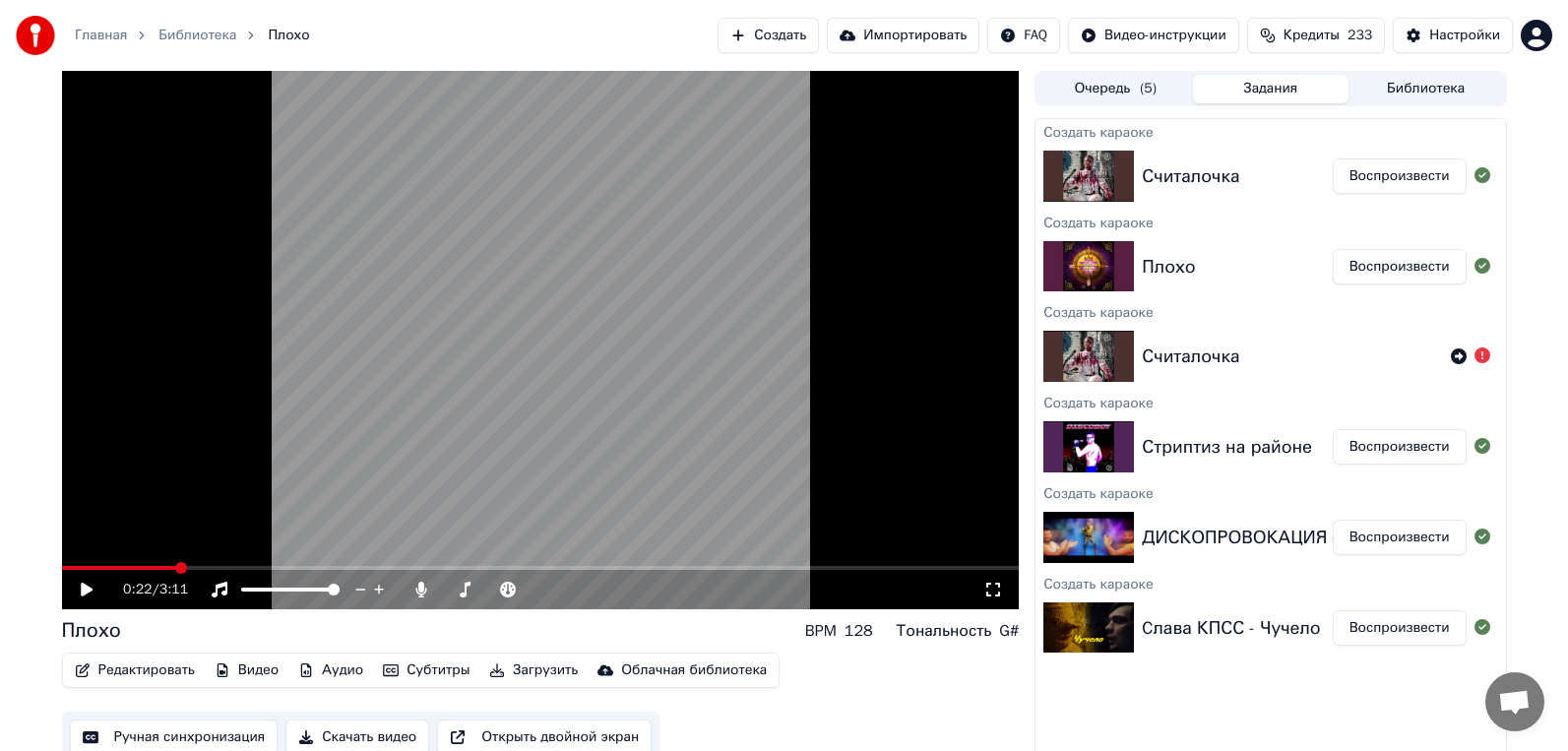 click at bounding box center (540, 340) 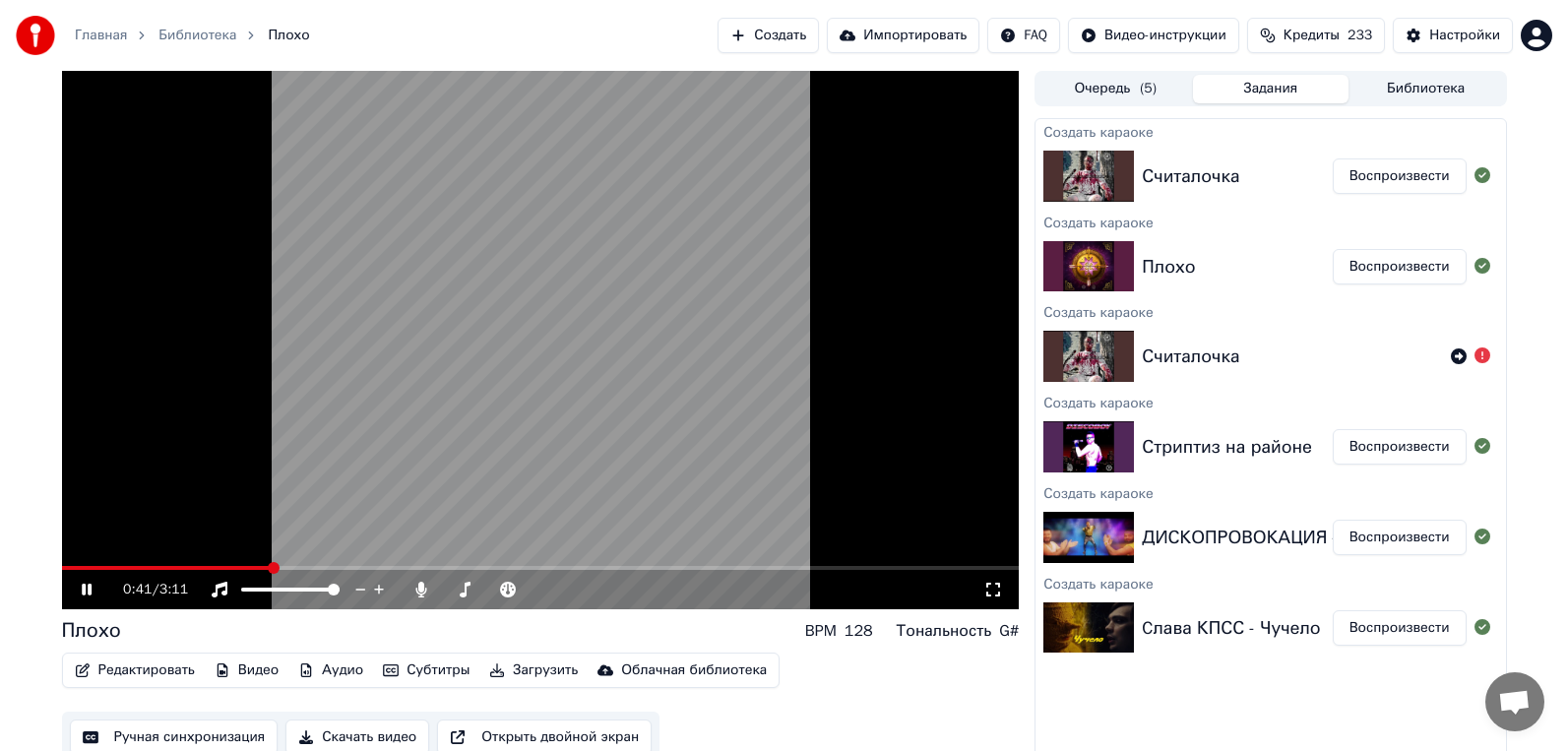 click at bounding box center [540, 340] 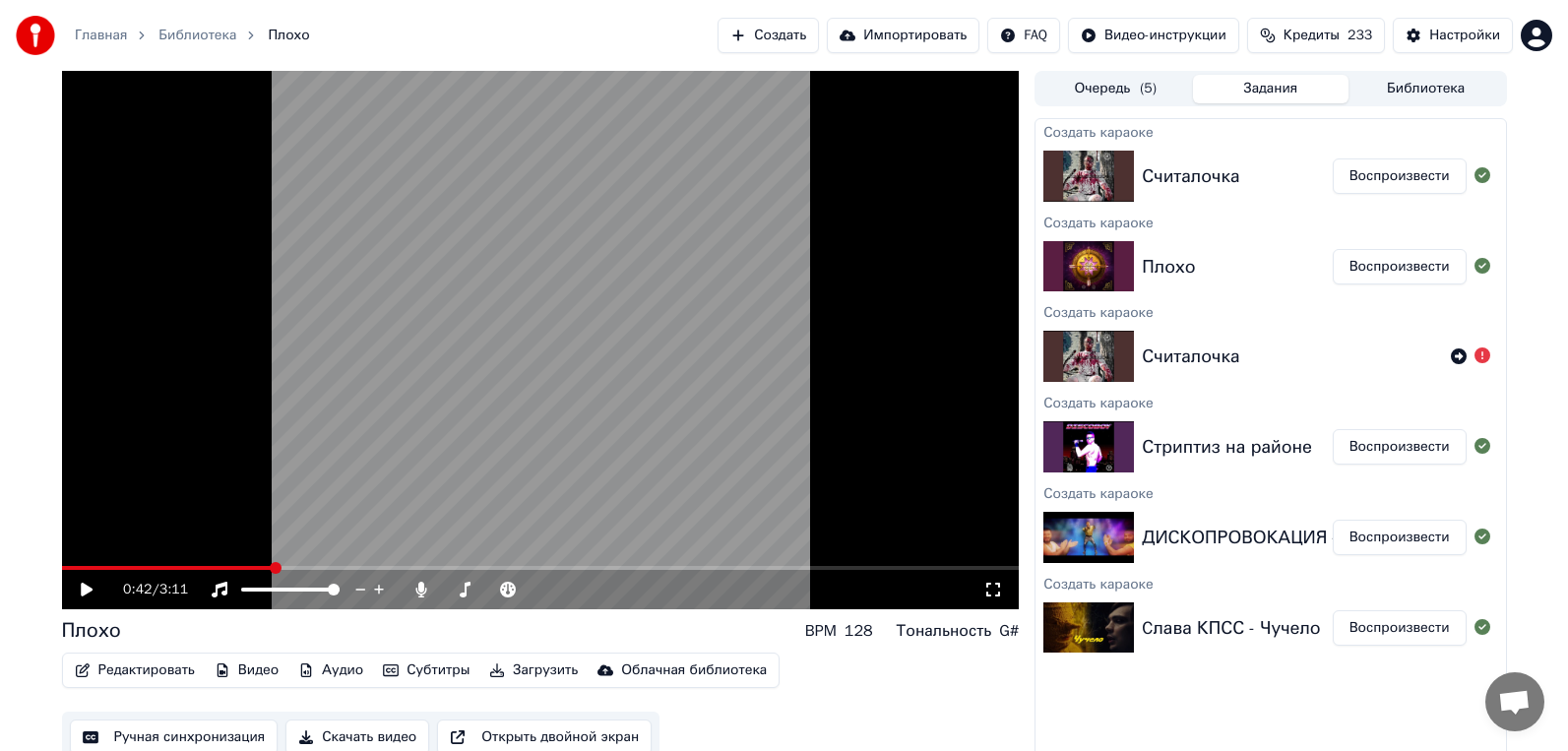 click on "Создать" at bounding box center (768, 35) 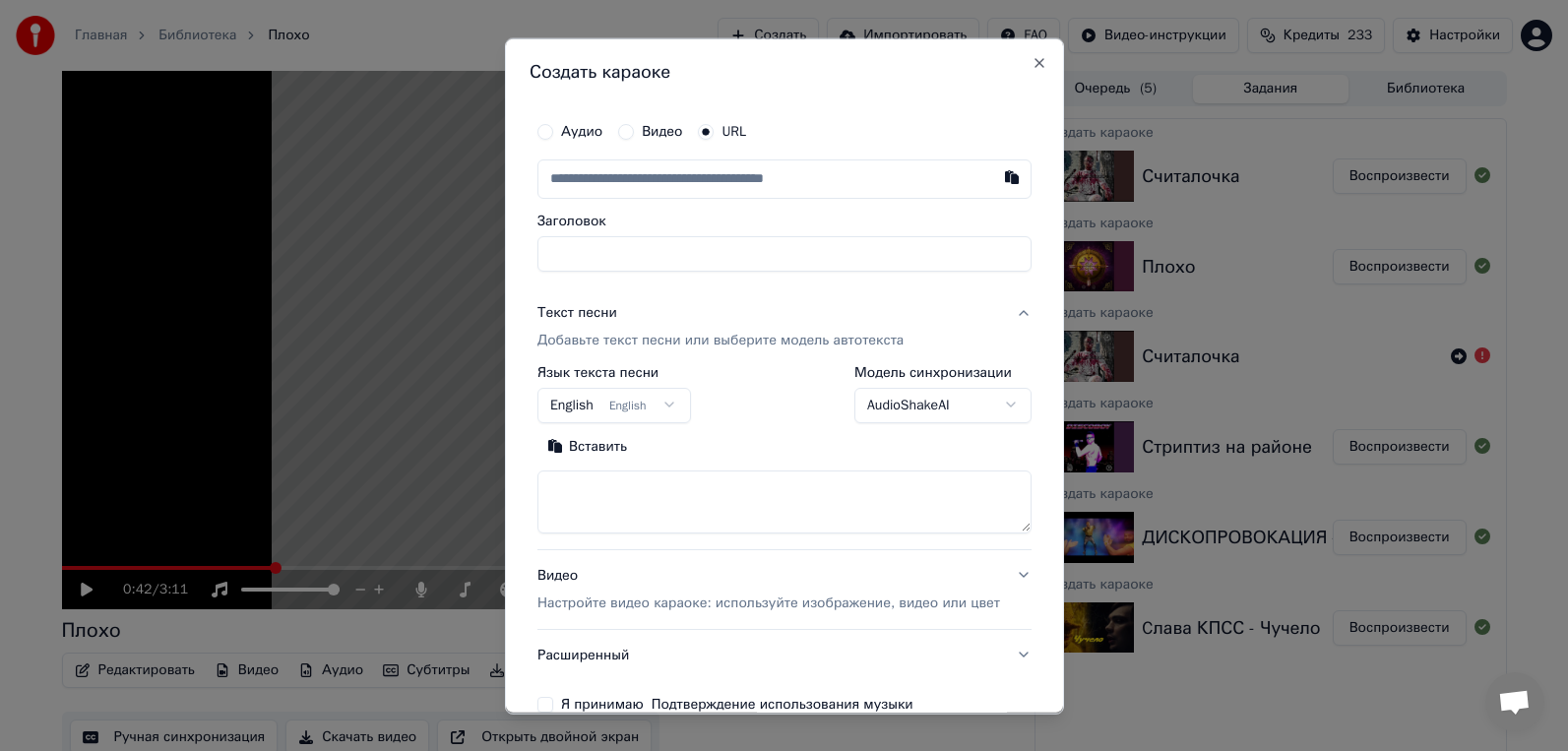 click at bounding box center [784, 178] 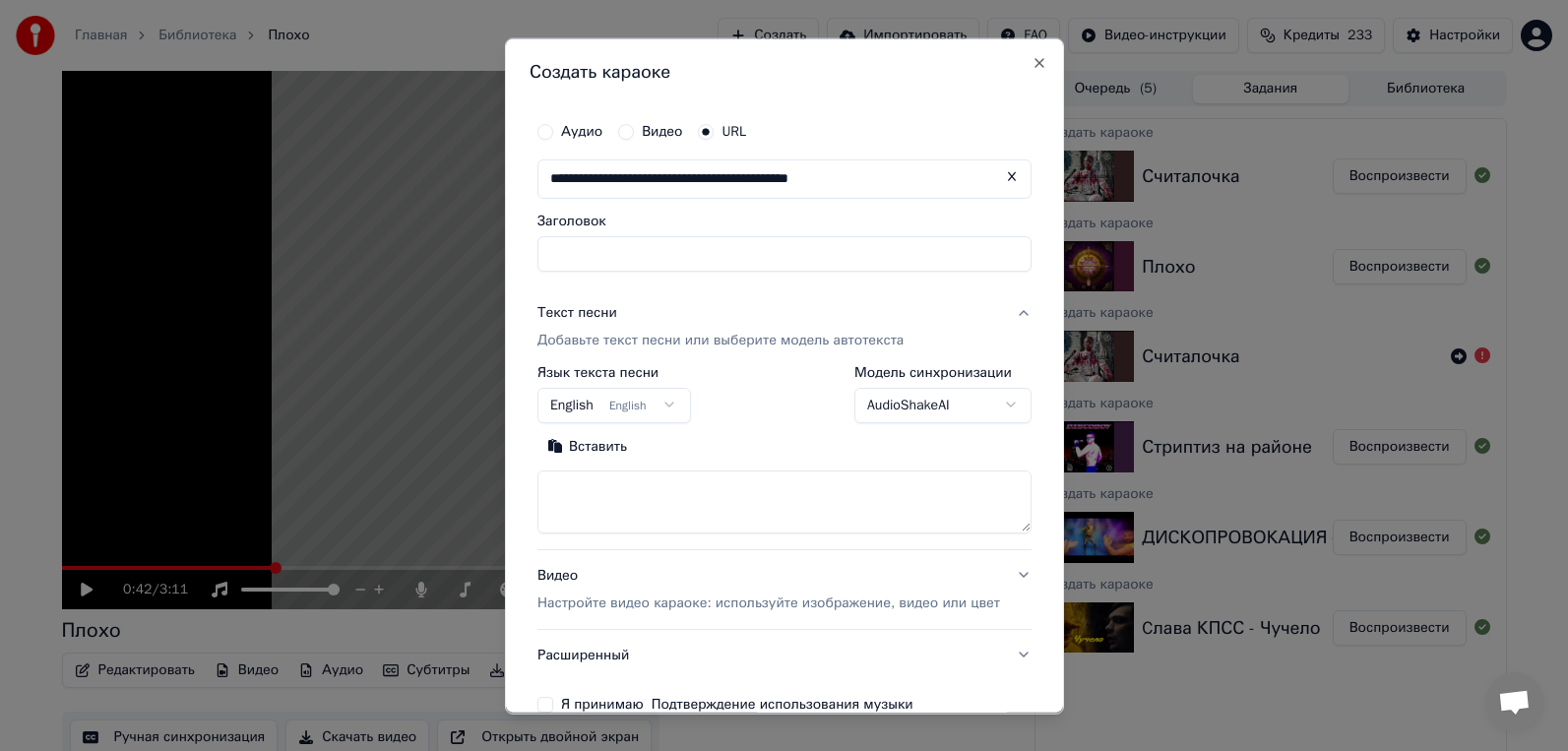 type on "**********" 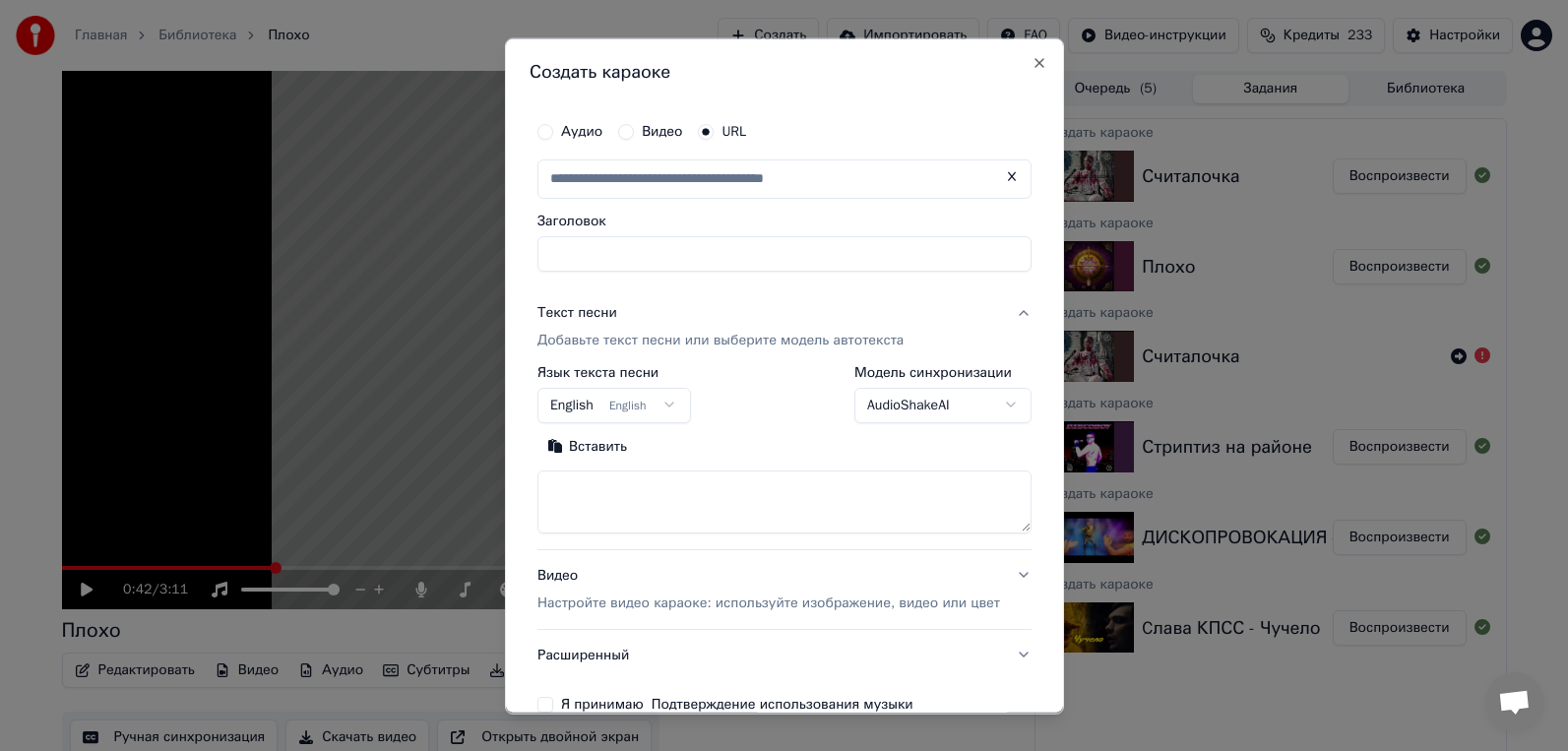 click on "Заголовок" at bounding box center (784, 253) 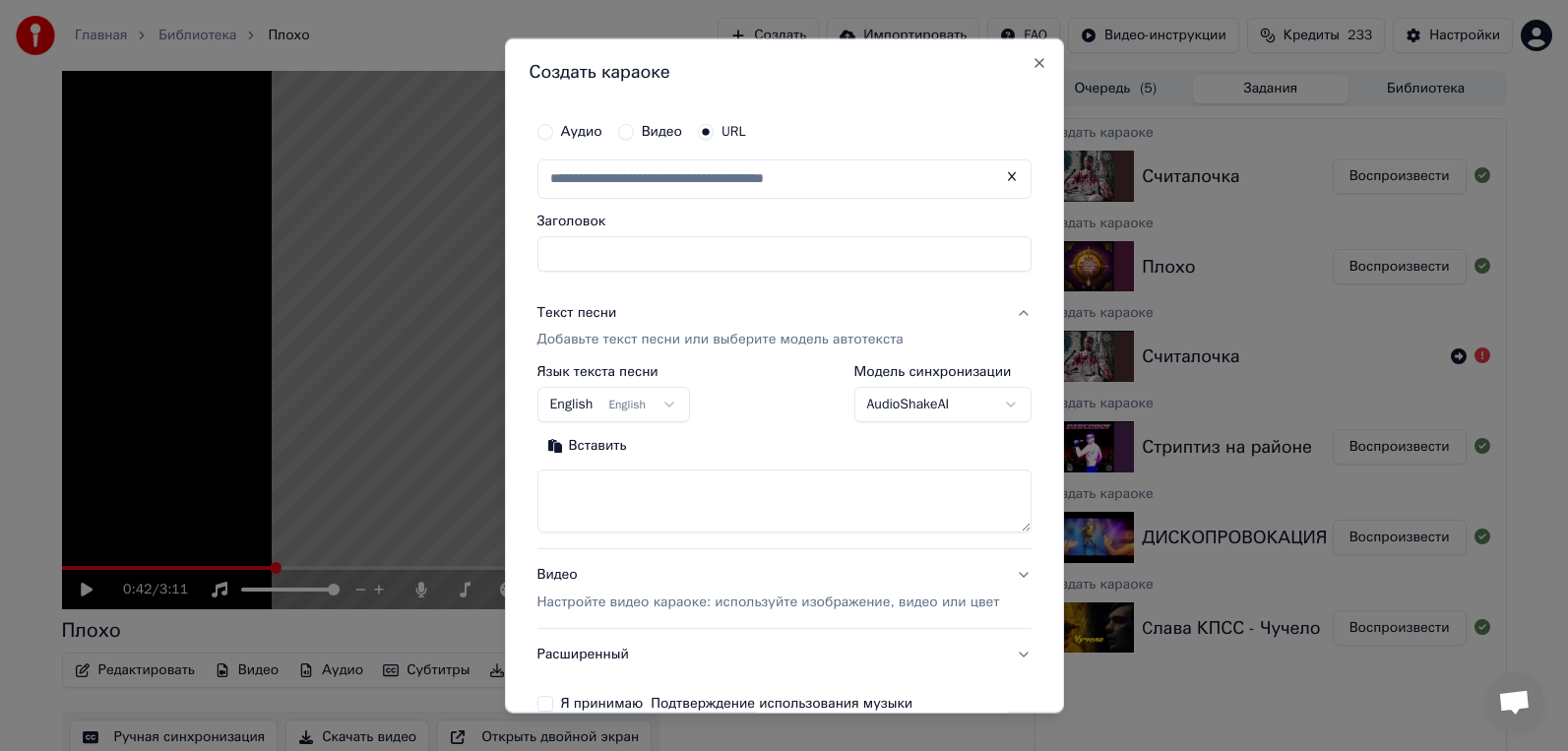 type on "**********" 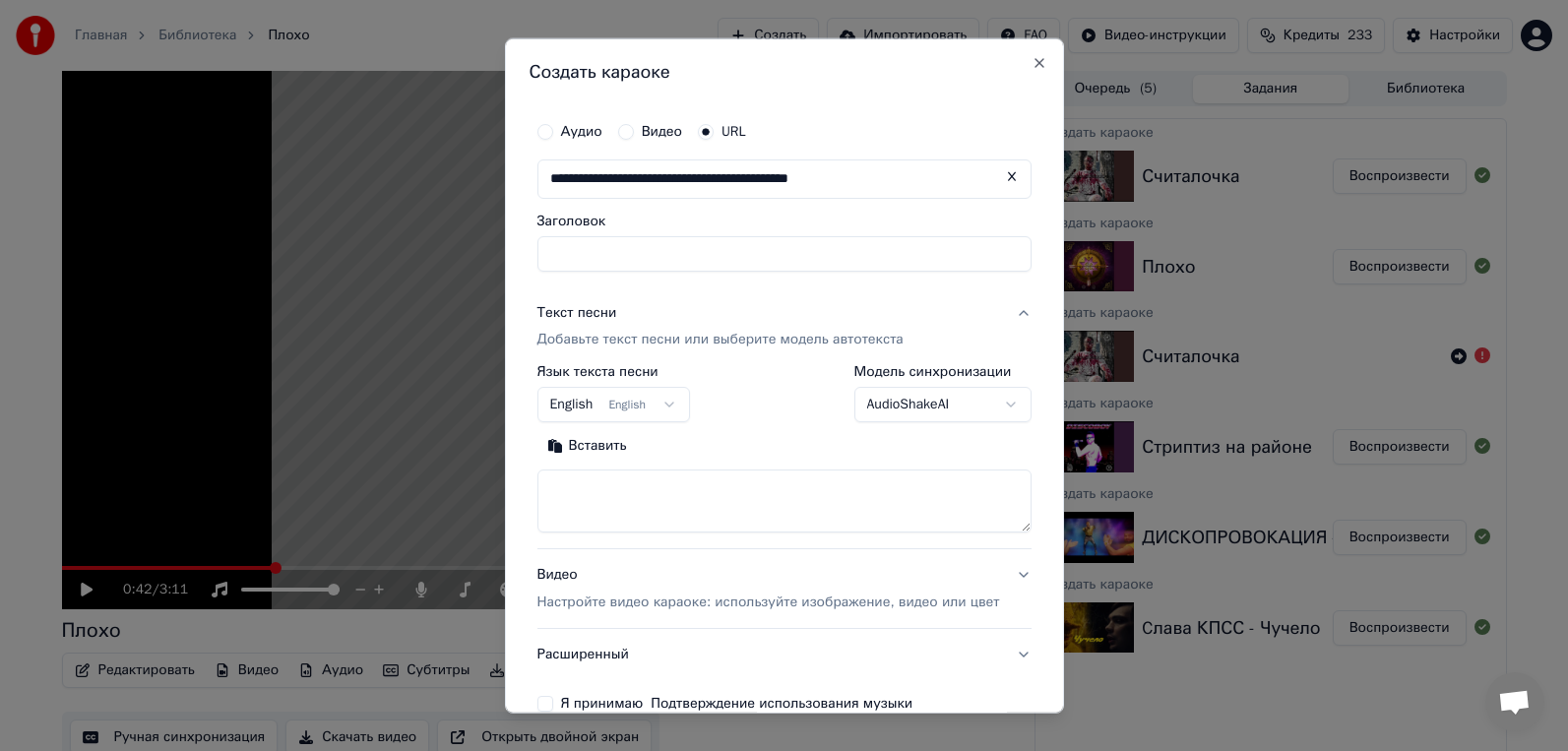 type on "**********" 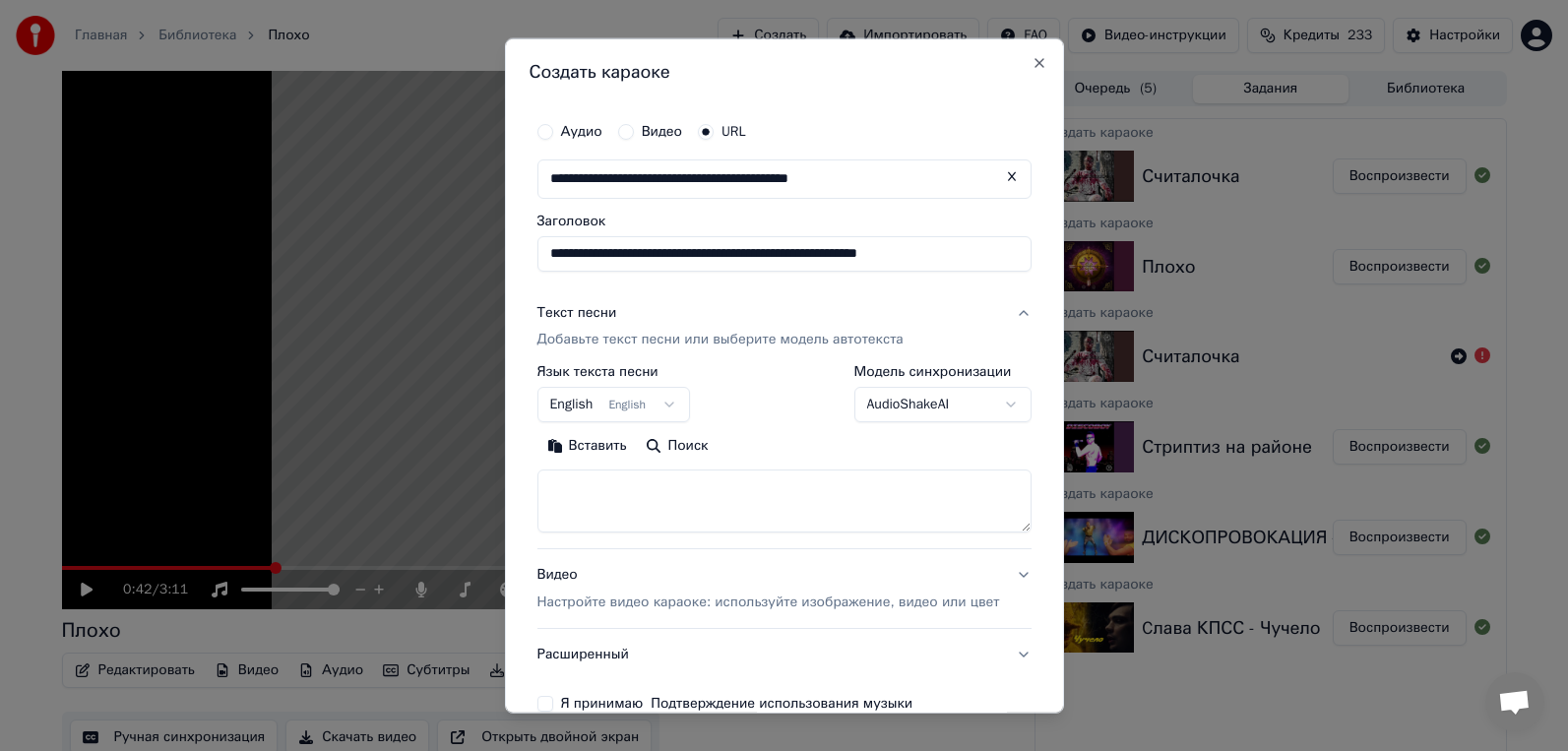 click at bounding box center (784, 501) 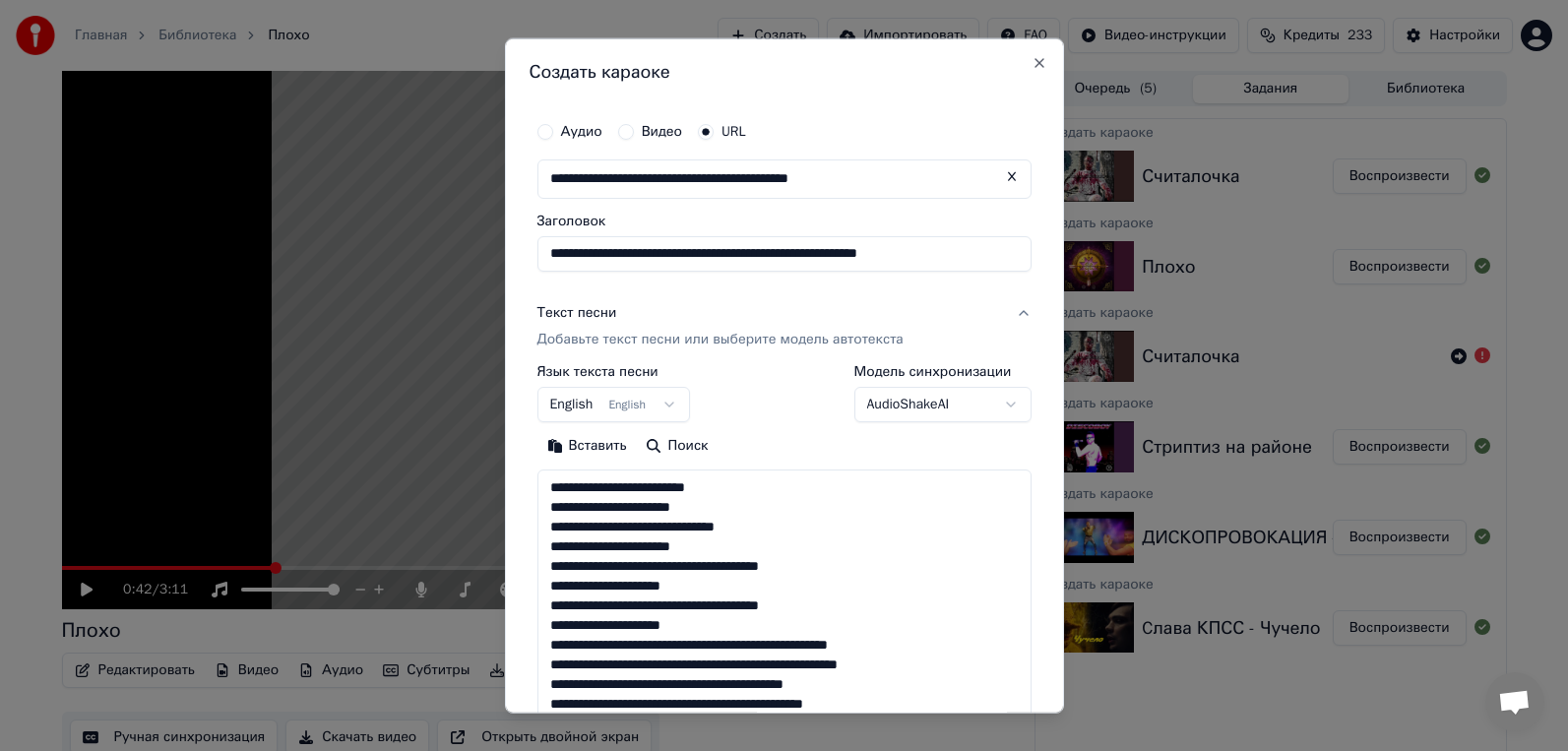 scroll, scrollTop: 791, scrollLeft: 0, axis: vertical 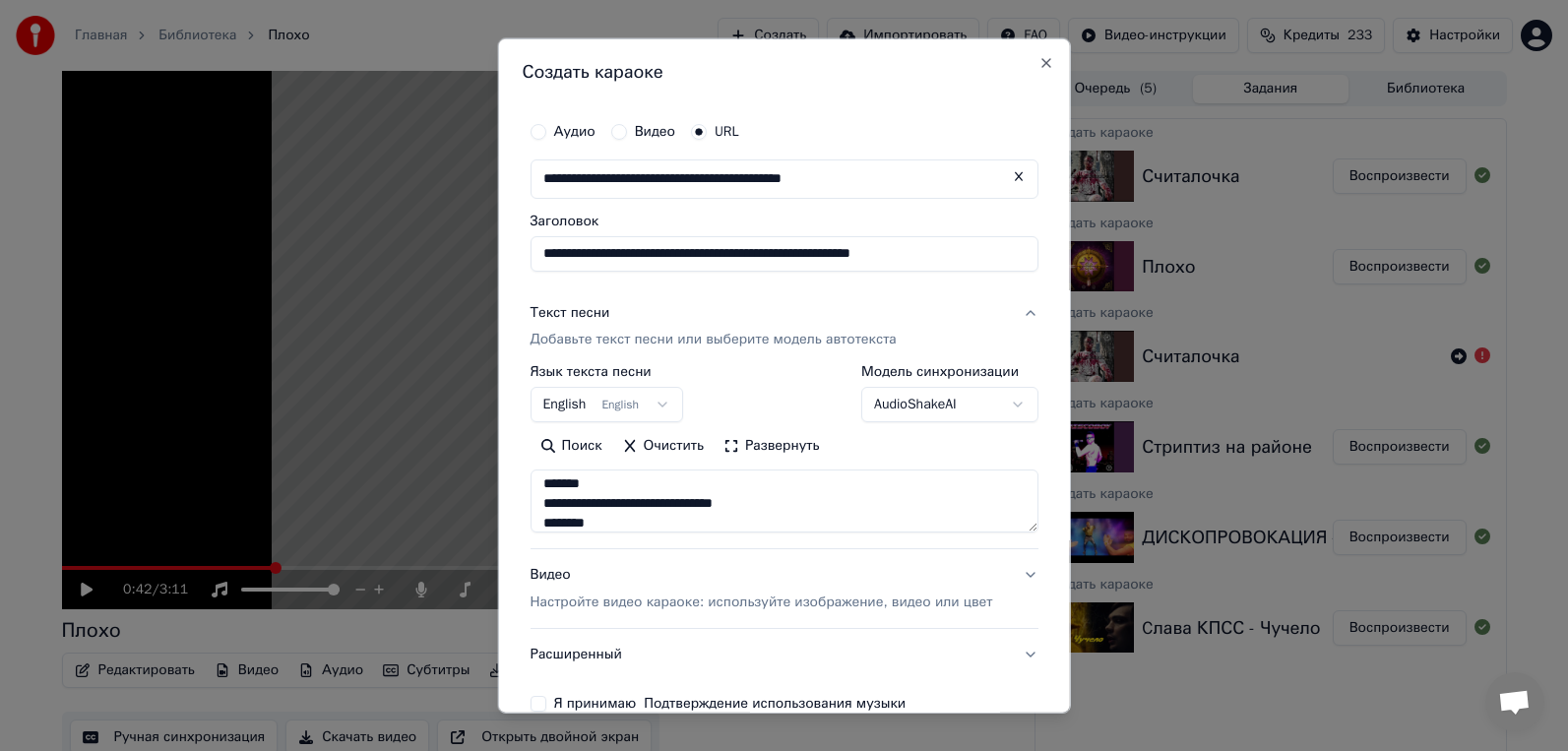 type on "**********" 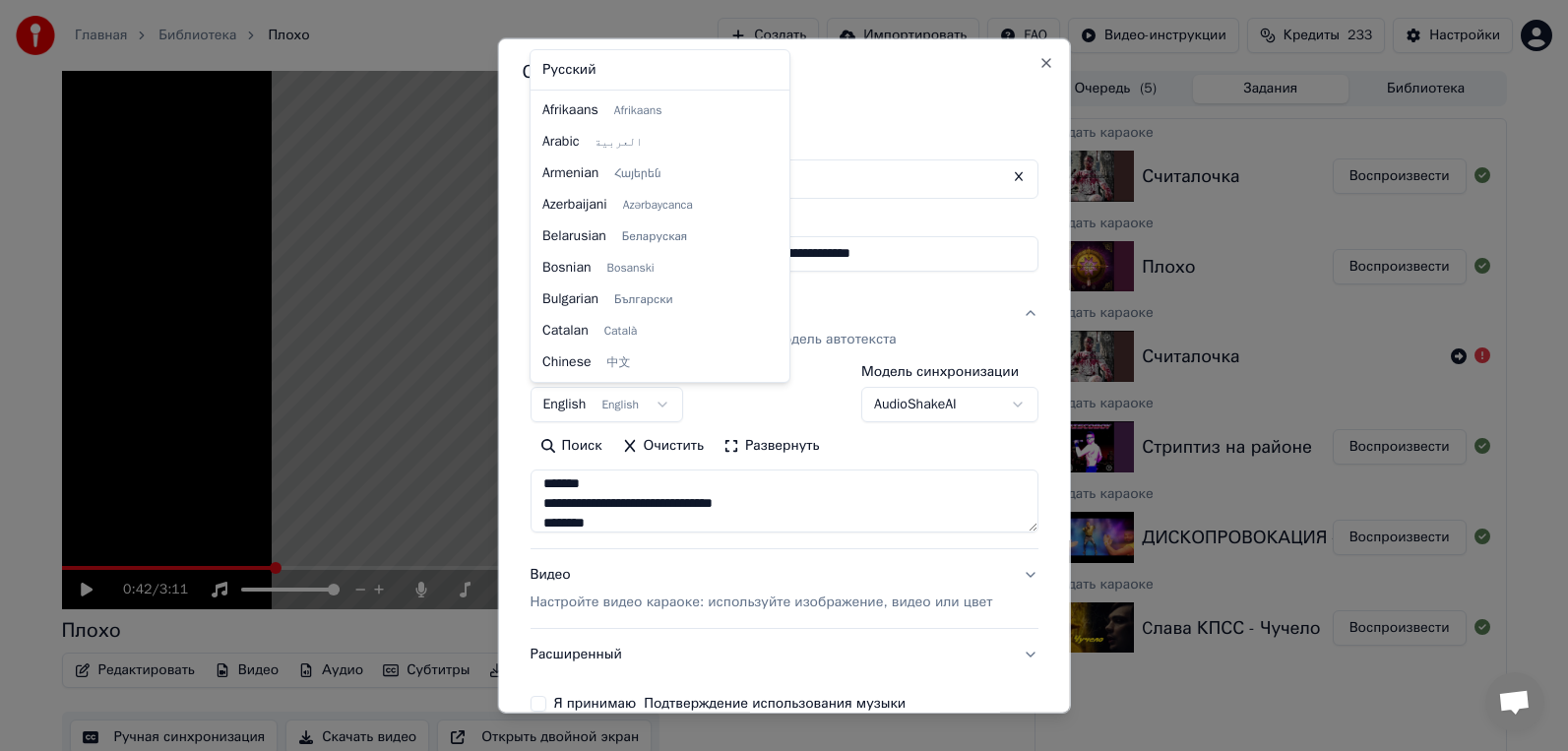 click on "Главная Библиотека Плохо Создать Импортировать FAQ Видео-инструкции Кредиты 233 Настройки 0:42  /  3:11 Плохо BPM 128 Тональность G# Редактировать Видео Аудио Субтитры Загрузить Облачная библиотека Ручная синхронизация Скачать видео Открыть двойной экран Очередь ( 5 ) Задания Библиотека Создать караоке Считалочка Воспроизвести Создать караоке Плохо Воспроизвести Создать караоке Считалочка Создать караоке Стриптиз на районе Воспроизвести Создать караоке ДИСКОПРОВОКАЦИЯ - Кавказское диско Воспроизвести Создать караоке Cлава КПСС - Чучело Воспроизвести Аудио" at bounding box center [784, 375] 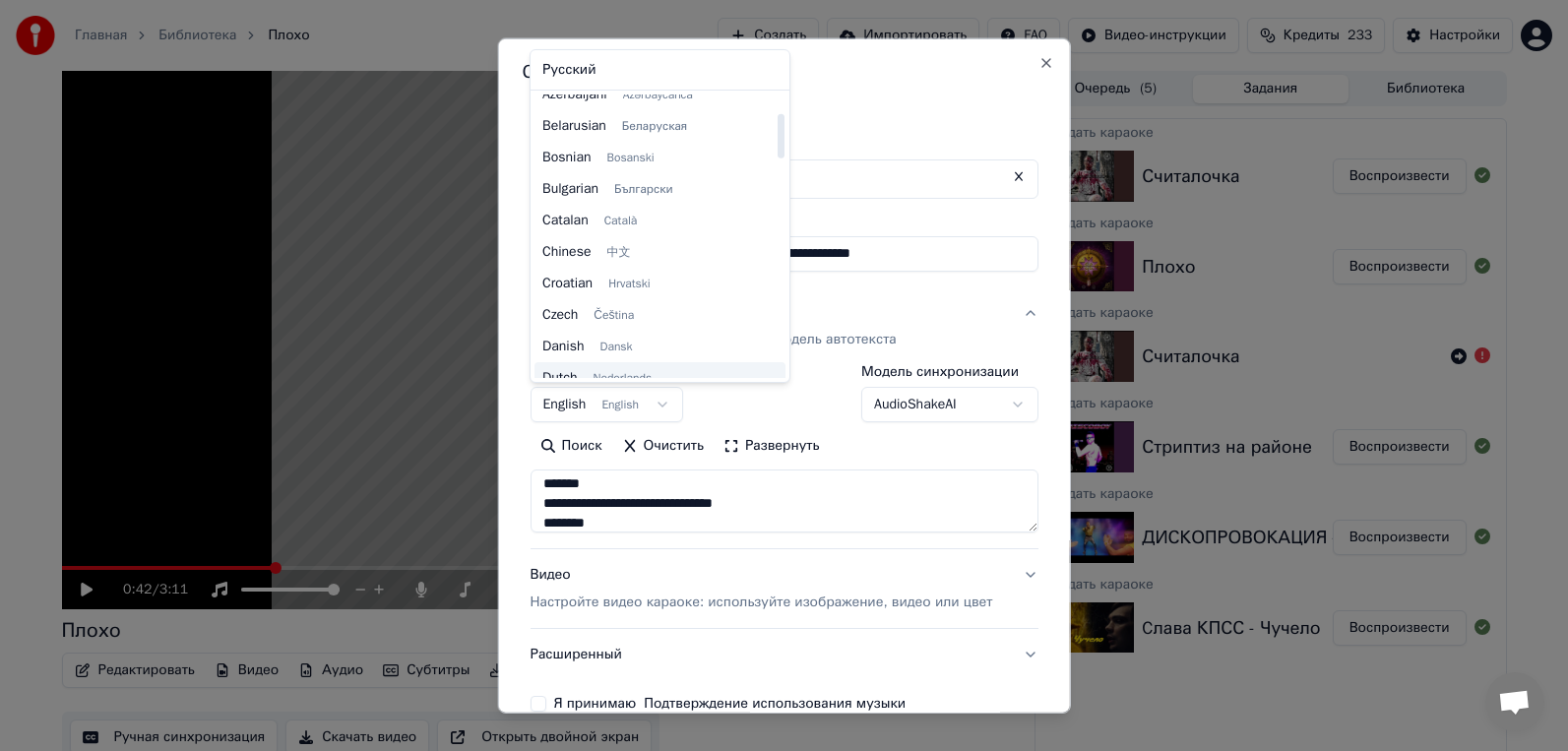 scroll, scrollTop: 0, scrollLeft: 0, axis: both 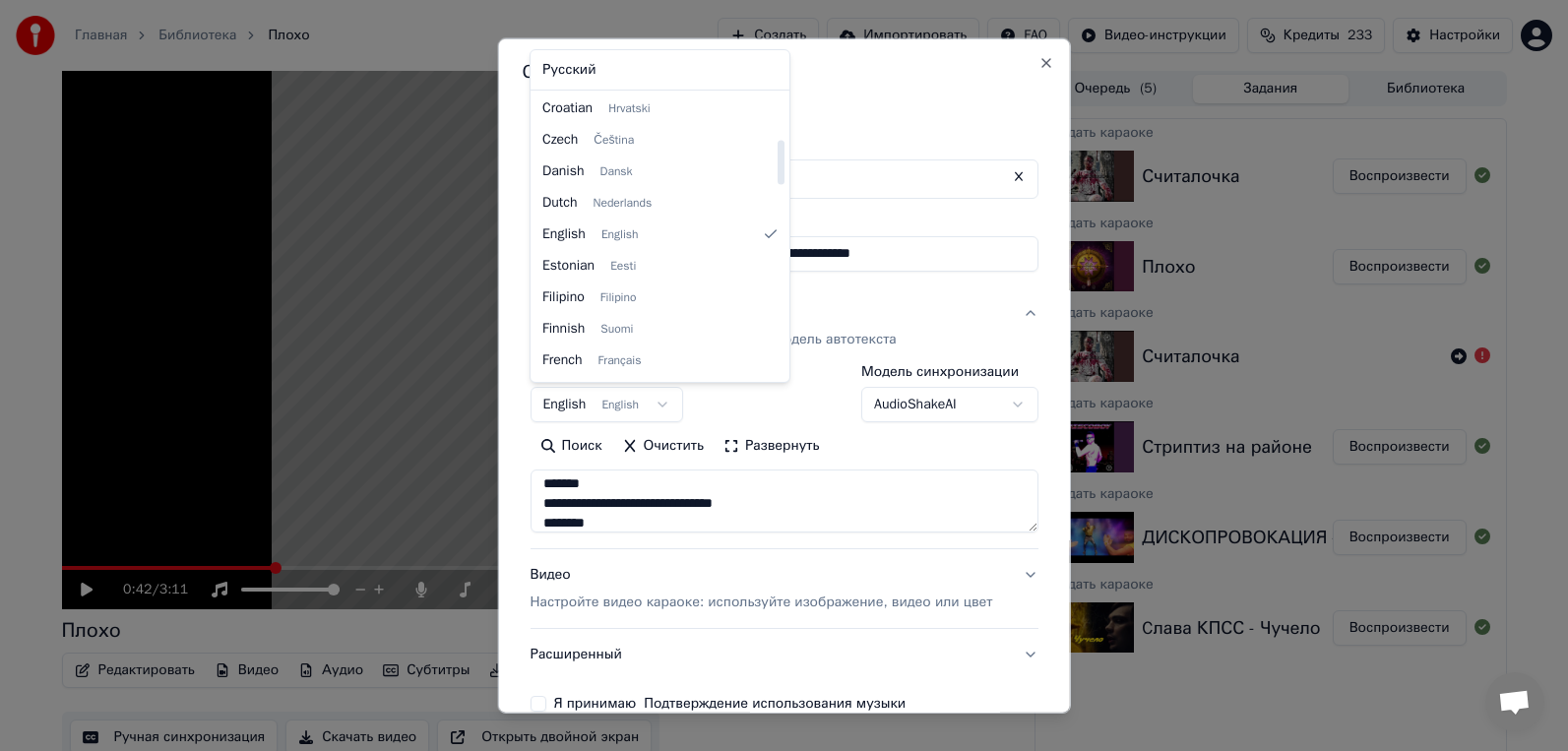 select on "**" 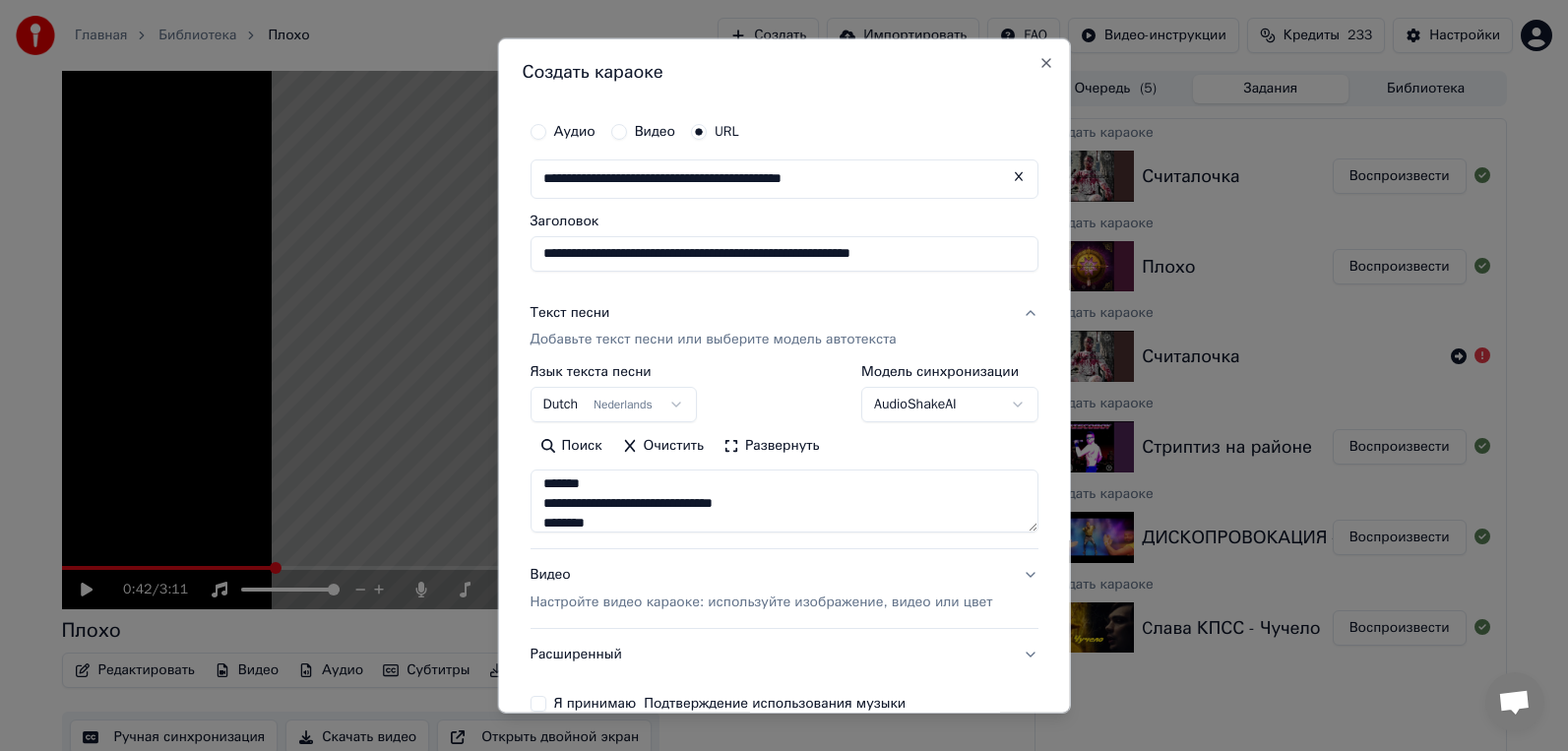 click on "**********" at bounding box center (784, 375) 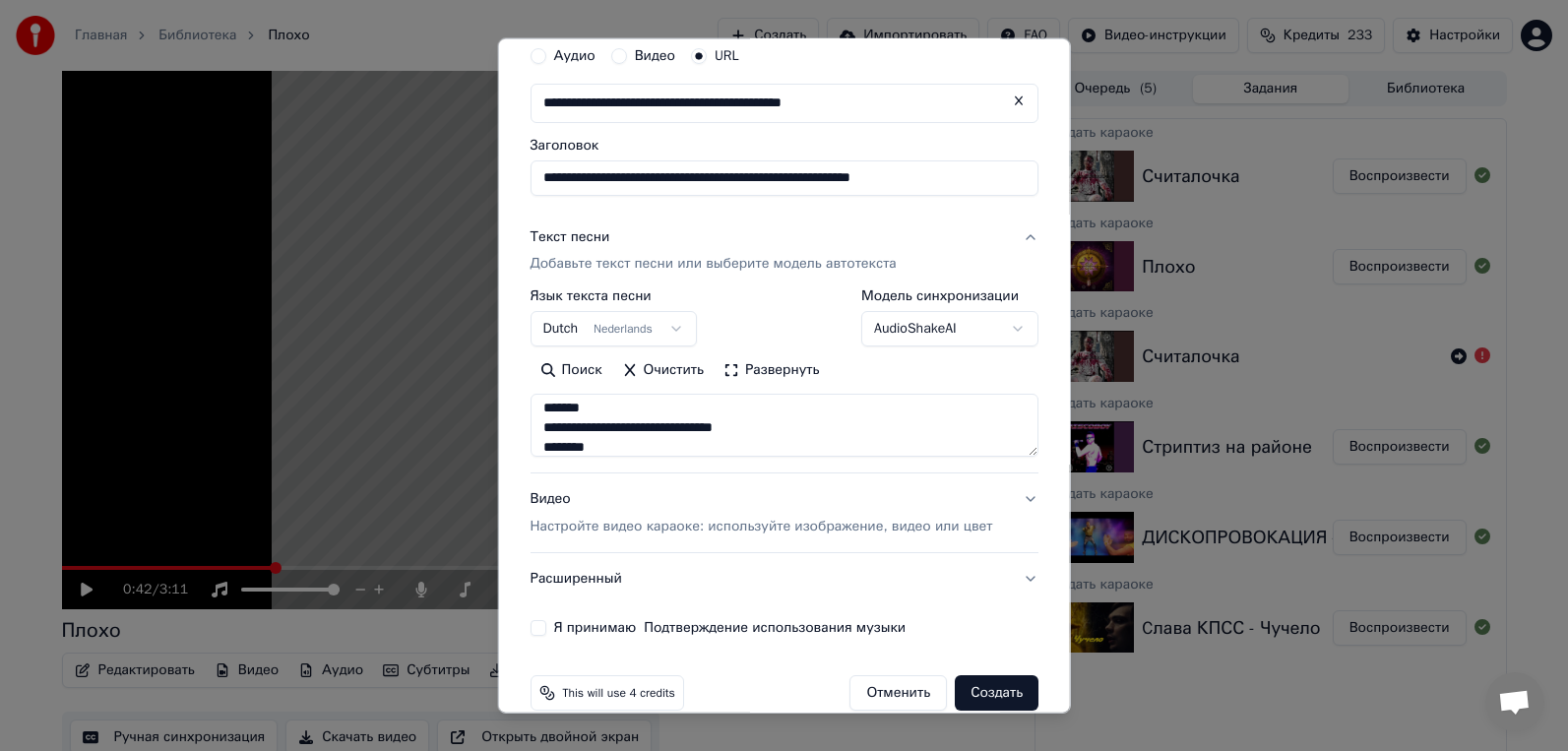 scroll, scrollTop: 105, scrollLeft: 0, axis: vertical 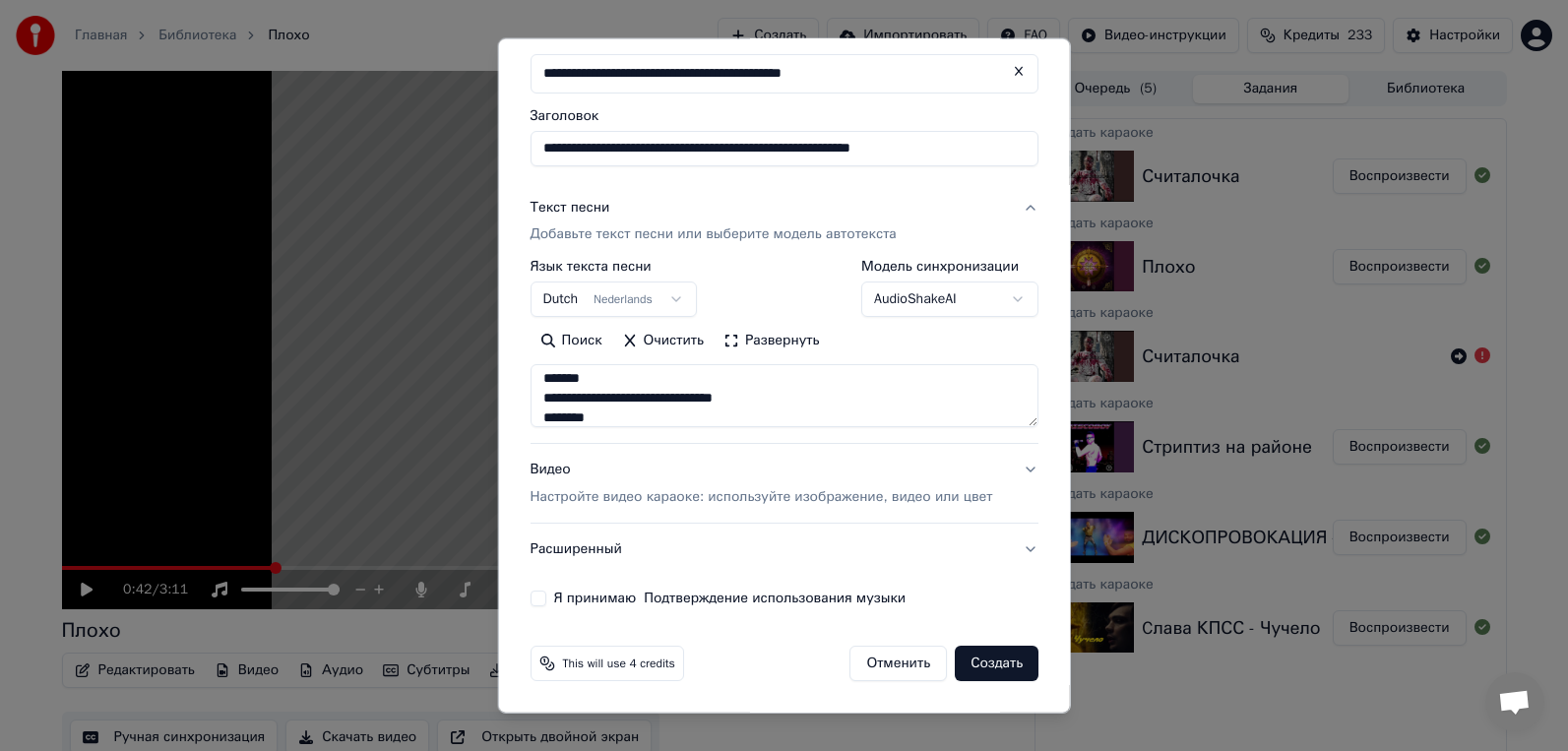 click on "Я принимаю   Подтверждение использования музыки" at bounding box center [537, 598] 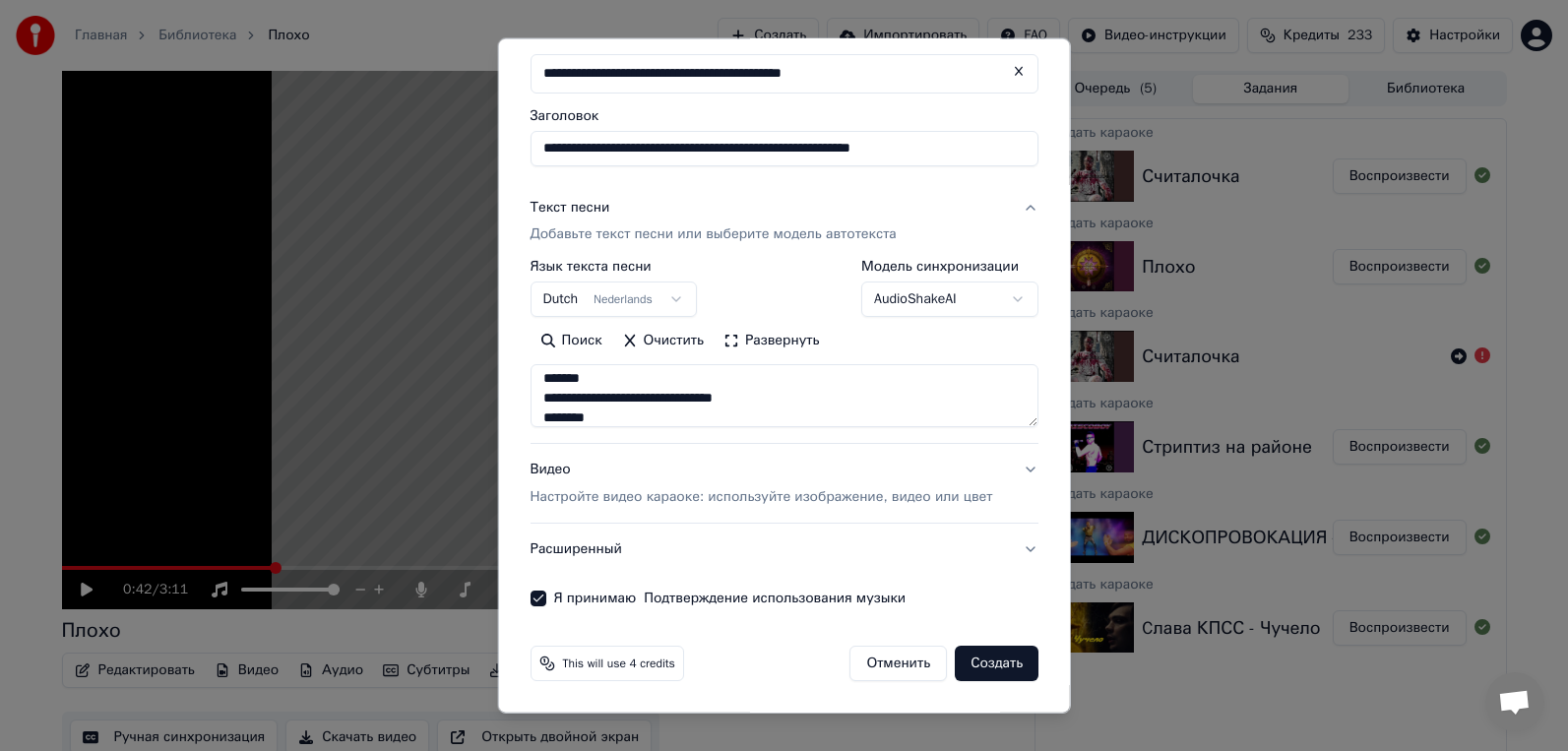 click on "Создать" at bounding box center (996, 663) 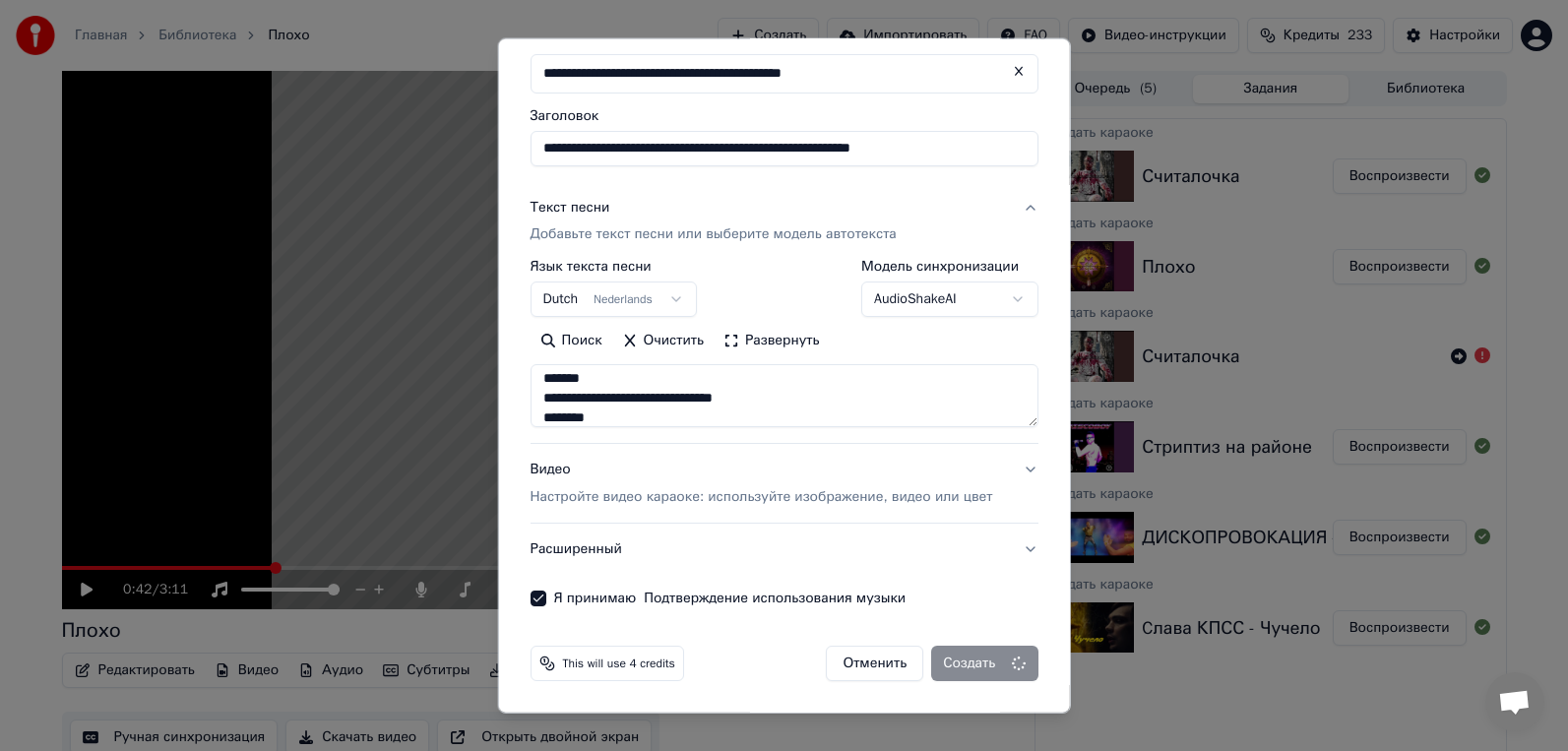 type 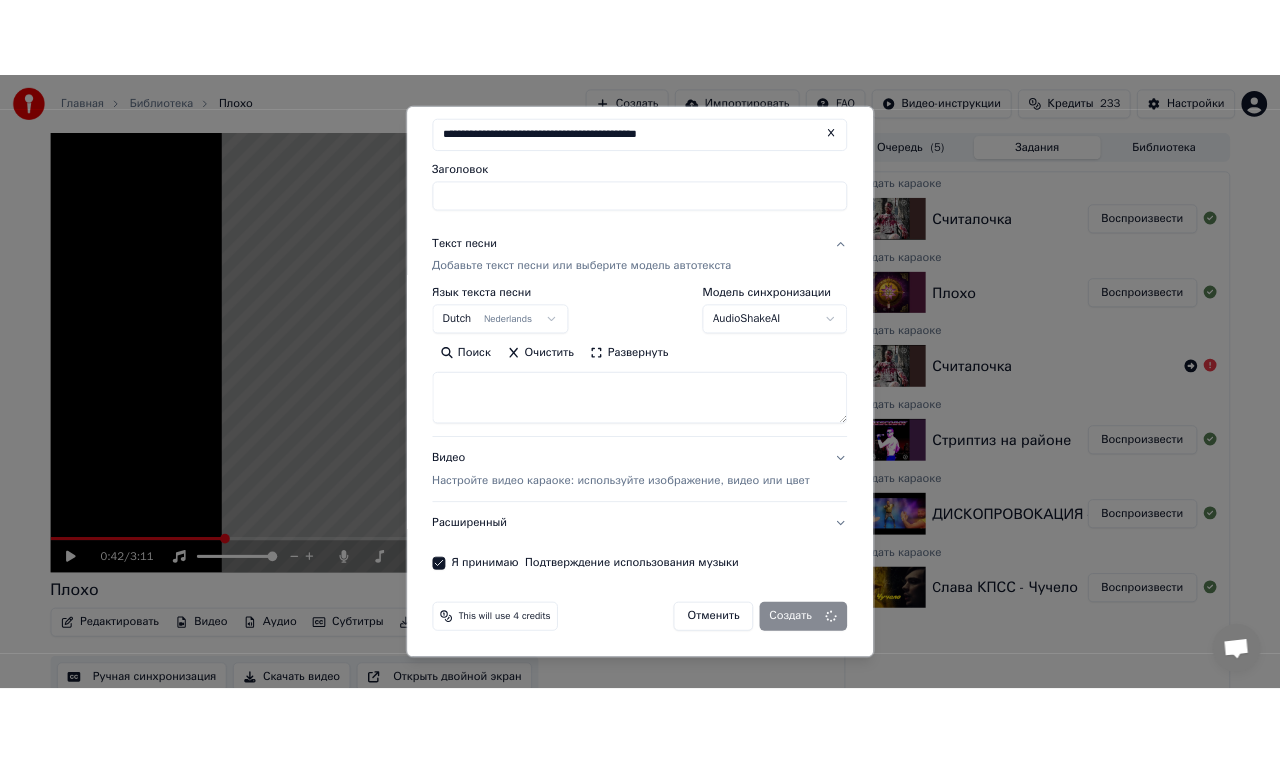scroll, scrollTop: 0, scrollLeft: 0, axis: both 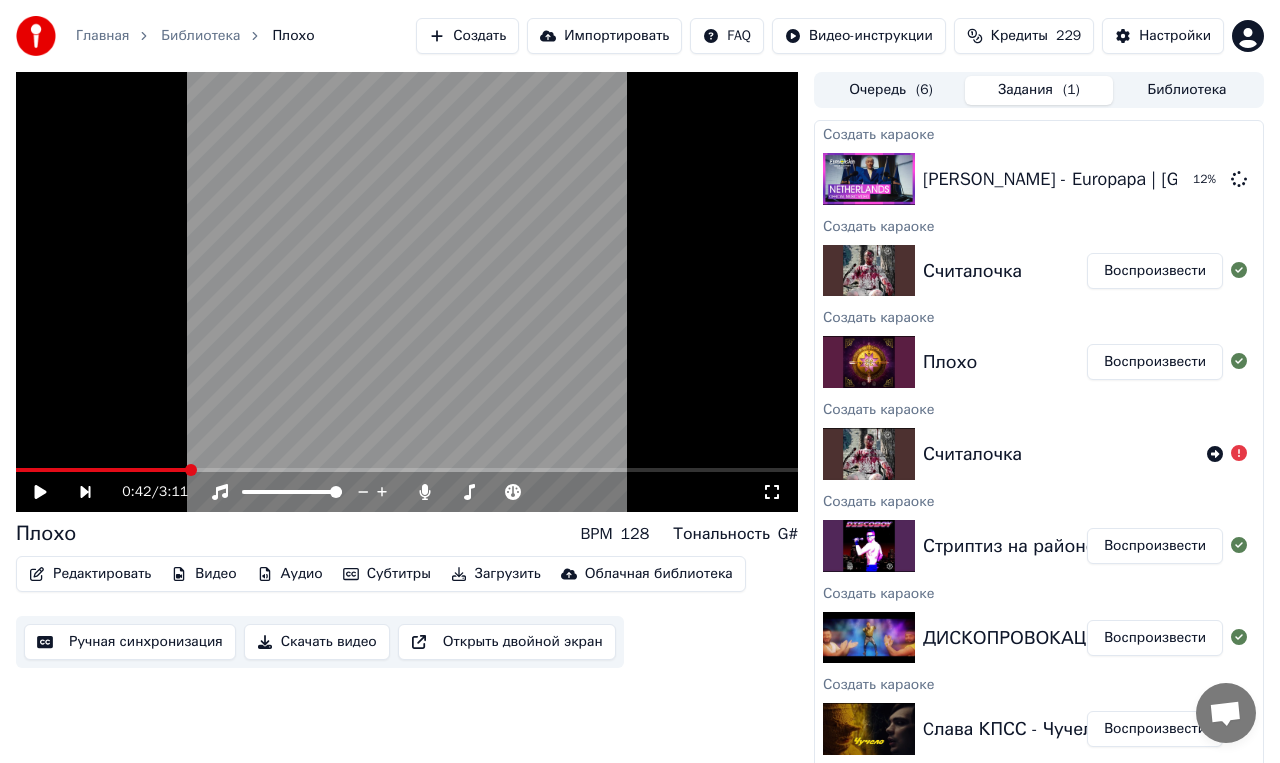 click on "Создать" at bounding box center [467, 36] 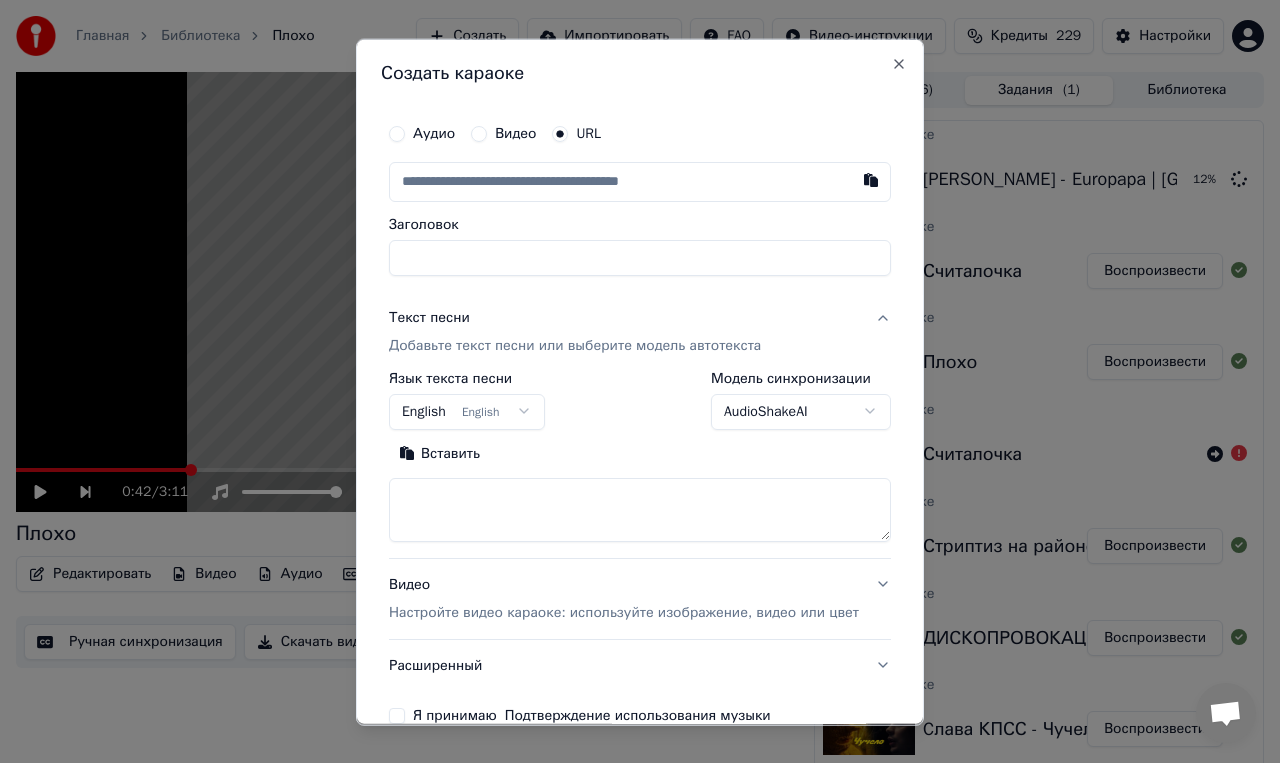 click at bounding box center (640, 181) 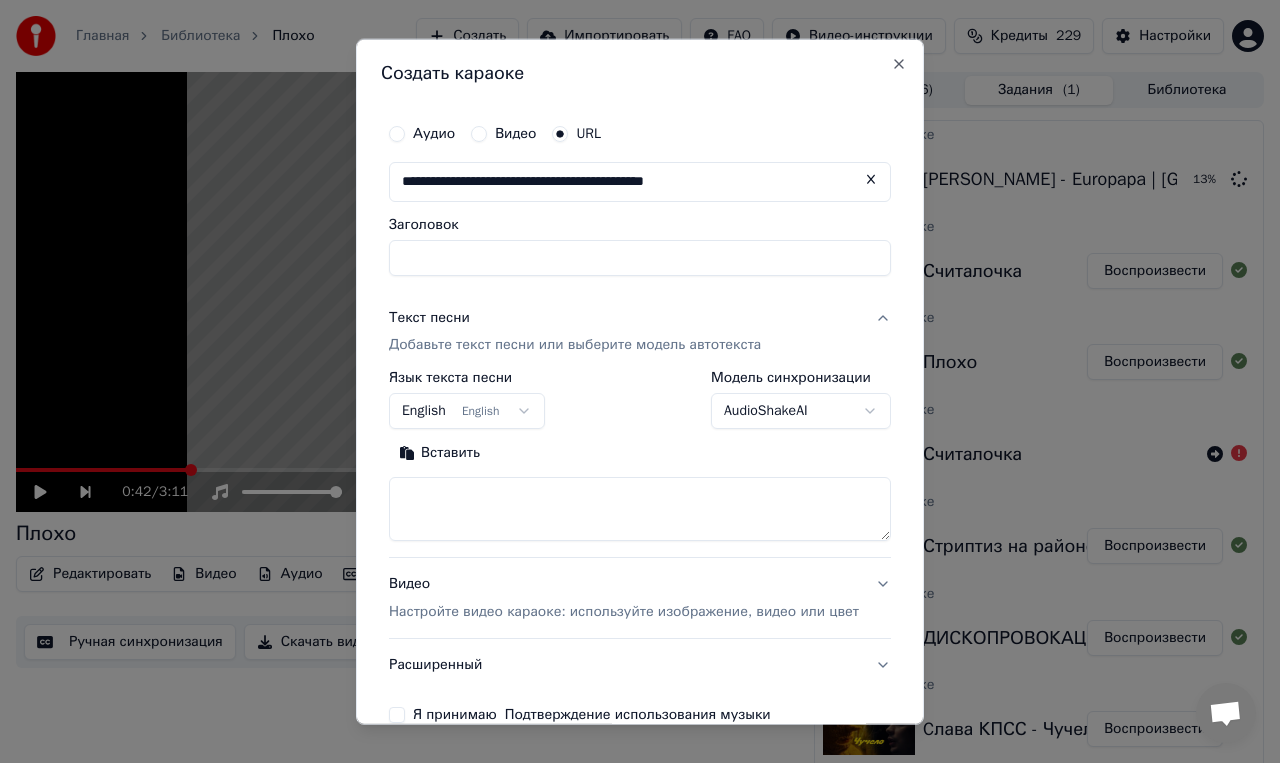 type on "**********" 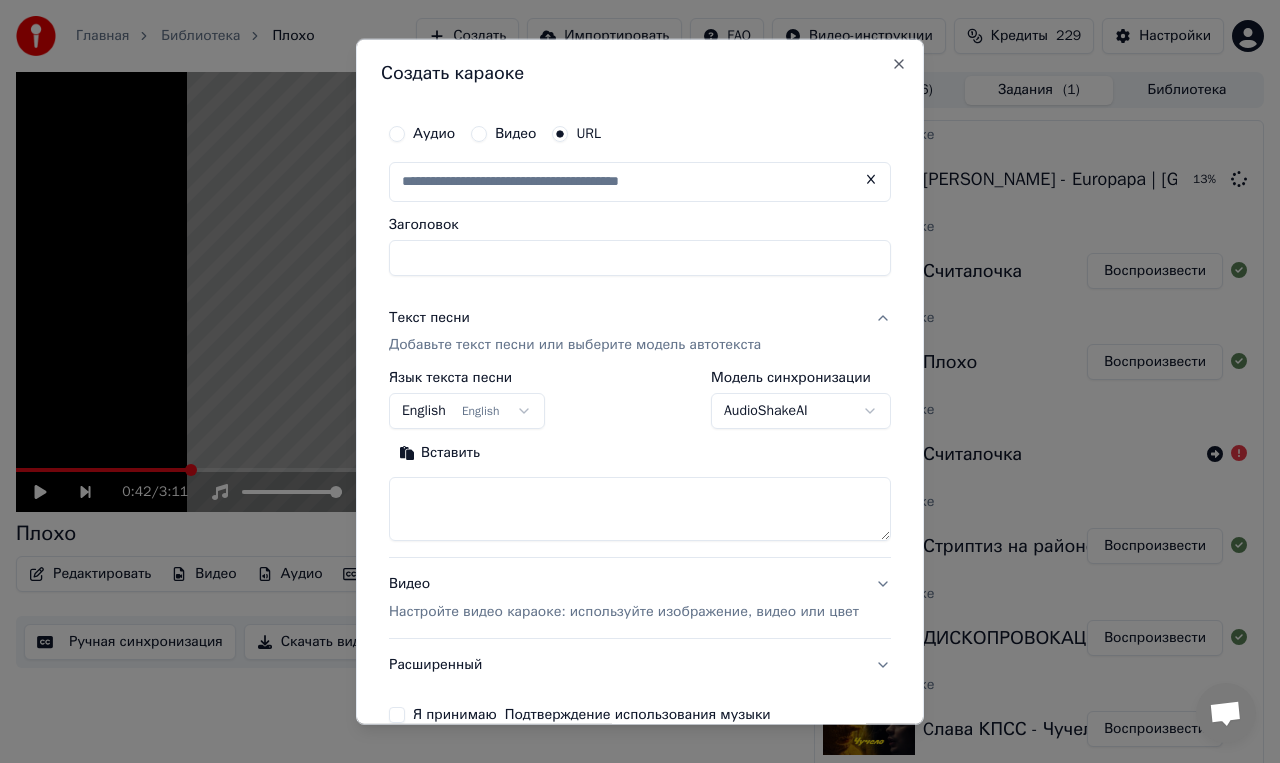 click on "Заголовок" at bounding box center [640, 257] 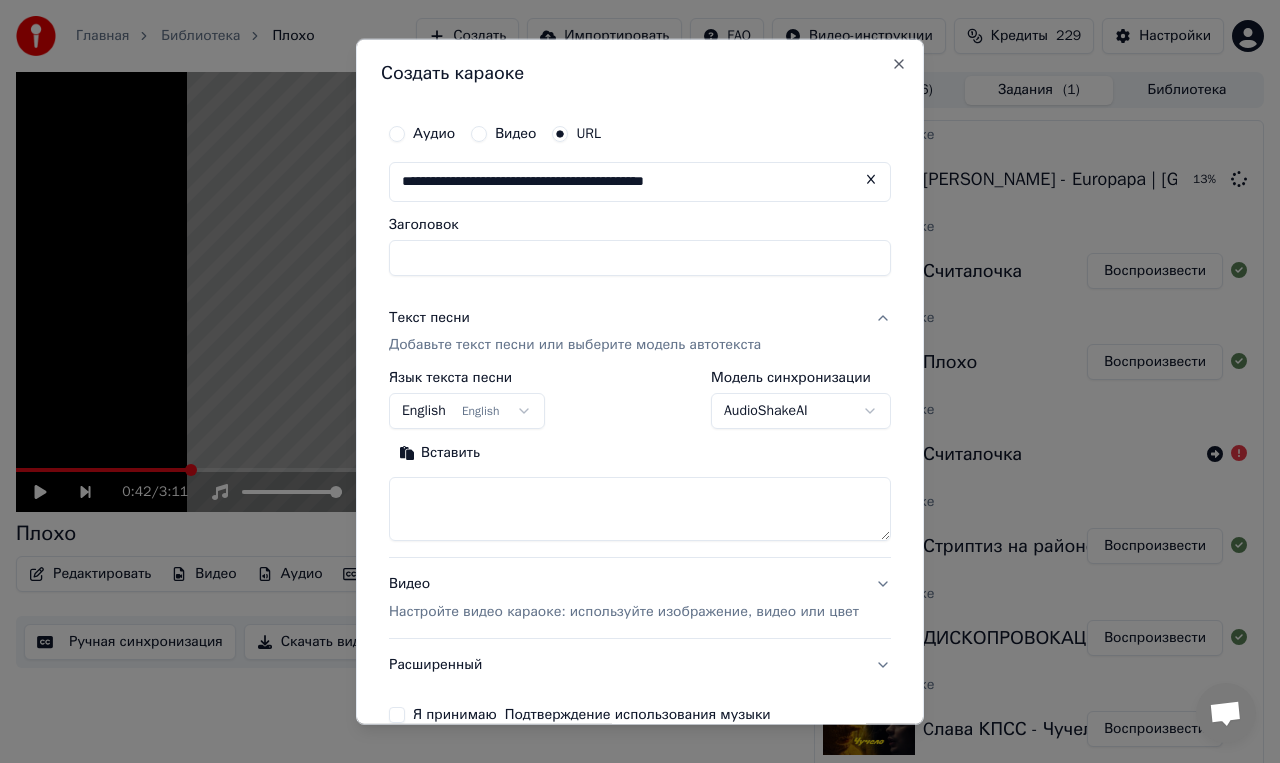 type on "**********" 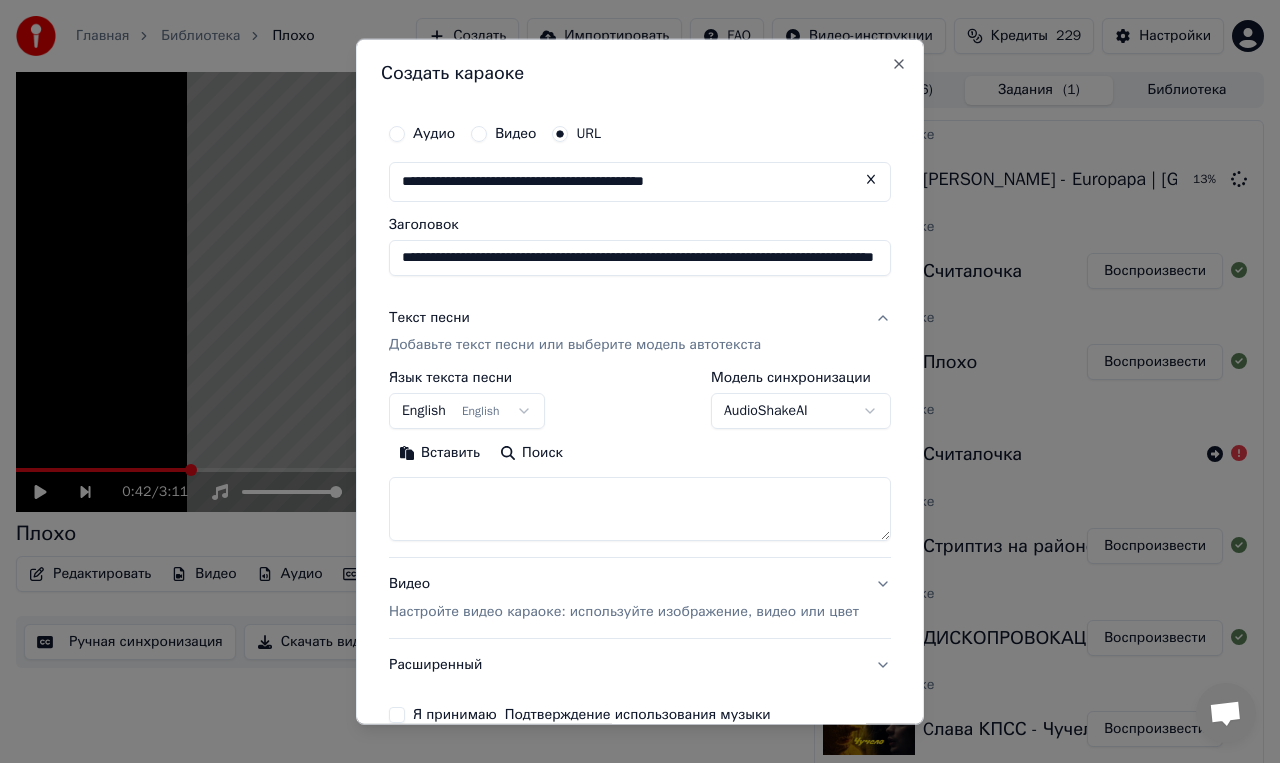 click on "Текст песни Добавьте текст песни или выберите модель автотекста" at bounding box center [640, 331] 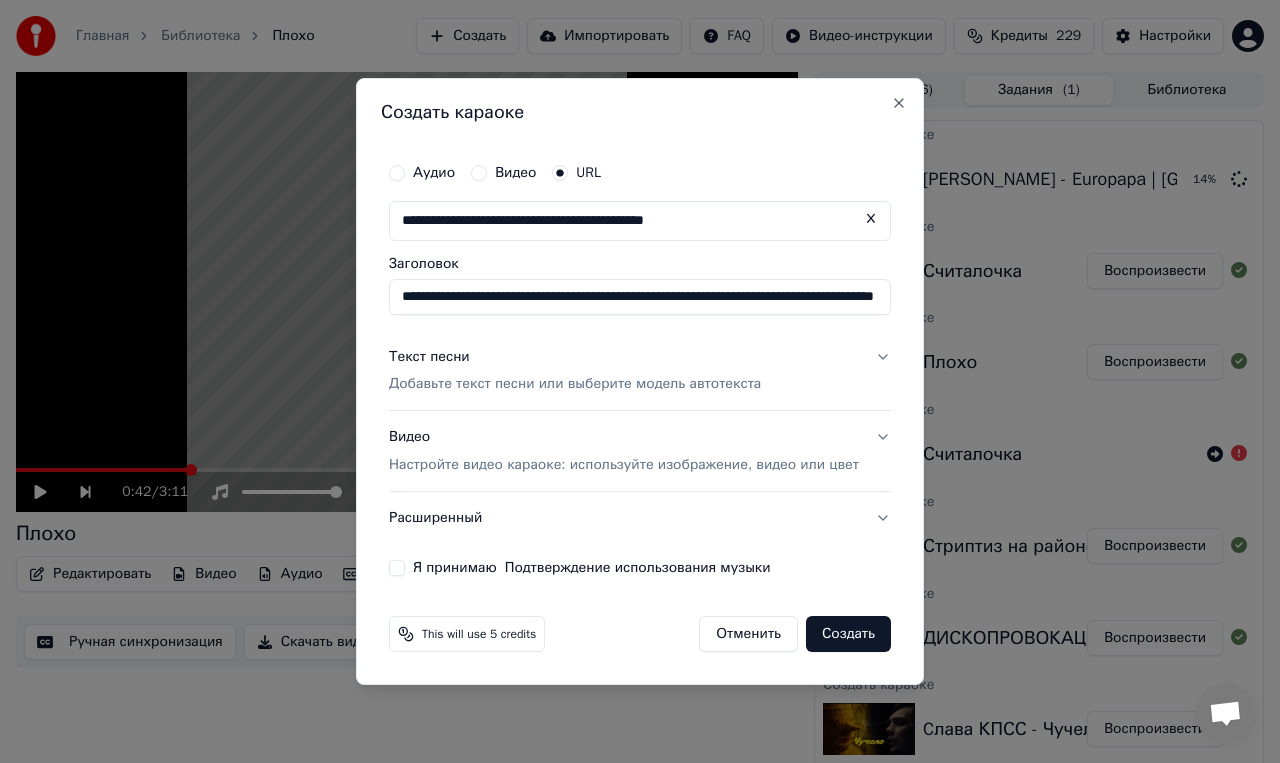 scroll, scrollTop: 0, scrollLeft: 104, axis: horizontal 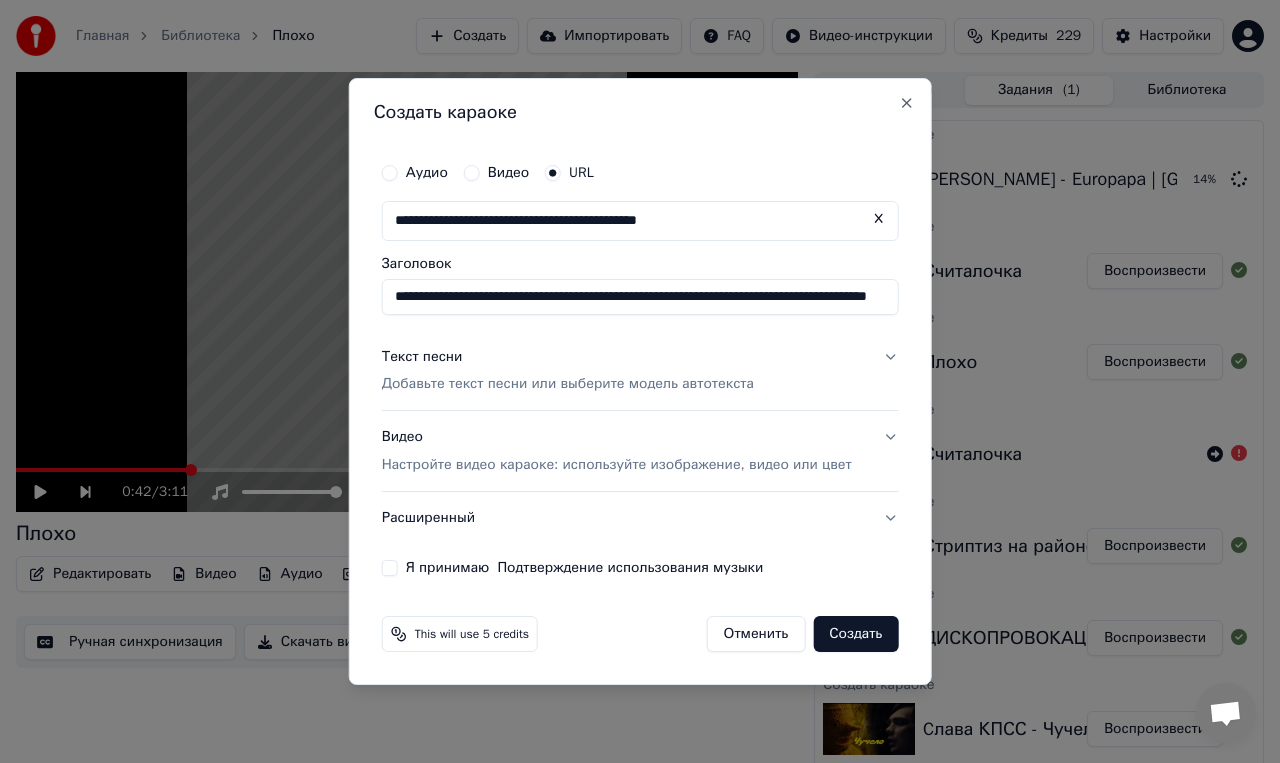 drag, startPoint x: 868, startPoint y: 300, endPoint x: 982, endPoint y: 296, distance: 114.07015 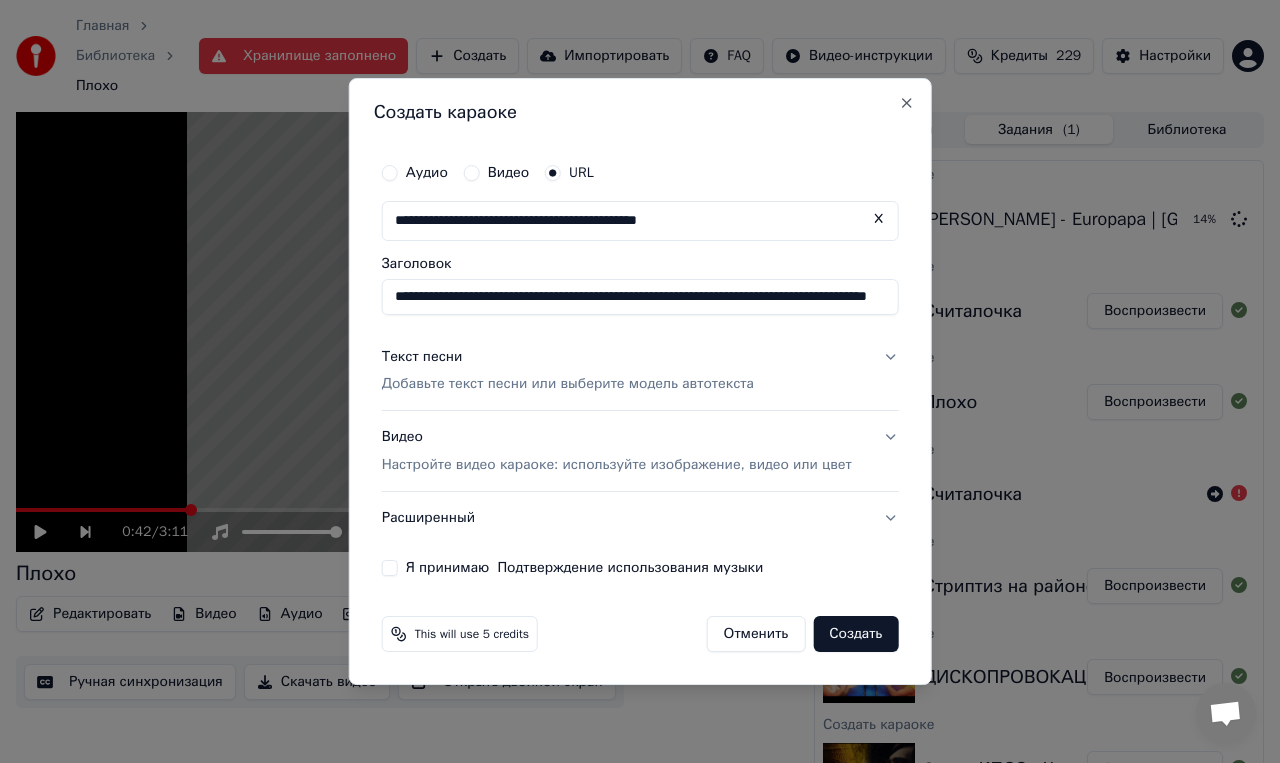 click on "**********" at bounding box center (640, 297) 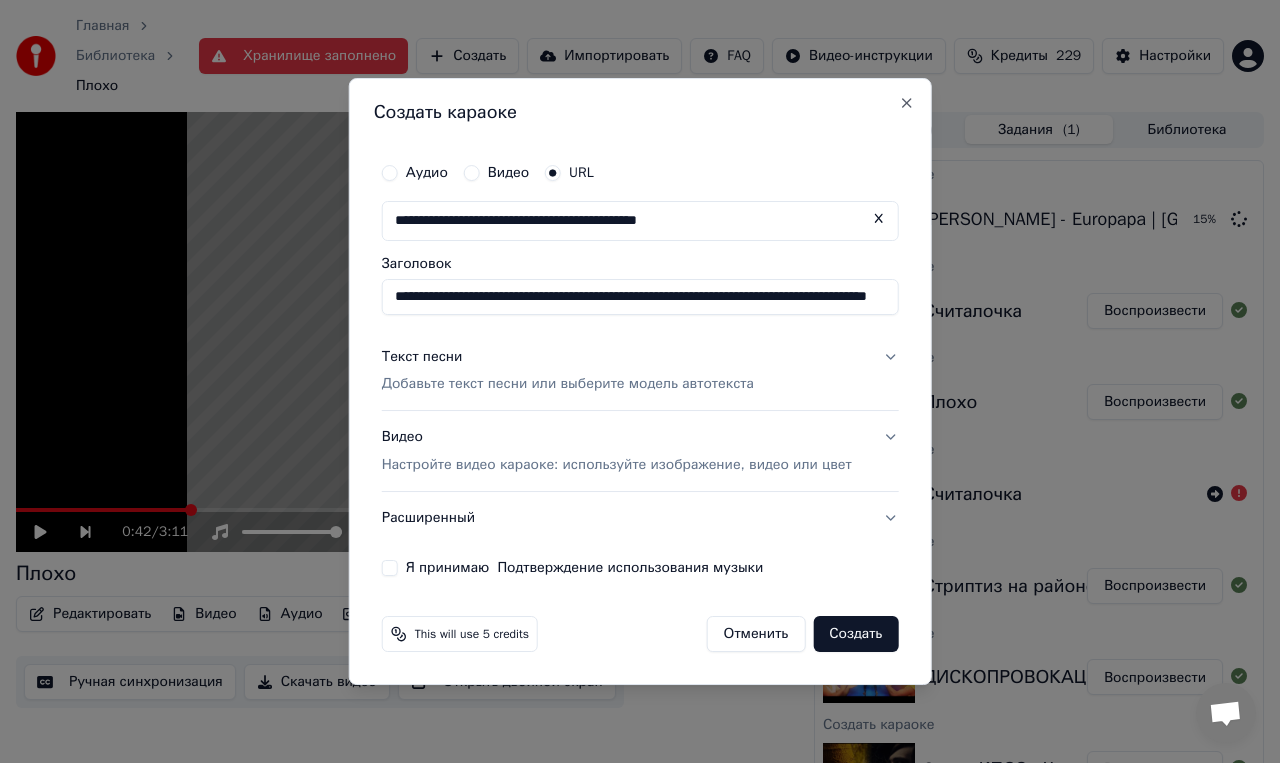 click on "**********" at bounding box center [640, 297] 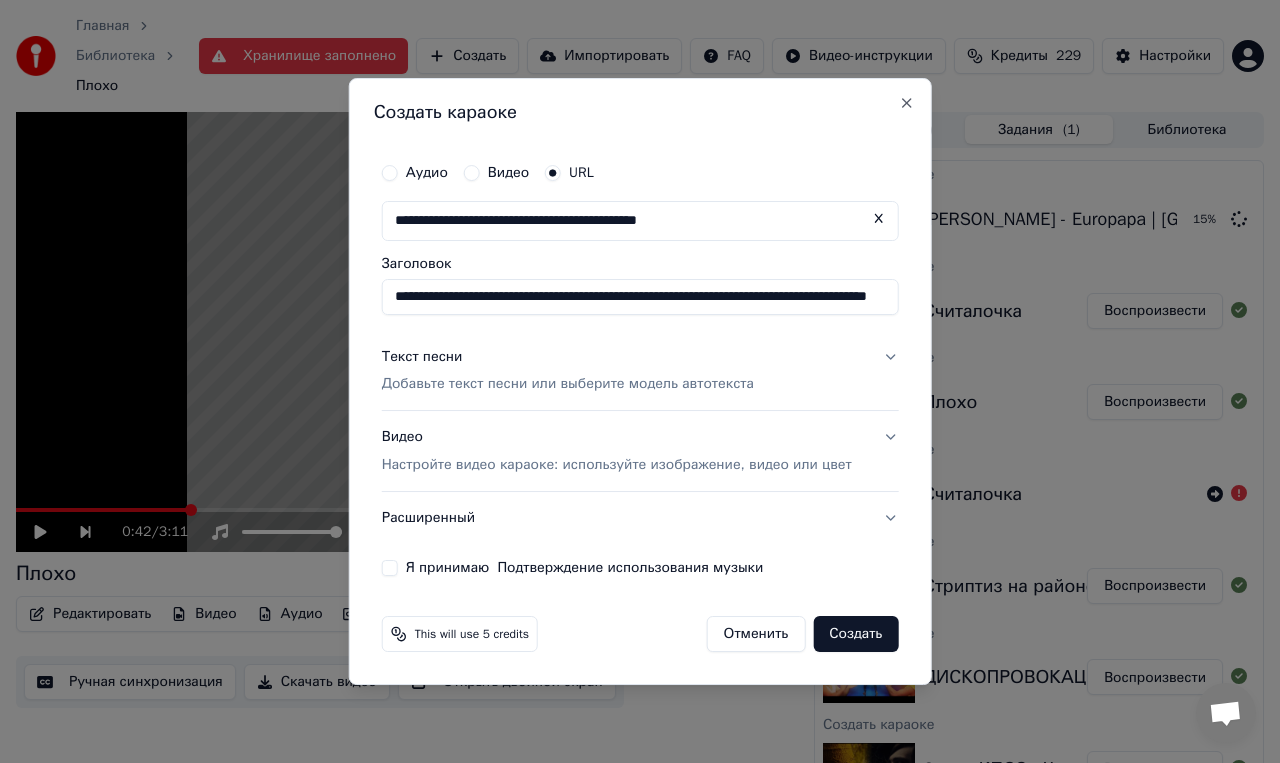 scroll, scrollTop: 0, scrollLeft: 0, axis: both 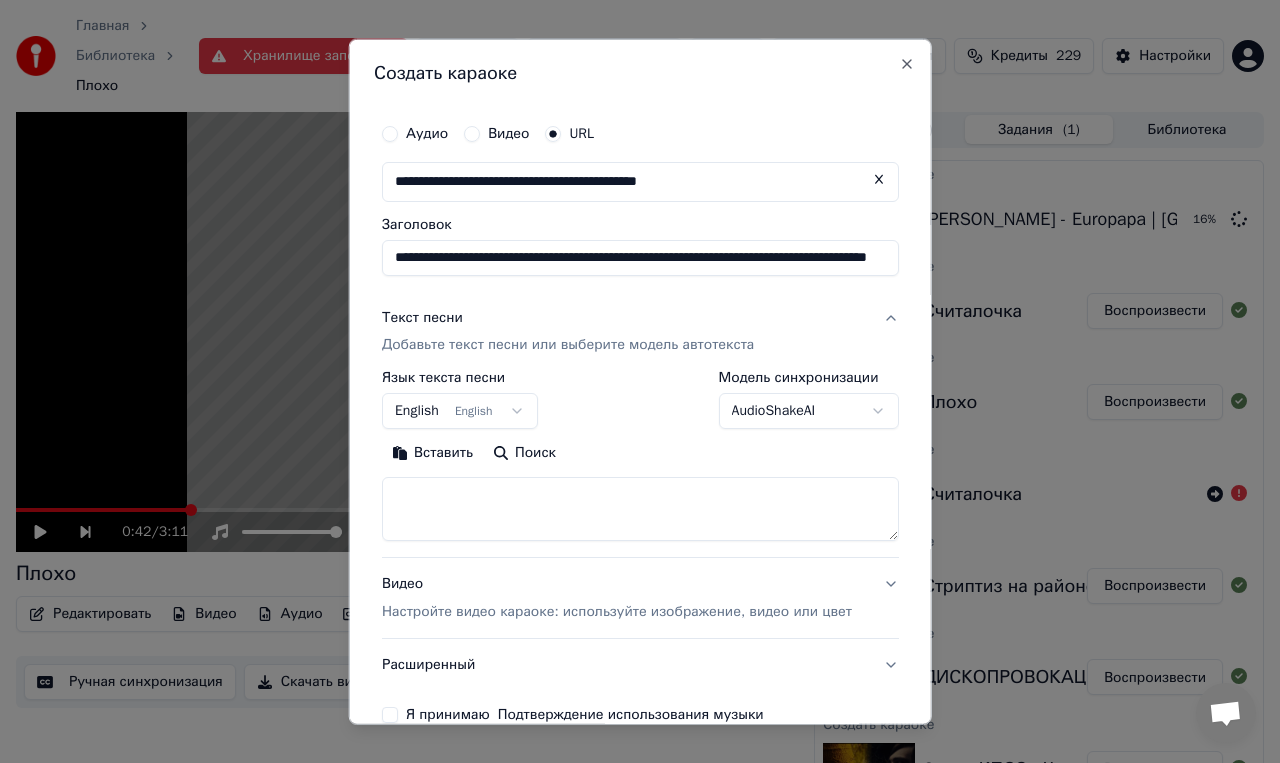 click at bounding box center (640, 509) 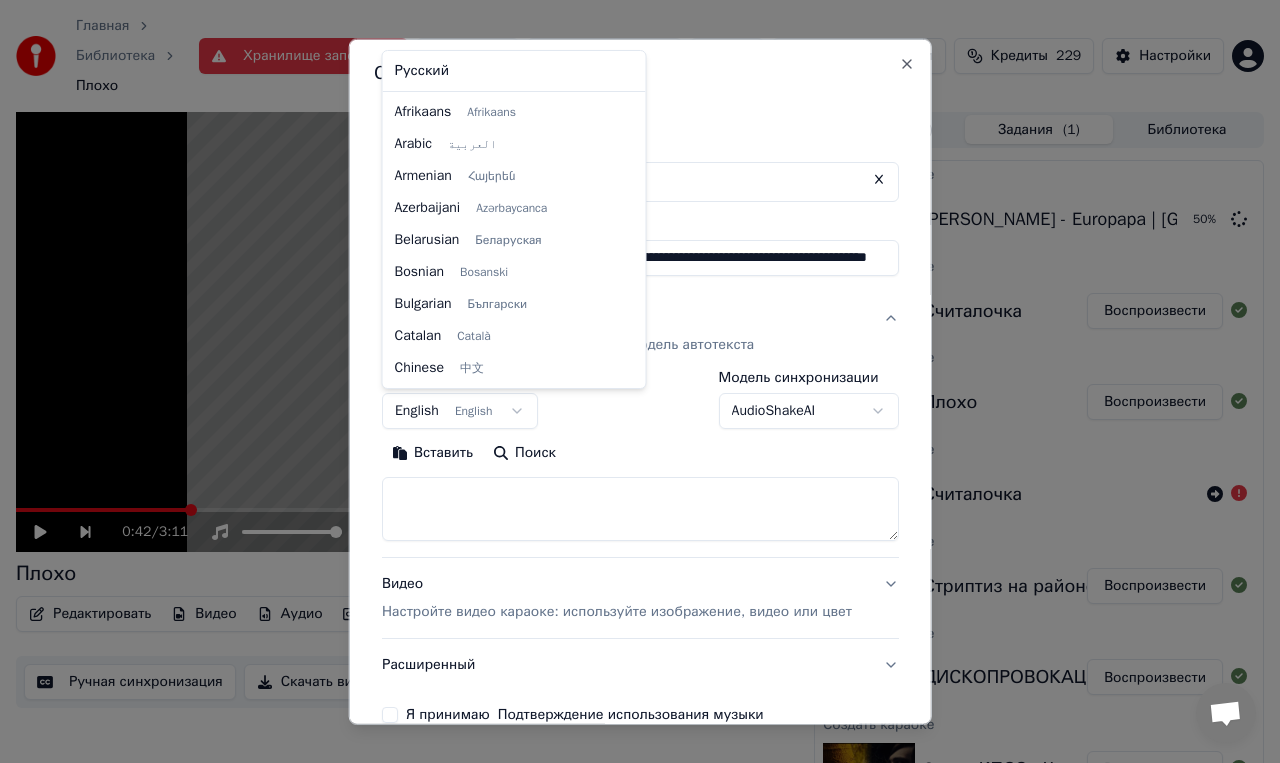 click on "Главная Библиотека Плохо Хранилище заполнено Создать Импортировать FAQ Видео-инструкции Кредиты 229 Настройки 0:42  /  3:11 Плохо BPM 128 Тональность G# Редактировать Видео Аудио Субтитры Загрузить Облачная библиотека Ручная синхронизация Скачать видео Открыть двойной экран Очередь ( 6 ) Задания ( 1 ) Библиотека Создать караоке [PERSON_NAME] - Europapa | [GEOGRAPHIC_DATA] 🇳🇱 |  | Eurovision 2024 50 % Создать караоке Считалочка Воспроизвести Создать караоке Плохо Воспроизвести Создать караоке Считалочка Создать караоке Стриптиз на районе Воспроизвести Создать караоке Воспроизвести Аудио Видео" at bounding box center (640, 381) 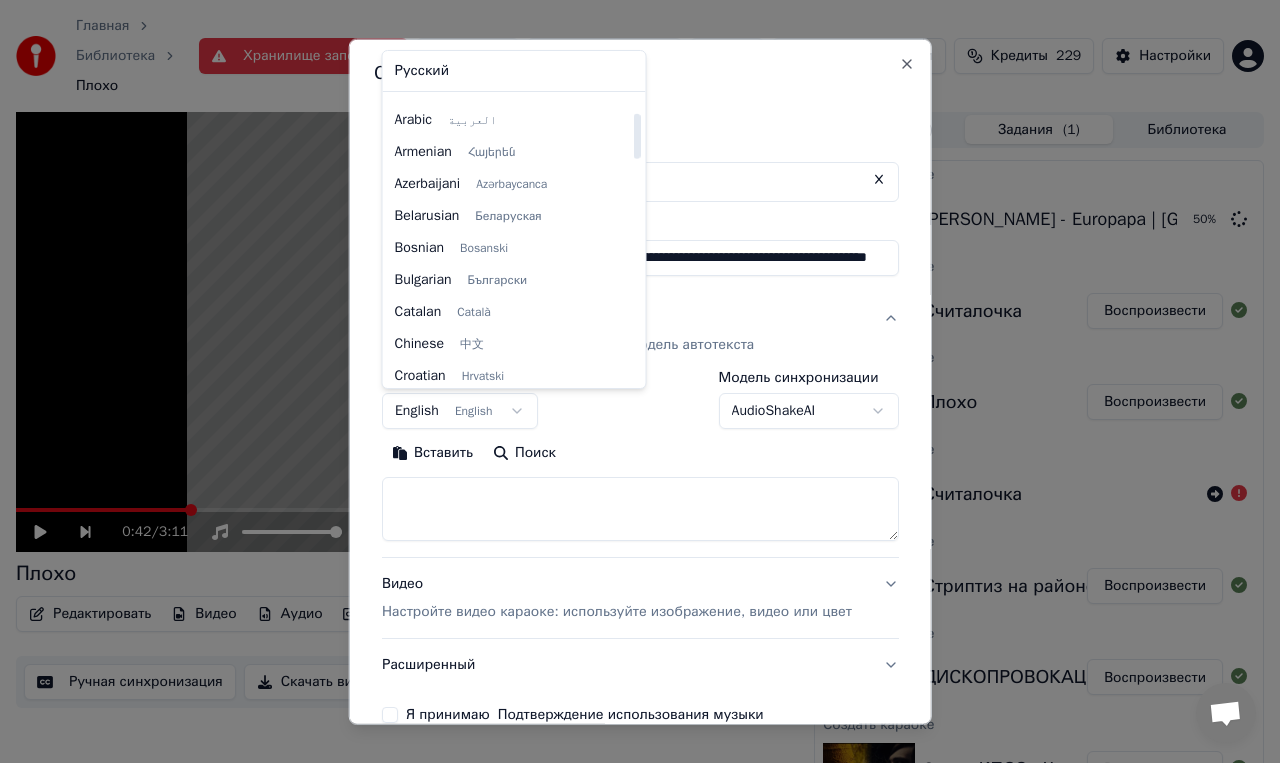 scroll, scrollTop: 0, scrollLeft: 0, axis: both 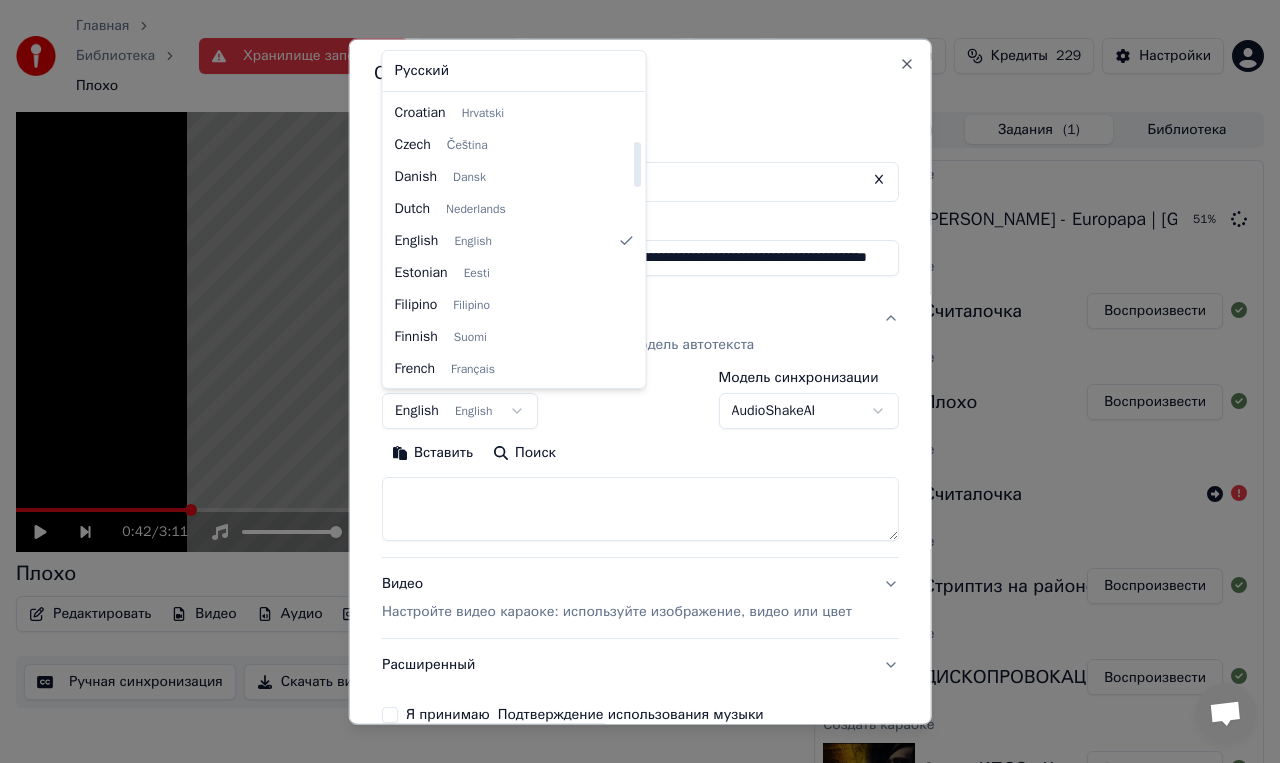 select on "**" 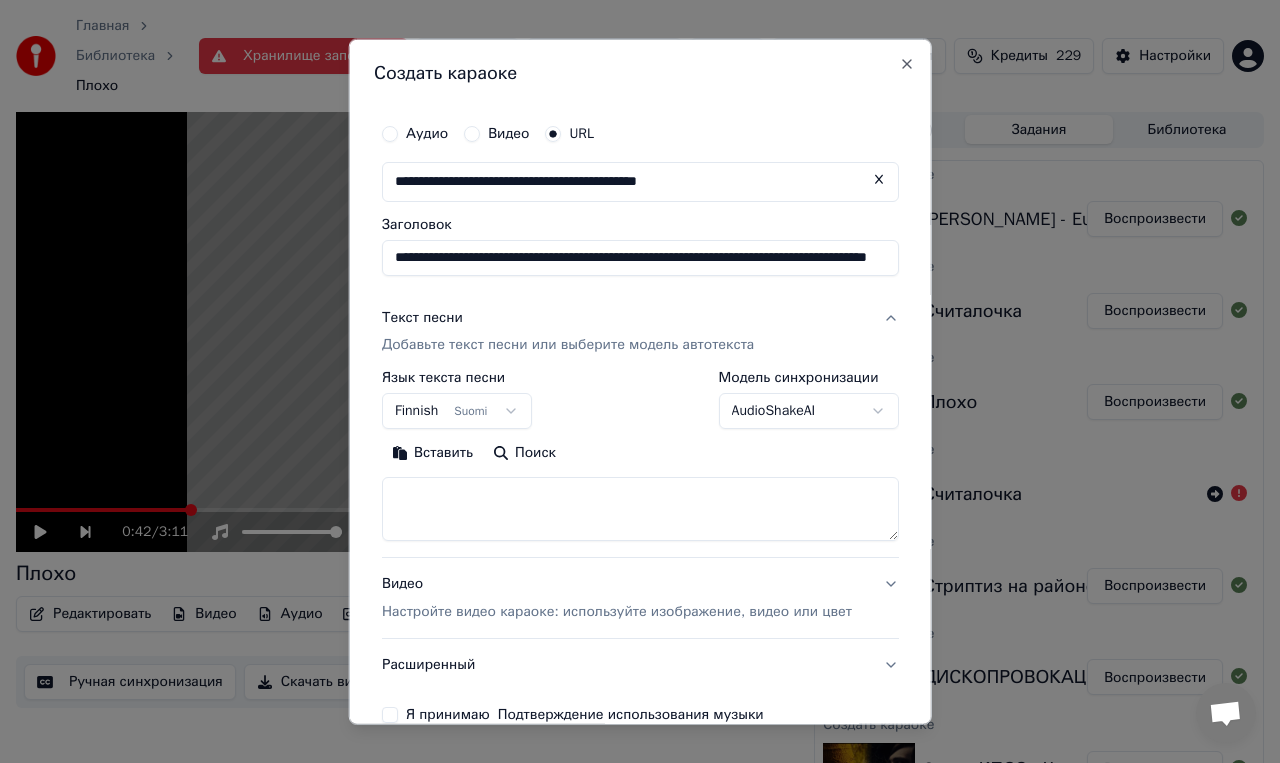 click at bounding box center [640, 509] 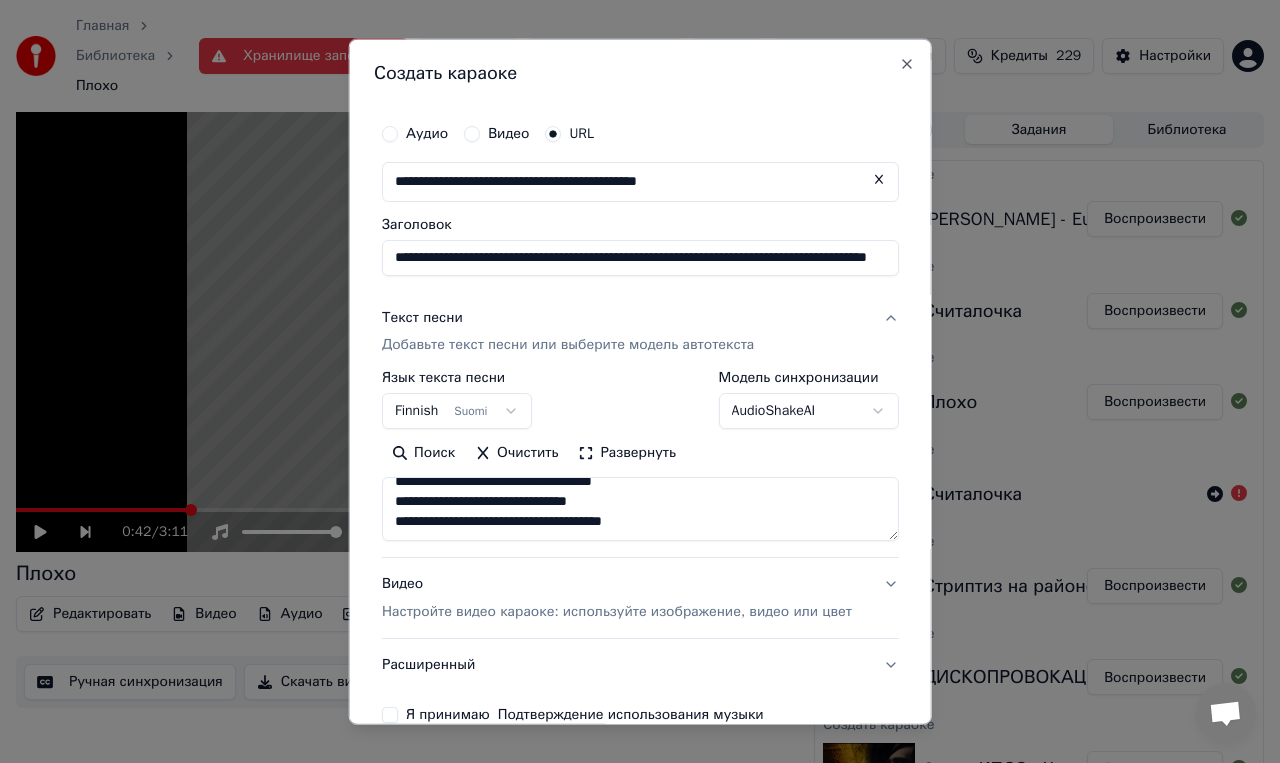 scroll, scrollTop: 1633, scrollLeft: 0, axis: vertical 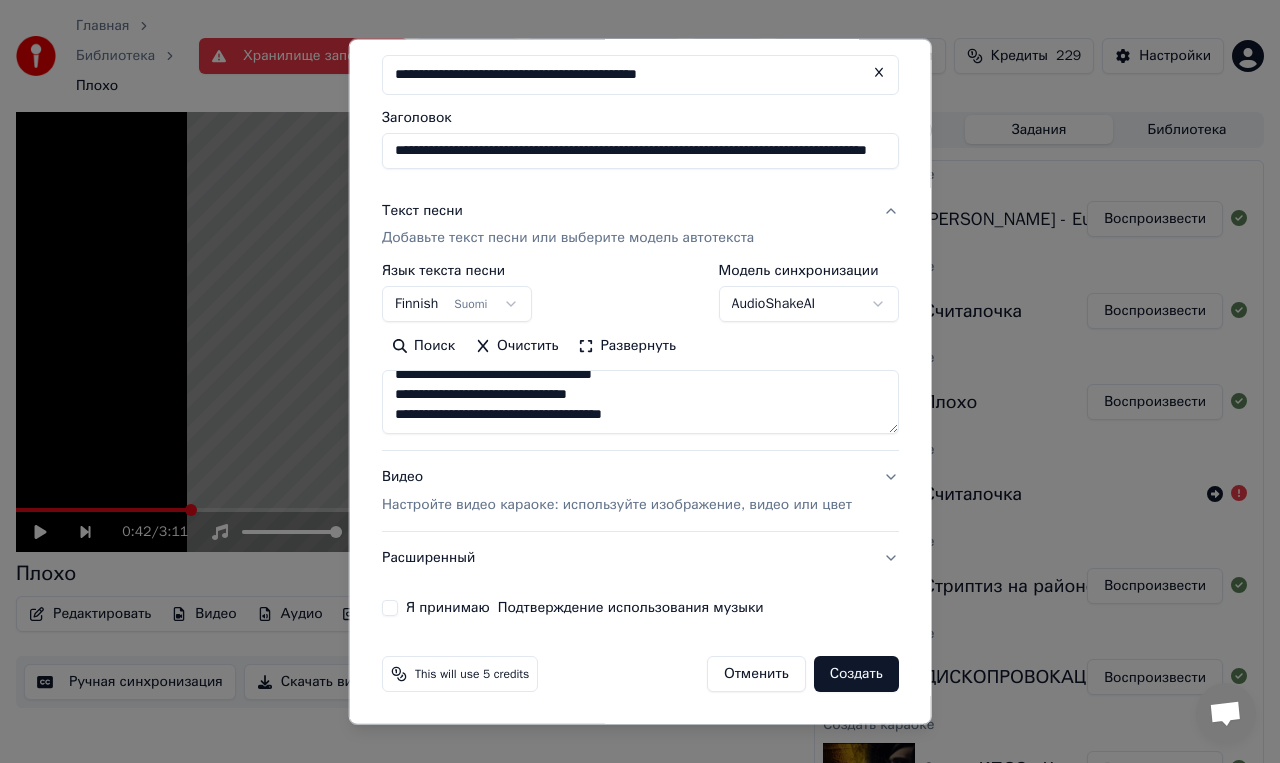 type on "**********" 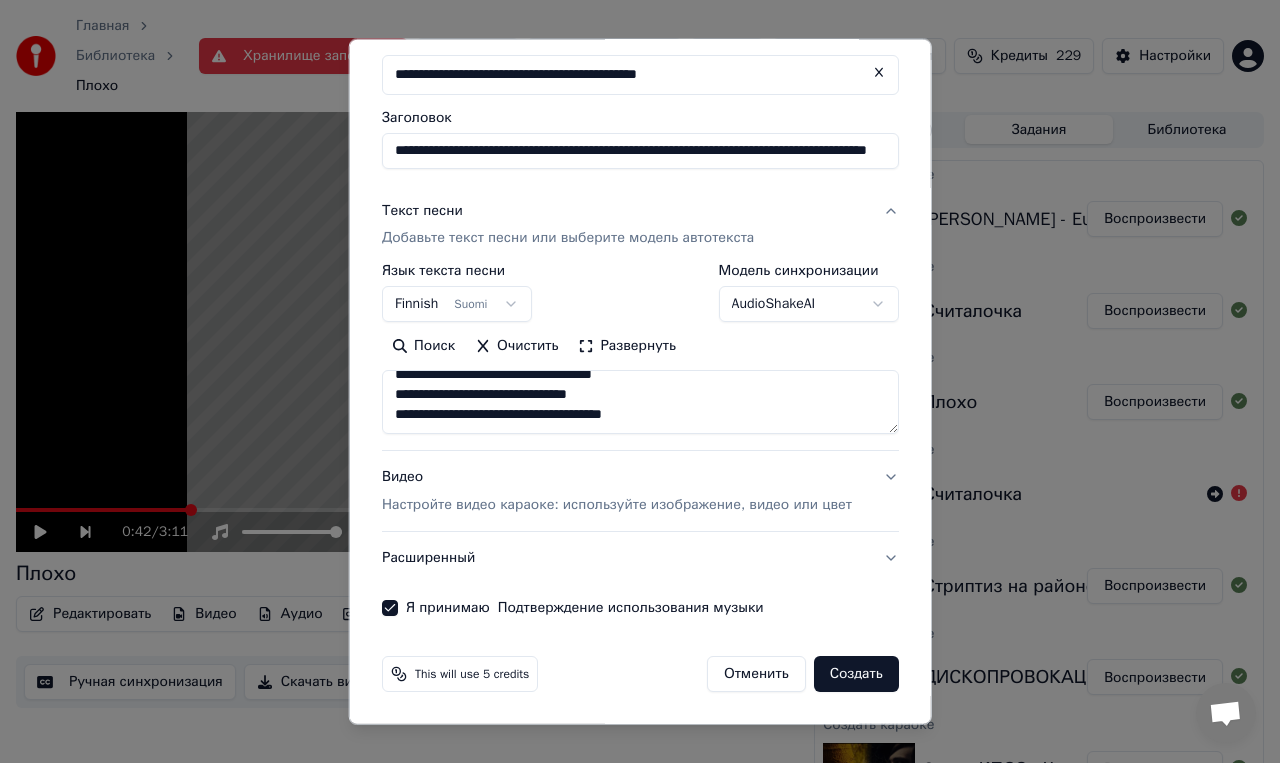 click on "Создать" at bounding box center [855, 674] 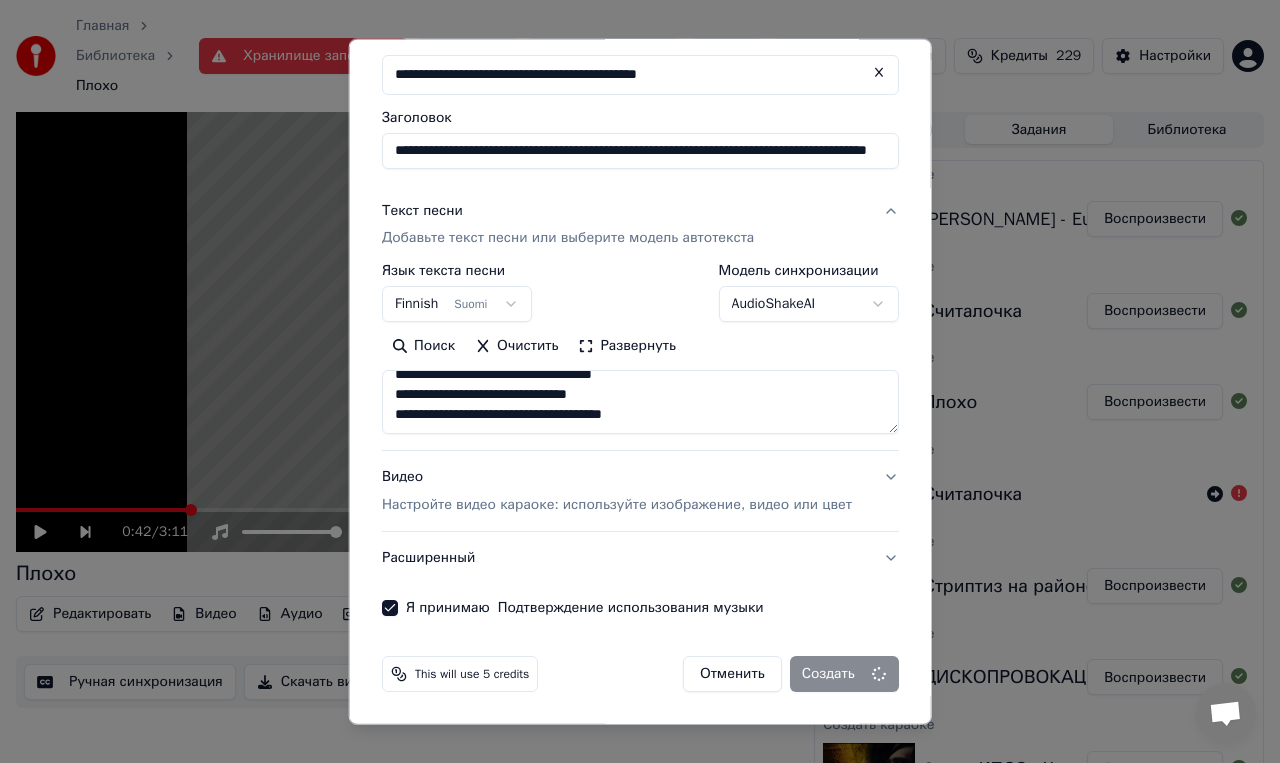 type 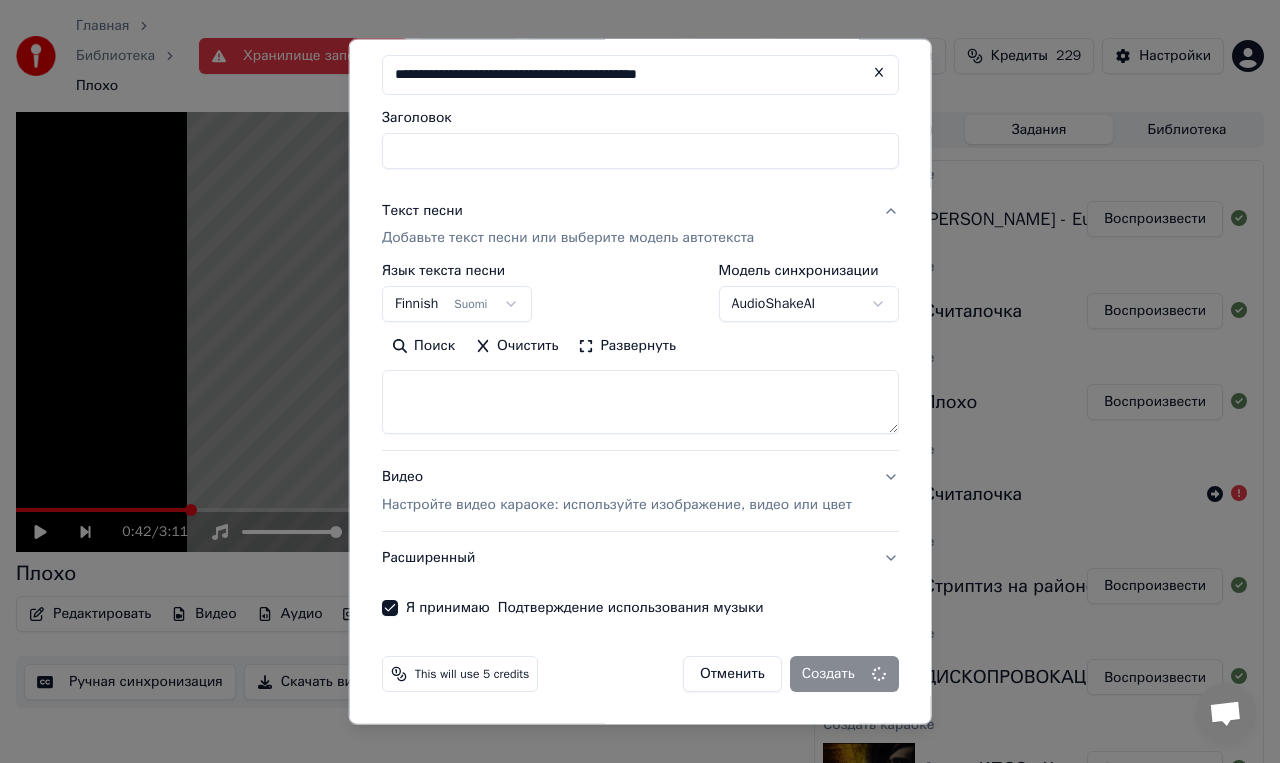 select 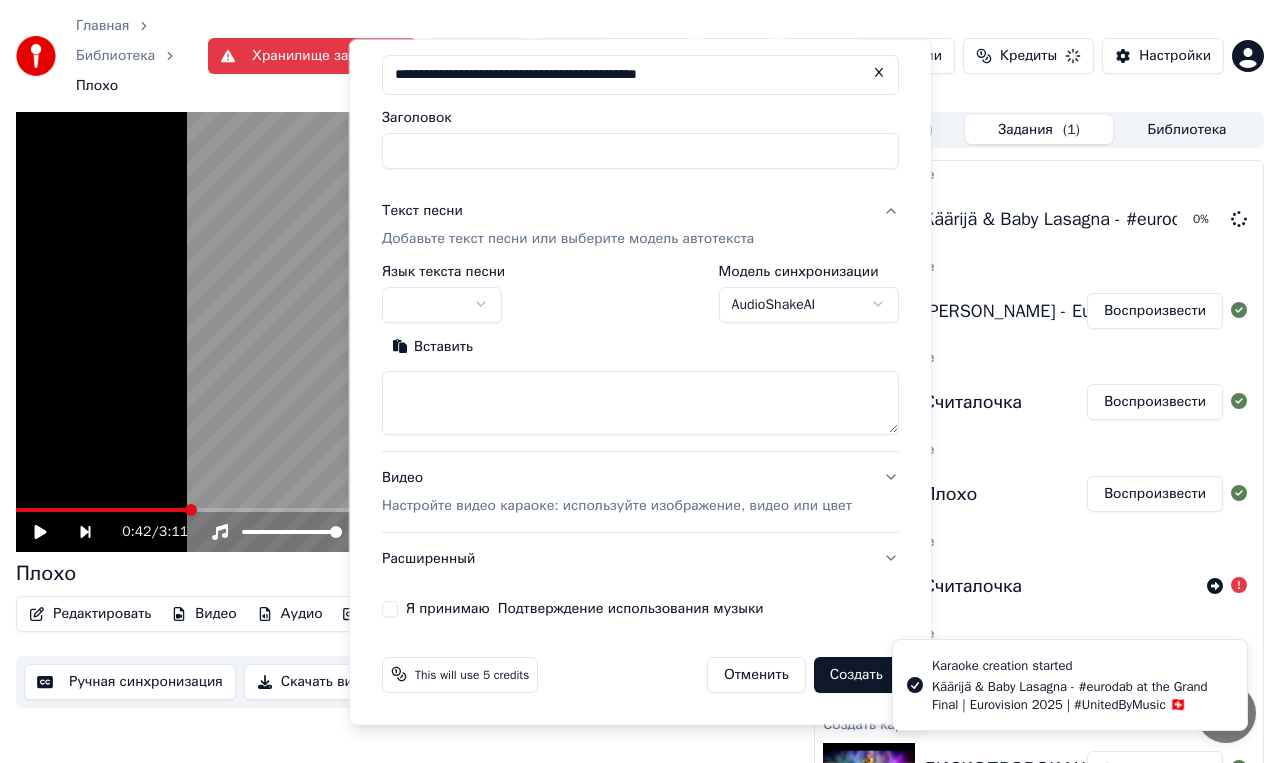 scroll, scrollTop: 0, scrollLeft: 0, axis: both 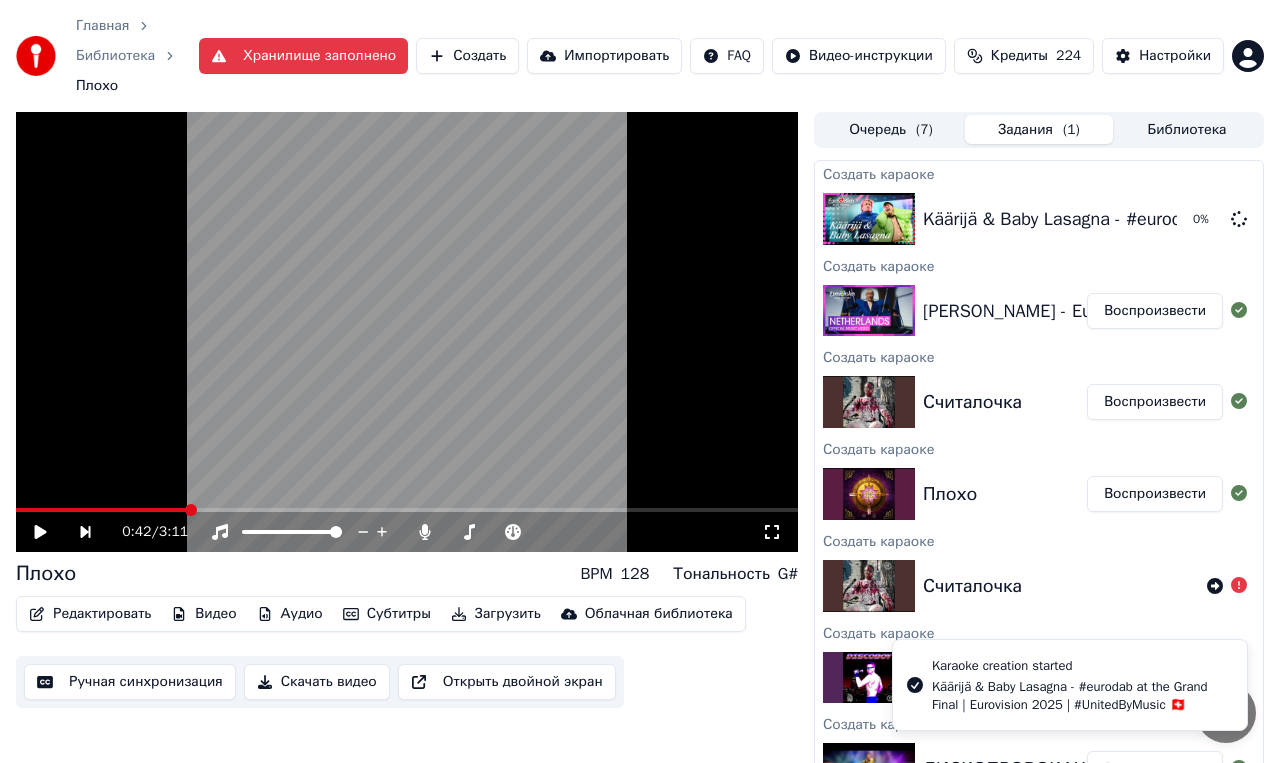 click on "Плохо BPM 128 Тональность G#" at bounding box center (407, 574) 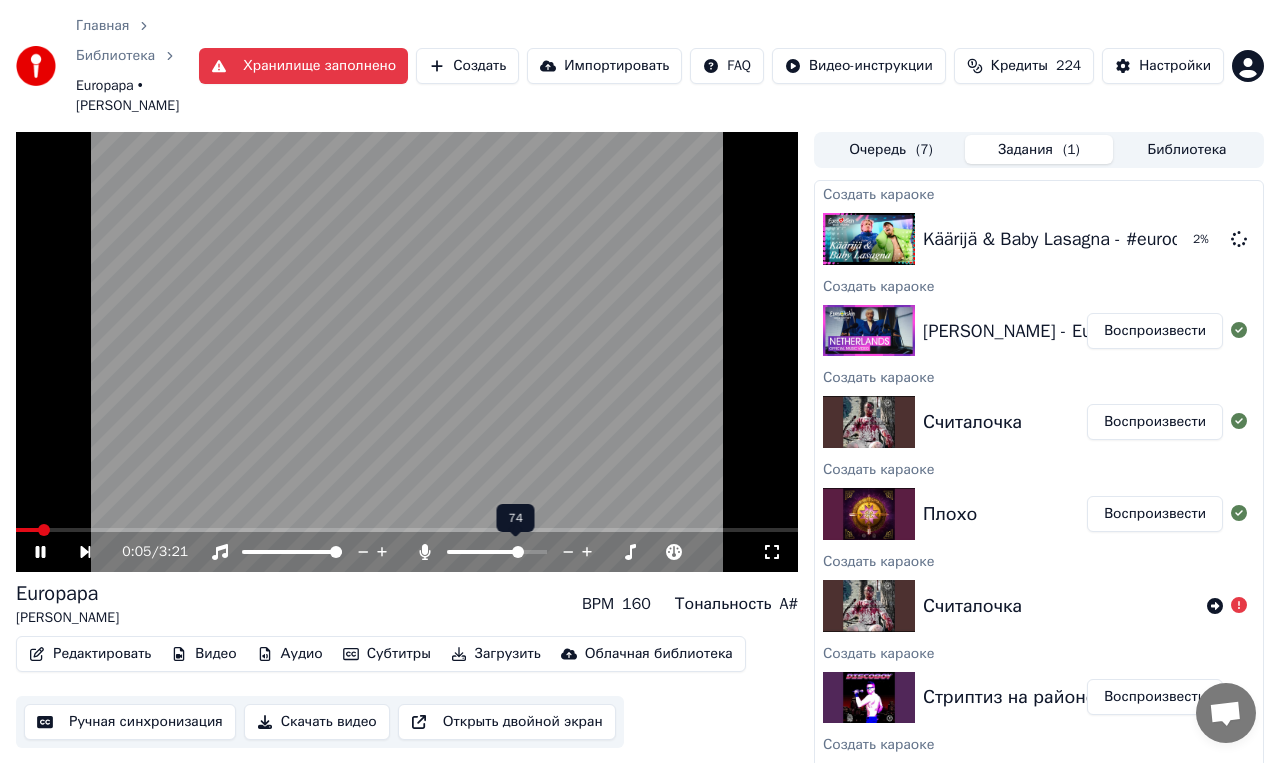 click at bounding box center [518, 552] 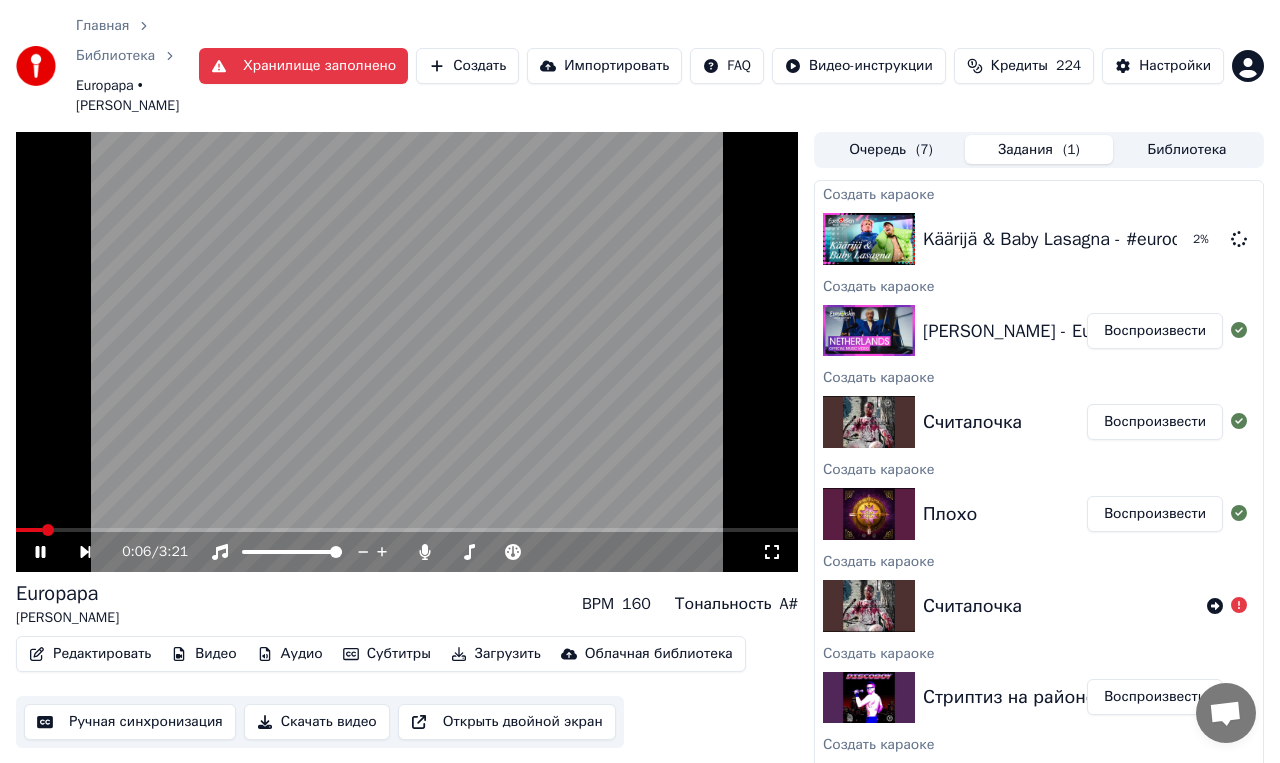 click on "Europapa [PERSON_NAME] BPM 160 Тональность A#" at bounding box center [407, 604] 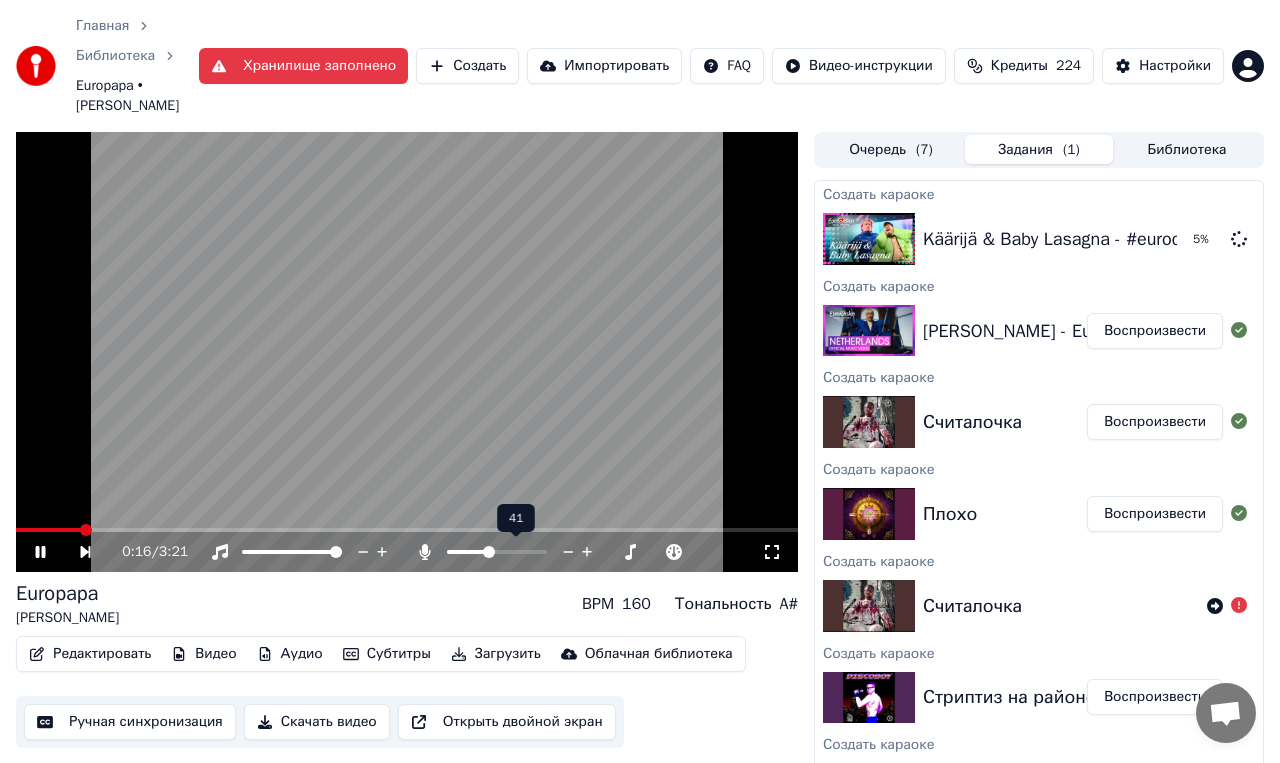click at bounding box center [467, 552] 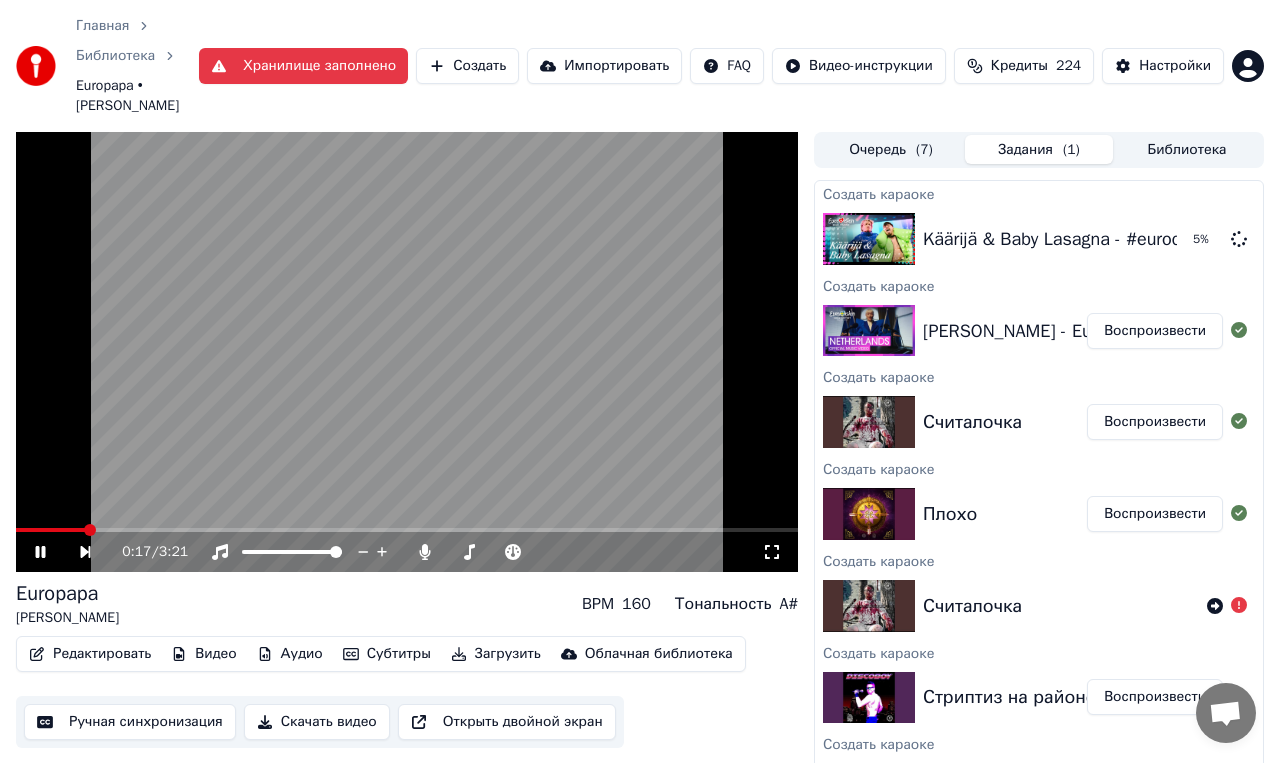 click on "Europapa [PERSON_NAME] BPM 160 Тональность A#" at bounding box center (407, 604) 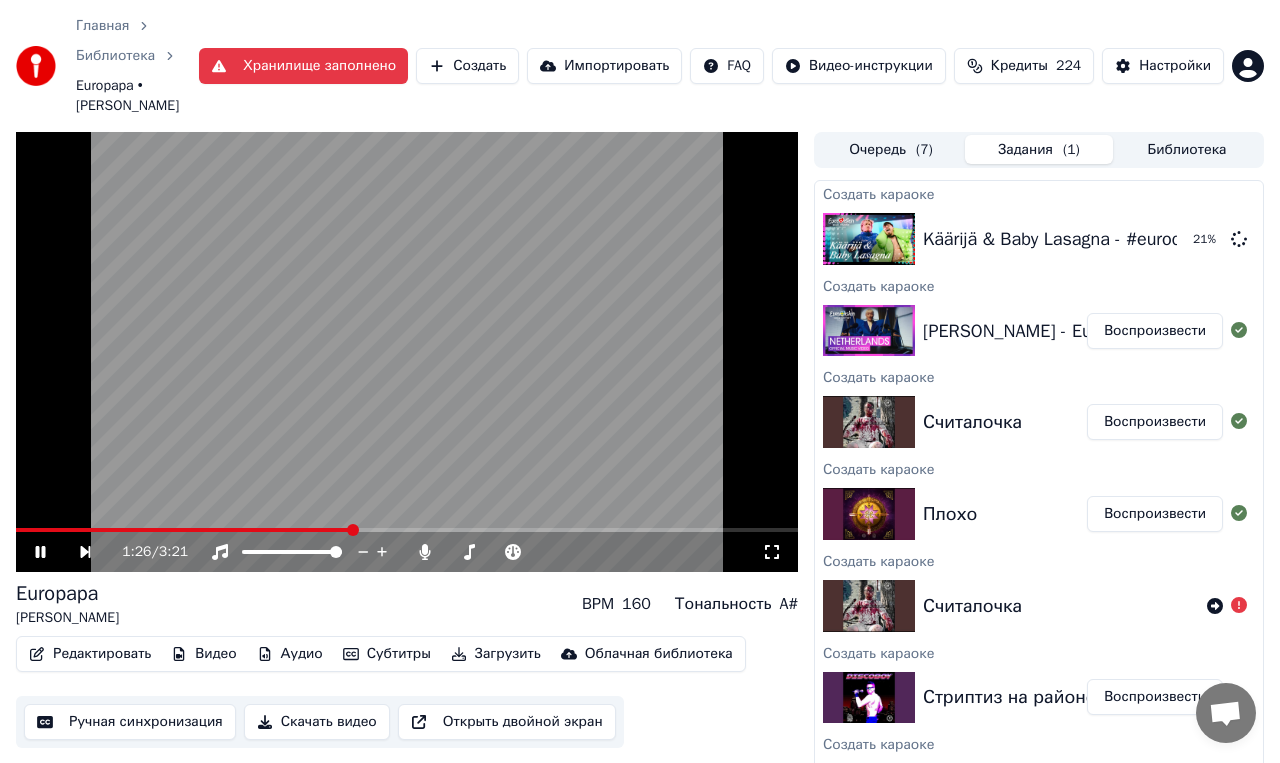 click on "Europapa [PERSON_NAME] BPM 160 Тональность A#" at bounding box center [407, 604] 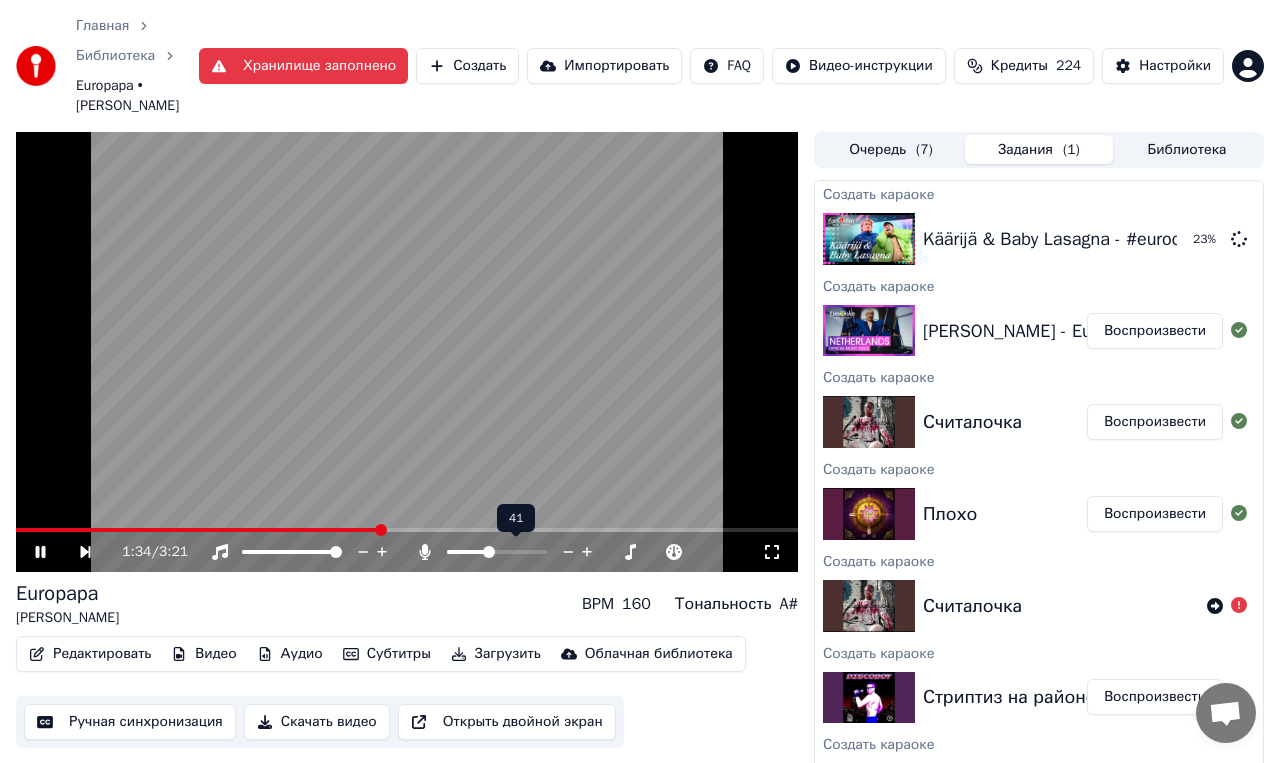 click at bounding box center (515, 552) 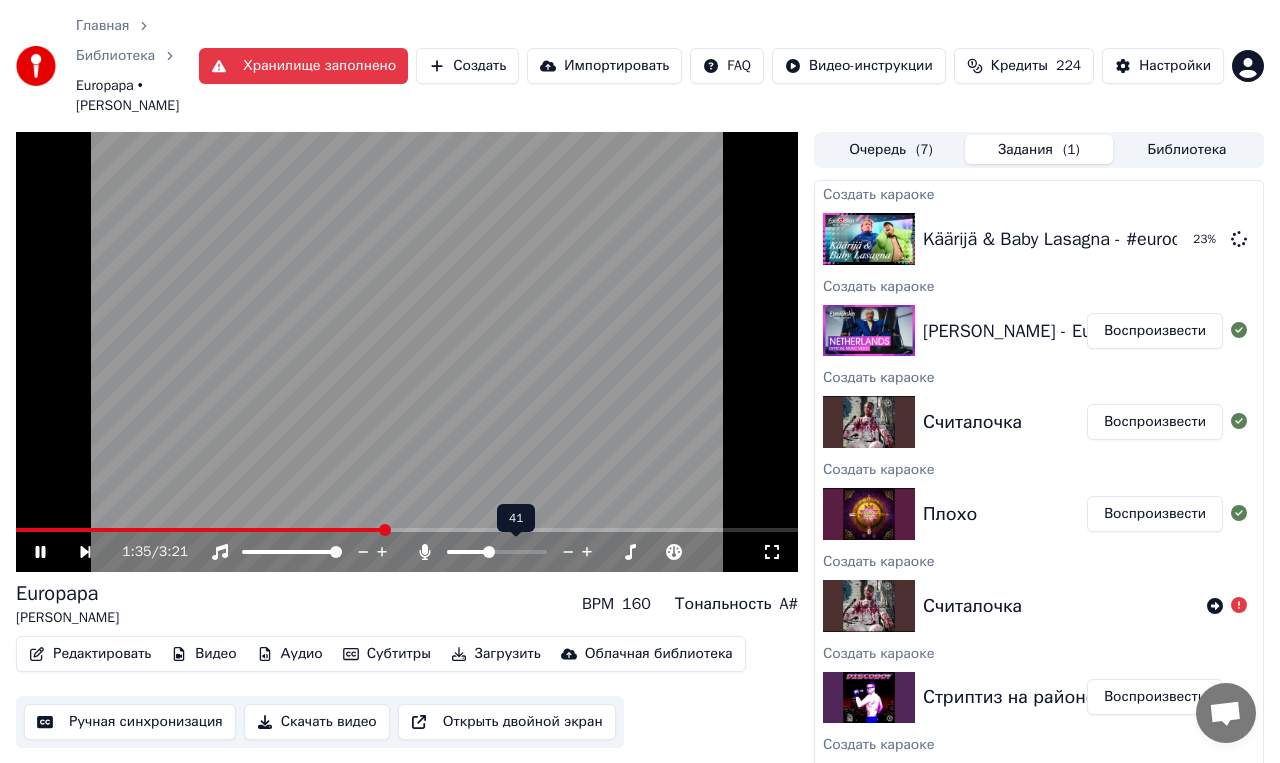 click at bounding box center (515, 552) 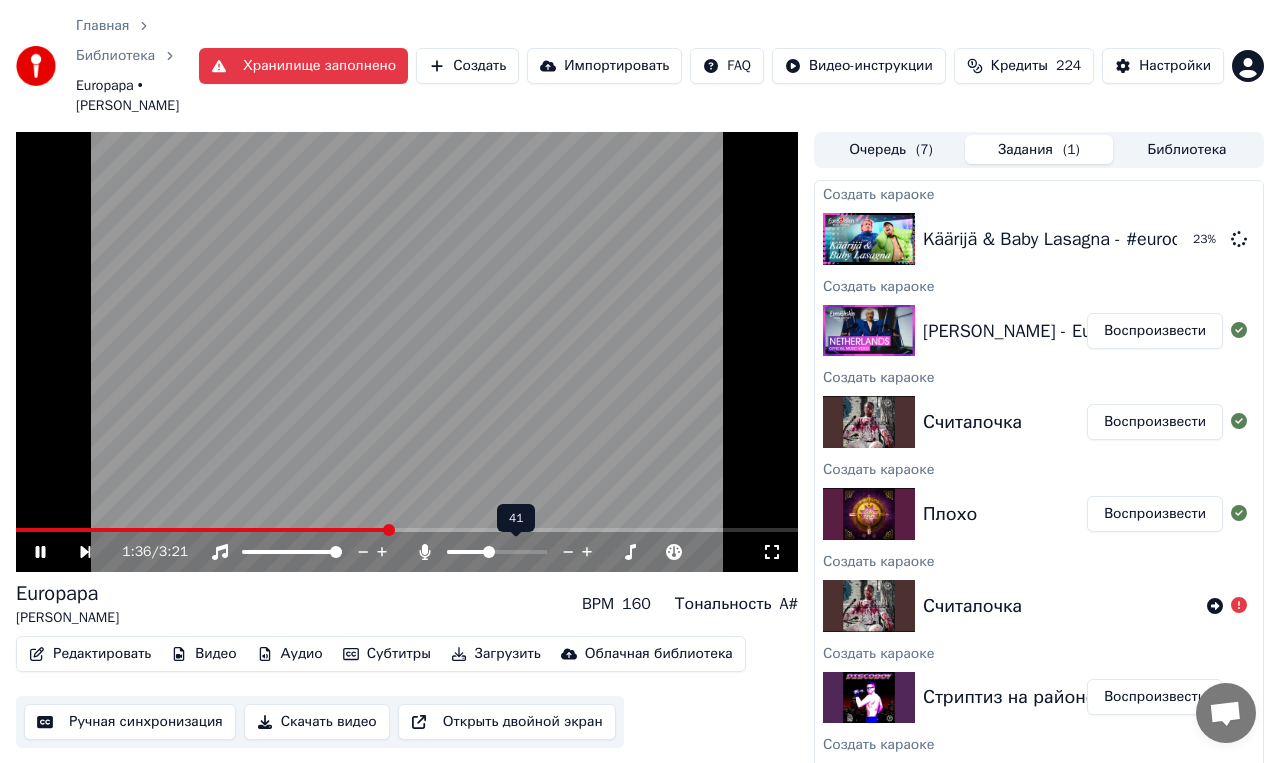 drag, startPoint x: 480, startPoint y: 554, endPoint x: 466, endPoint y: 552, distance: 14.142136 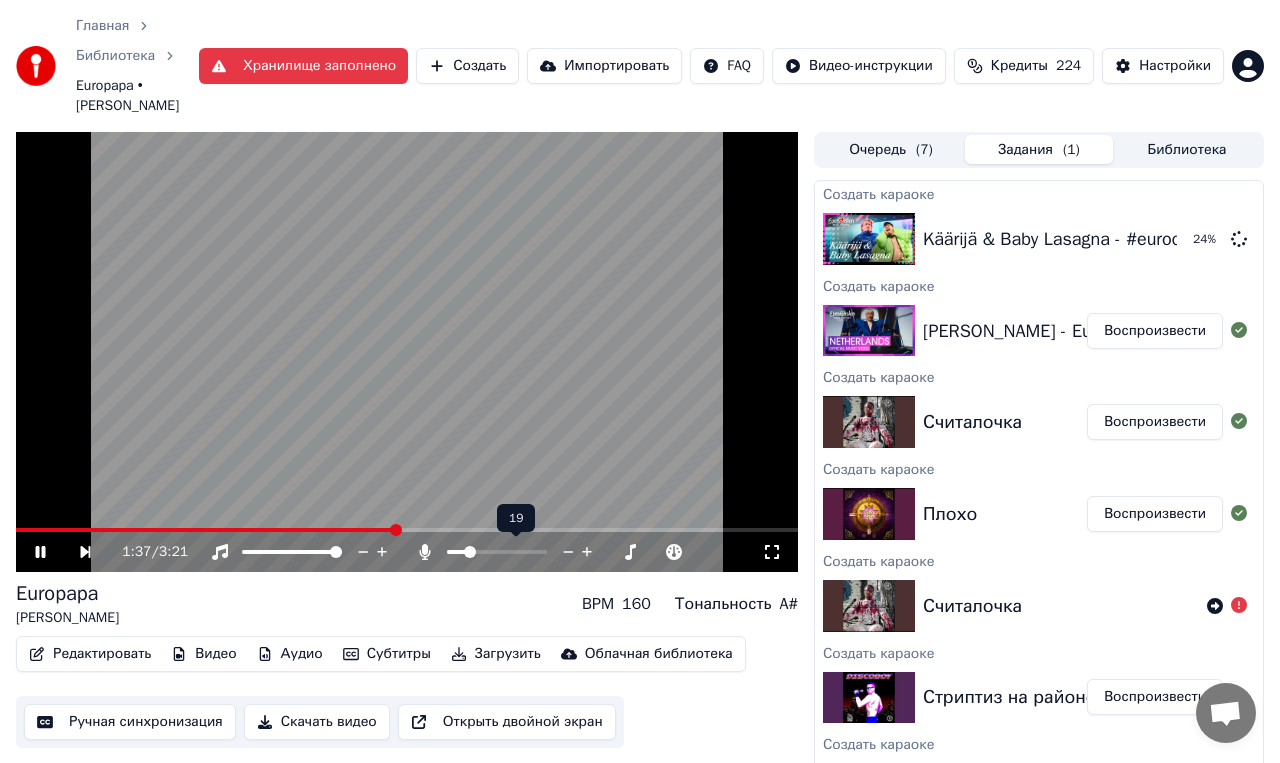 click at bounding box center [456, 552] 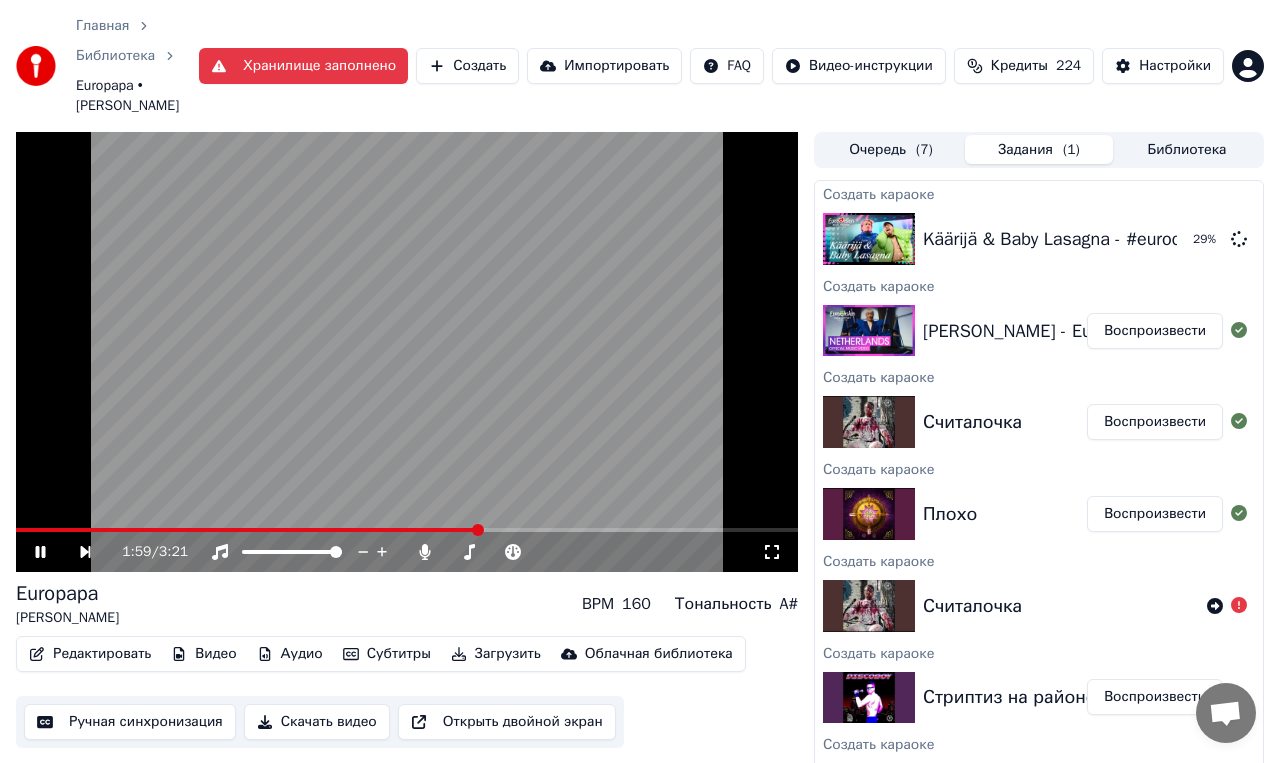 click at bounding box center (407, 352) 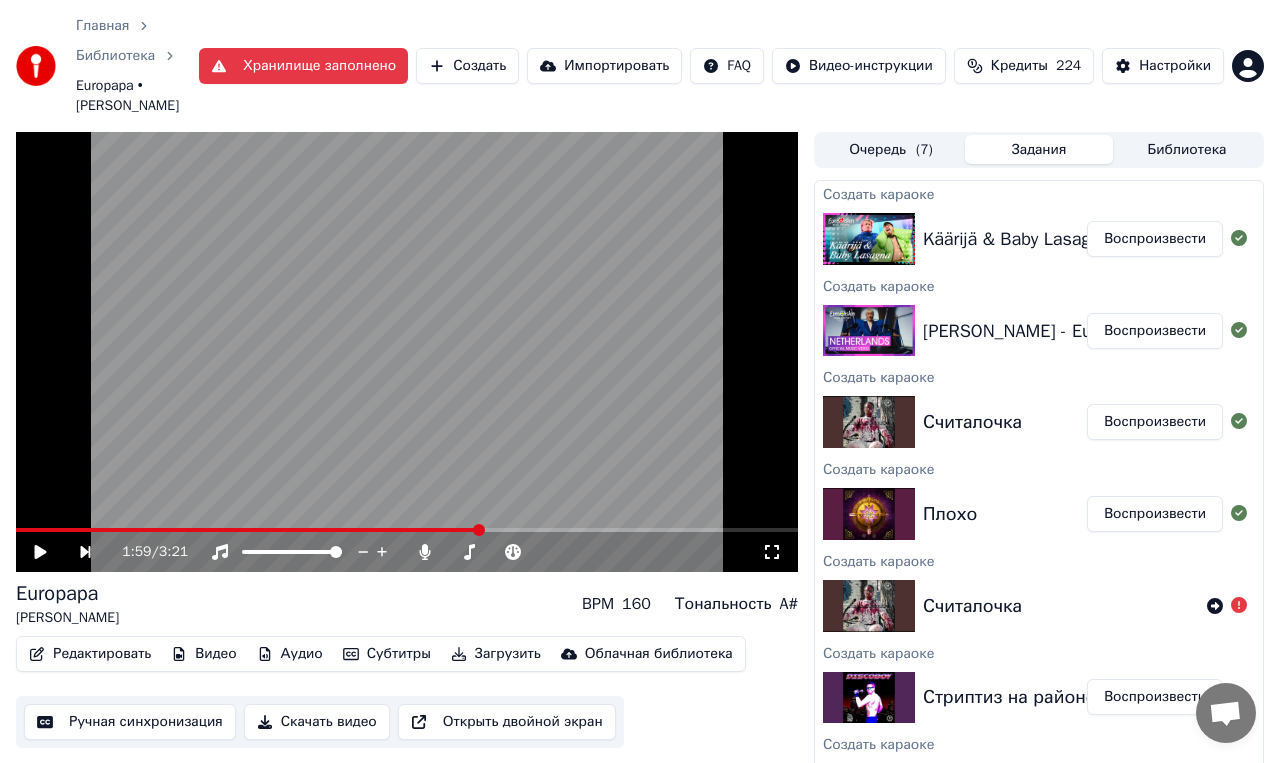 click on "Воспроизвести" at bounding box center (1155, 239) 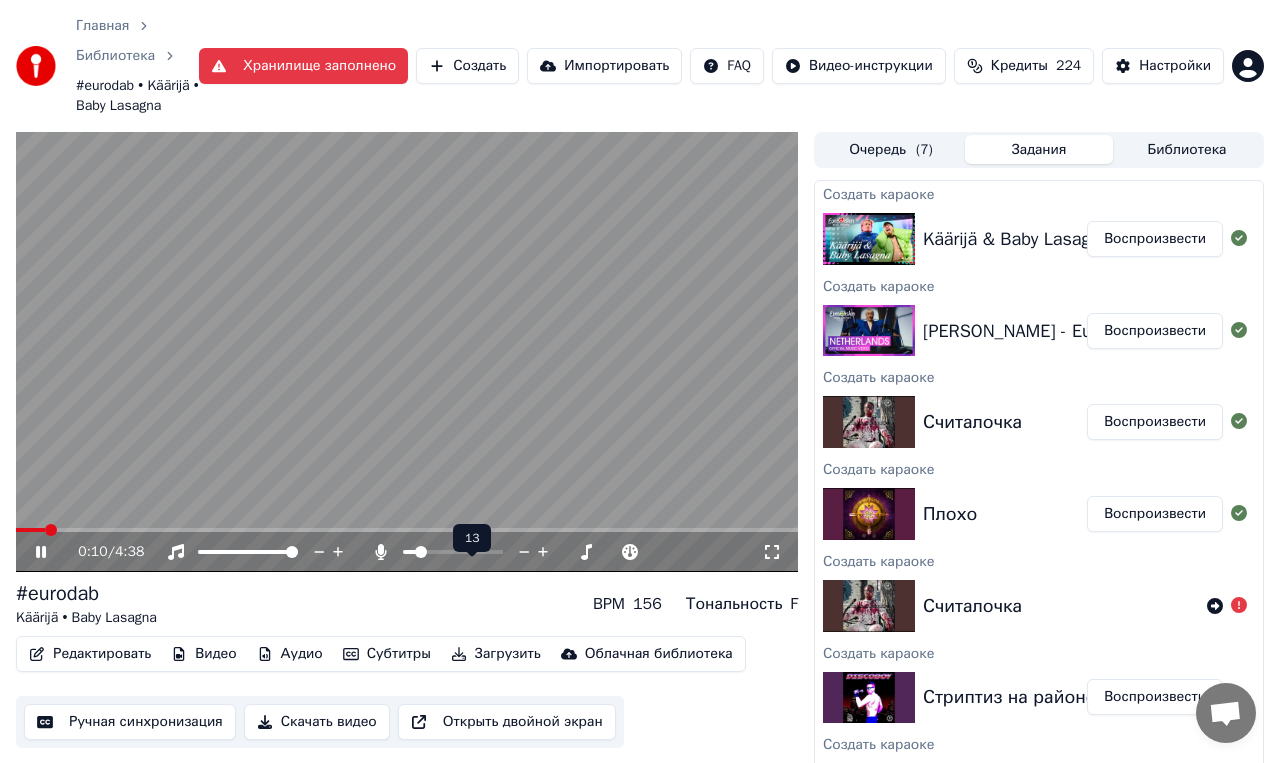 click at bounding box center [421, 552] 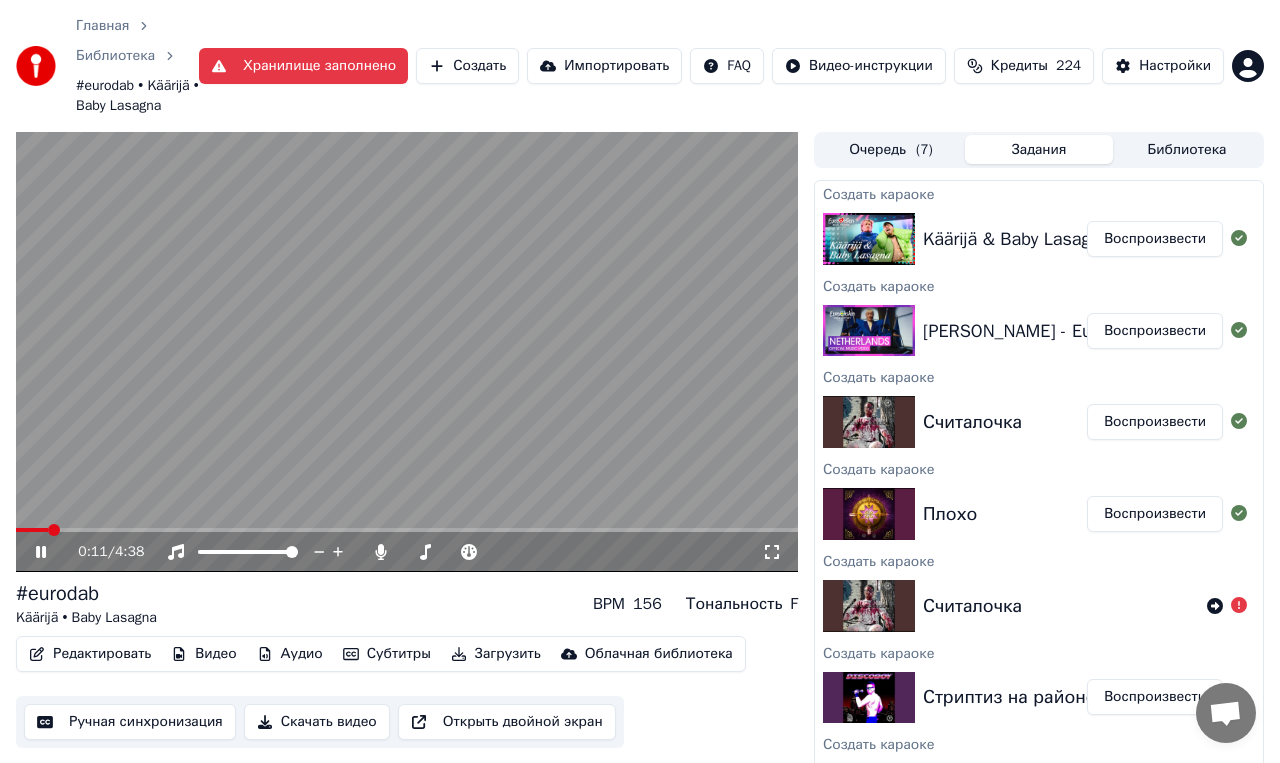 click on "#eurodab Käärijä • Baby Lasagna BPM 156 Тональность F" at bounding box center [407, 604] 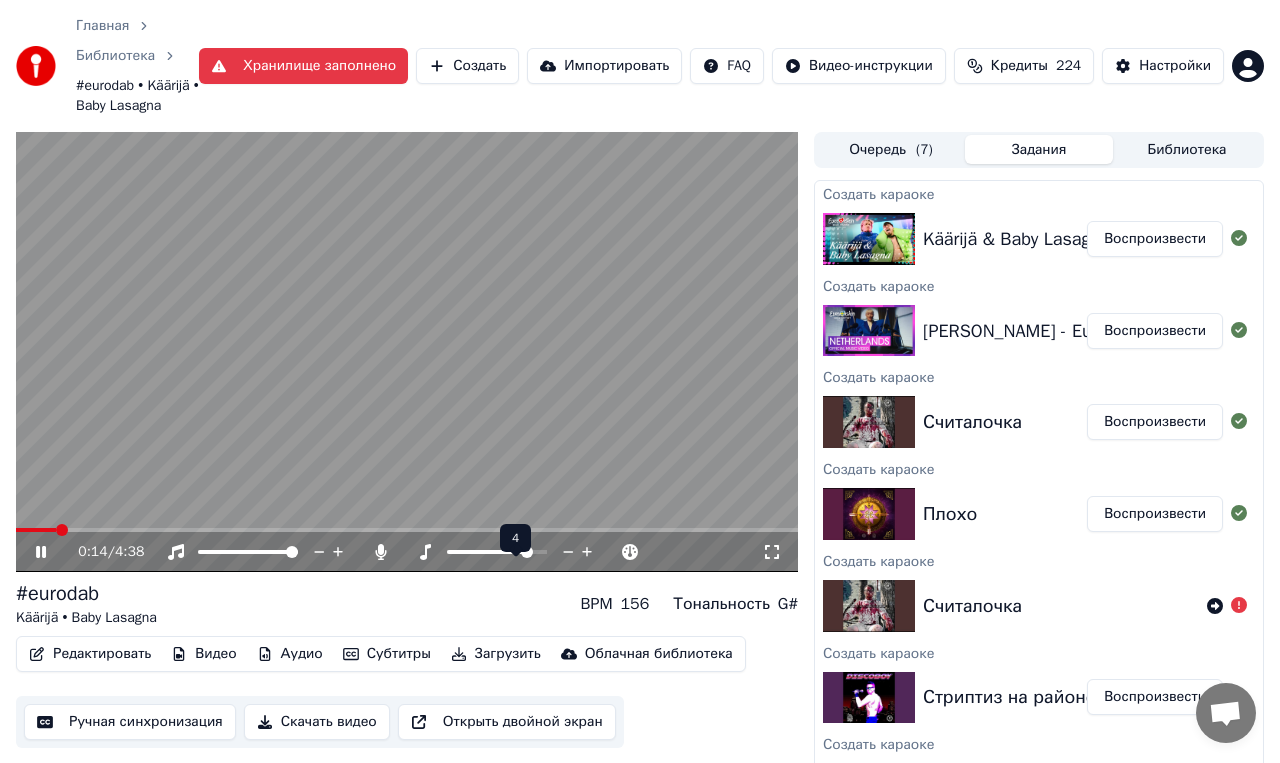 click at bounding box center [497, 552] 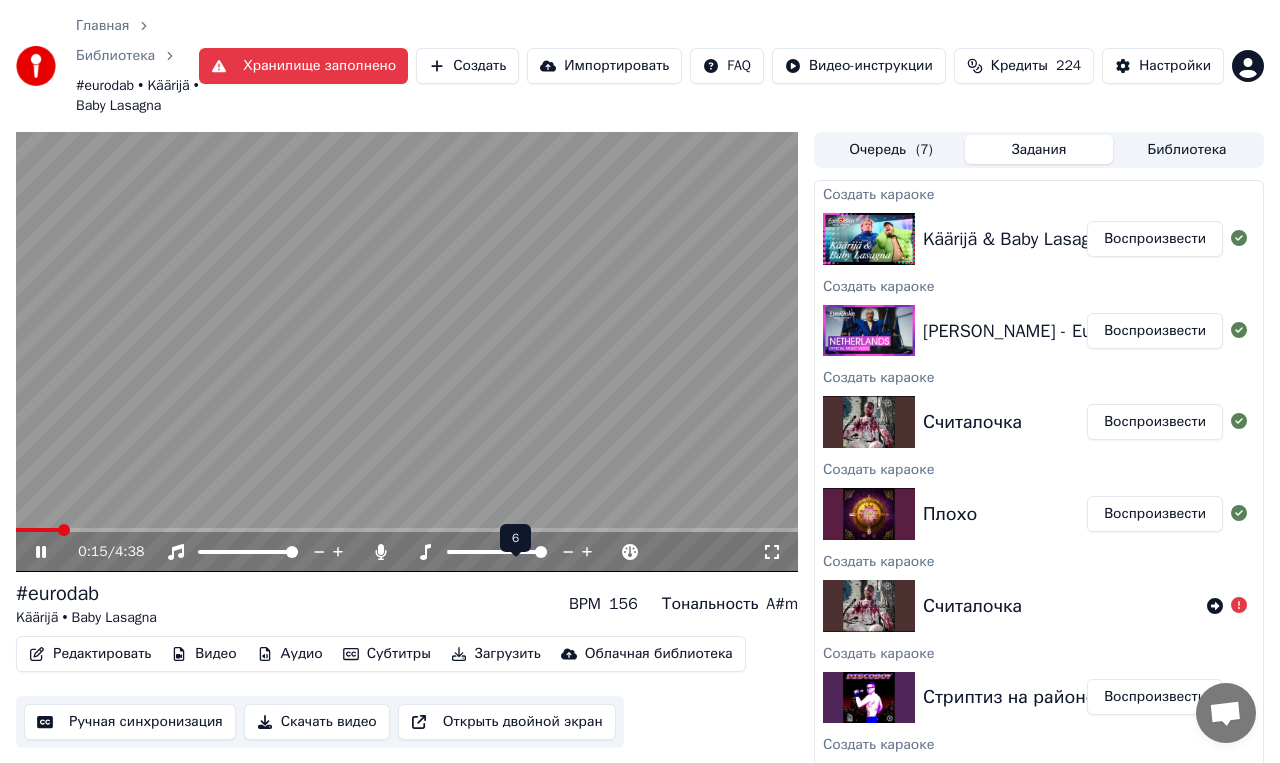 click at bounding box center [541, 552] 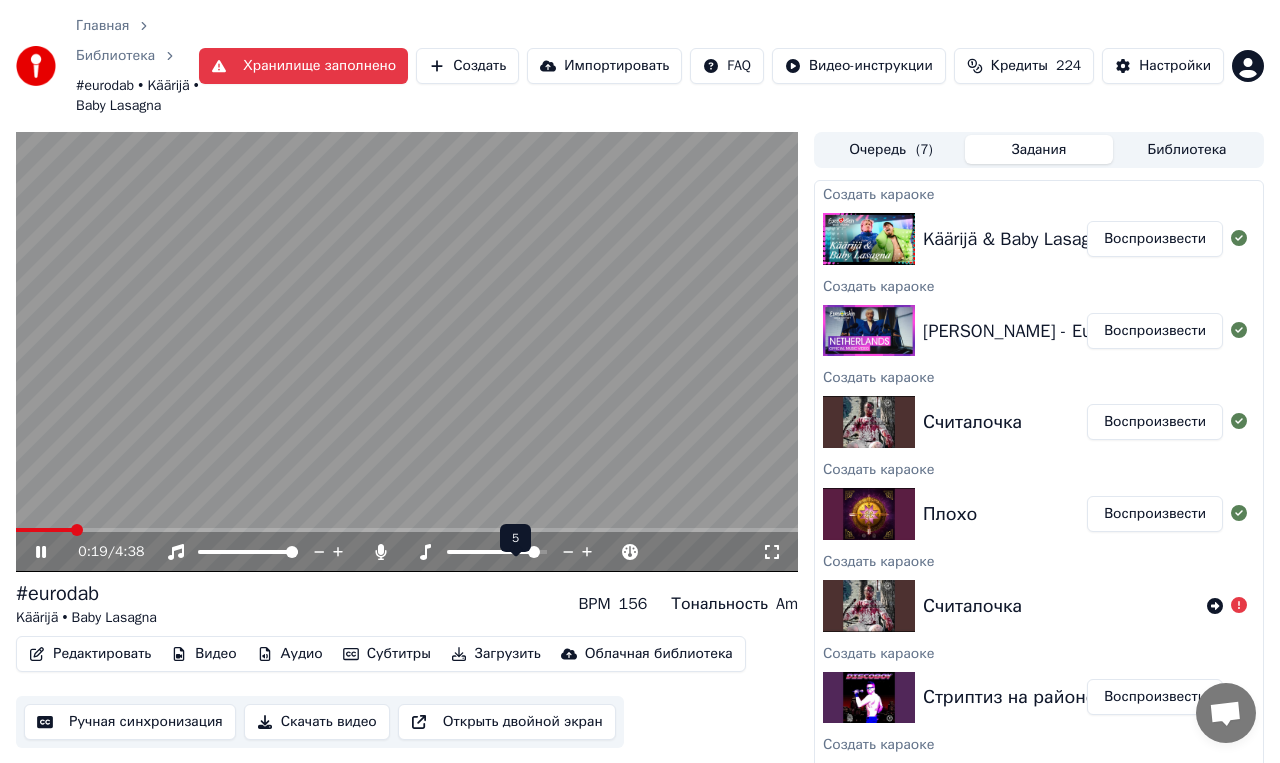 click at bounding box center (534, 552) 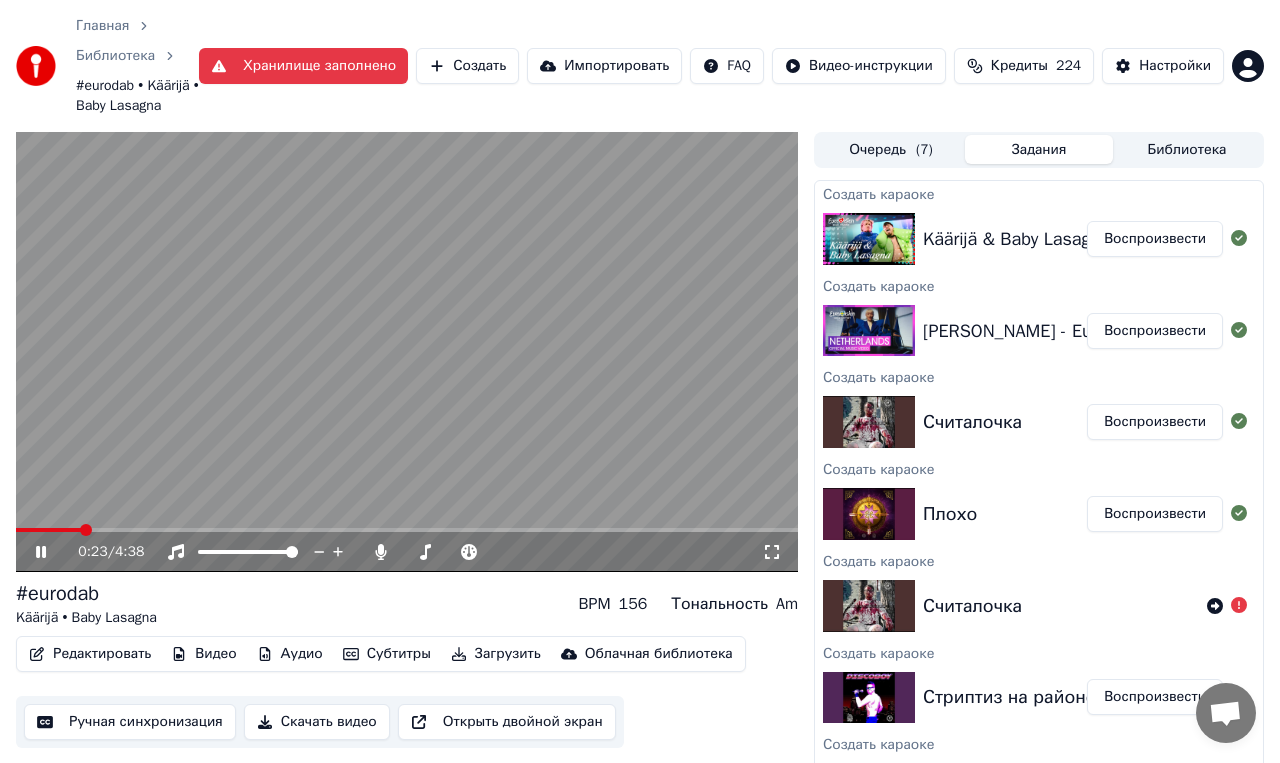 click on "#eurodab Käärijä • Baby Lasagna BPM 156 Тональность Am" at bounding box center (407, 604) 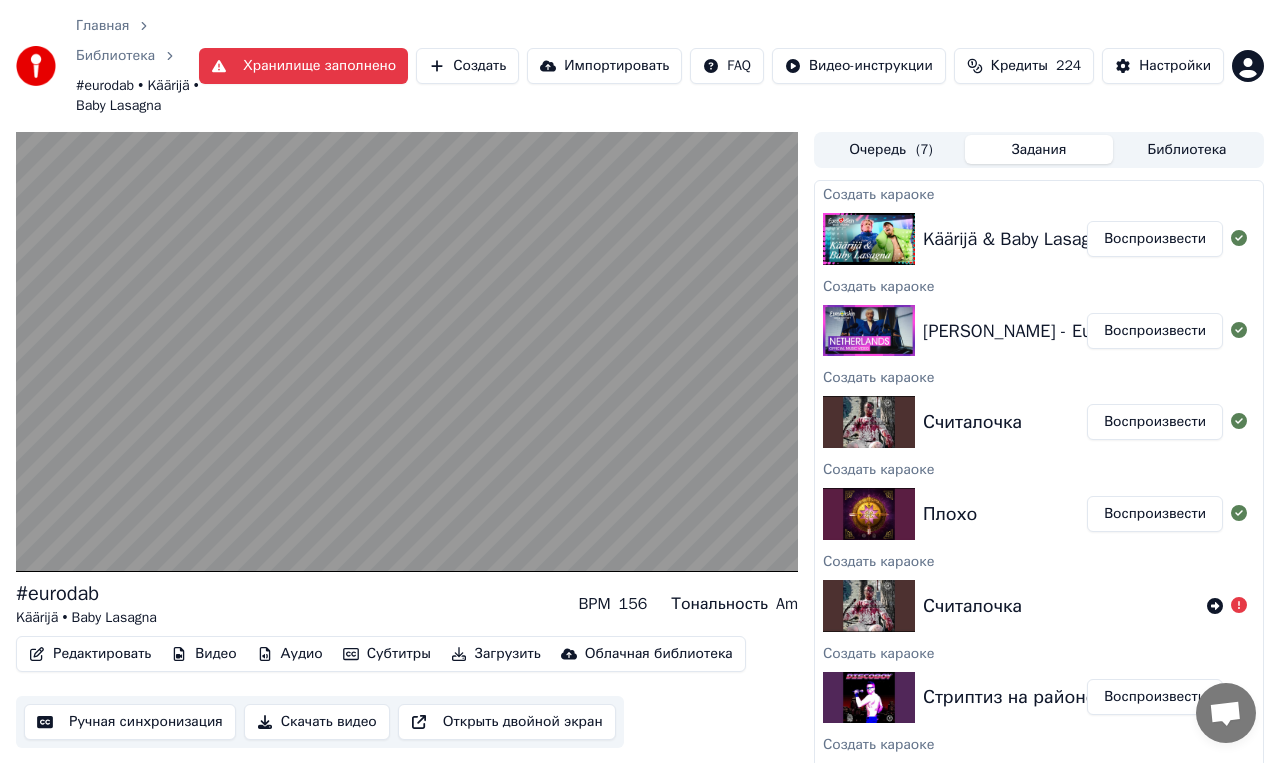 click on "#eurodab Käärijä • Baby Lasagna BPM 156 Тональность Am" at bounding box center (407, 604) 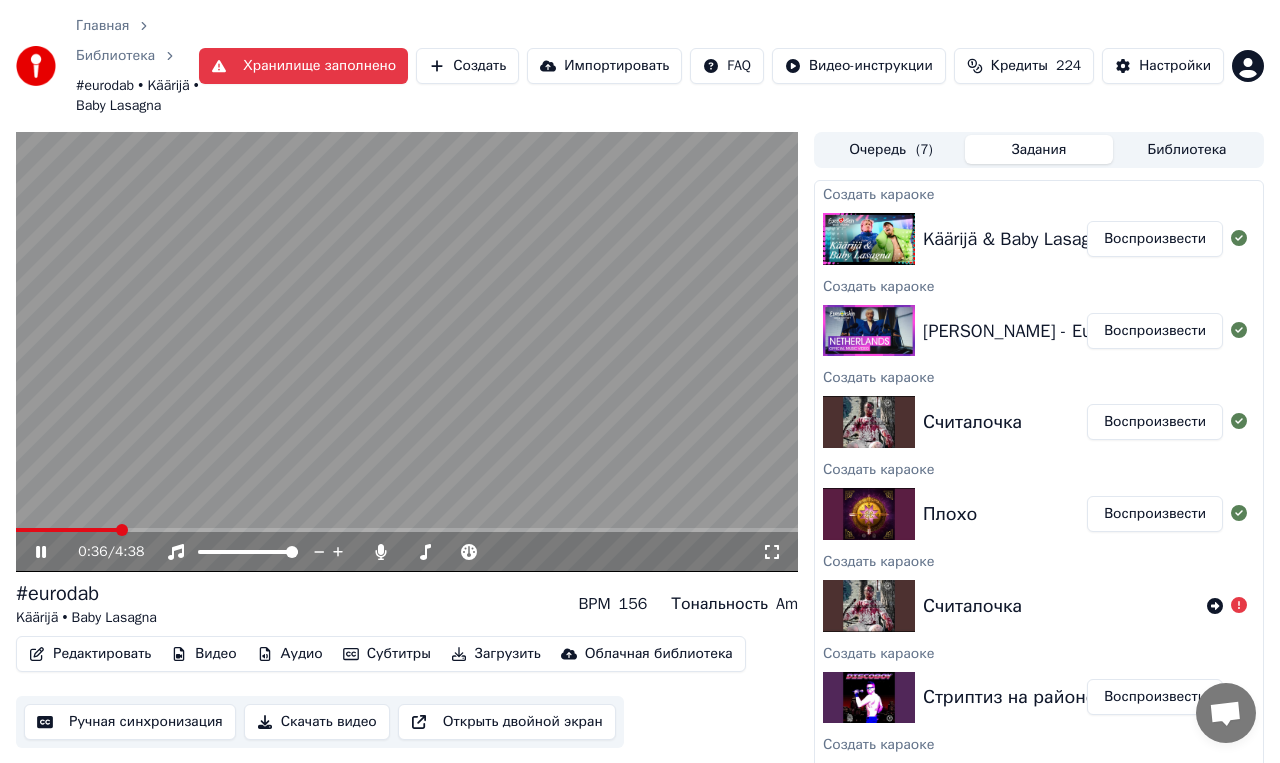 click at bounding box center (407, 352) 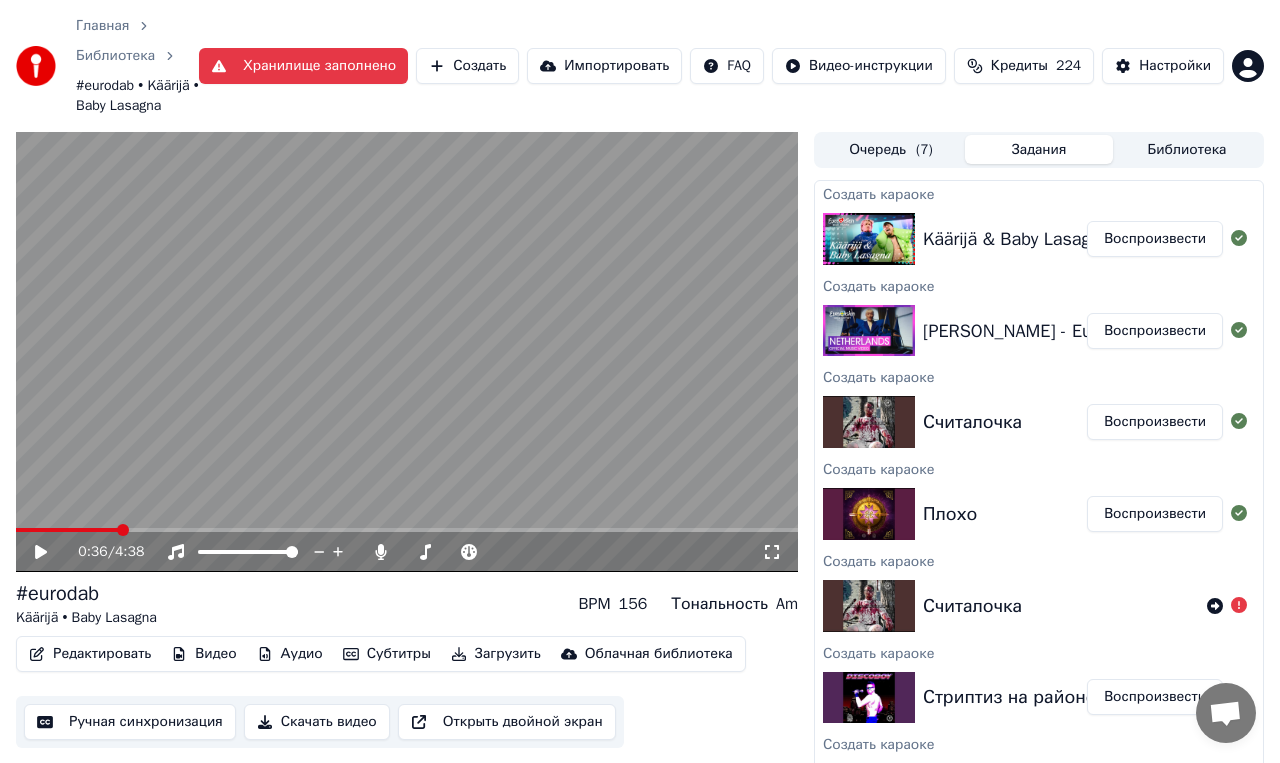 click on "#eurodab Käärijä • Baby Lasagna BPM 156 Тональность Am" at bounding box center (407, 604) 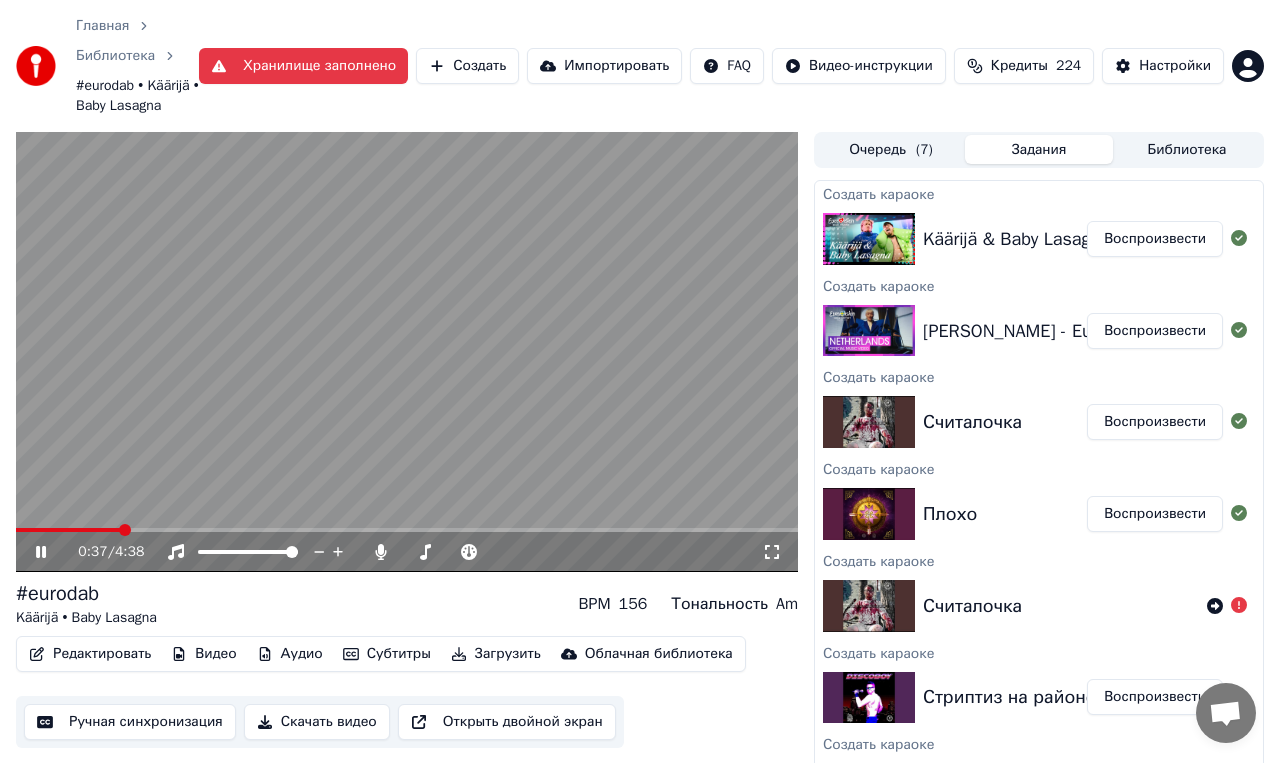 click at bounding box center [407, 352] 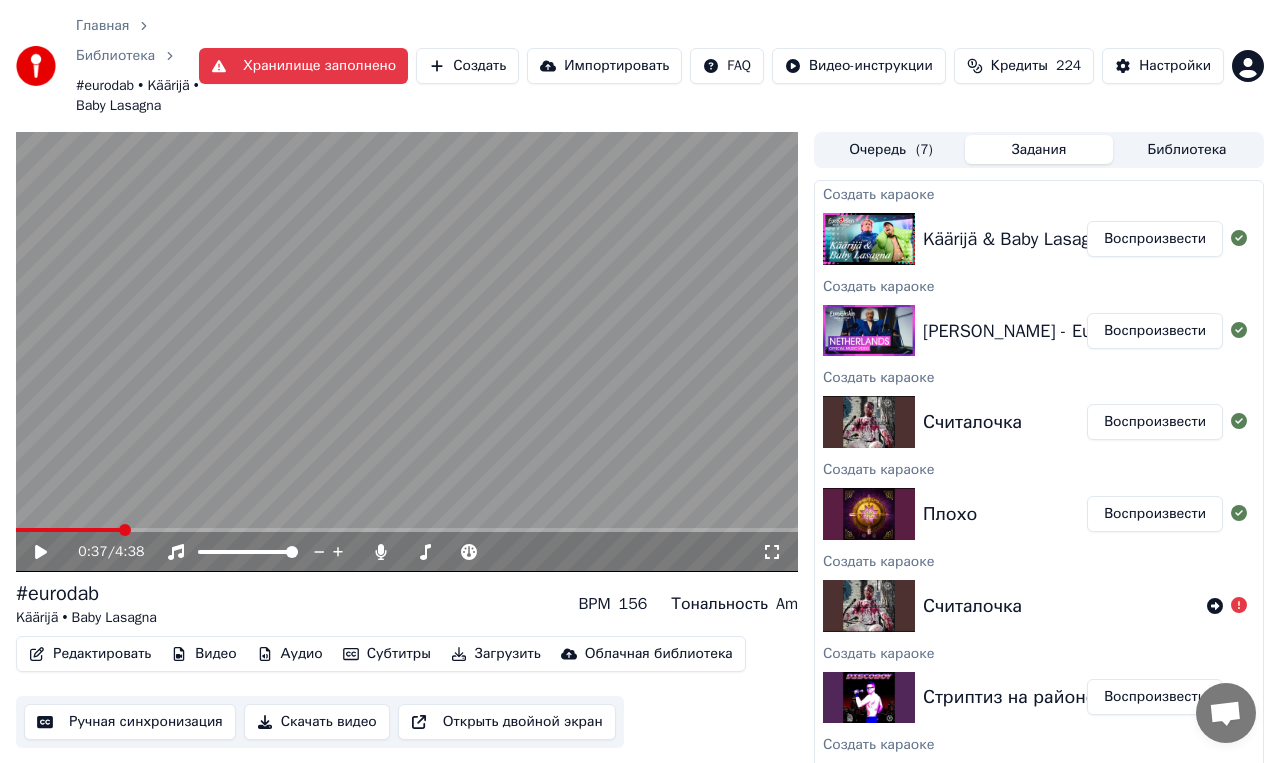 click at bounding box center (407, 352) 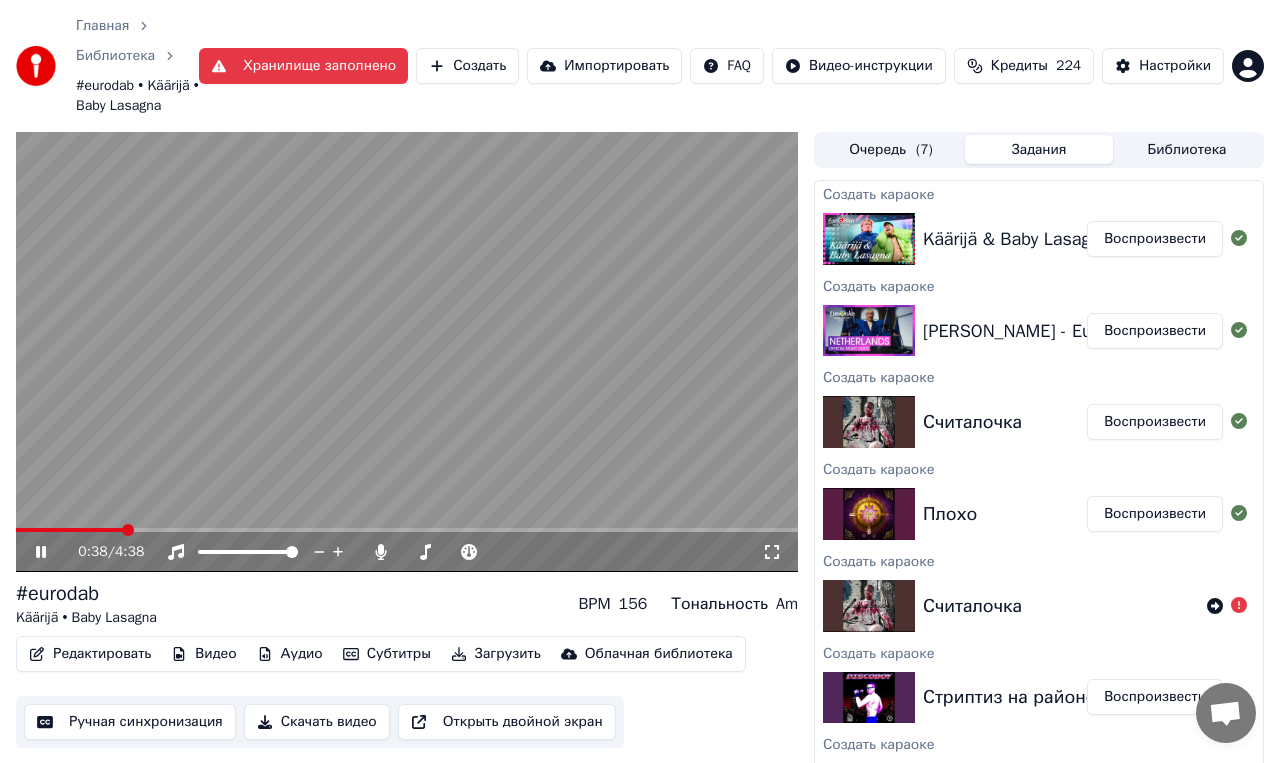 click at bounding box center [407, 352] 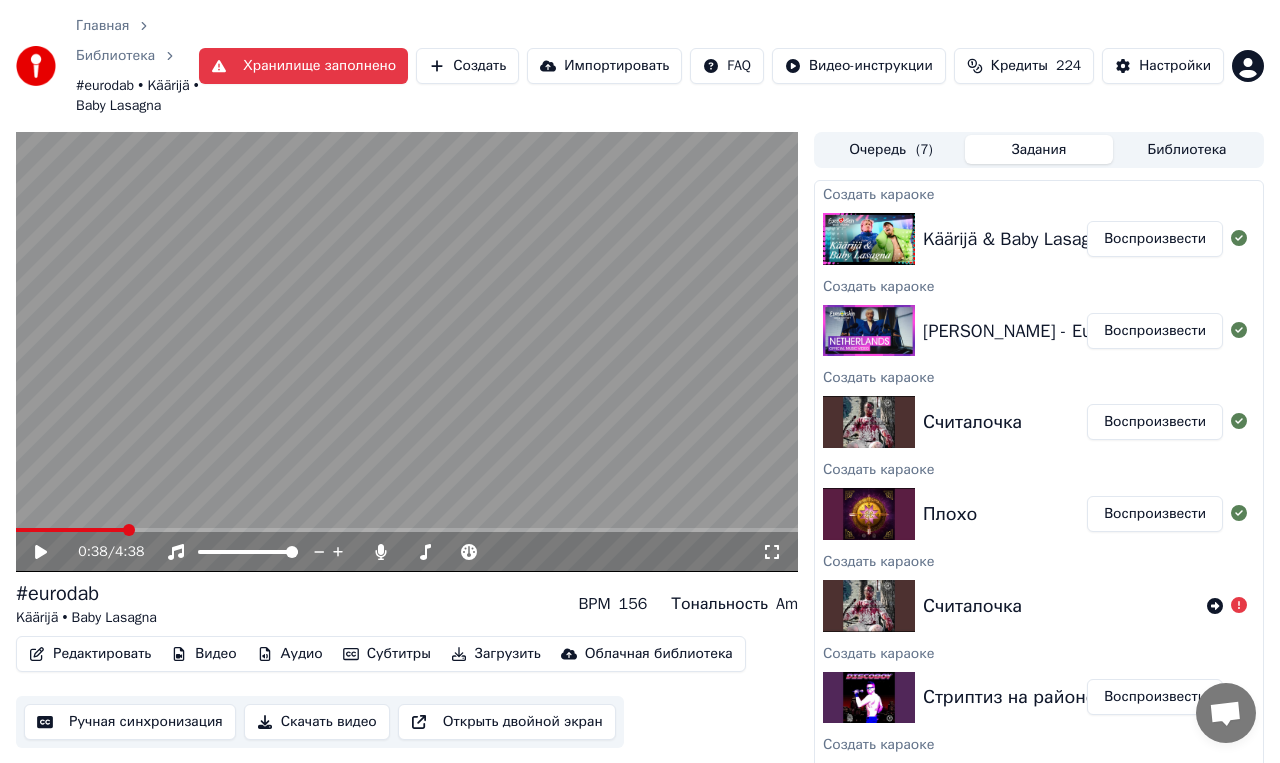click at bounding box center [407, 352] 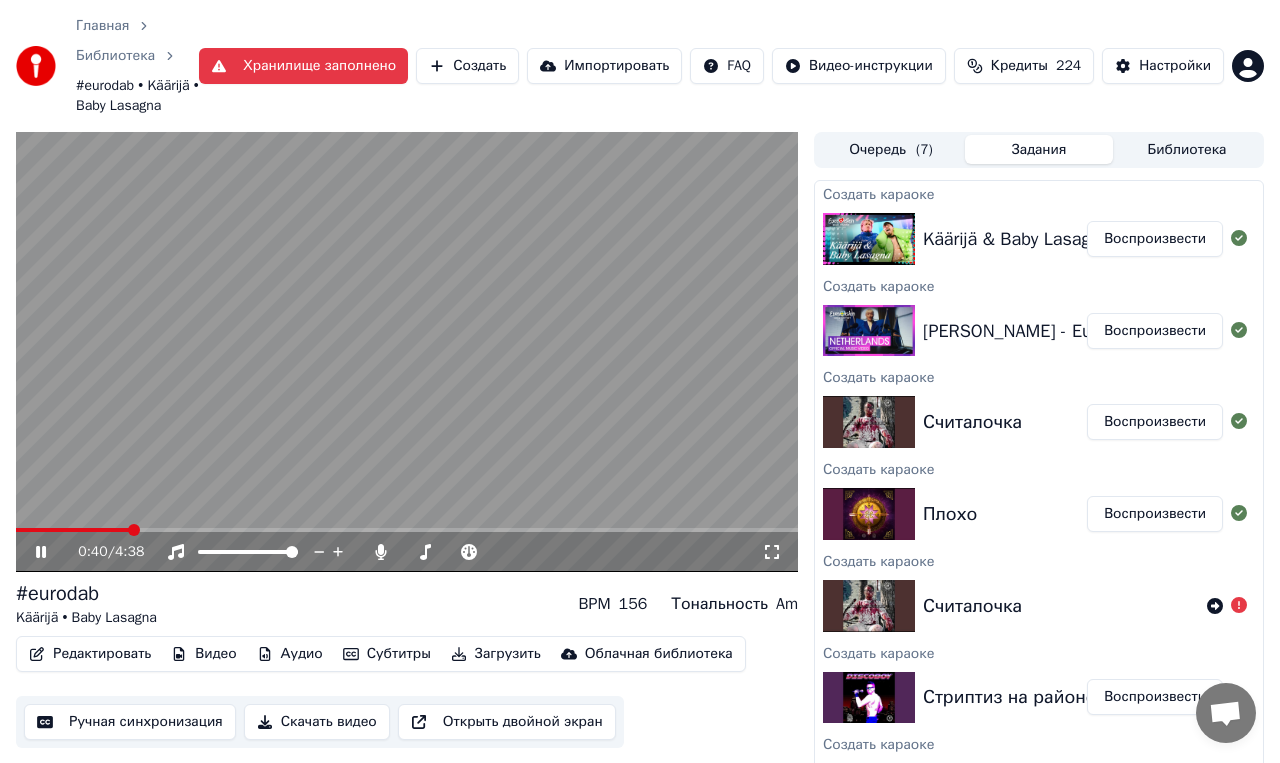 click at bounding box center [407, 352] 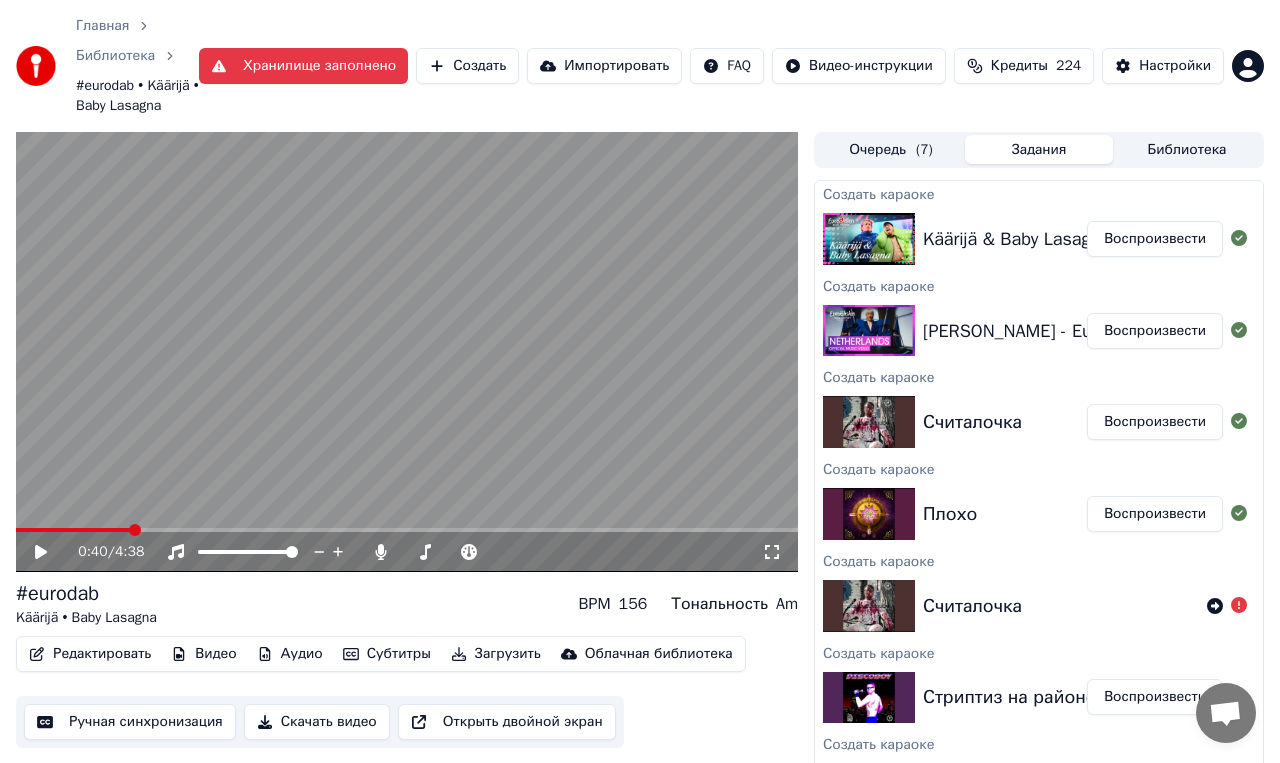 click at bounding box center (407, 352) 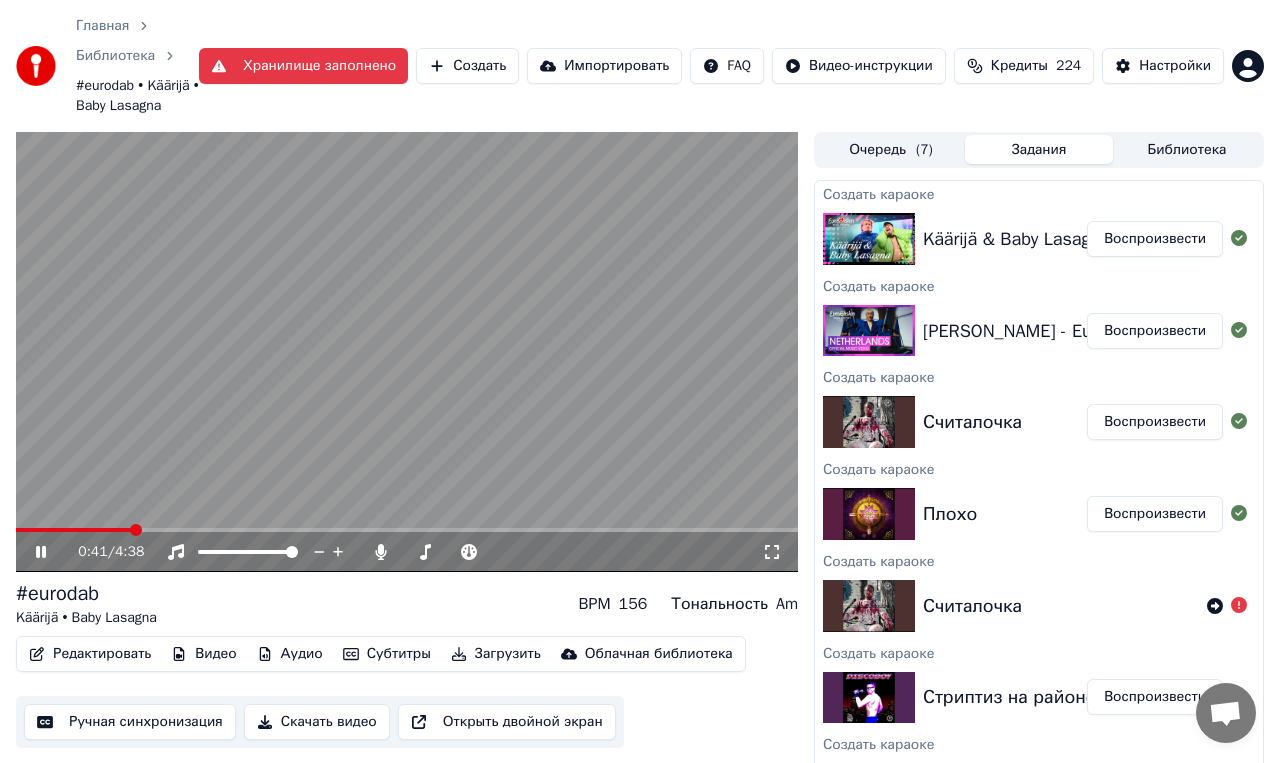 click at bounding box center [407, 352] 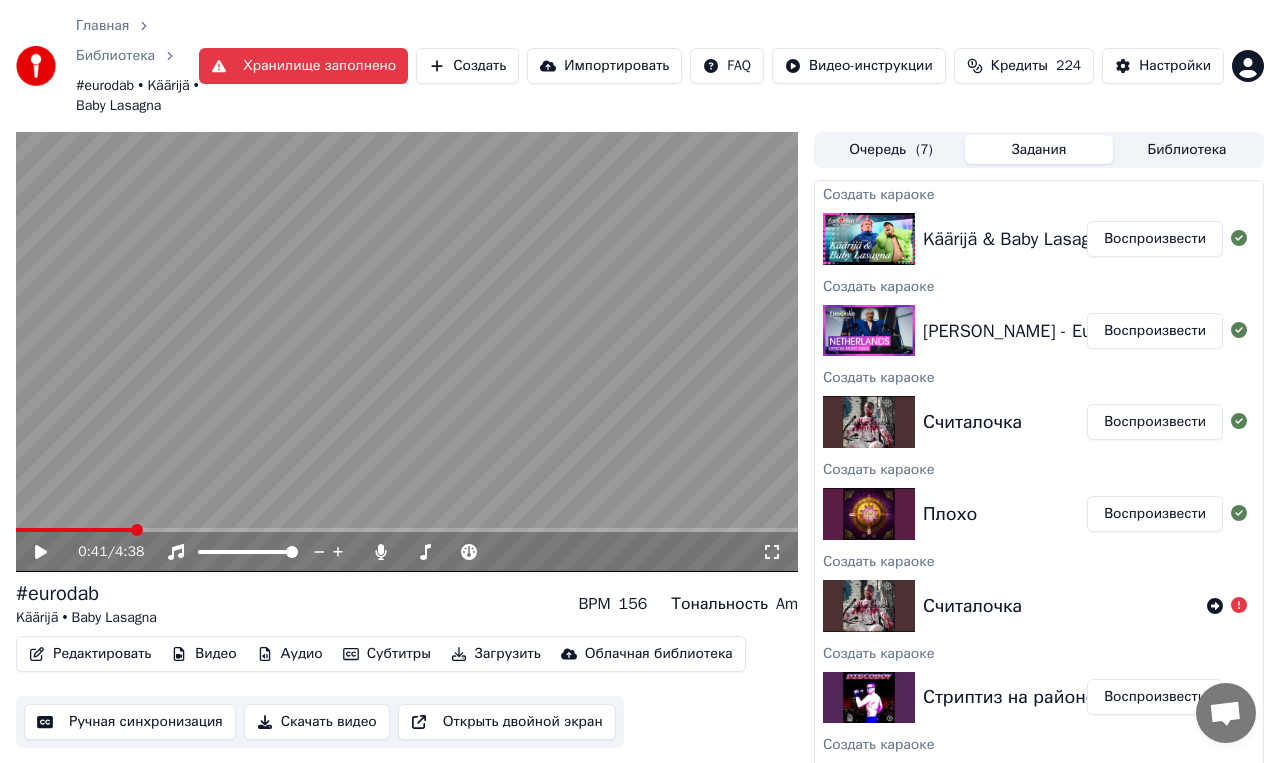 click at bounding box center (407, 352) 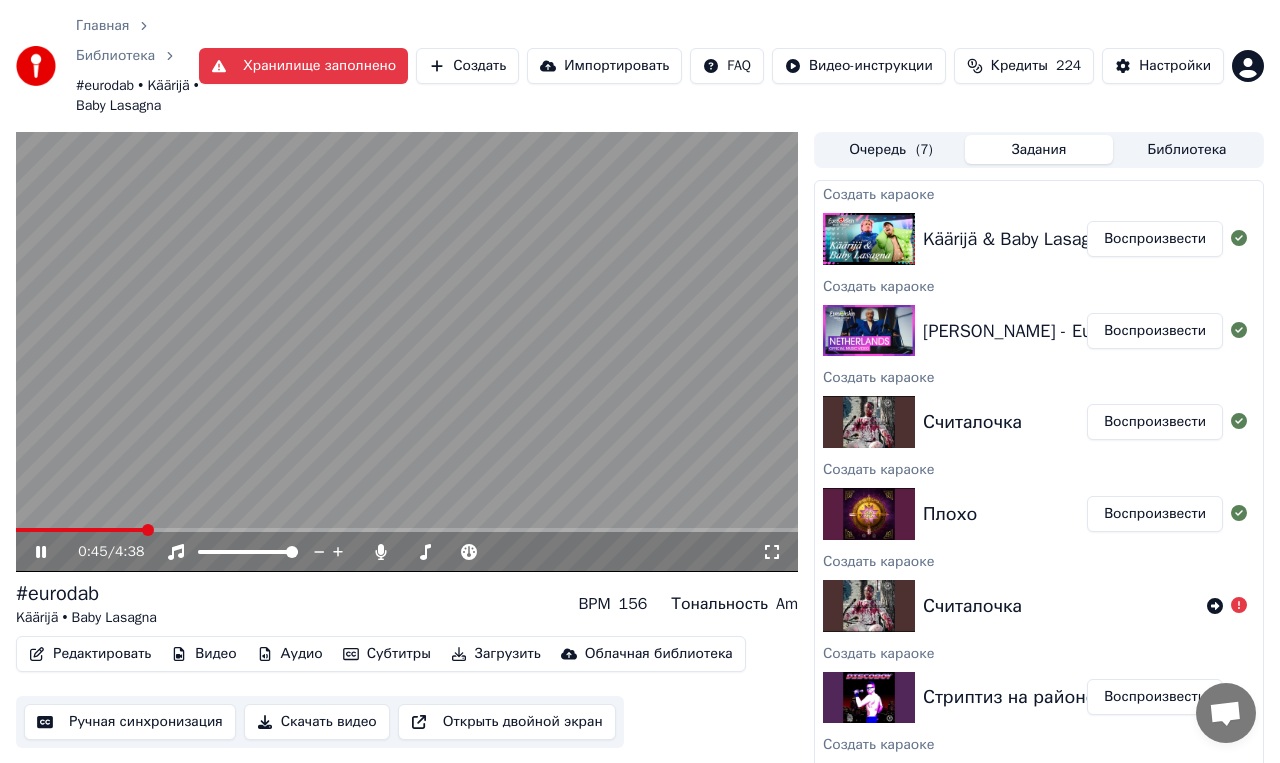 click on "#eurodab Käärijä • Baby Lasagna BPM 156 Тональность Am" at bounding box center [407, 604] 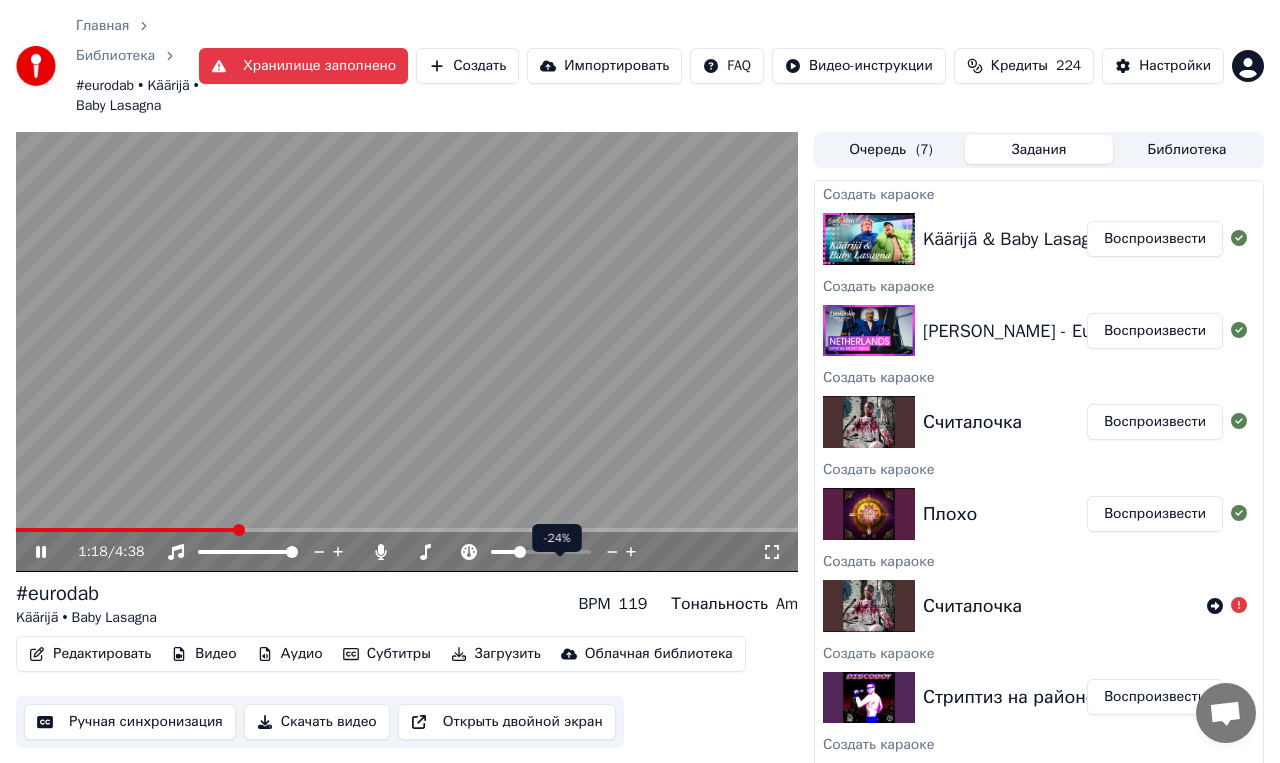 click at bounding box center [520, 552] 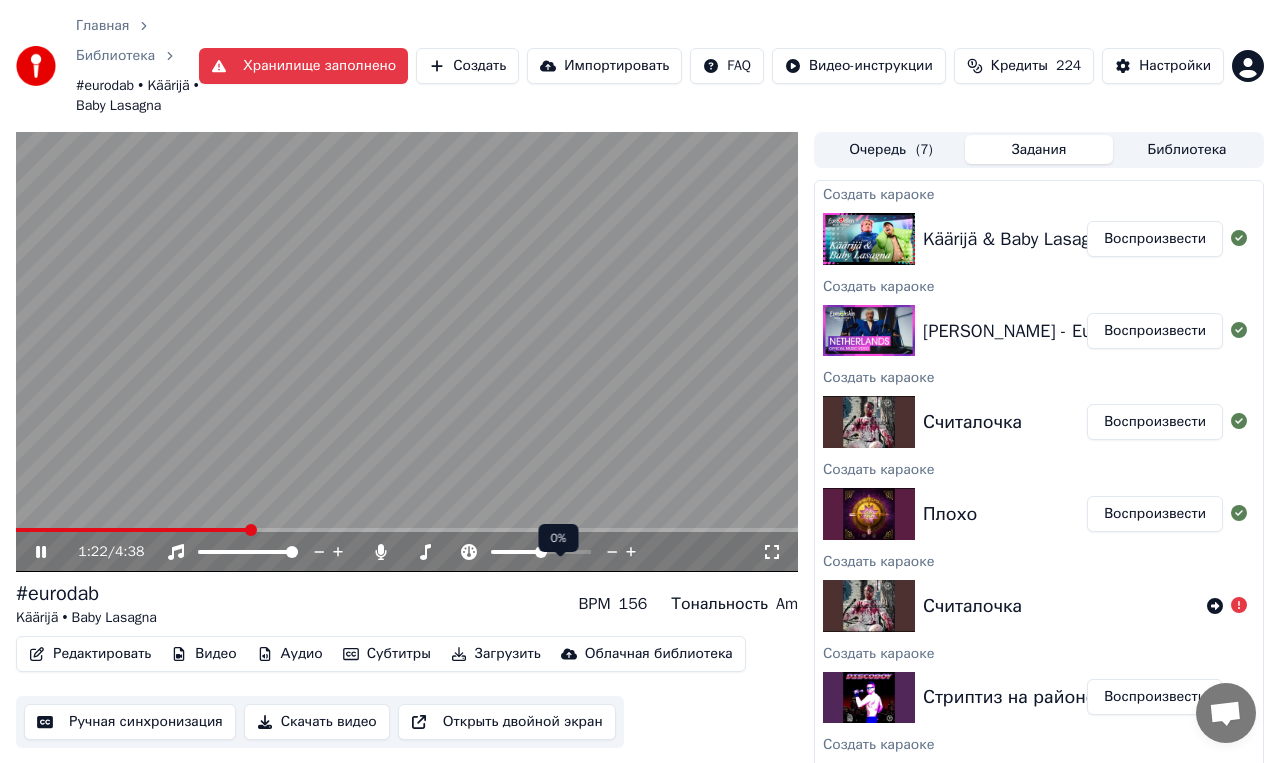 click at bounding box center (541, 552) 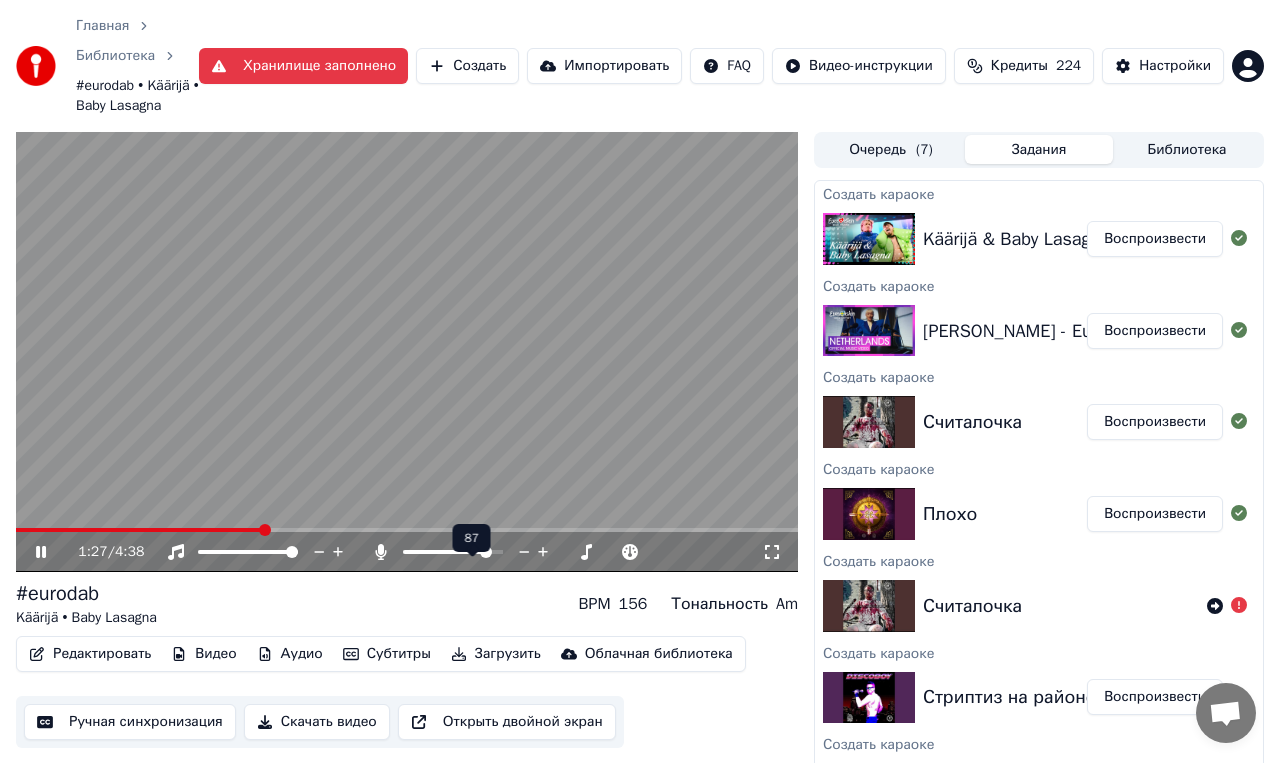 click at bounding box center [486, 552] 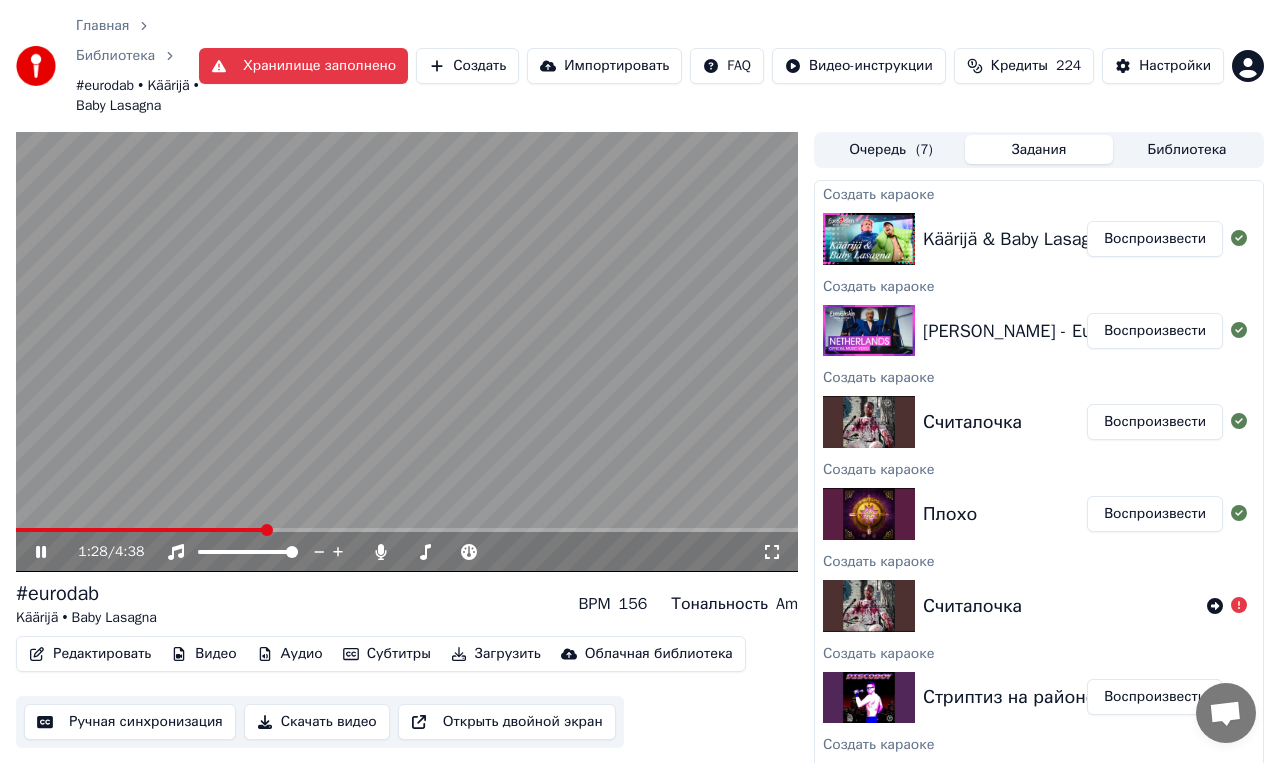 click on "#eurodab Käärijä • Baby Lasagna BPM 156 Тональность Am" at bounding box center (407, 604) 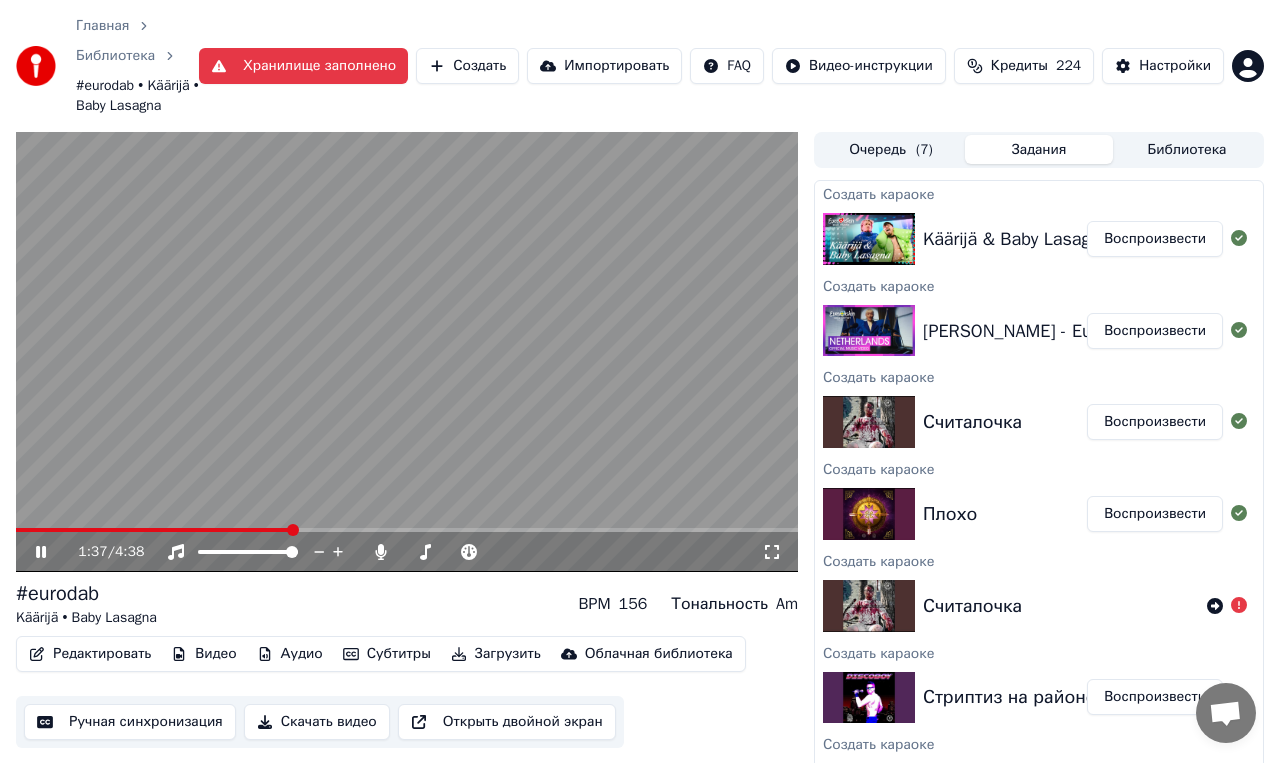 click on "#eurodab Käärijä • Baby Lasagna BPM 156 Тональность Am" at bounding box center [407, 604] 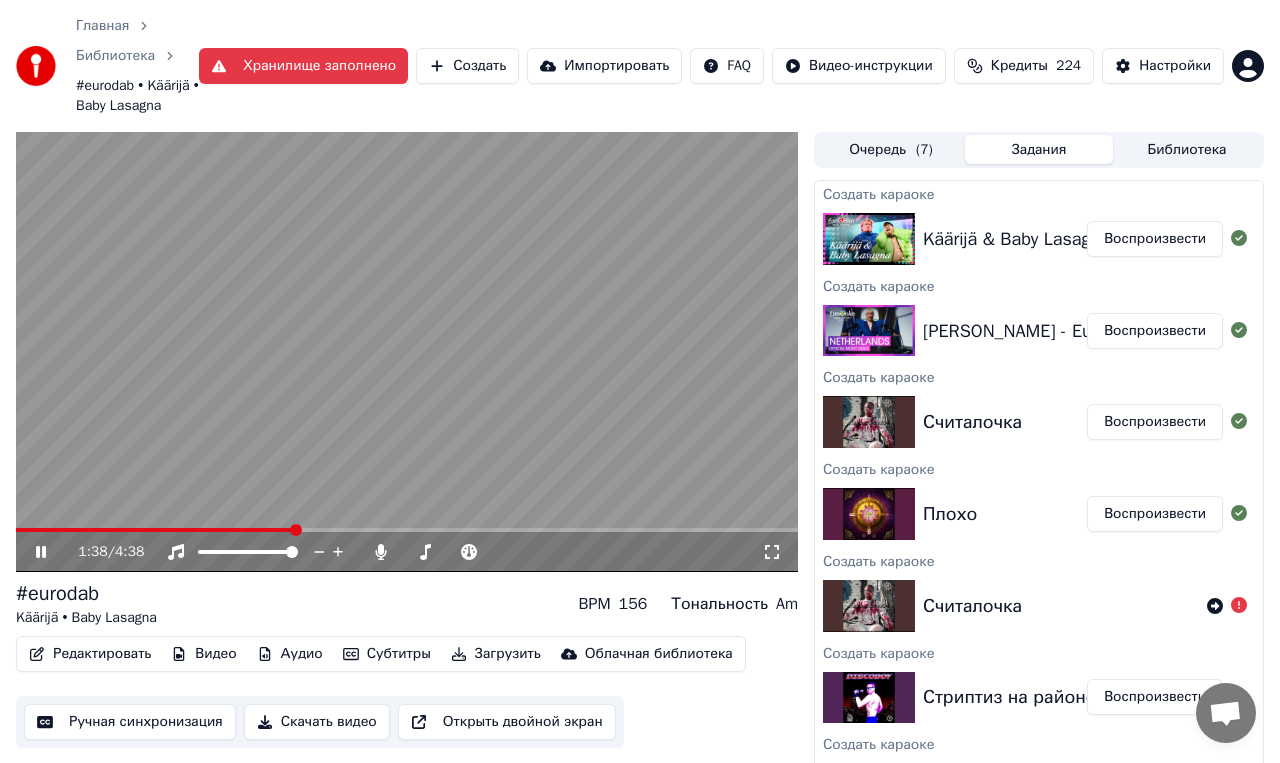 click at bounding box center [407, 352] 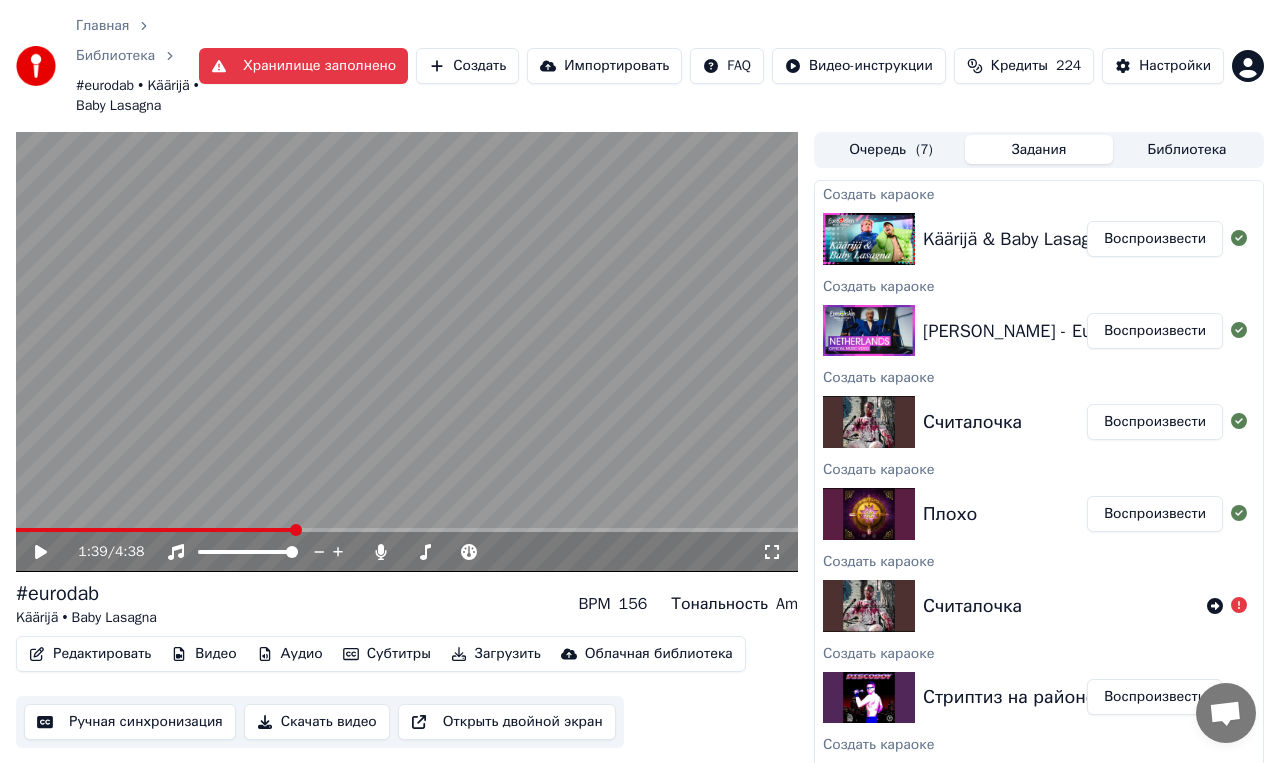 click on "#eurodab Käärijä • Baby Lasagna BPM 156 Тональность Am" at bounding box center (407, 604) 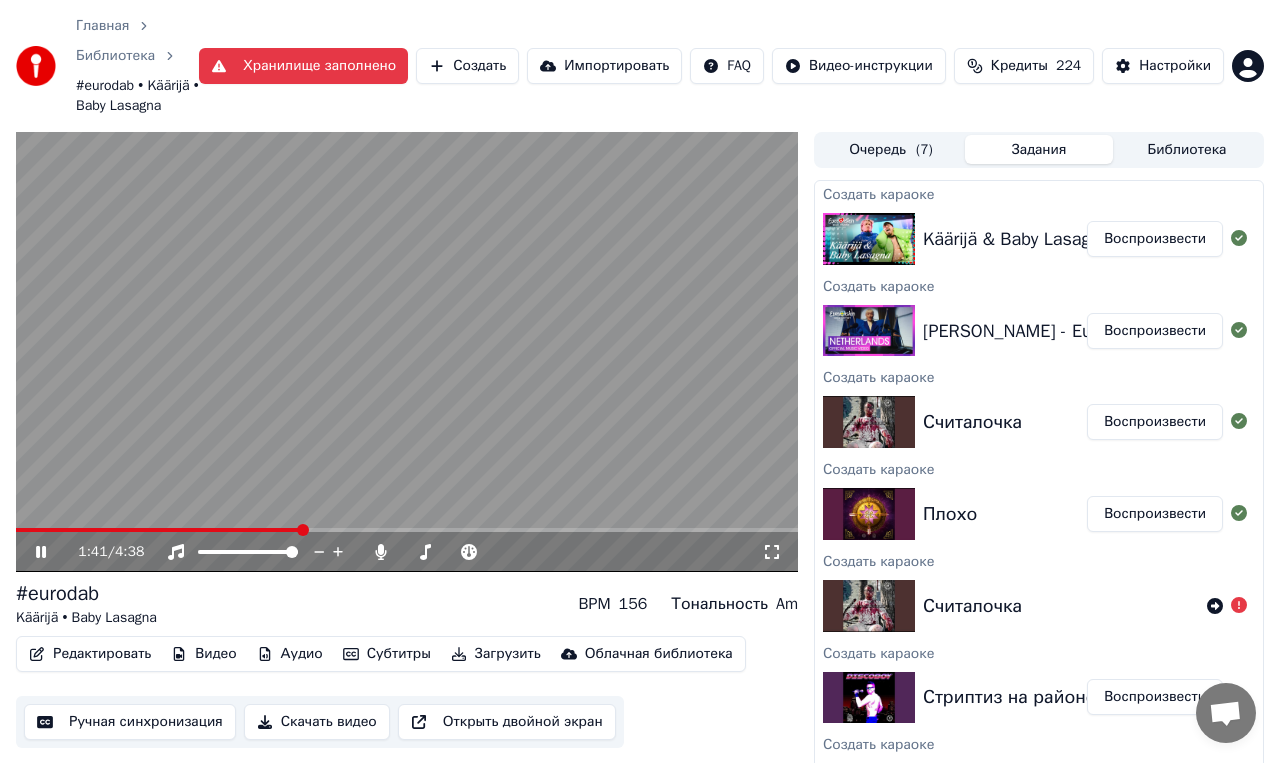 click at bounding box center [407, 352] 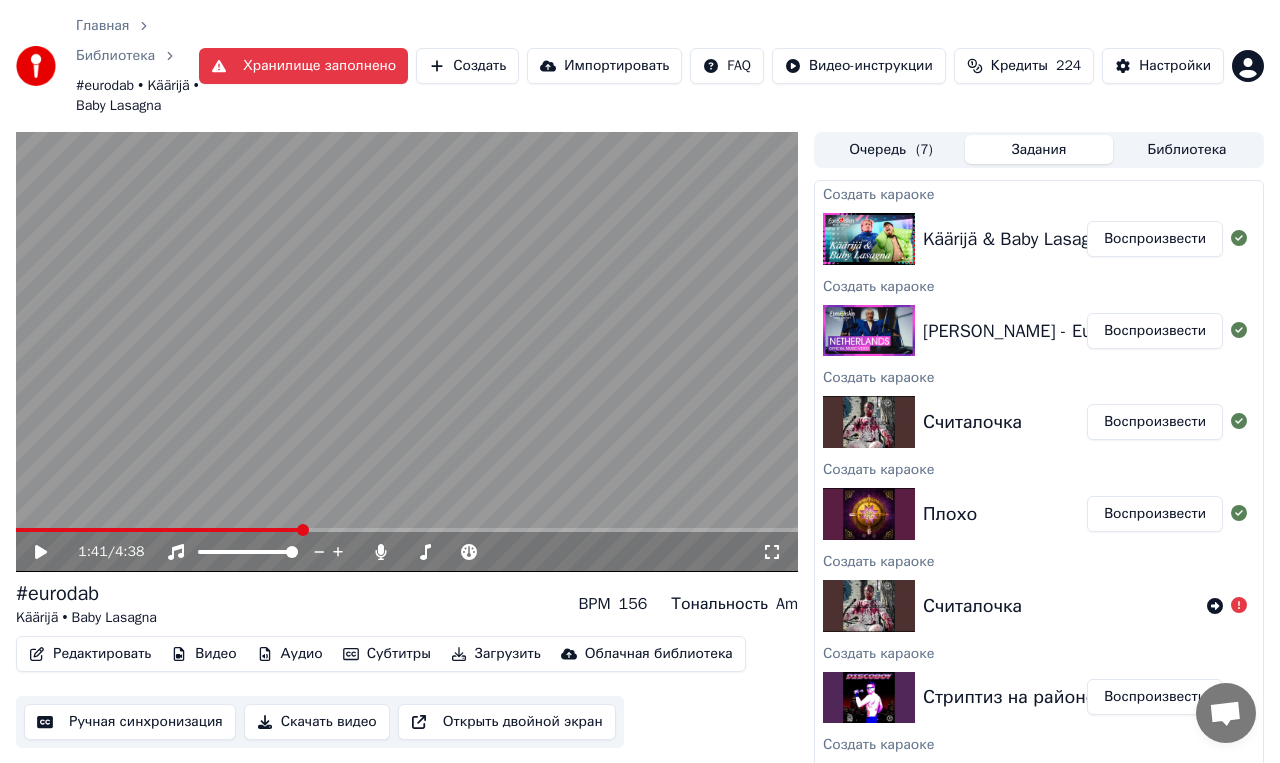 click on "#eurodab Käärijä • Baby Lasagna BPM 156 Тональность Am" at bounding box center (407, 604) 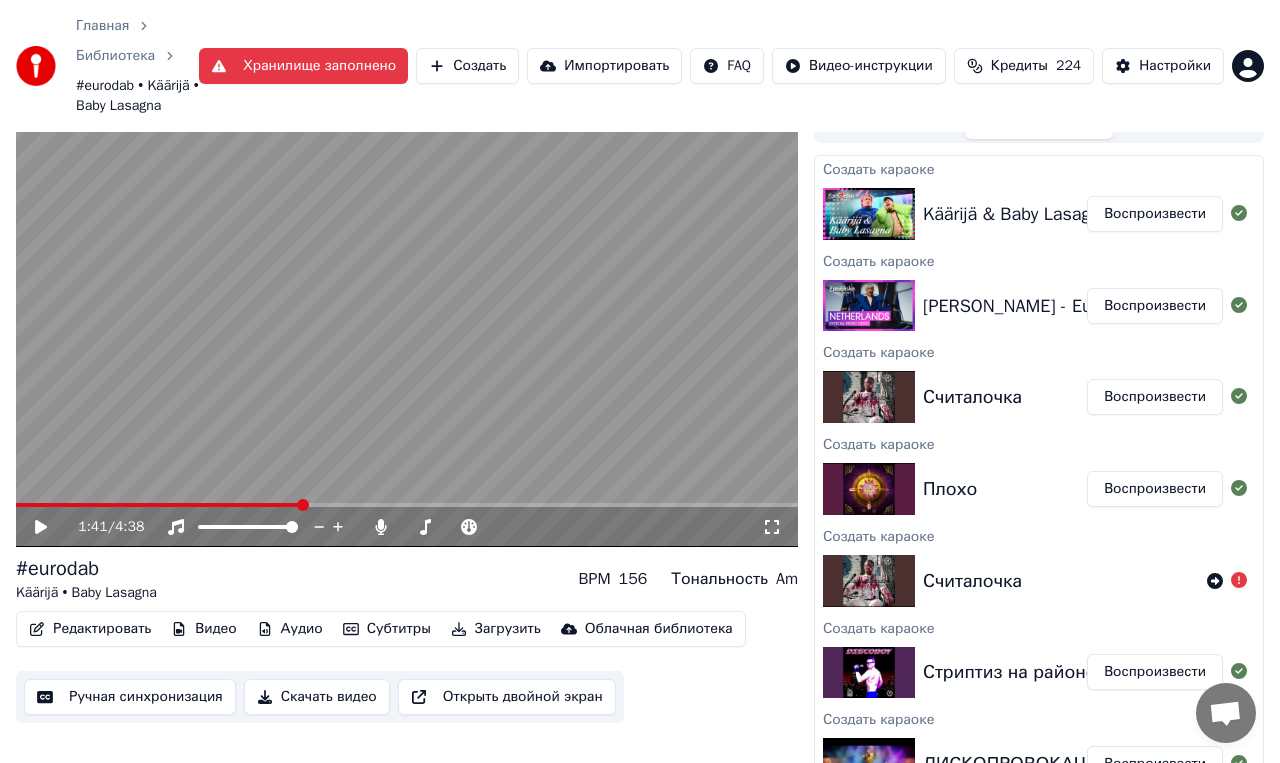 scroll, scrollTop: 0, scrollLeft: 0, axis: both 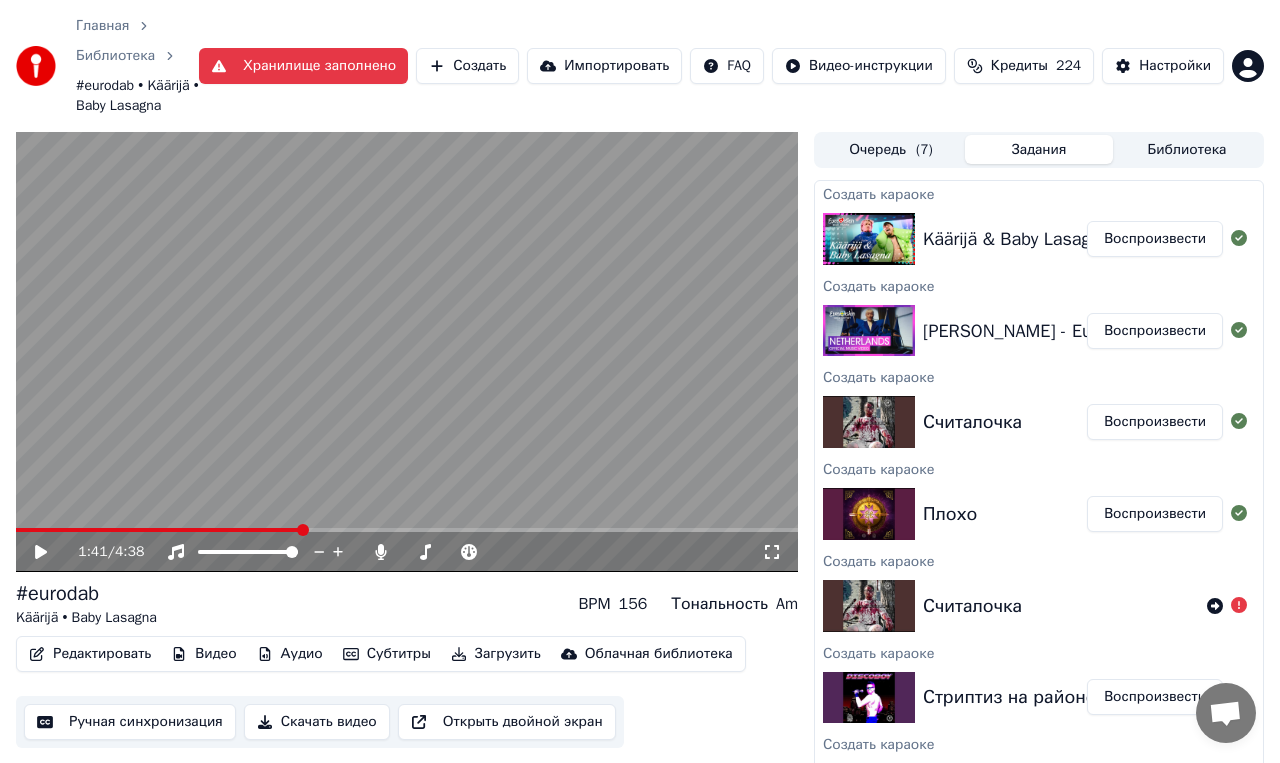click on "Хранилище заполнено" at bounding box center [303, 66] 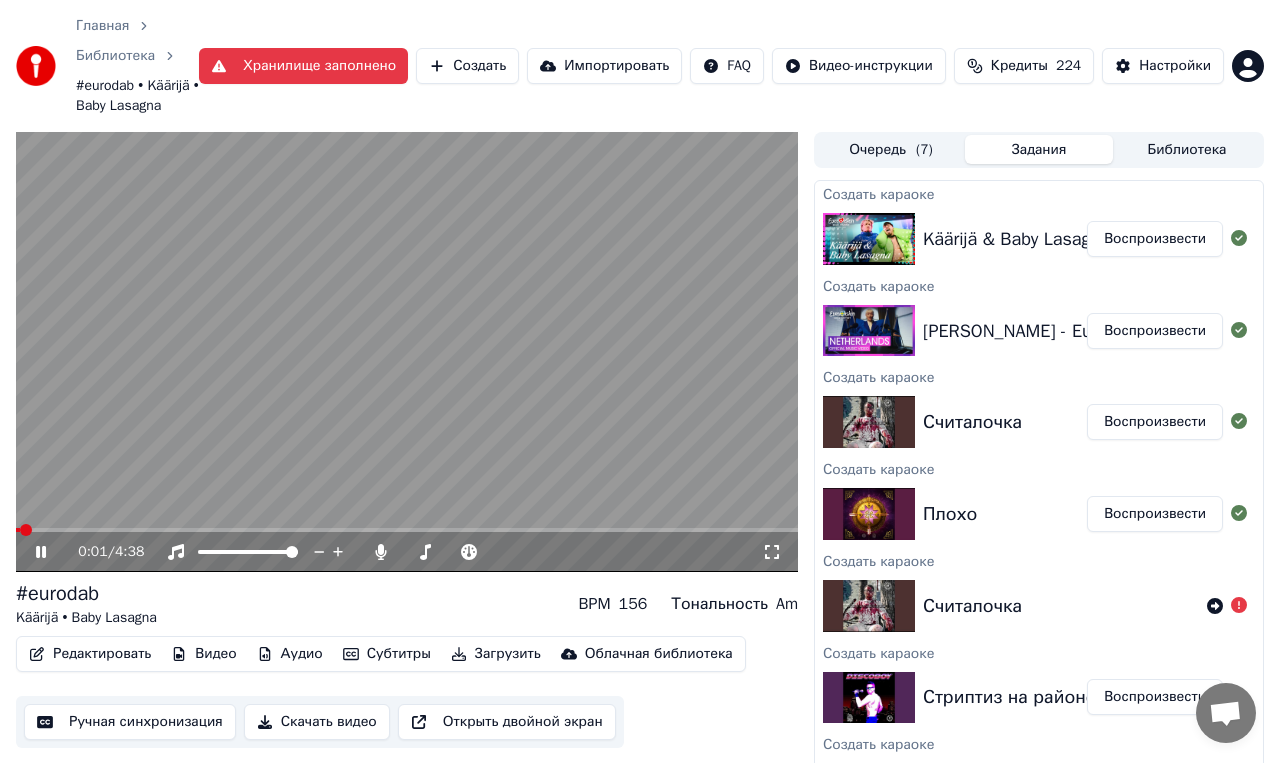 click at bounding box center [407, 530] 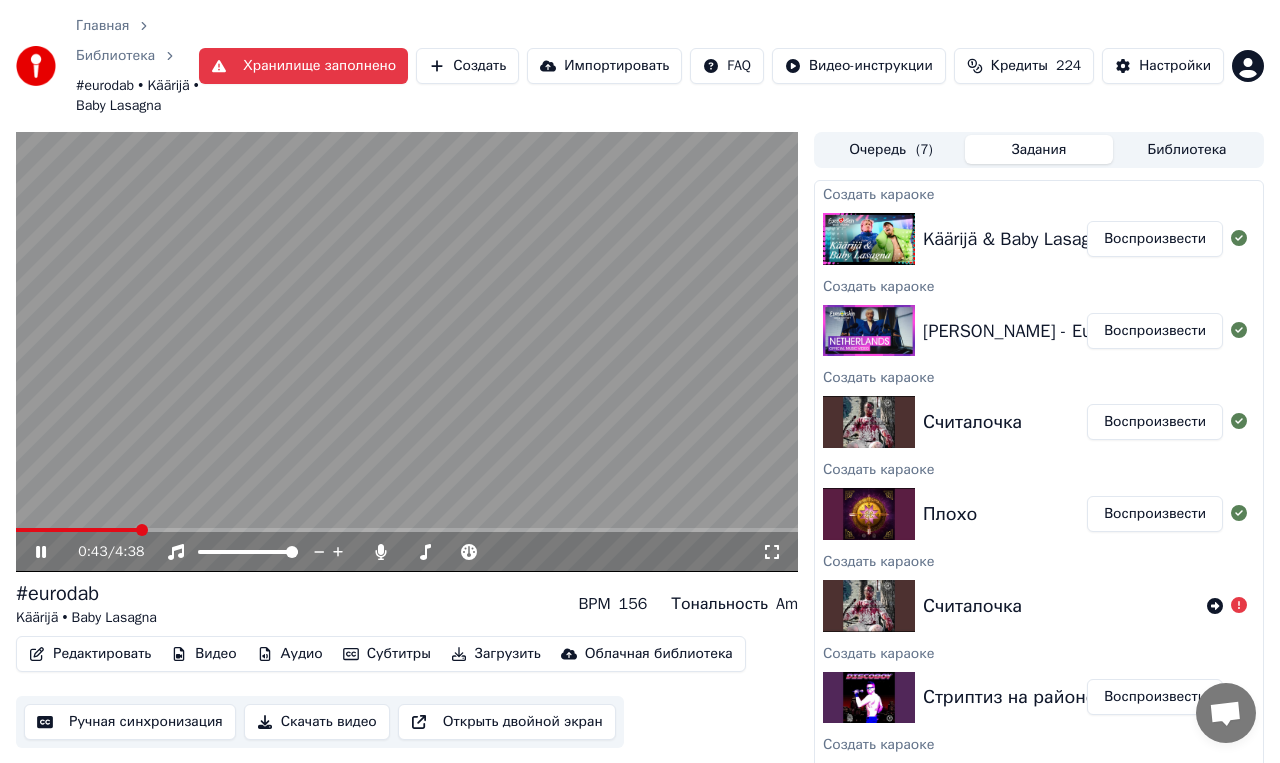 click on "0:43  /  4:38" at bounding box center (407, 552) 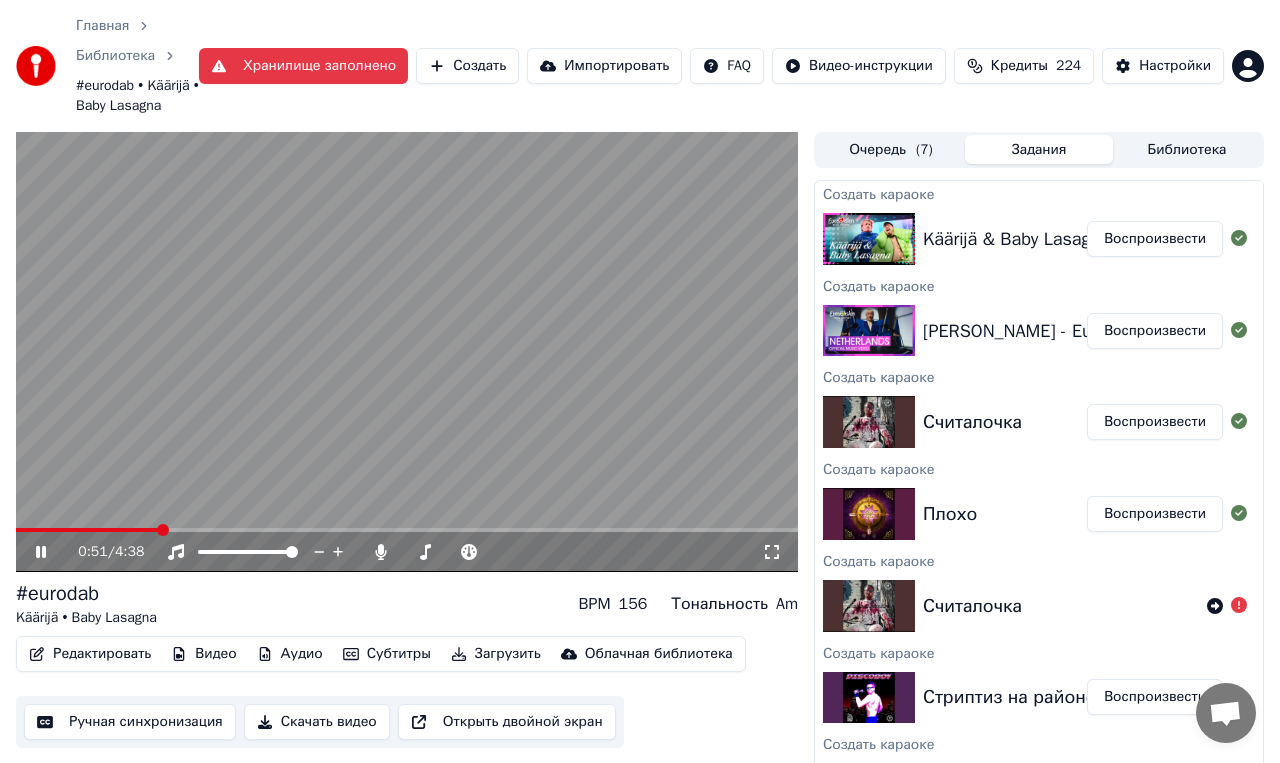 click at bounding box center [407, 530] 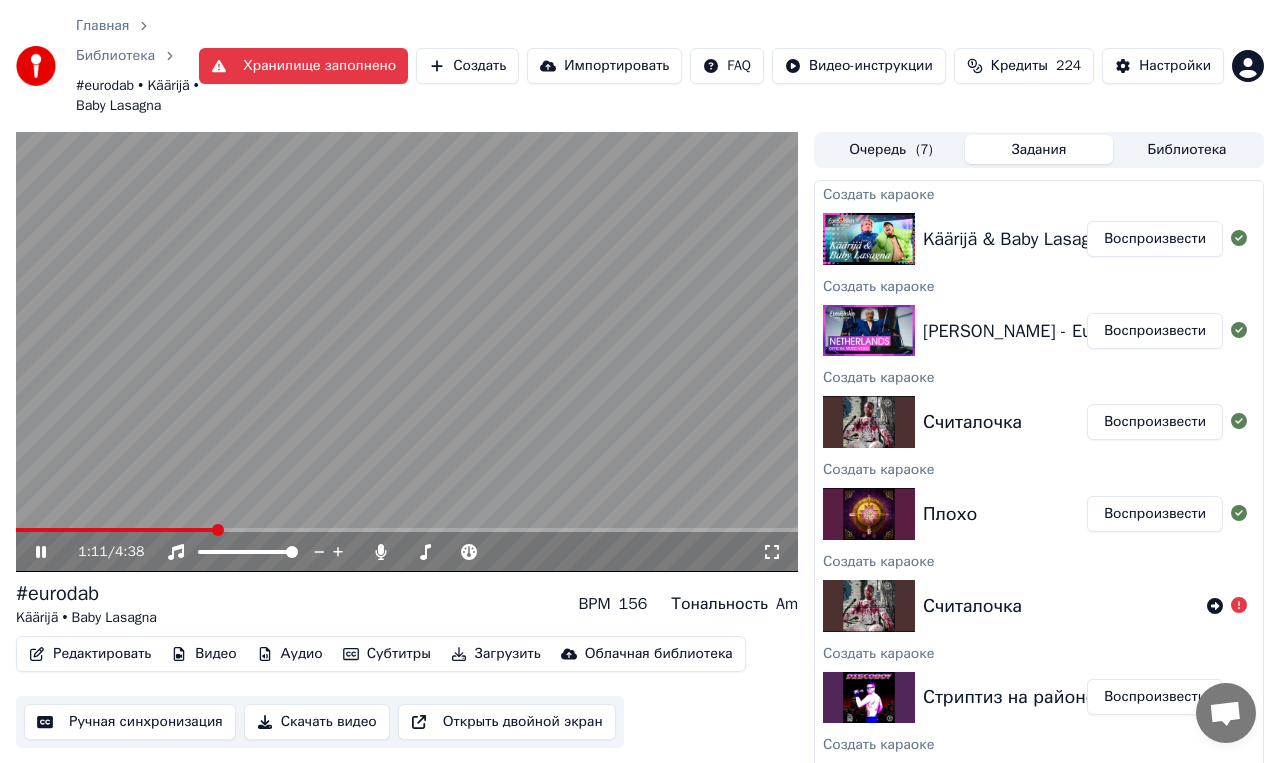 click on "1:11  /  4:38" at bounding box center [407, 552] 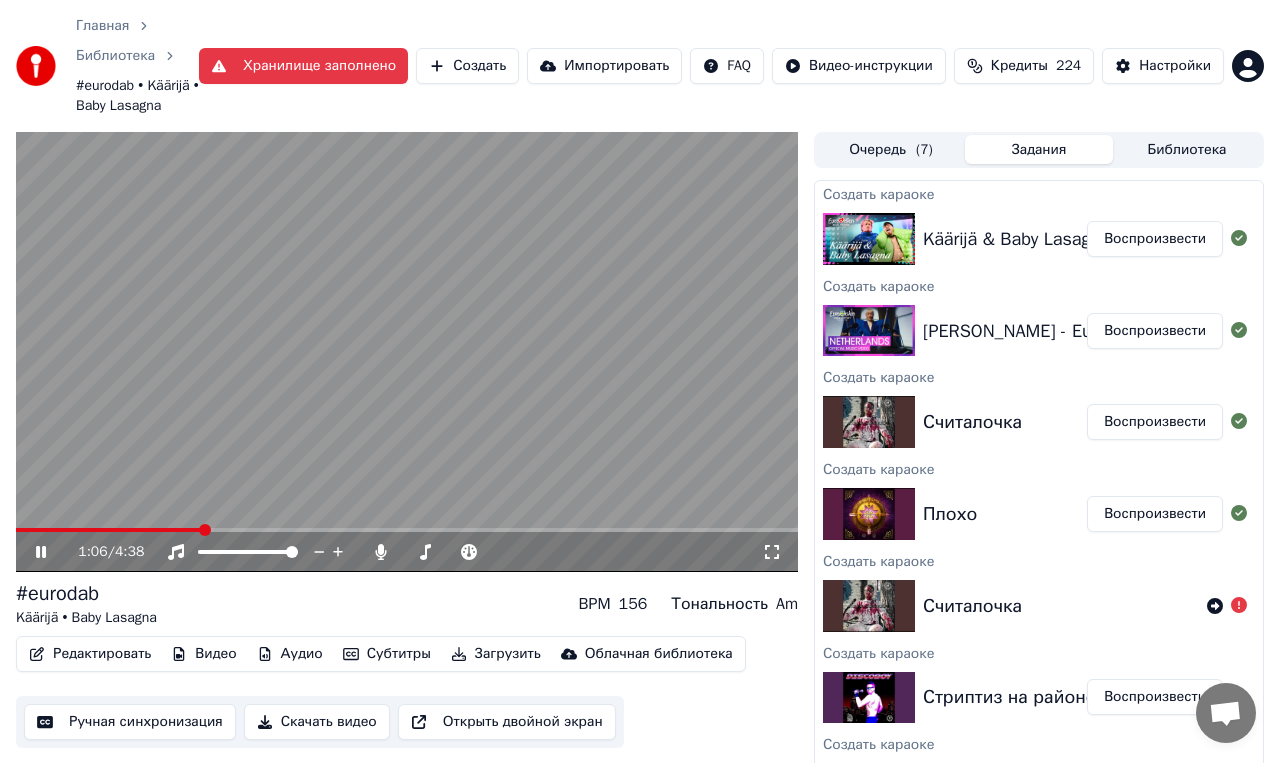click at bounding box center (205, 530) 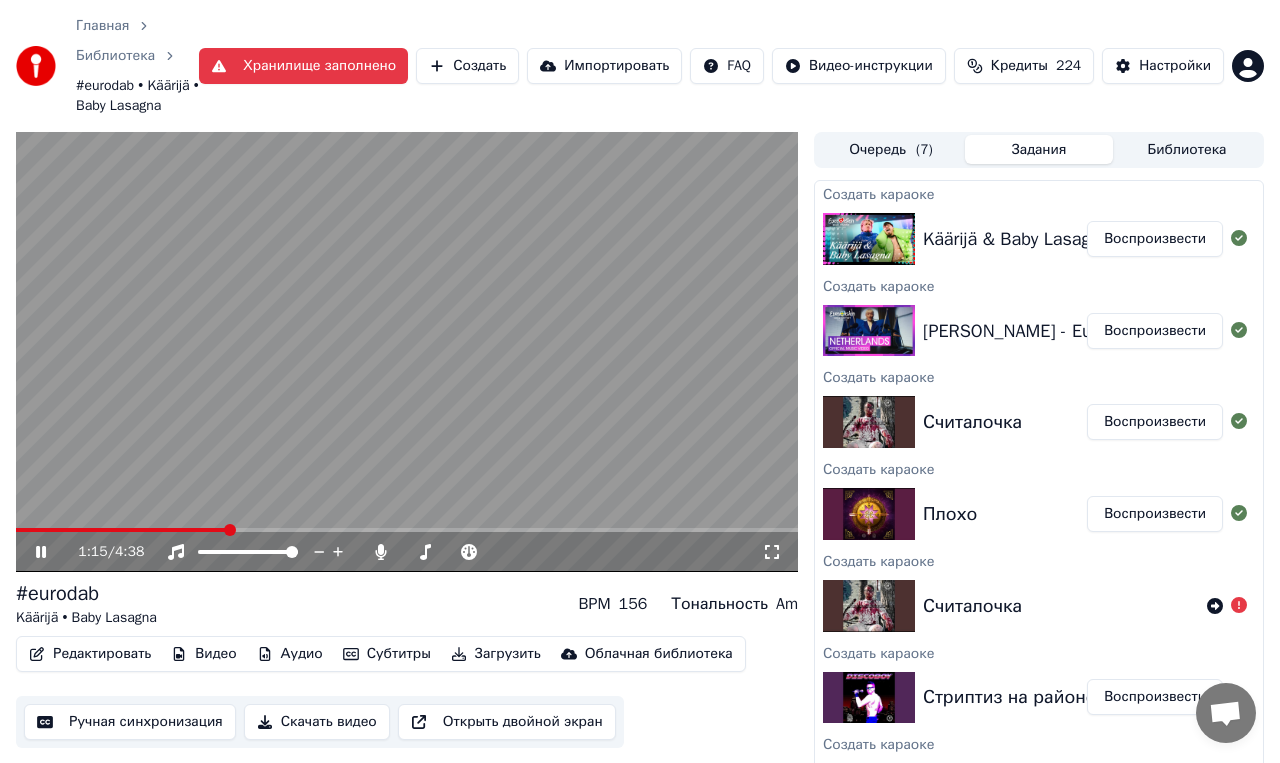 click on "#eurodab Käärijä • Baby Lasagna BPM 156 Тональность Am" at bounding box center [407, 604] 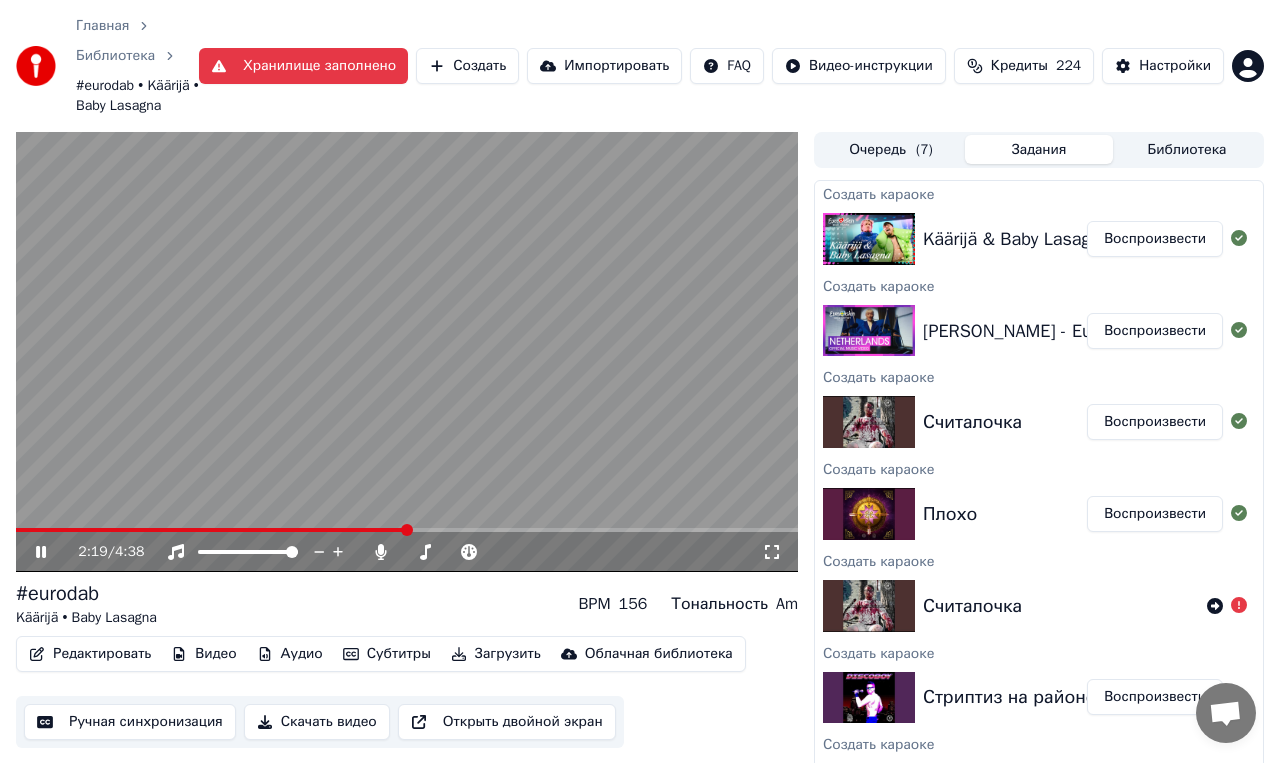 click on "#eurodab Käärijä • Baby Lasagna BPM 156 Тональность Am" at bounding box center [407, 604] 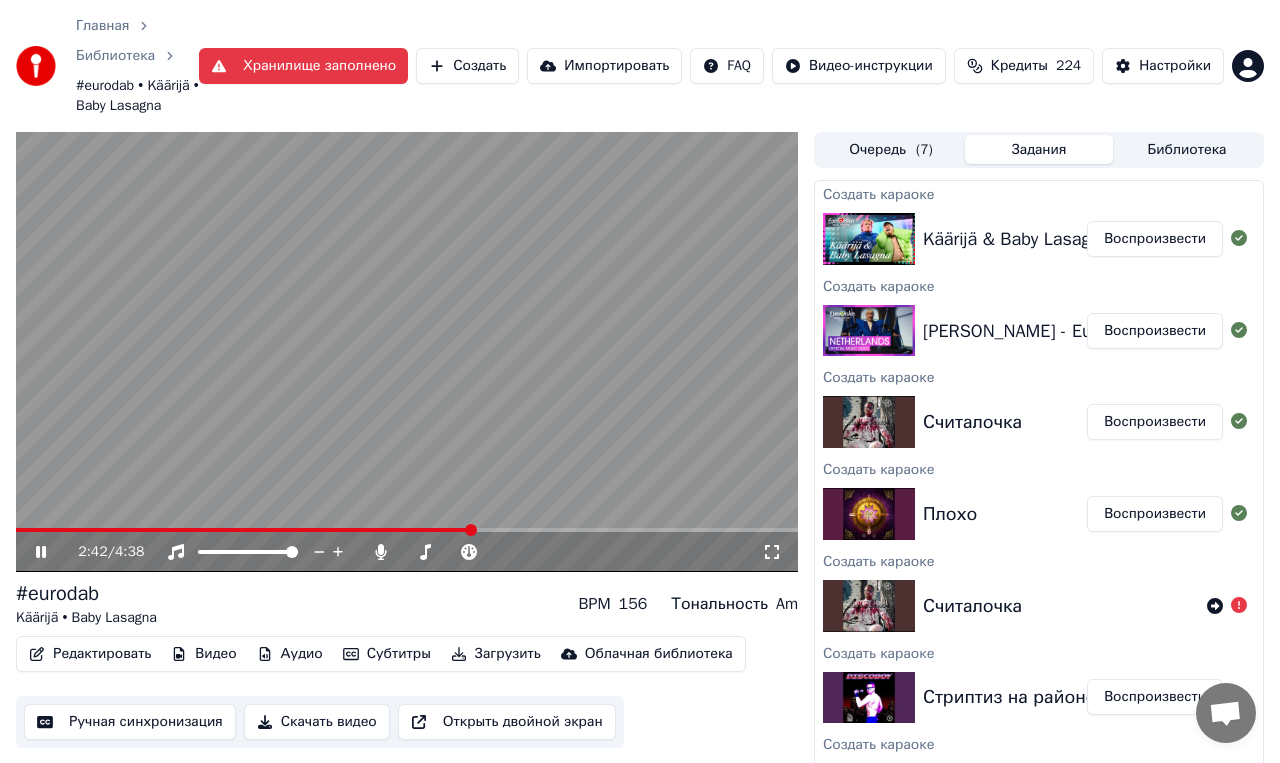 click at bounding box center [407, 352] 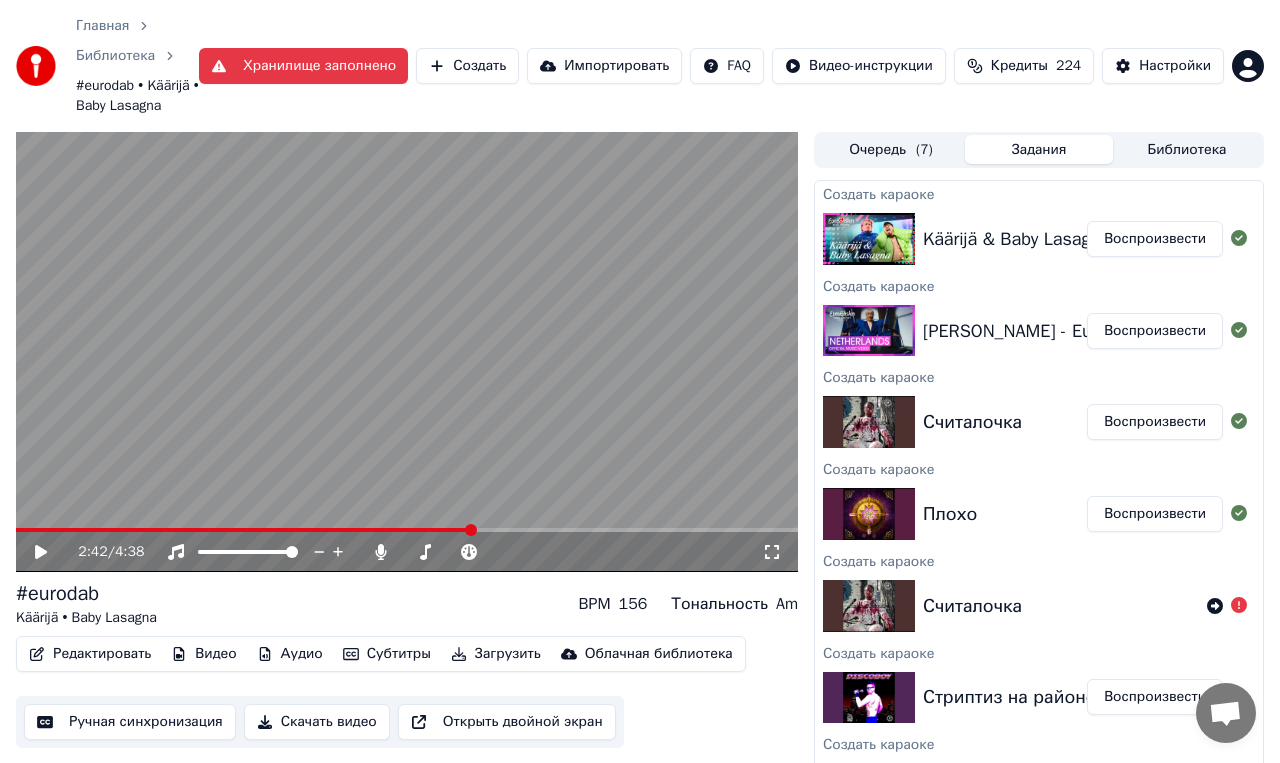 click at bounding box center [407, 352] 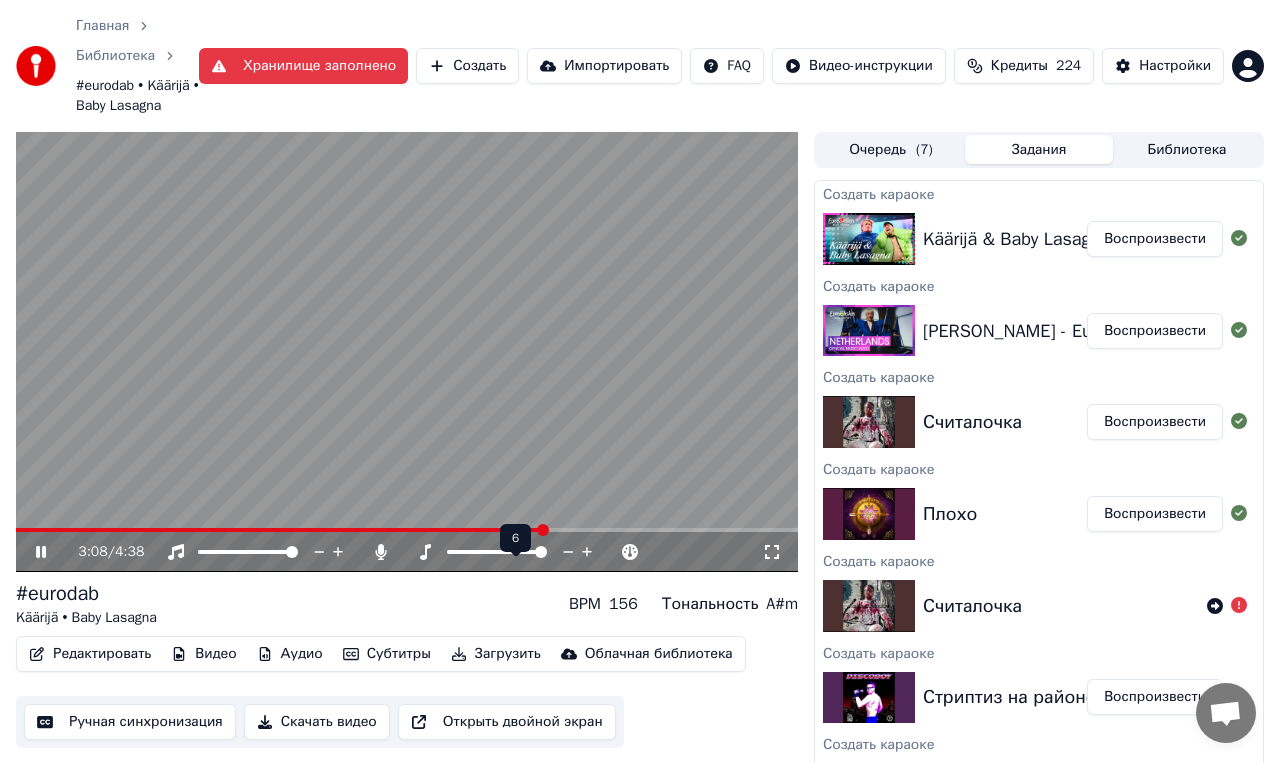 click at bounding box center (541, 552) 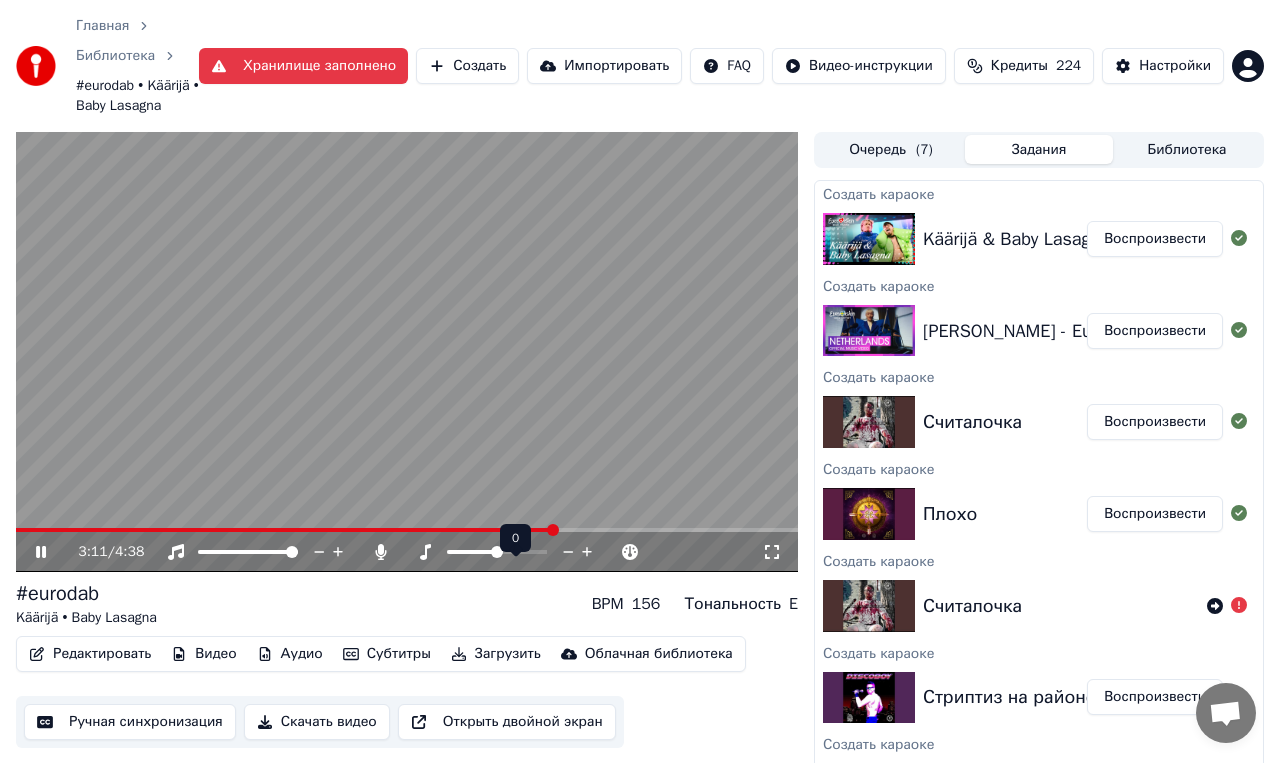 click at bounding box center (497, 552) 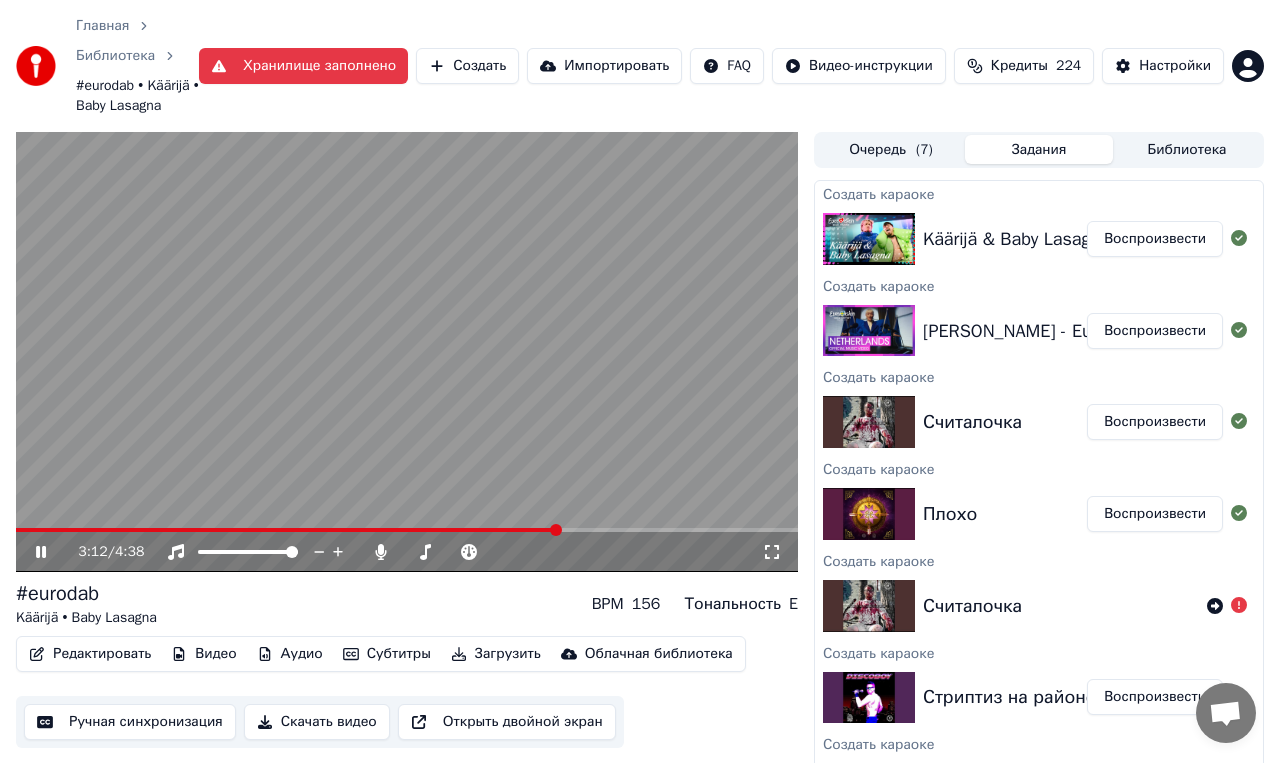 click on "#eurodab Käärijä • Baby Lasagna BPM 156 Тональность E" at bounding box center (407, 604) 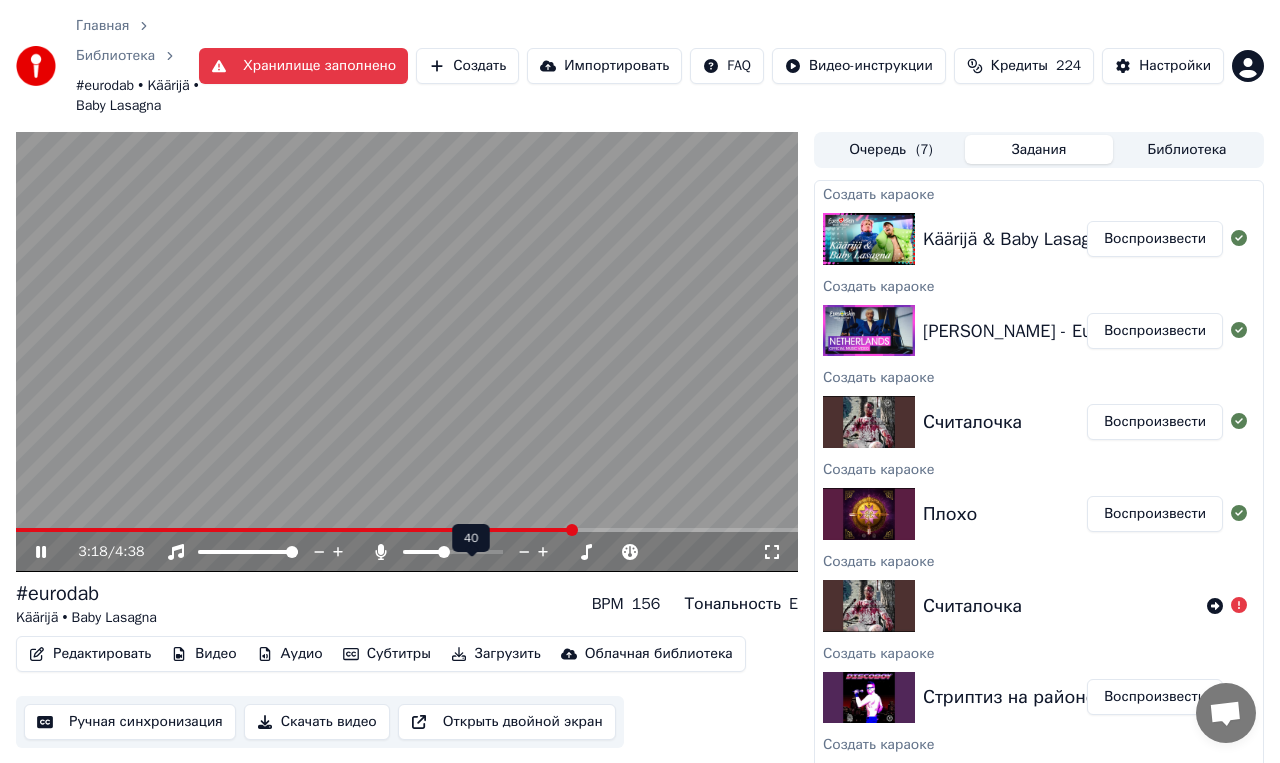 click at bounding box center (423, 552) 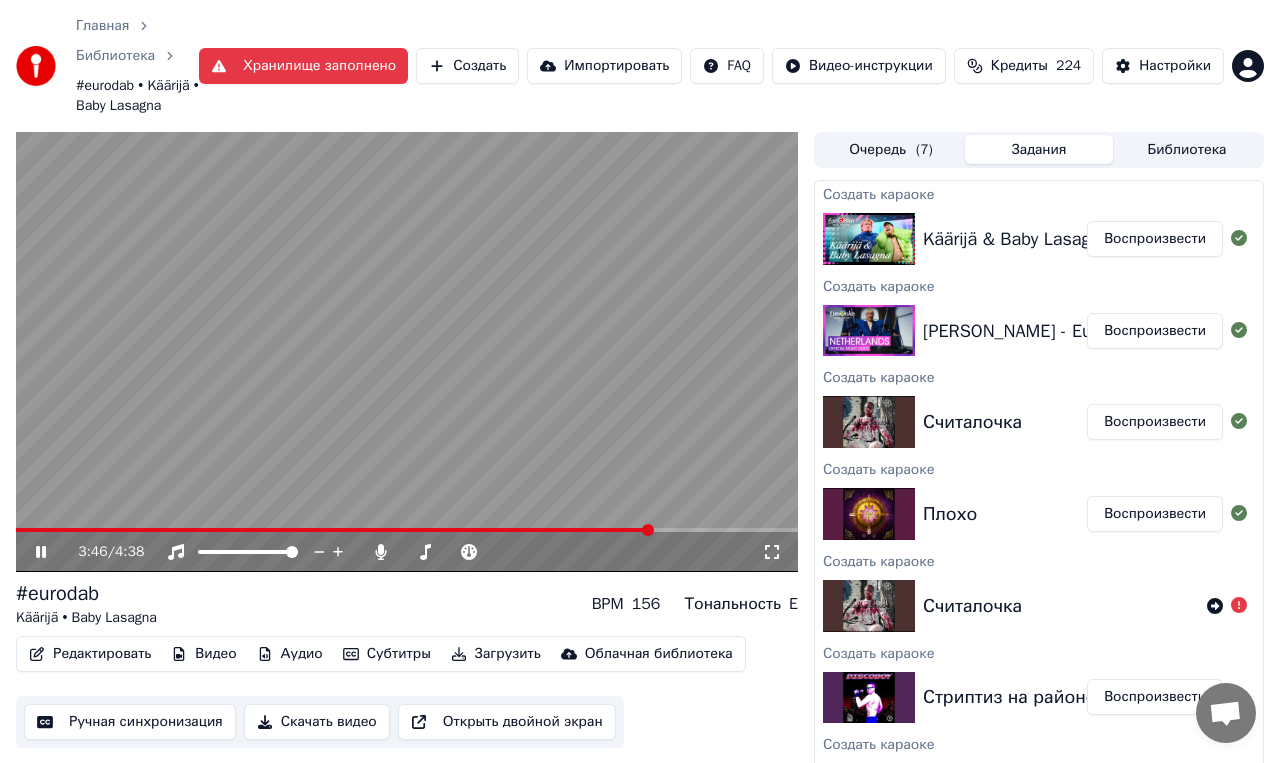 click at bounding box center (407, 352) 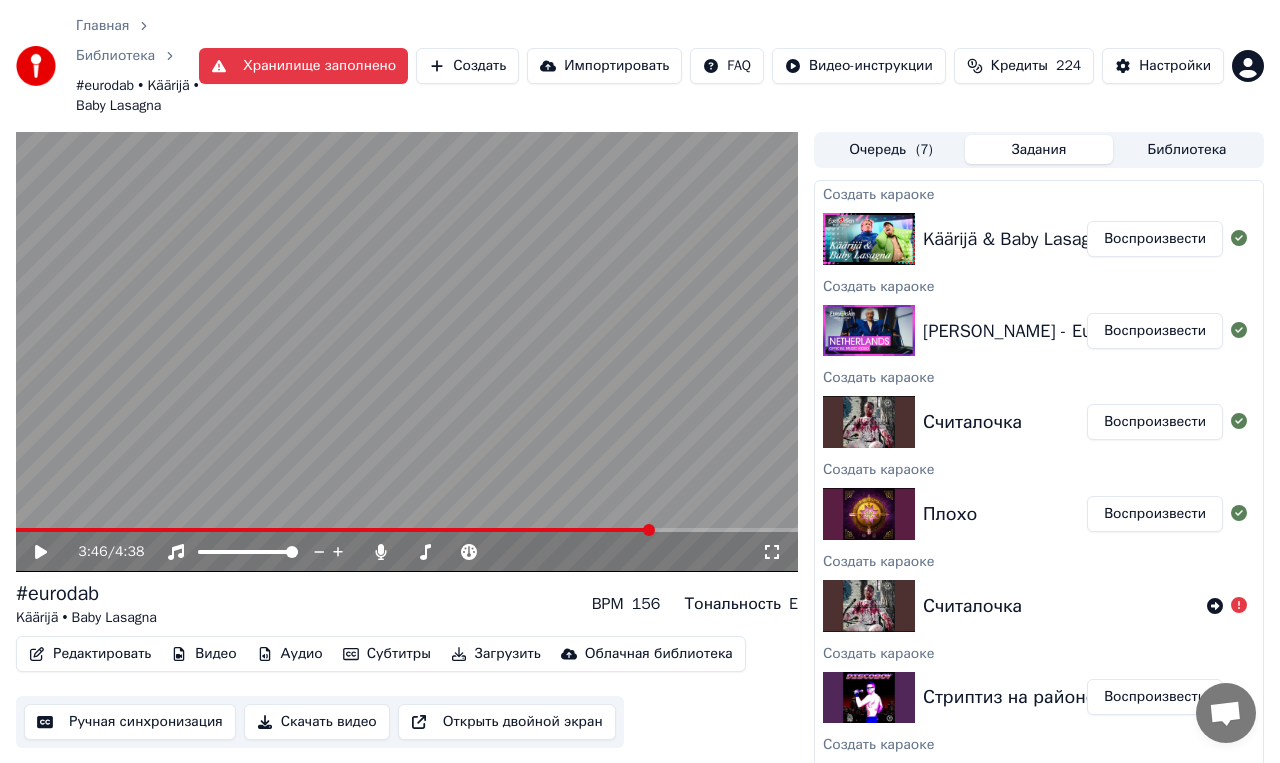 click on "#eurodab Käärijä • Baby Lasagna BPM 156 Тональность E" at bounding box center [407, 604] 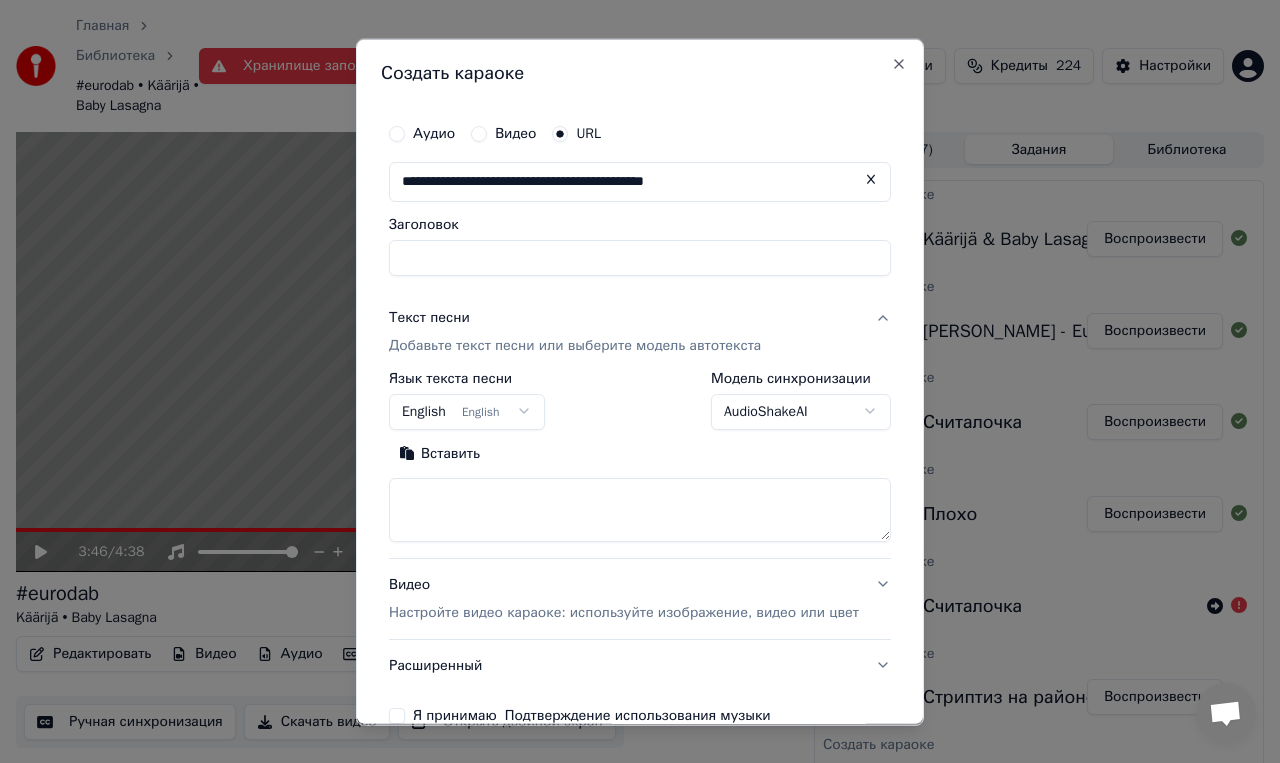 type on "**********" 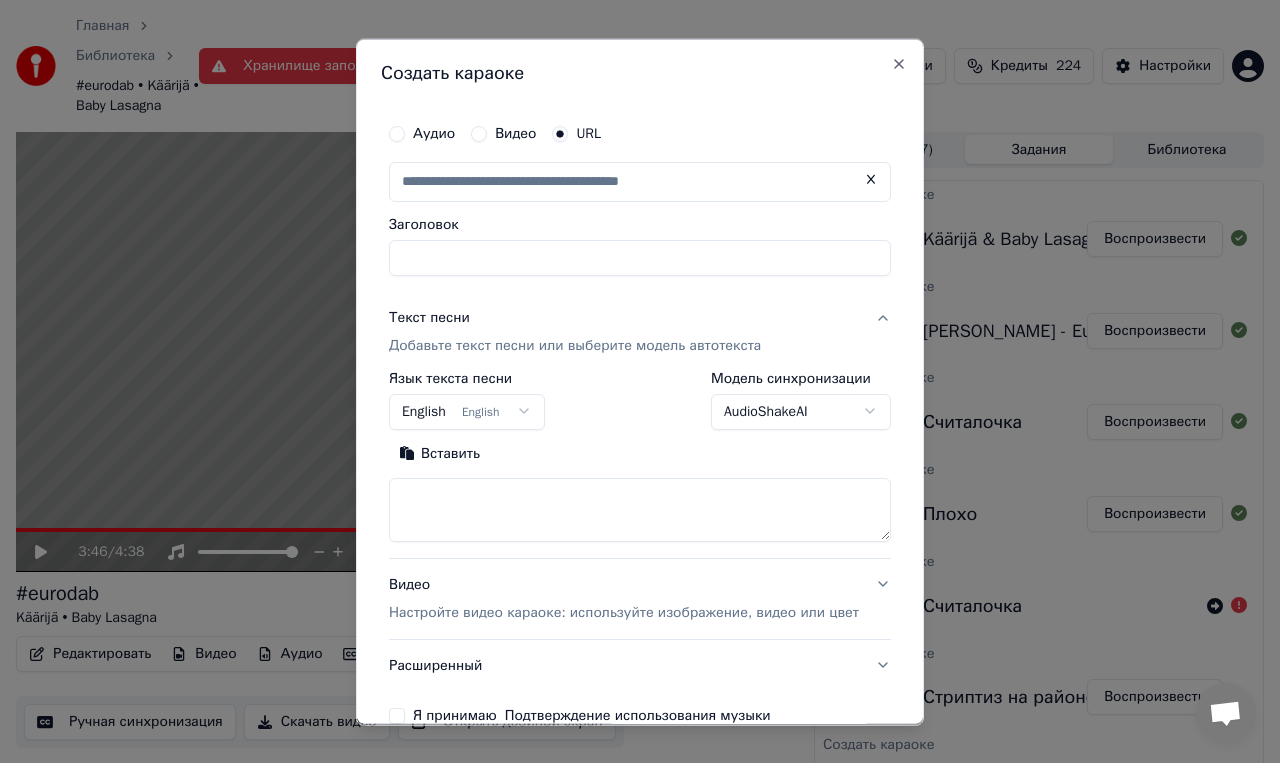 click on "Заголовок" at bounding box center (640, 224) 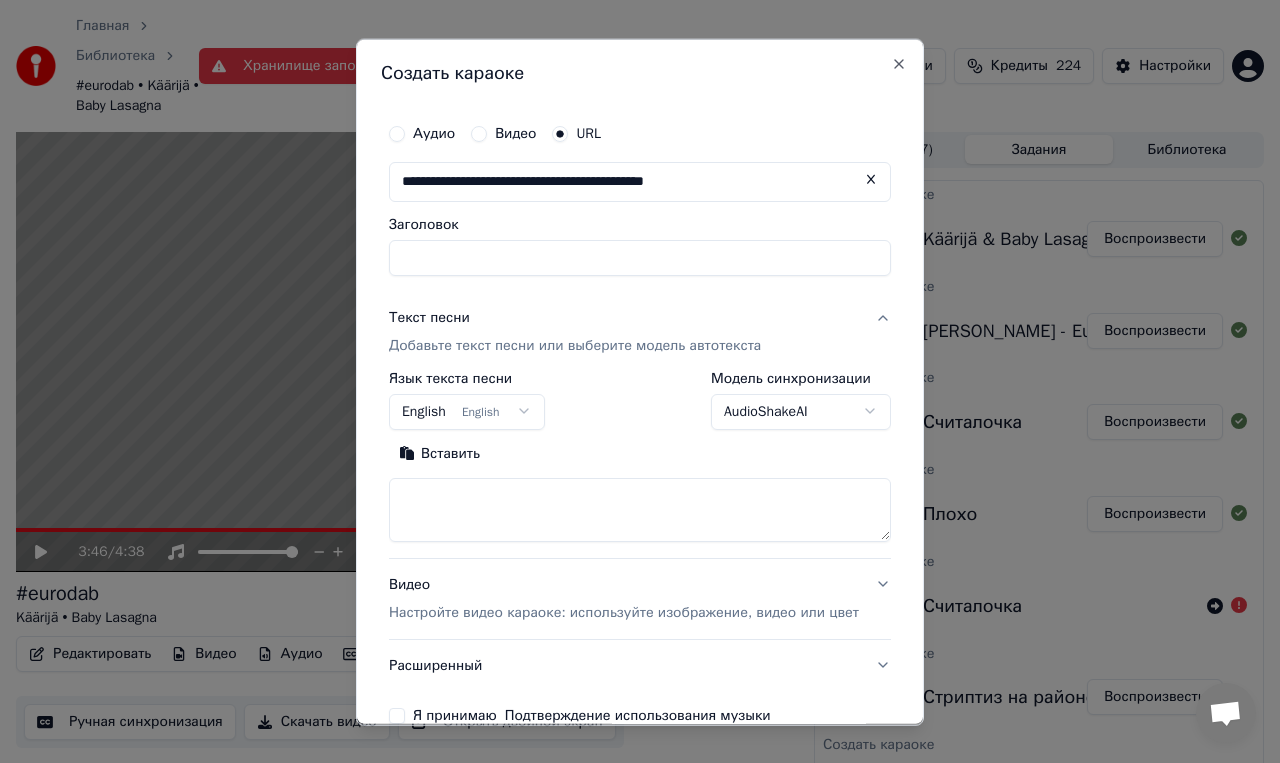 type on "**********" 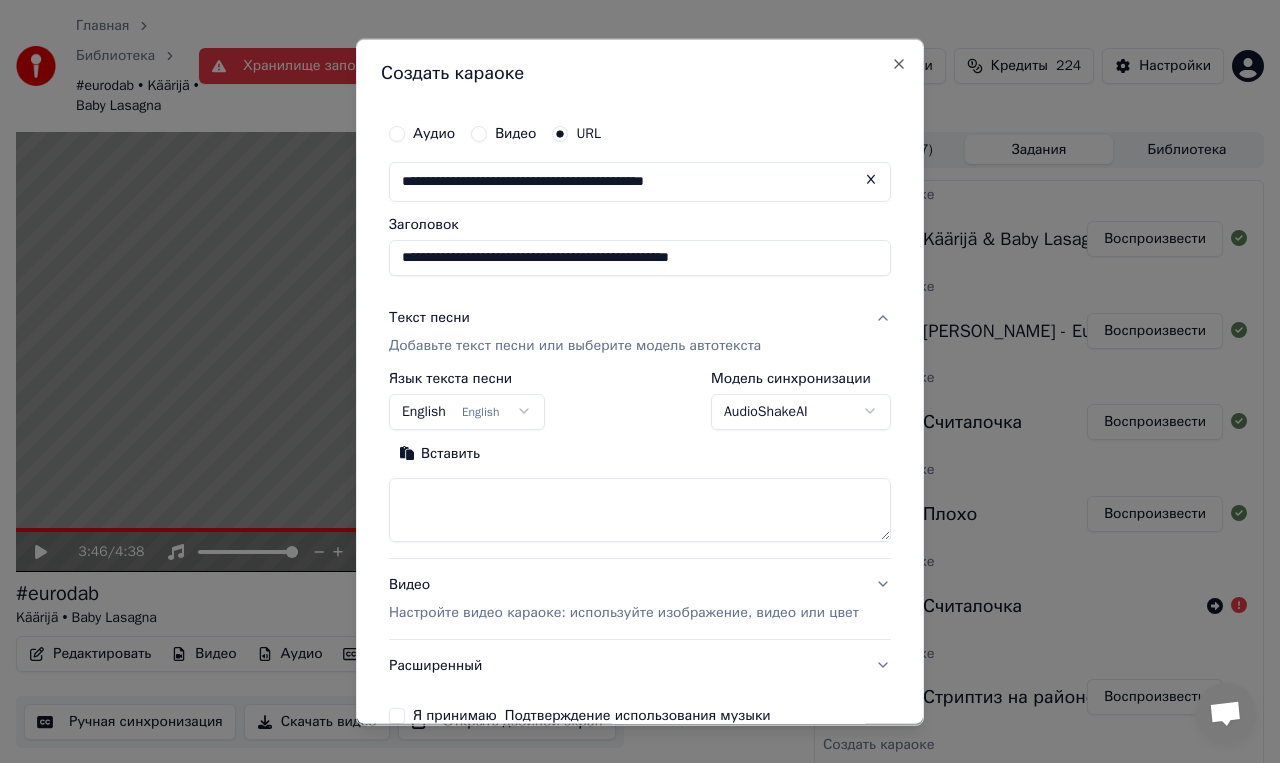 click on "**********" at bounding box center (640, 381) 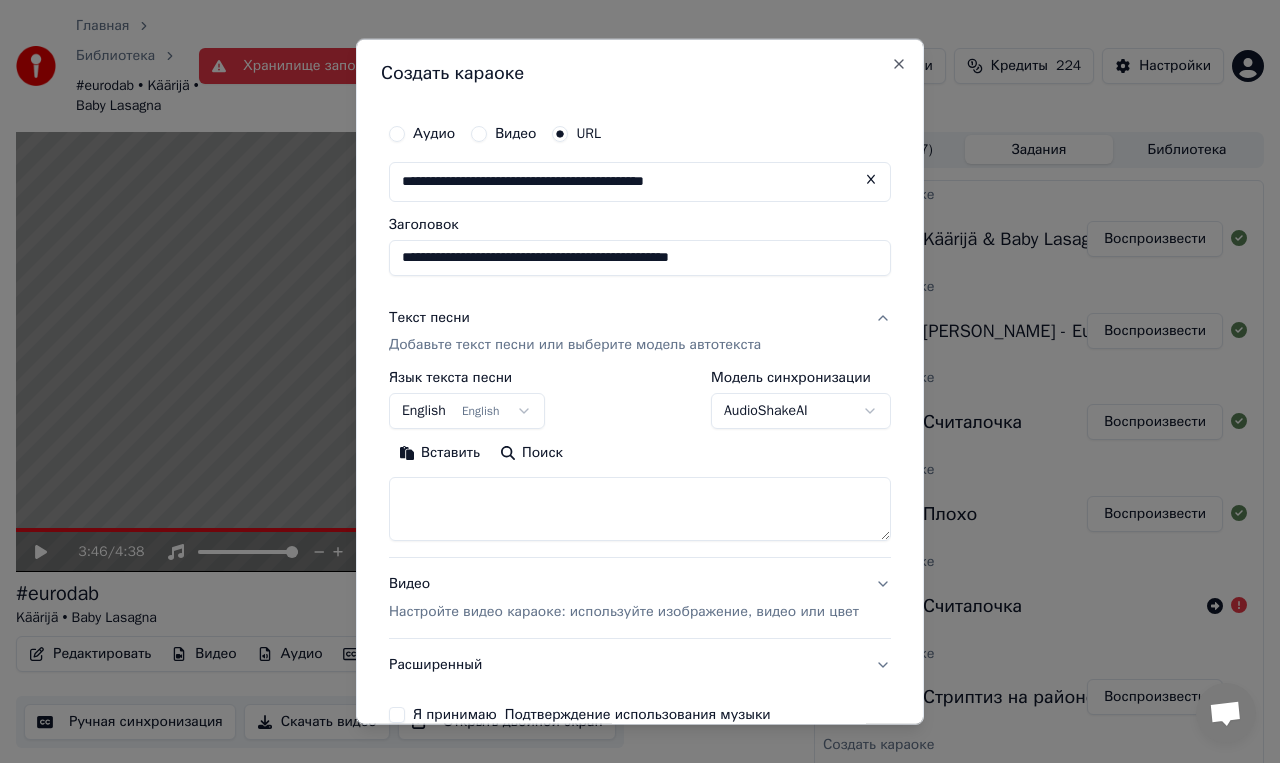 click at bounding box center (640, 509) 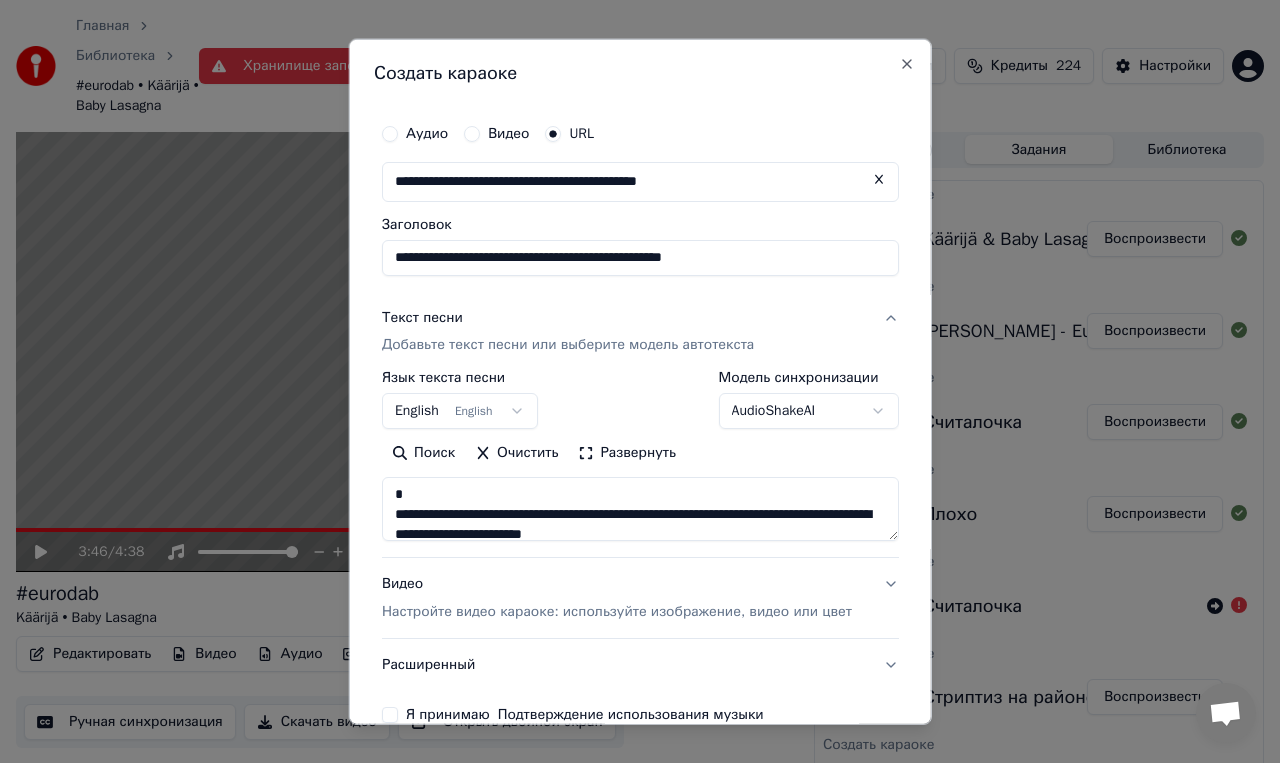 scroll, scrollTop: 254, scrollLeft: 0, axis: vertical 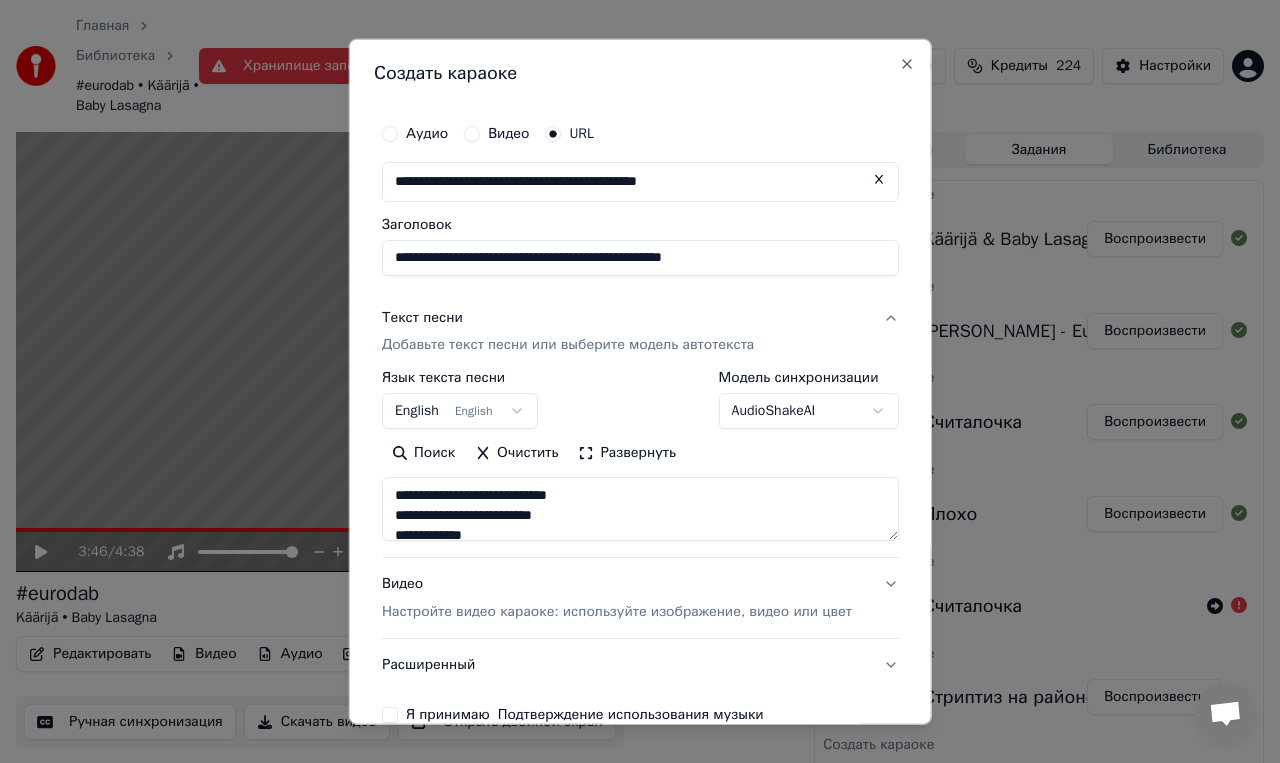 drag, startPoint x: 555, startPoint y: 518, endPoint x: 460, endPoint y: 395, distance: 155.41557 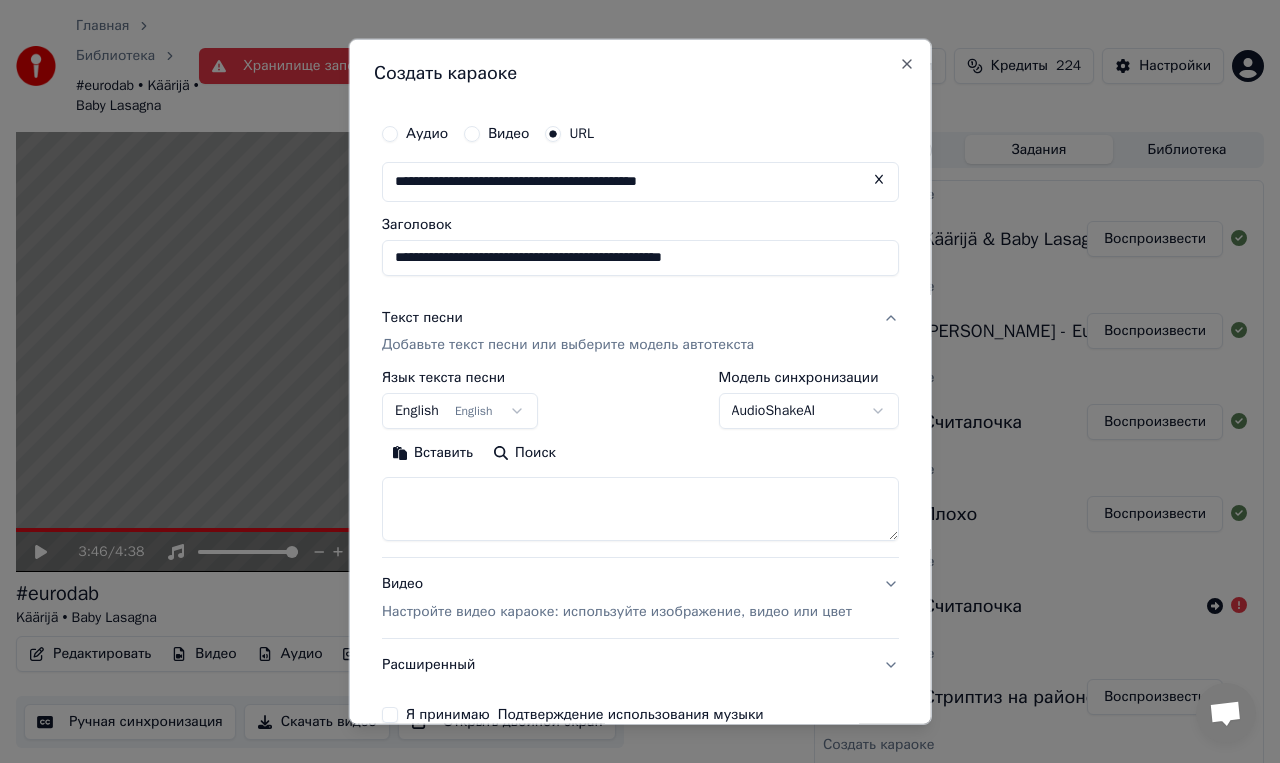 click at bounding box center [640, 509] 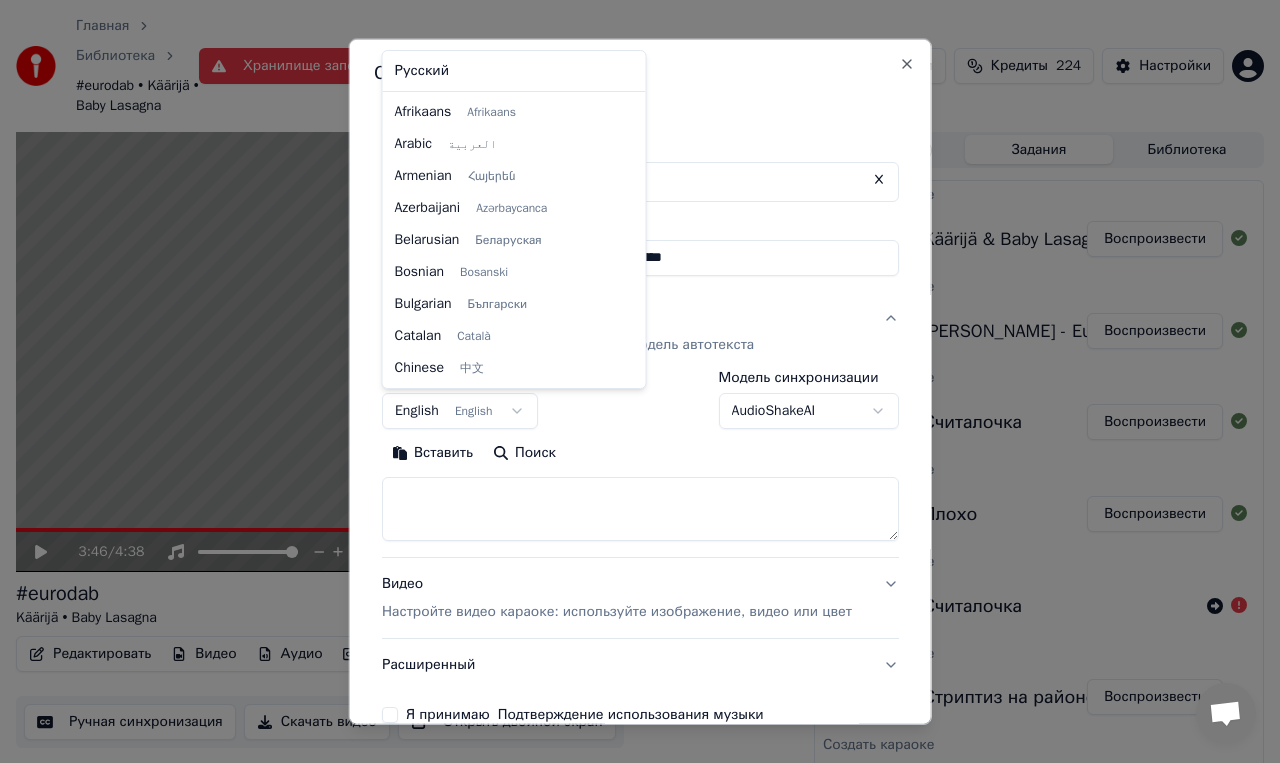 scroll, scrollTop: 160, scrollLeft: 0, axis: vertical 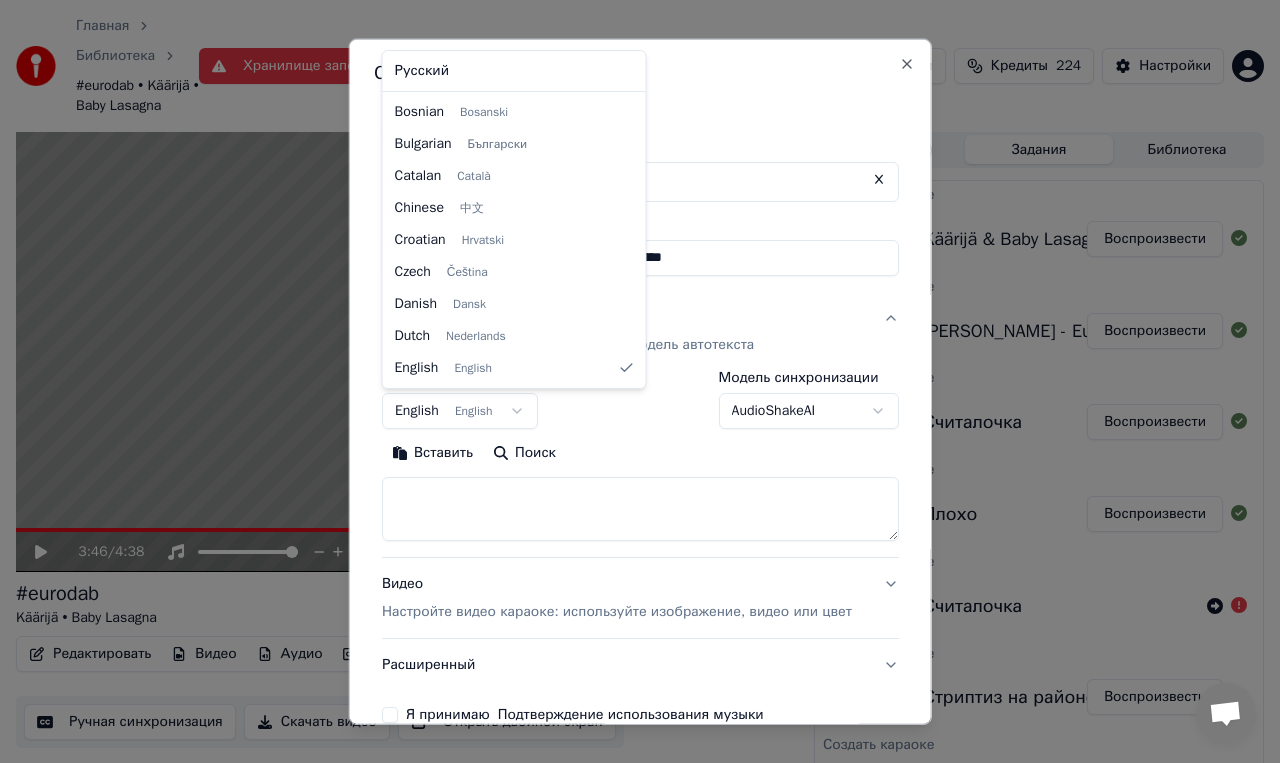 click on "Главная Библиотека #eurodab • Käärijä • Baby Lasagna Хранилище заполнено Создать Импортировать FAQ Видео-инструкции Кредиты 224 Настройки 3:46  /  4:38 #eurodab Käärijä • Baby Lasagna BPM 156 Тональность E Редактировать Видео Аудио Субтитры Загрузить Облачная библиотека Ручная синхронизация Скачать видео Открыть двойной экран Очередь ( 7 ) Задания Библиотека Создать караоке Käärijä & Baby Lasagna - #eurodab at the Grand Final | Eurovision 2025 | #UnitedByMusic ​​🇨🇭 Воспроизвести Создать караоке [PERSON_NAME] - Europapa | [GEOGRAPHIC_DATA] 🇳🇱 |  | Eurovision 2024 Воспроизвести Создать караоке Считалочка Воспроизвести Создать караоке Плохо Аудио URL" at bounding box center (640, 381) 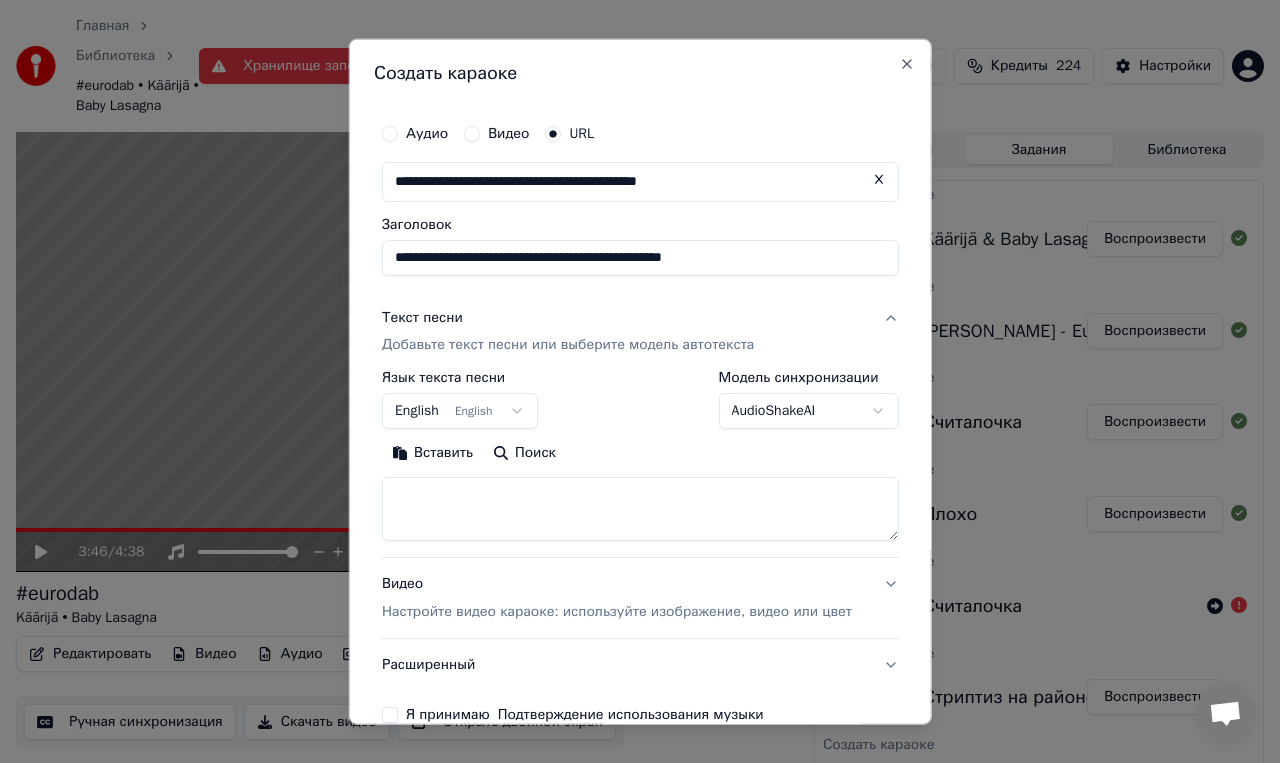 click on "Главная Библиотека #eurodab • Käärijä • Baby Lasagna Хранилище заполнено Создать Импортировать FAQ Видео-инструкции Кредиты 224 Настройки 3:46  /  4:38 #eurodab Käärijä • Baby Lasagna BPM 156 Тональность E Редактировать Видео Аудио Субтитры Загрузить Облачная библиотека Ручная синхронизация Скачать видео Открыть двойной экран Очередь ( 7 ) Задания Библиотека Создать караоке Käärijä & Baby Lasagna - #eurodab at the Grand Final | Eurovision 2025 | #UnitedByMusic ​​🇨🇭 Воспроизвести Создать караоке [PERSON_NAME] - Europapa | [GEOGRAPHIC_DATA] 🇳🇱 |  | Eurovision 2024 Воспроизвести Создать караоке Считалочка Воспроизвести Создать караоке Плохо Аудио URL" at bounding box center (640, 381) 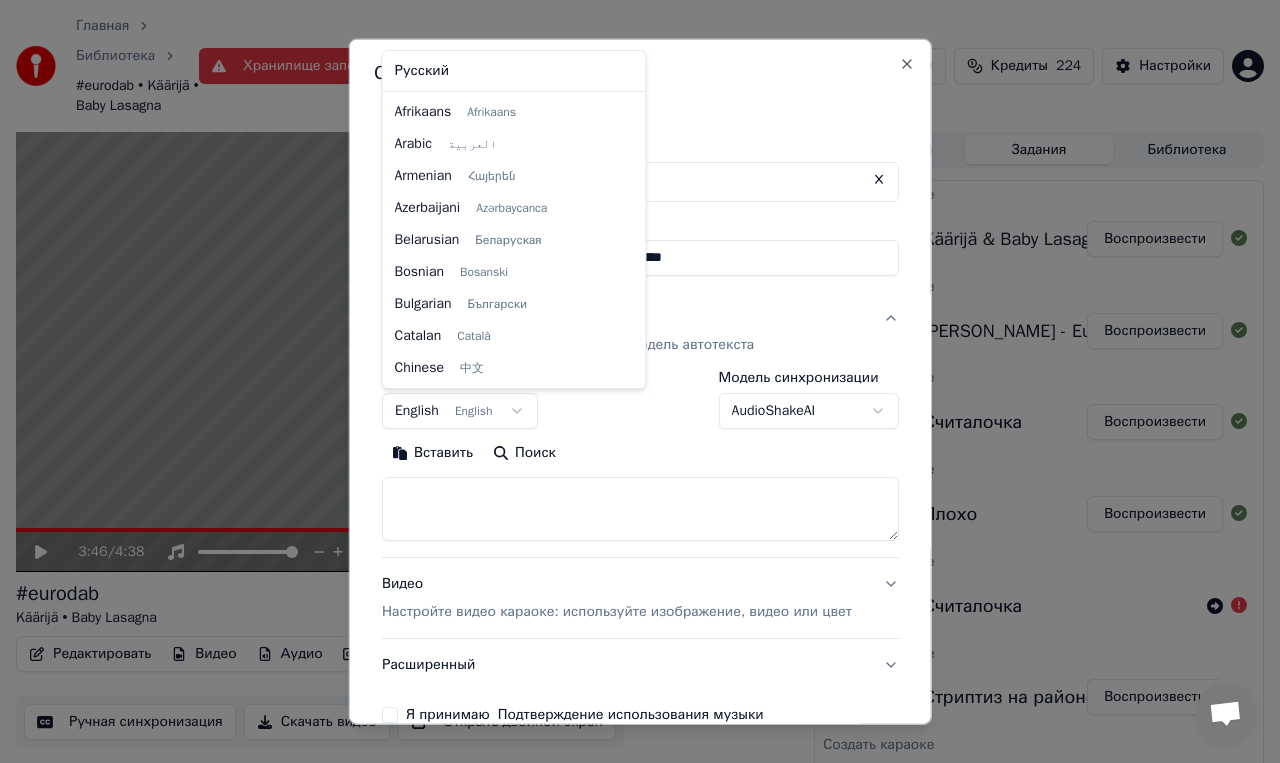 scroll, scrollTop: 160, scrollLeft: 0, axis: vertical 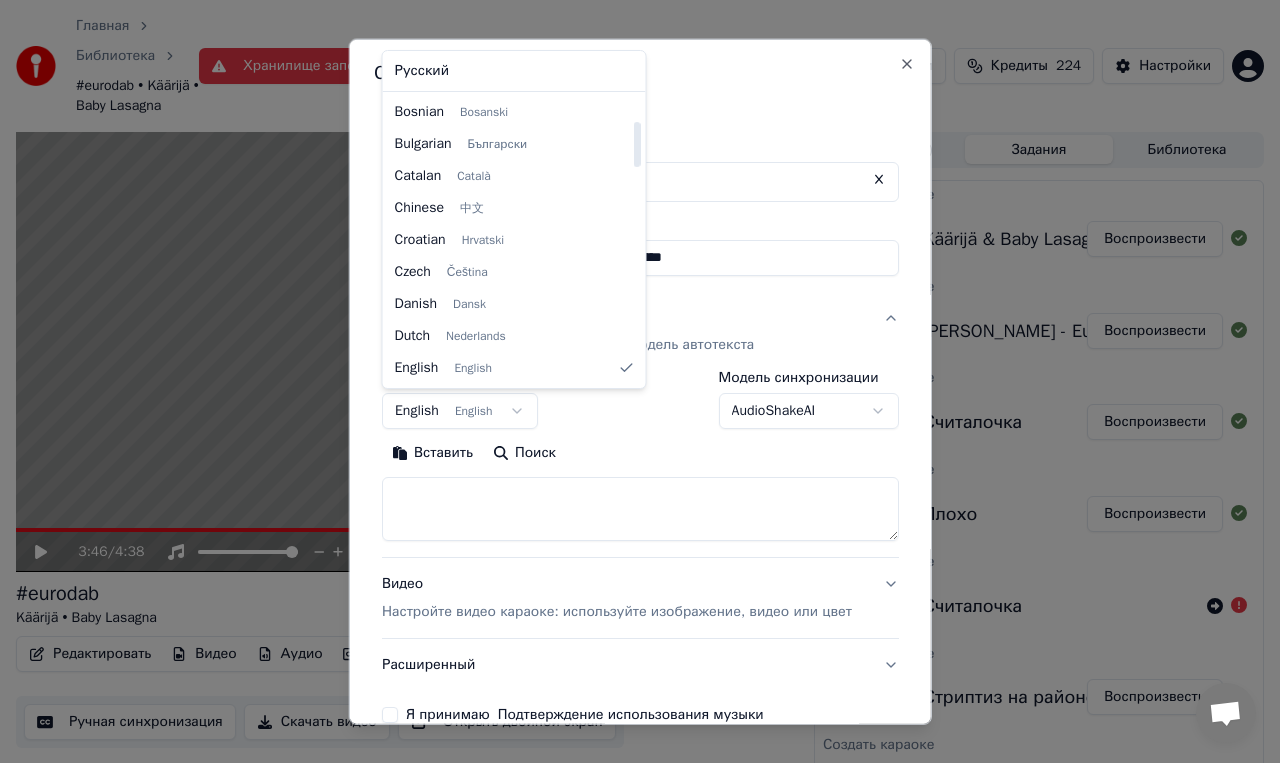 select on "**" 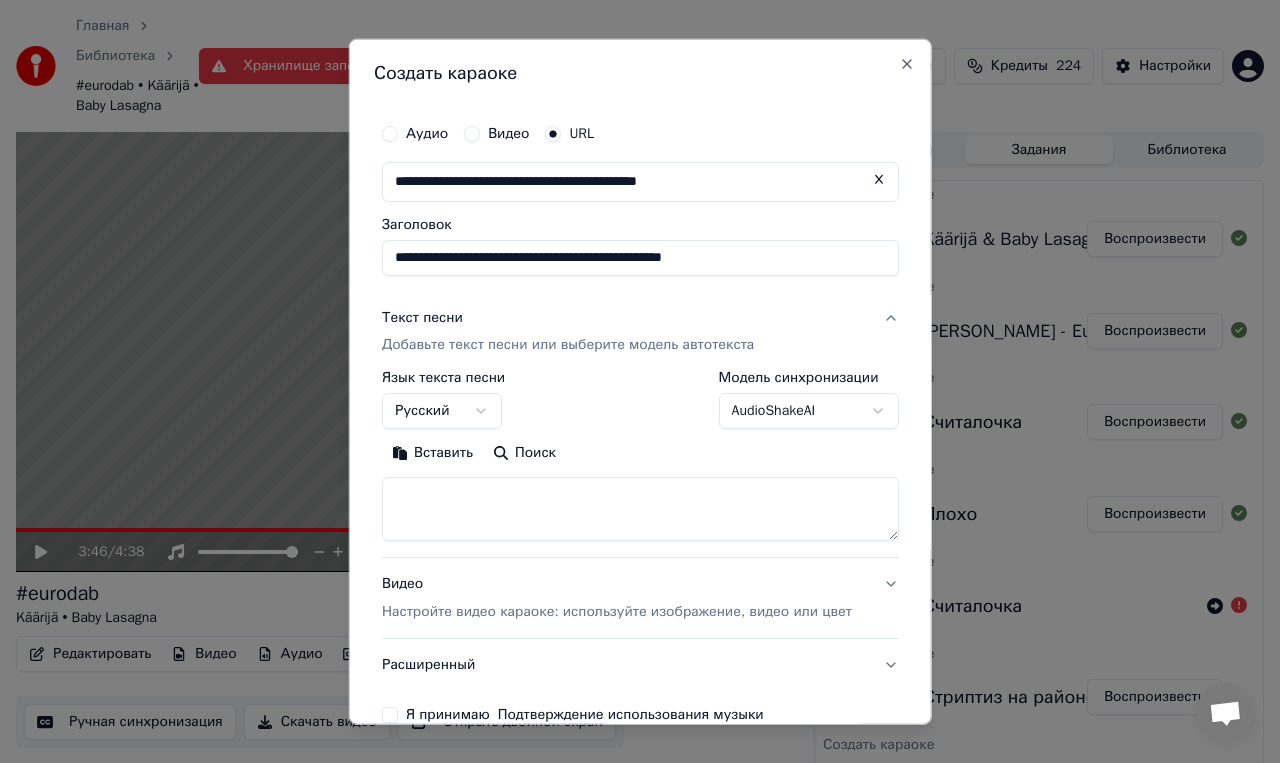 click at bounding box center (640, 509) 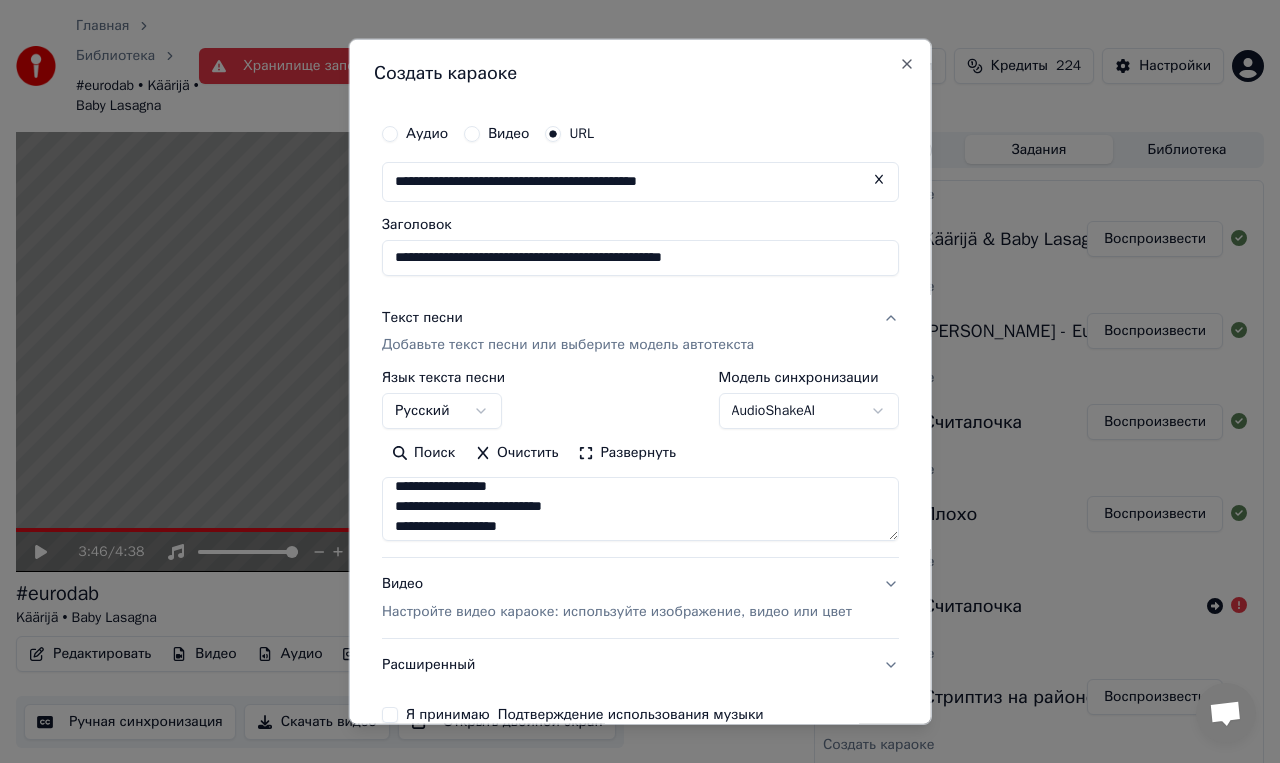 scroll, scrollTop: 0, scrollLeft: 0, axis: both 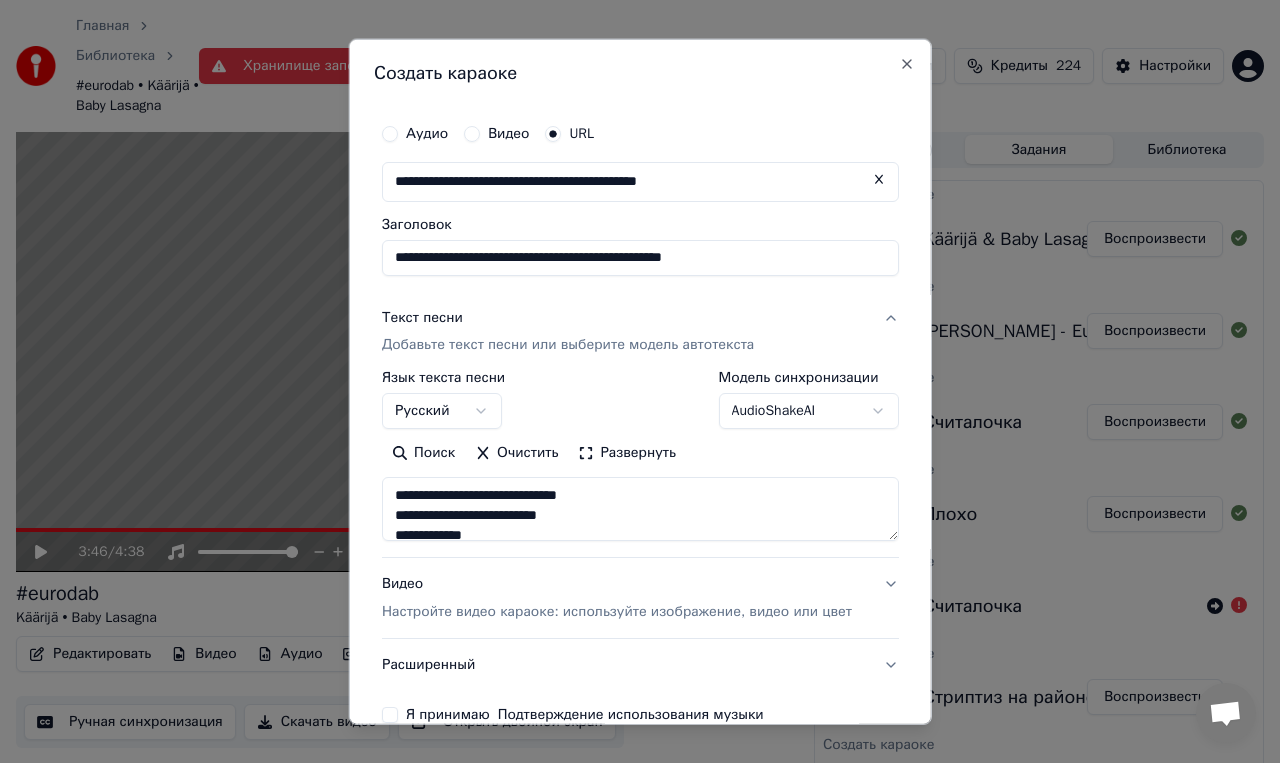 click at bounding box center (640, 509) 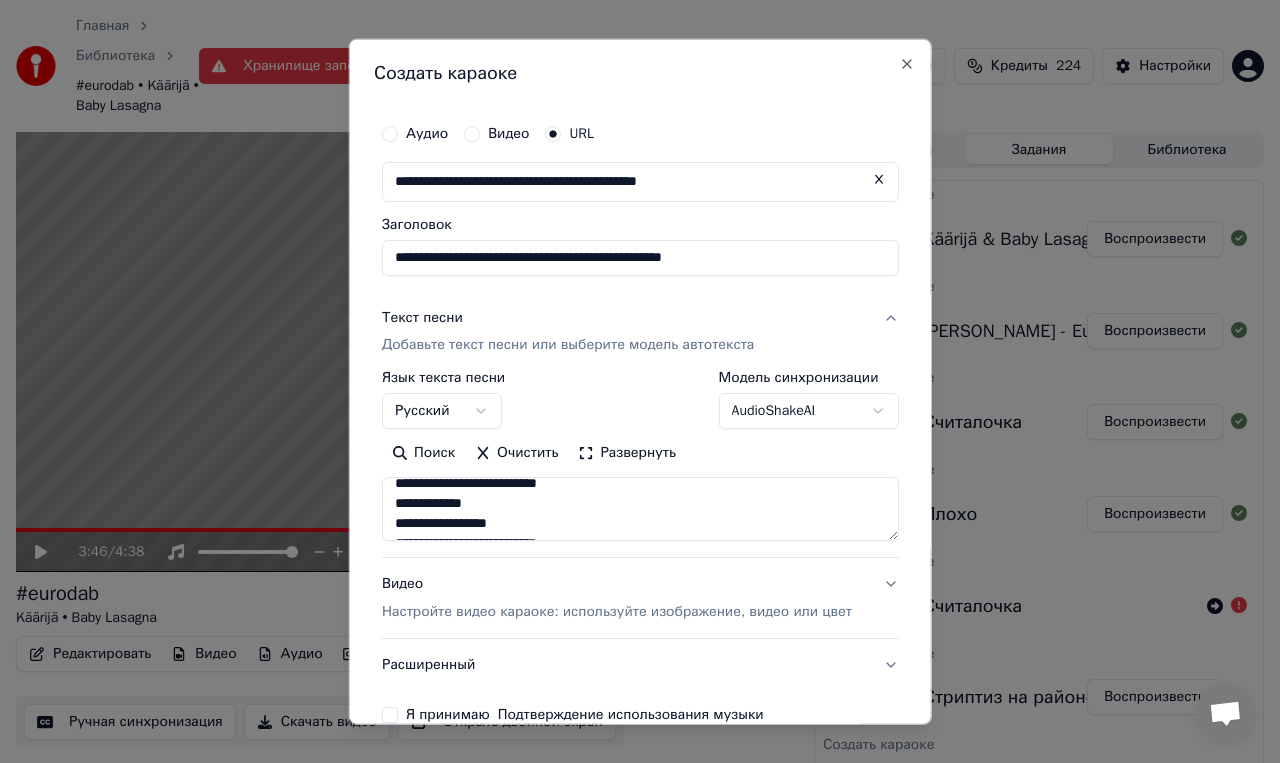 scroll, scrollTop: 27, scrollLeft: 0, axis: vertical 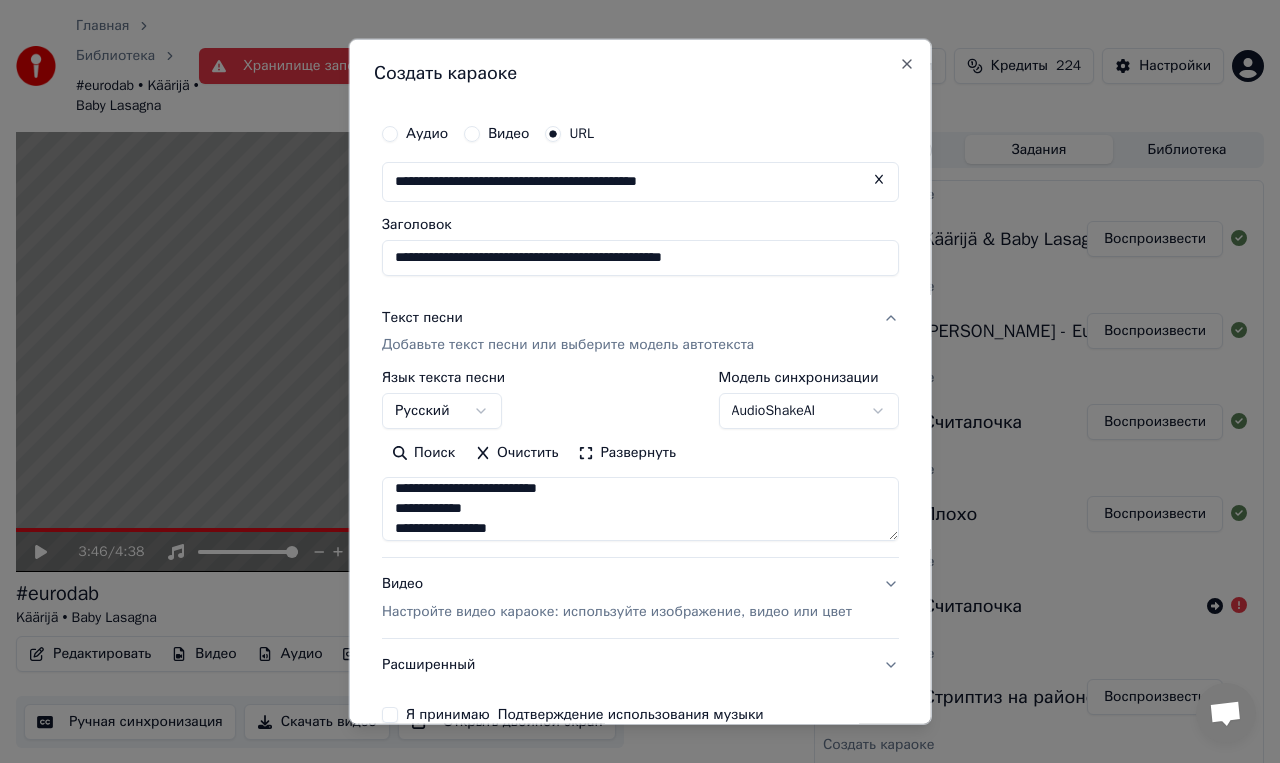 click at bounding box center [640, 509] 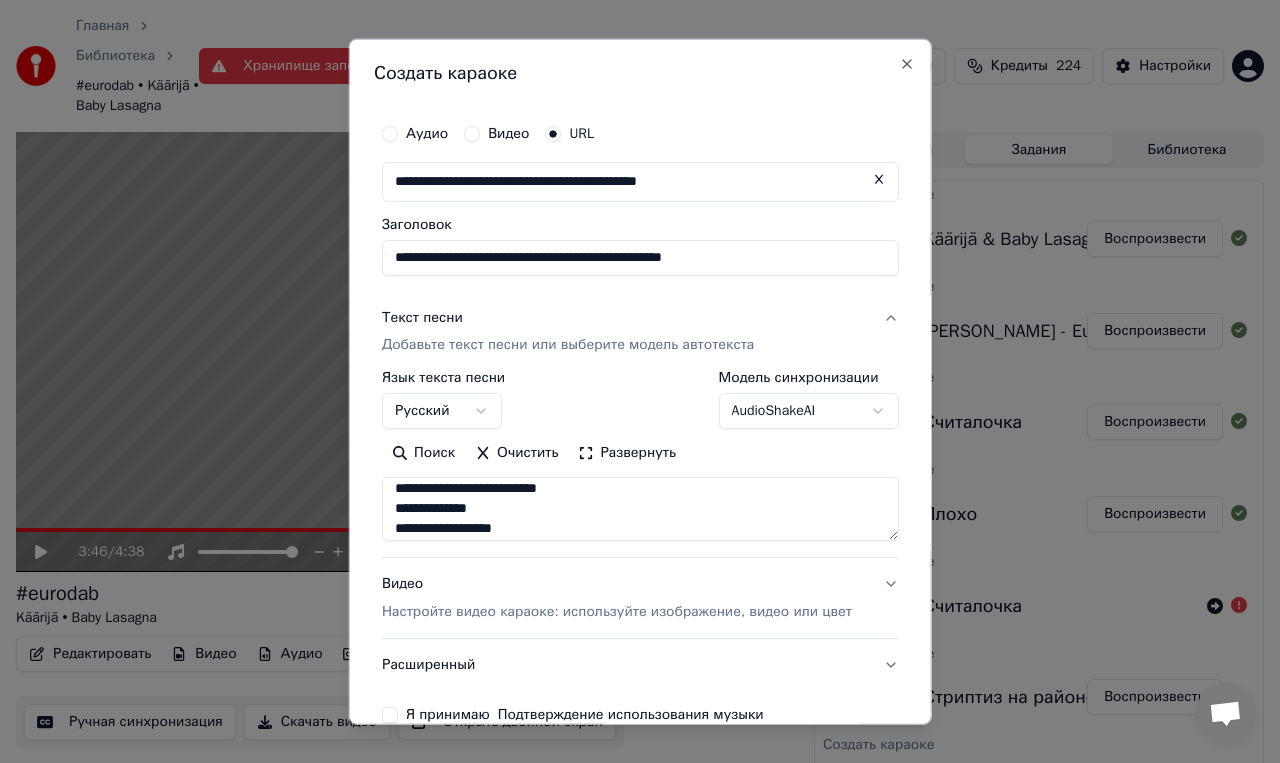 scroll, scrollTop: 67, scrollLeft: 0, axis: vertical 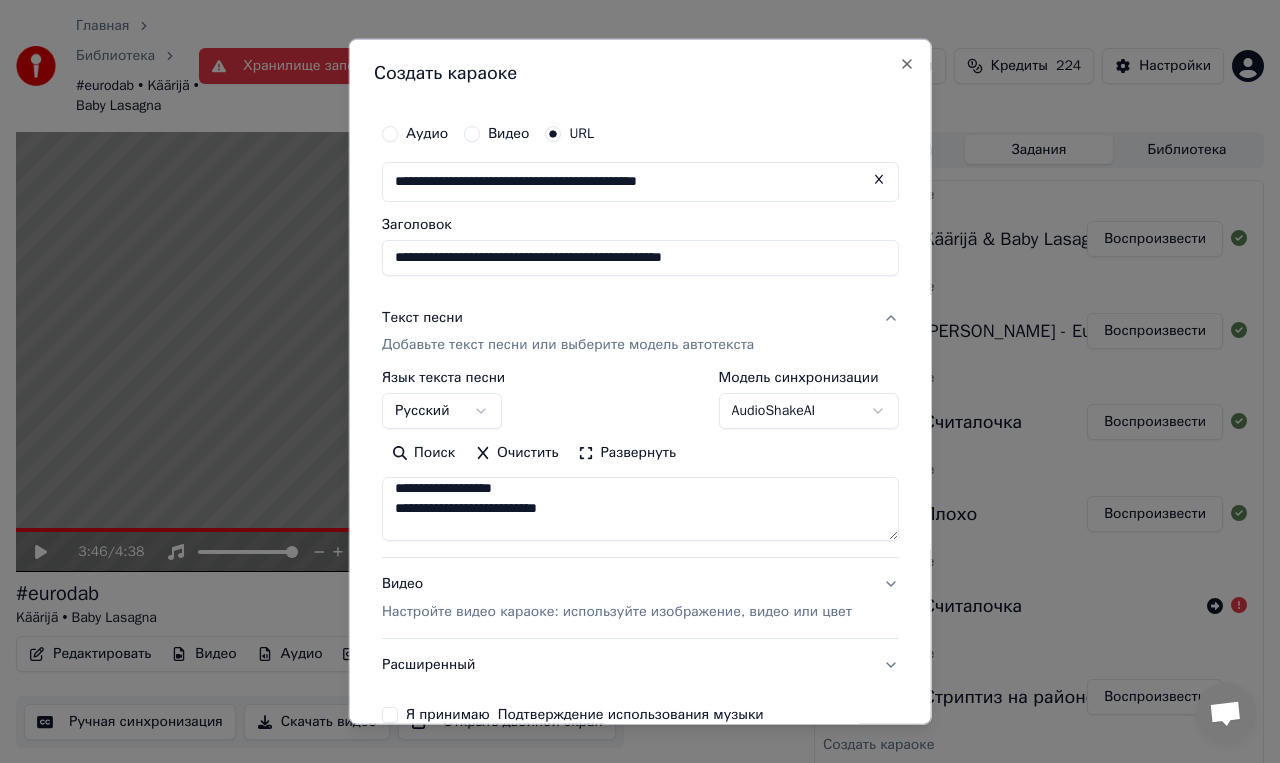 click at bounding box center (640, 509) 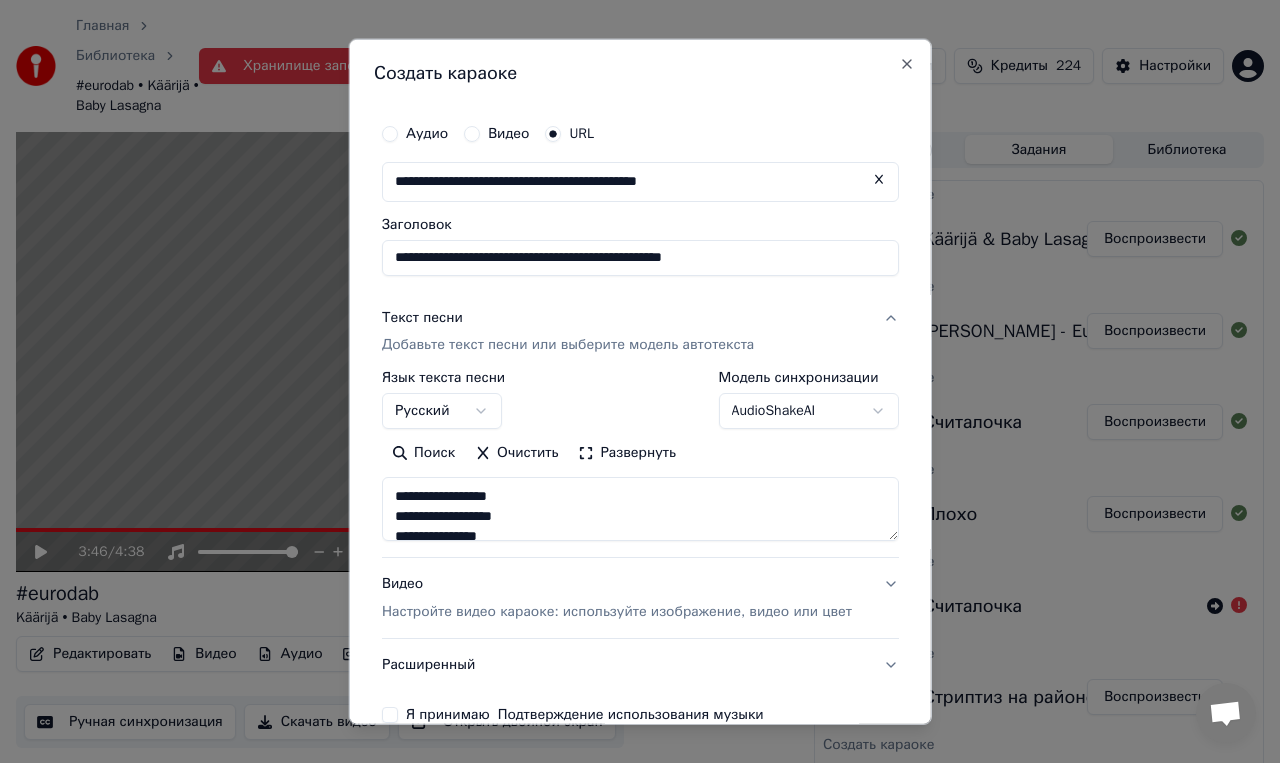 scroll, scrollTop: 123, scrollLeft: 0, axis: vertical 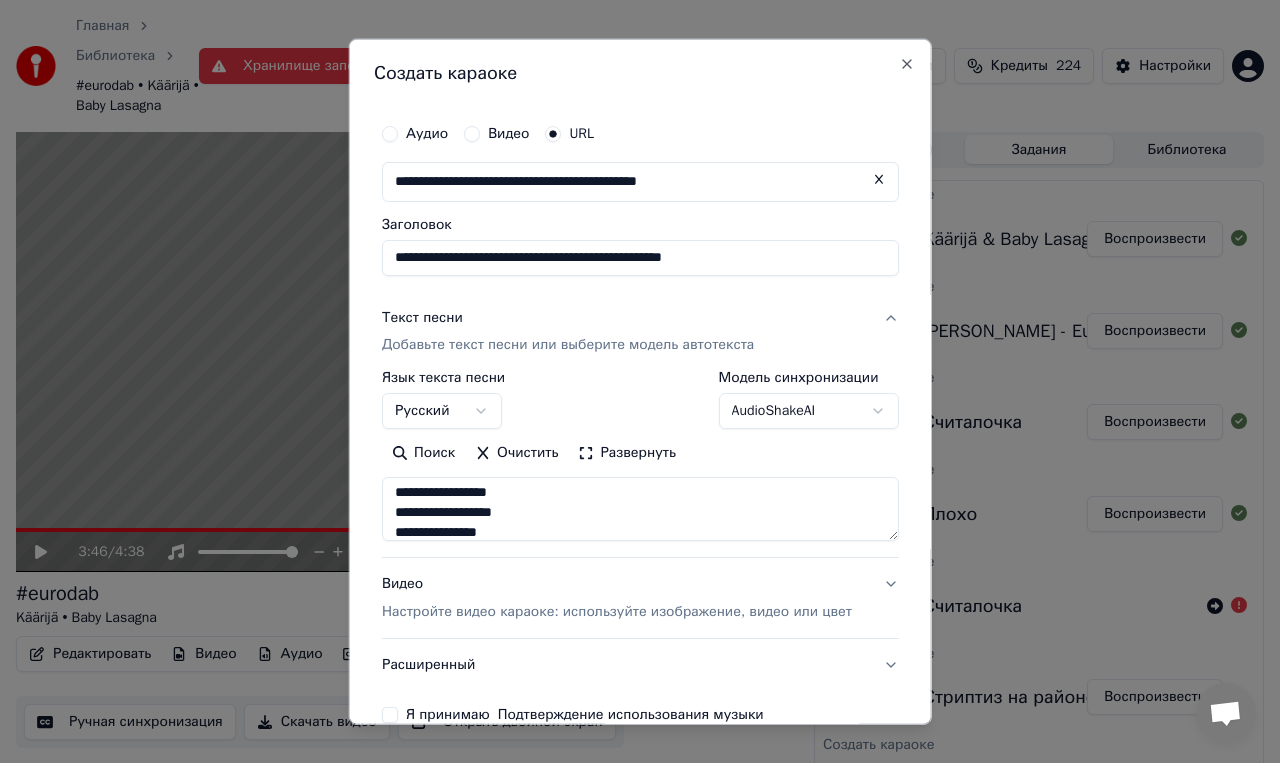 click at bounding box center [640, 509] 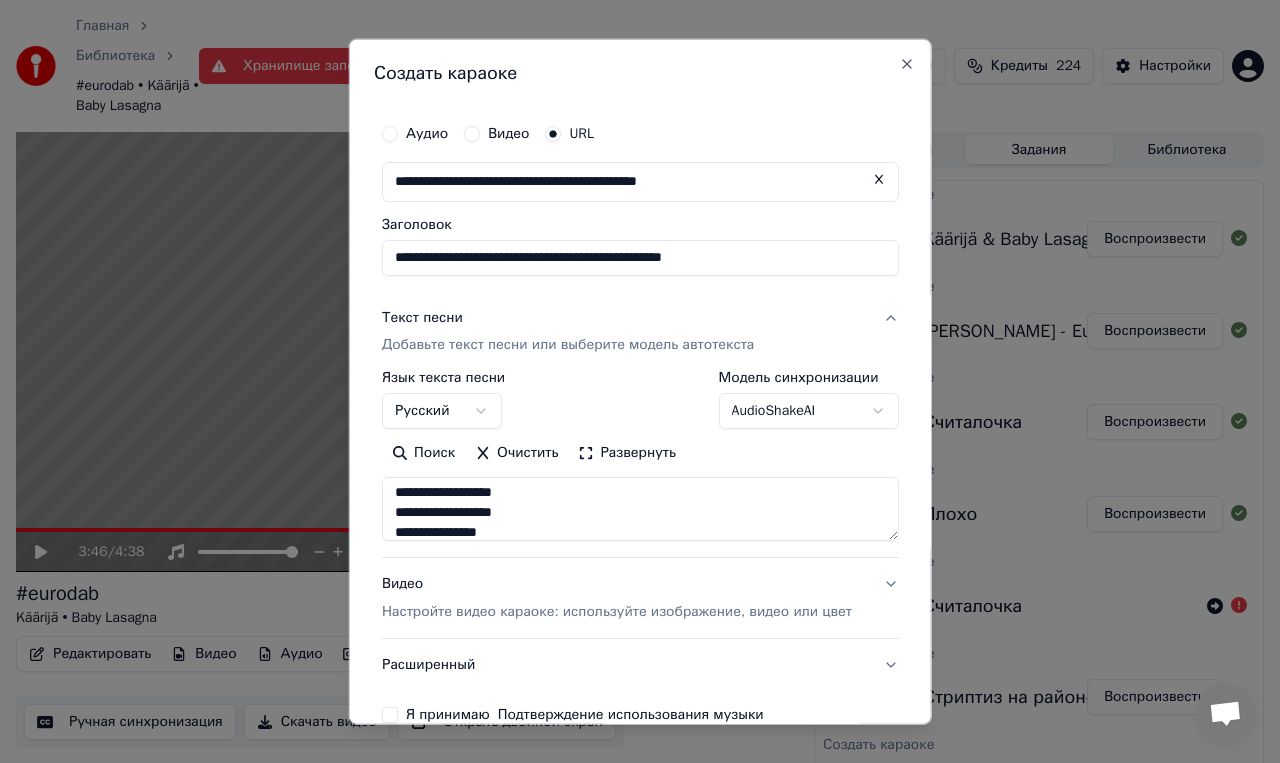 click at bounding box center [640, 509] 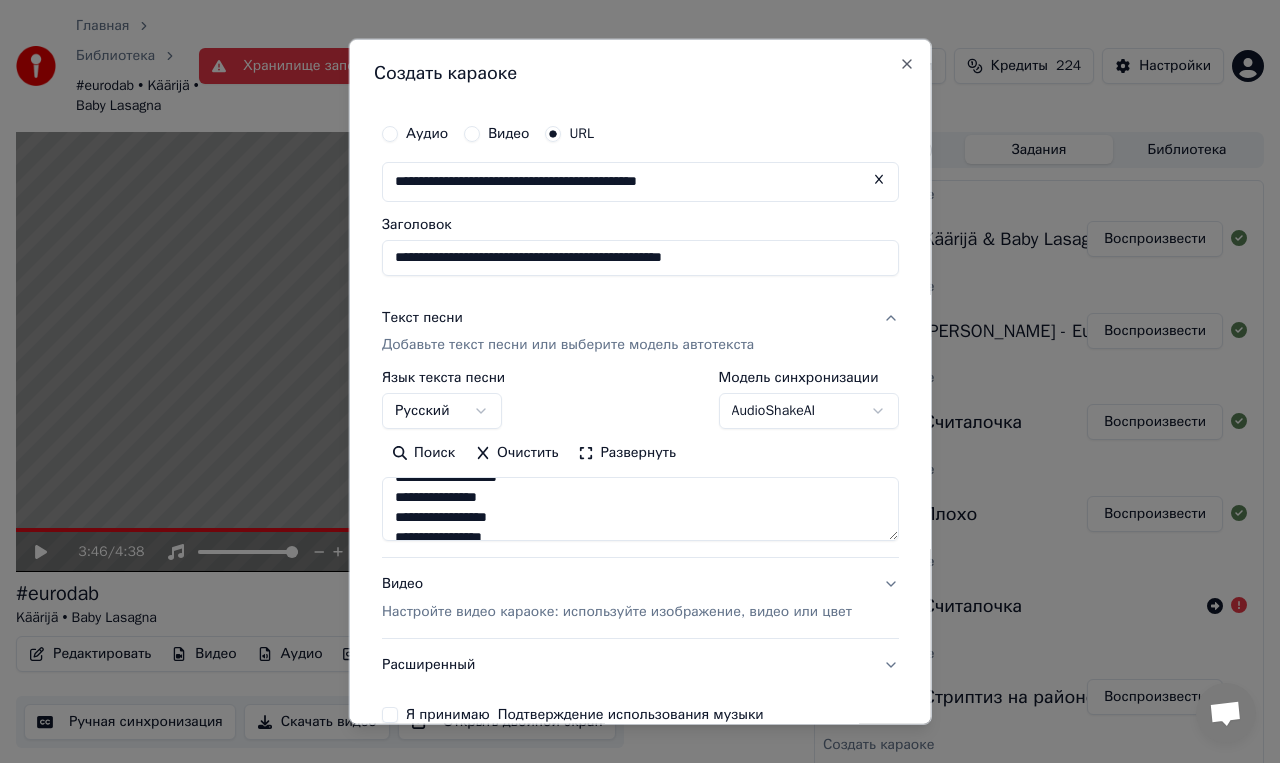 scroll, scrollTop: 159, scrollLeft: 0, axis: vertical 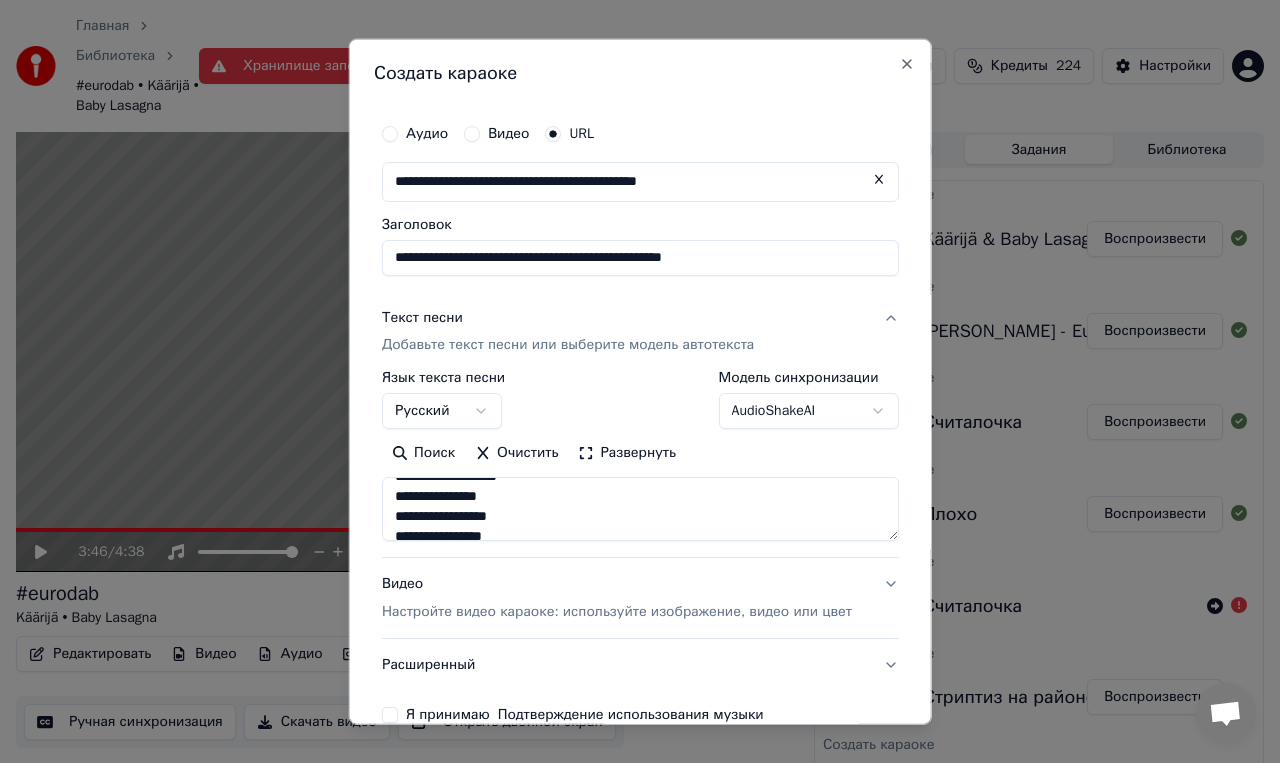 click at bounding box center [640, 509] 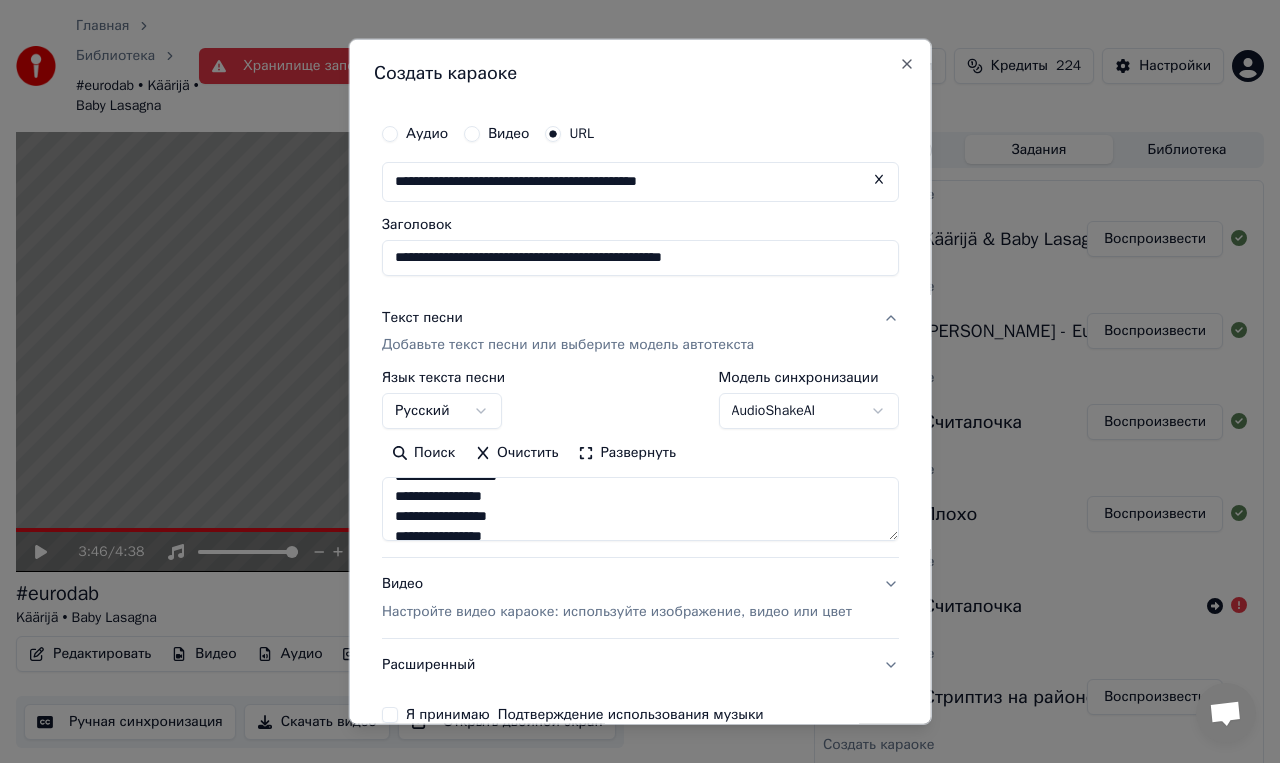 click at bounding box center (640, 509) 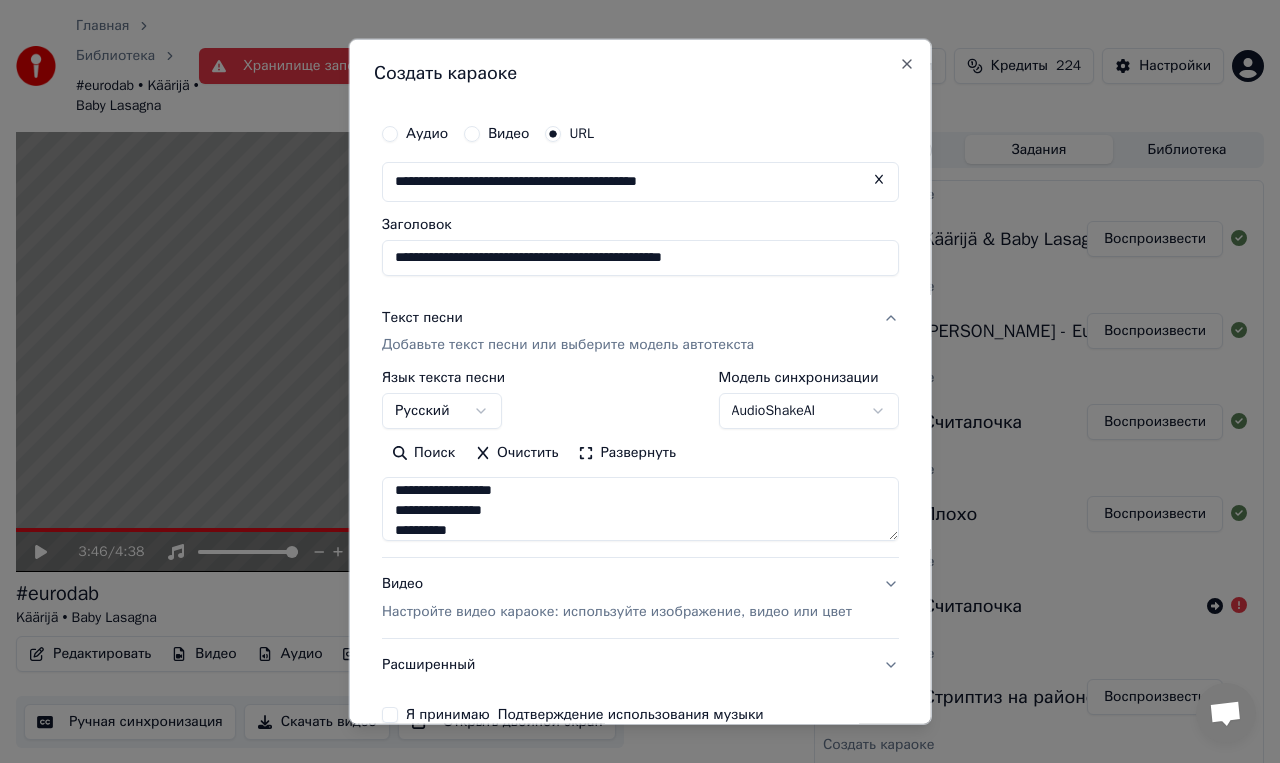 scroll, scrollTop: 187, scrollLeft: 0, axis: vertical 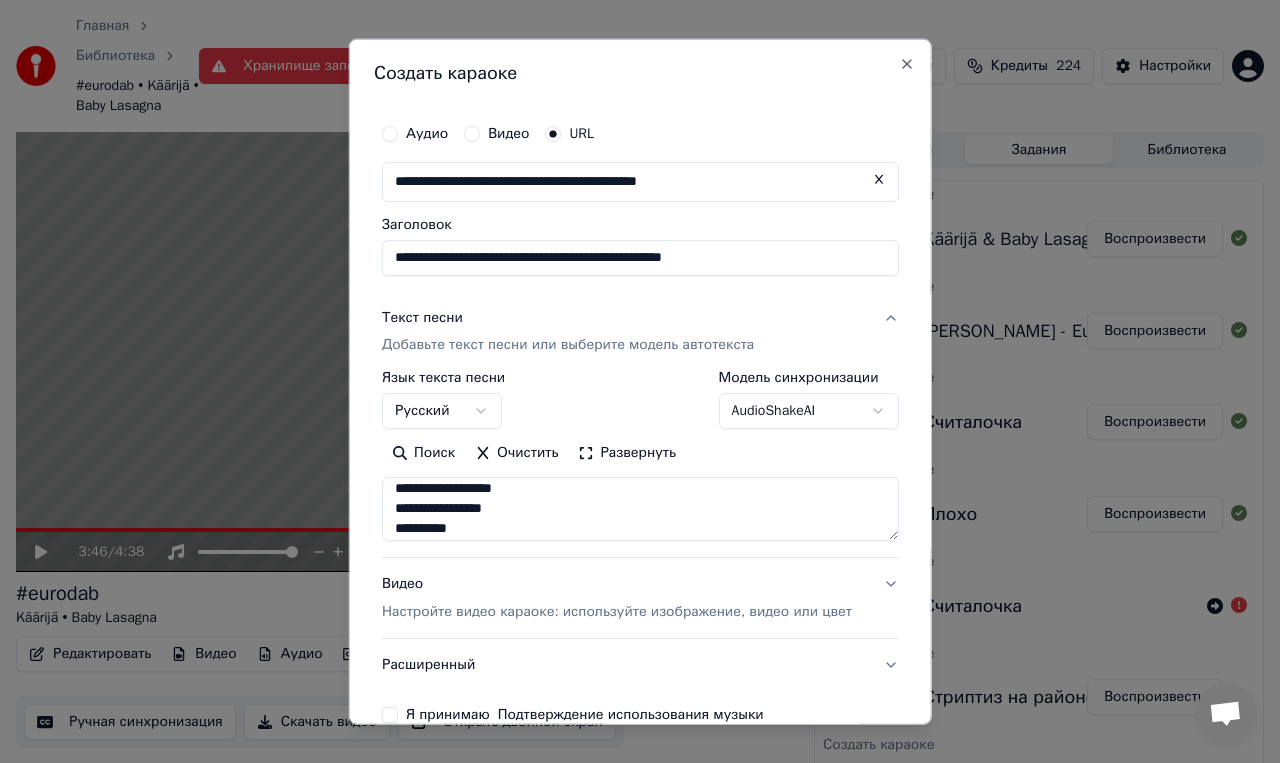 click at bounding box center (640, 509) 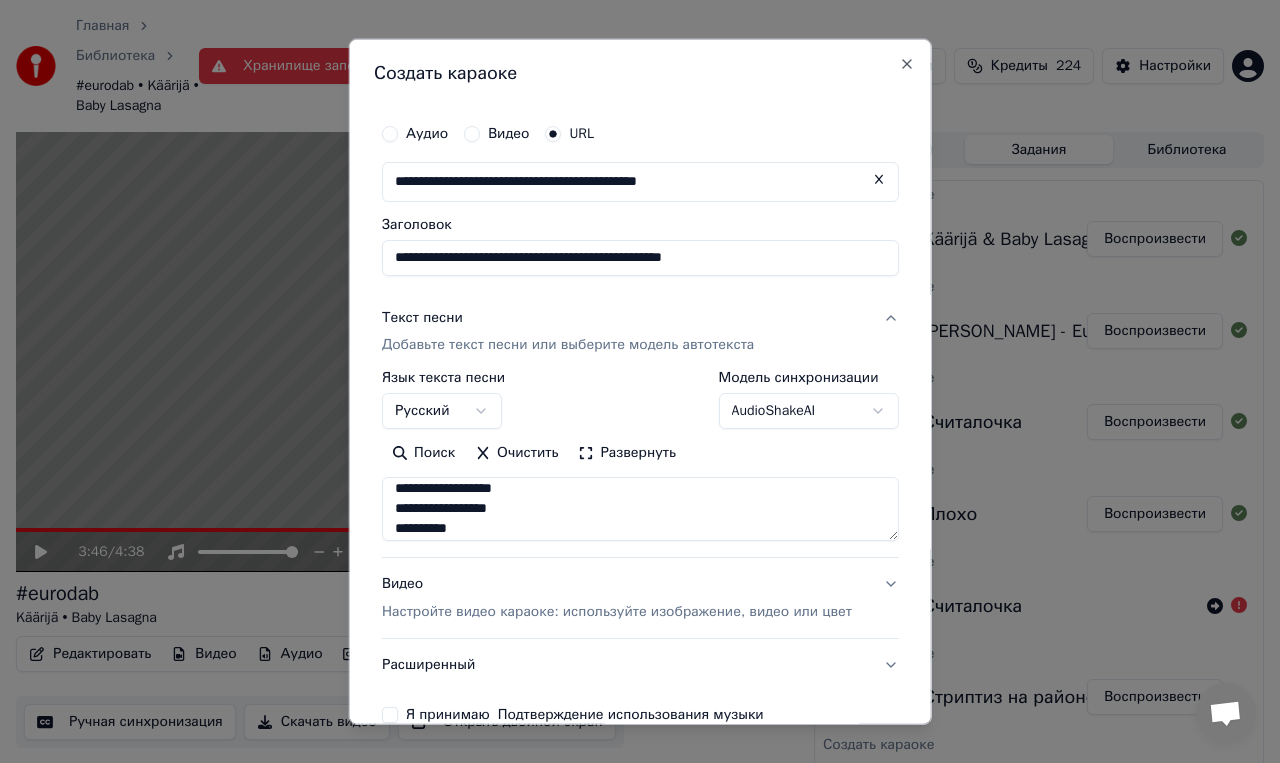 click at bounding box center (640, 509) 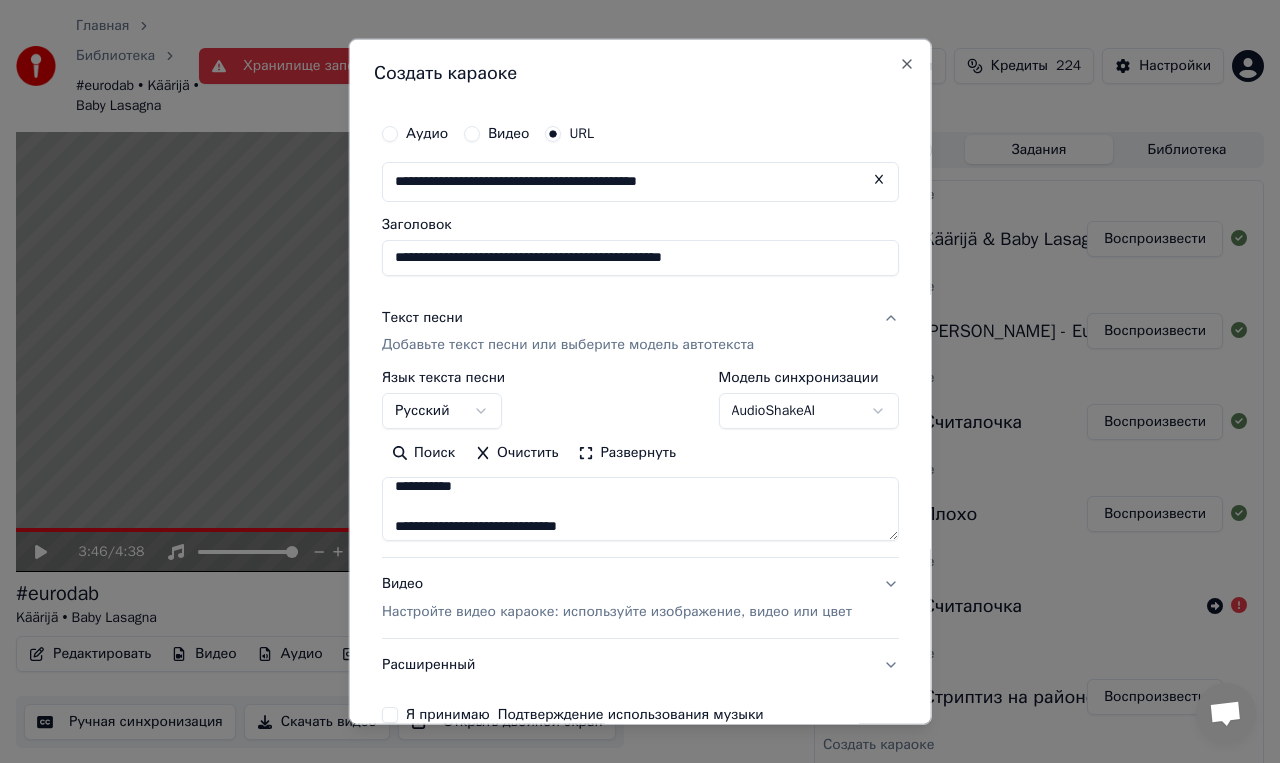 scroll, scrollTop: 234, scrollLeft: 0, axis: vertical 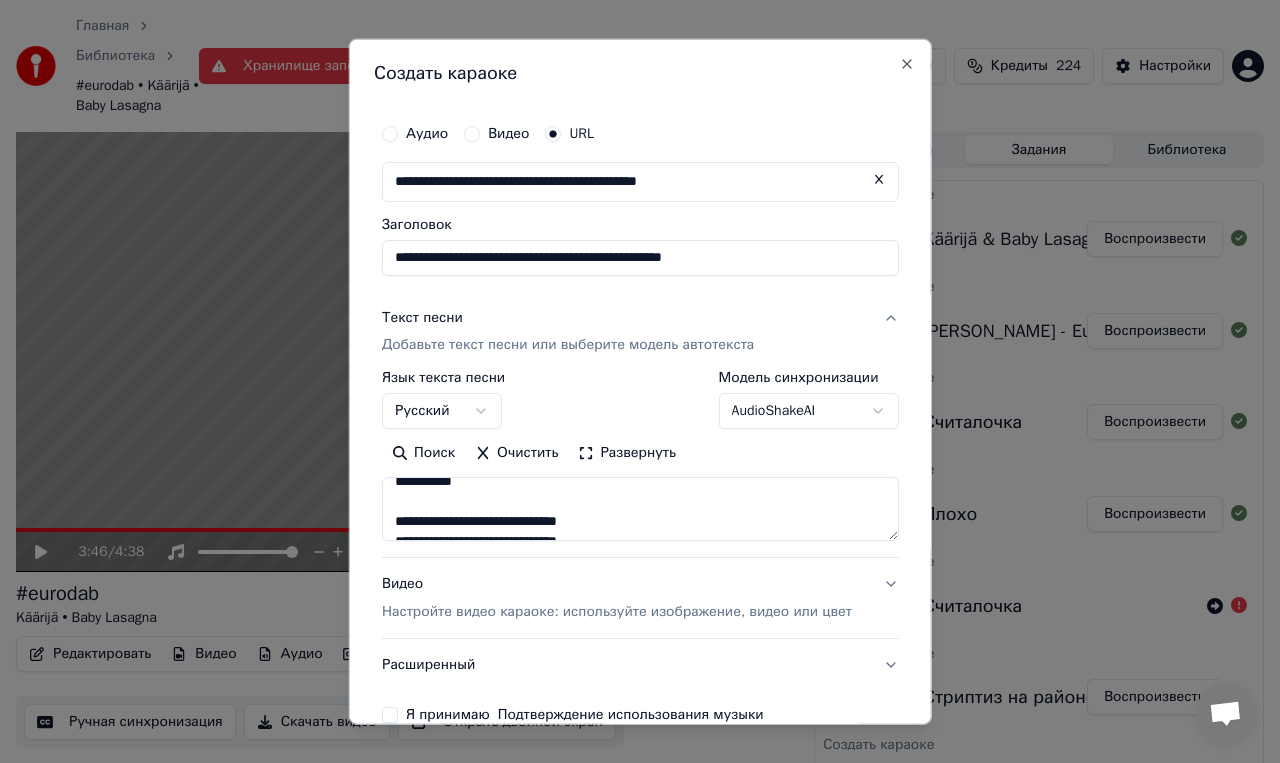 click at bounding box center (640, 509) 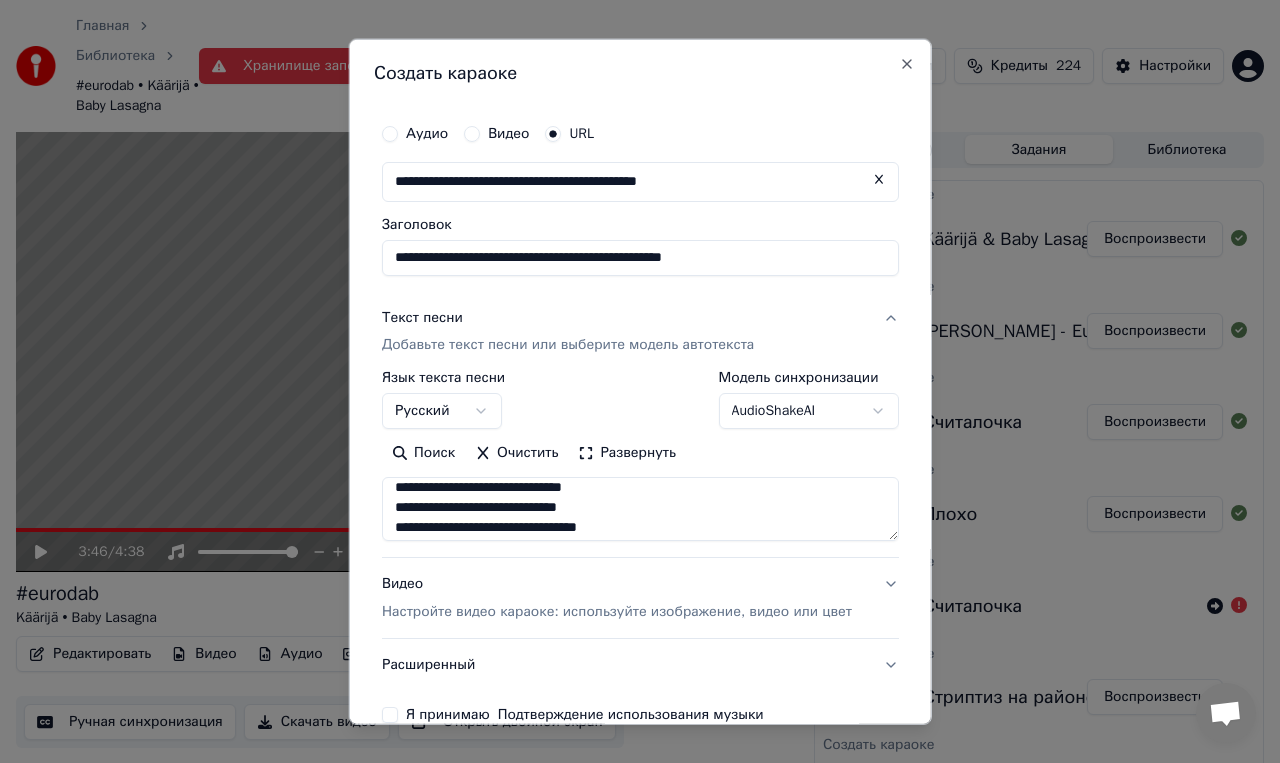 scroll, scrollTop: 286, scrollLeft: 0, axis: vertical 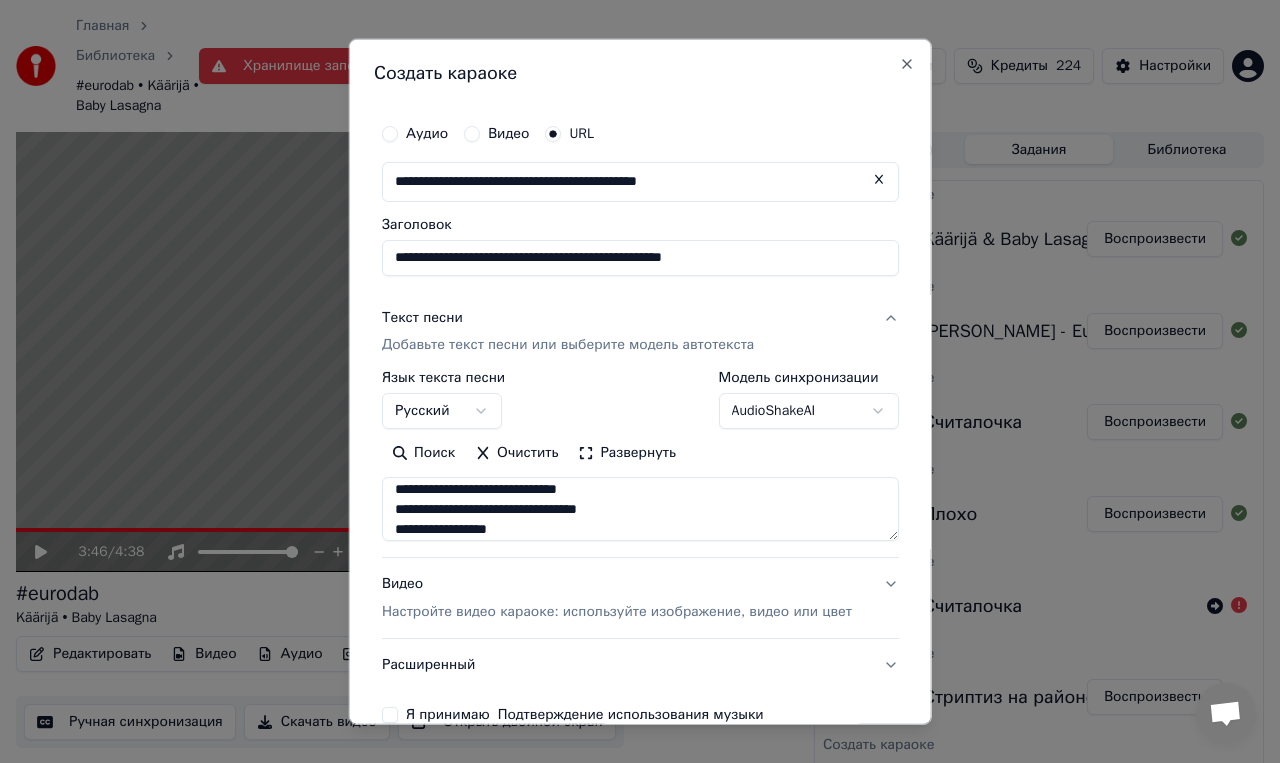 click at bounding box center [640, 509] 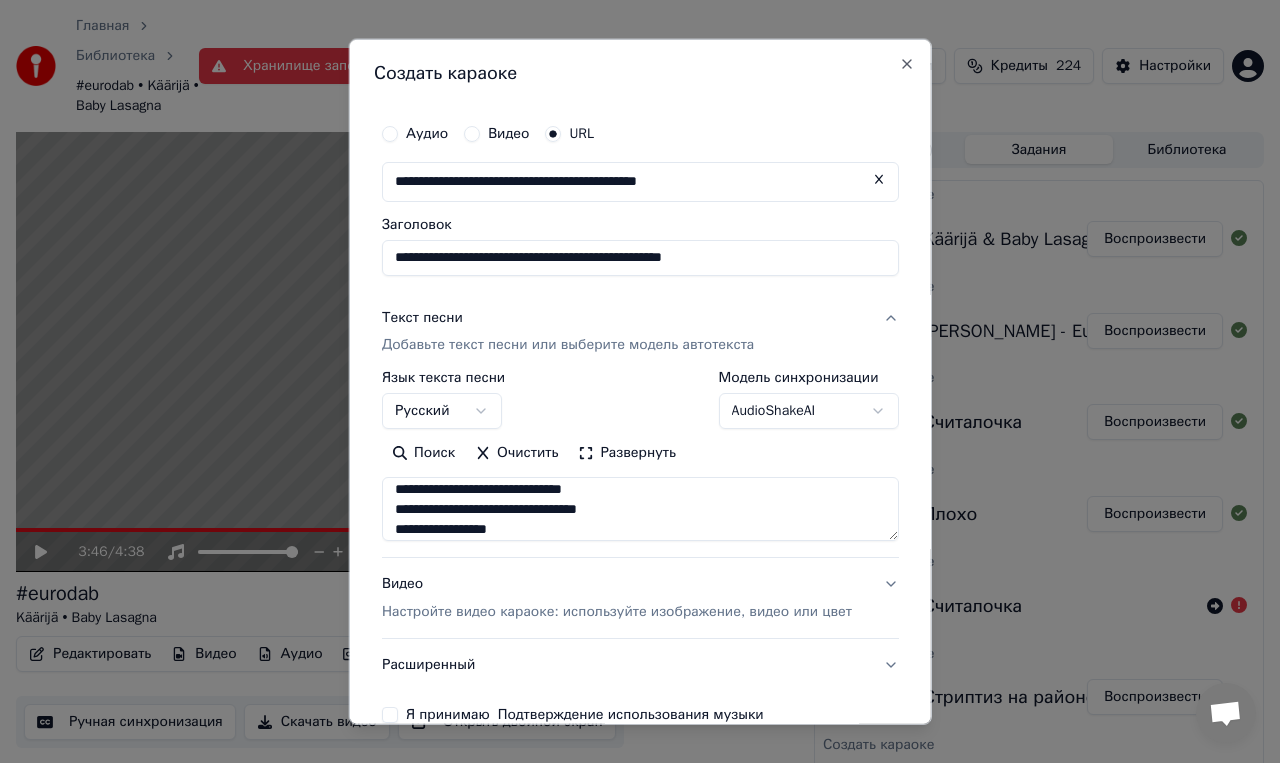 click at bounding box center [640, 509] 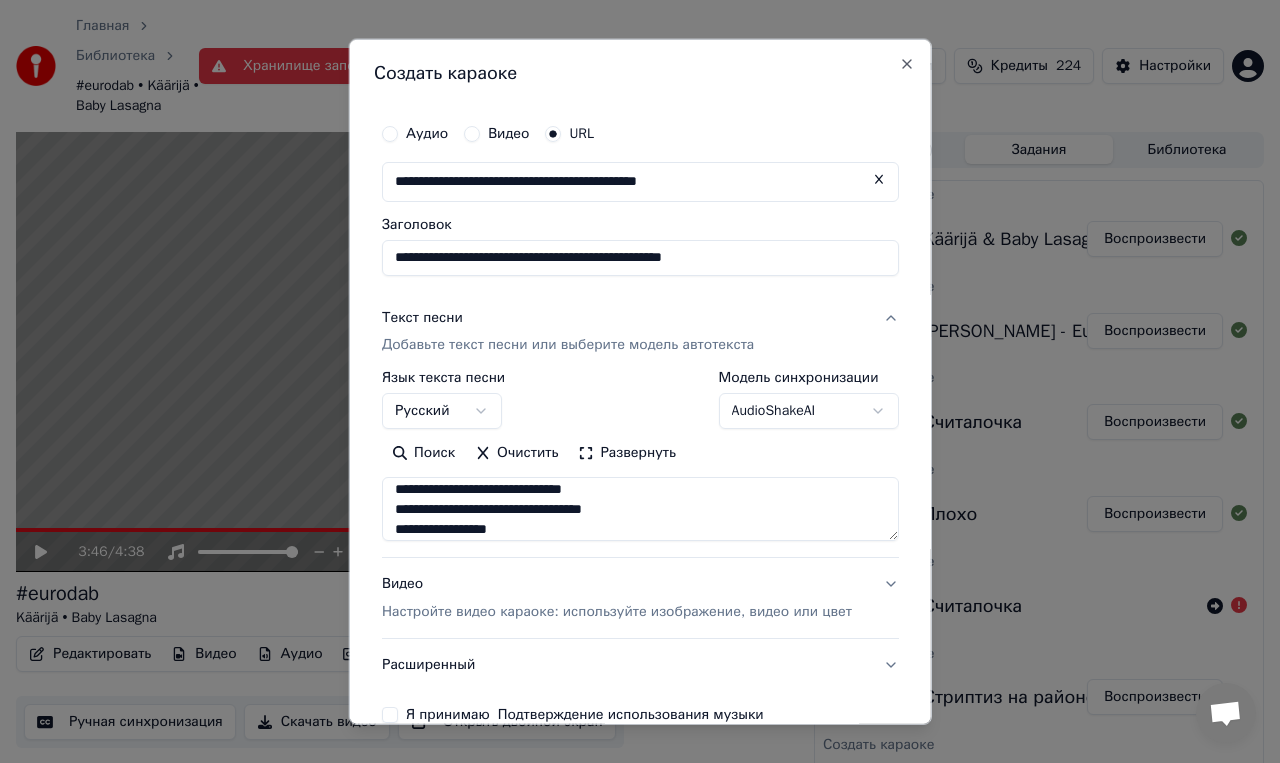 scroll, scrollTop: 308, scrollLeft: 0, axis: vertical 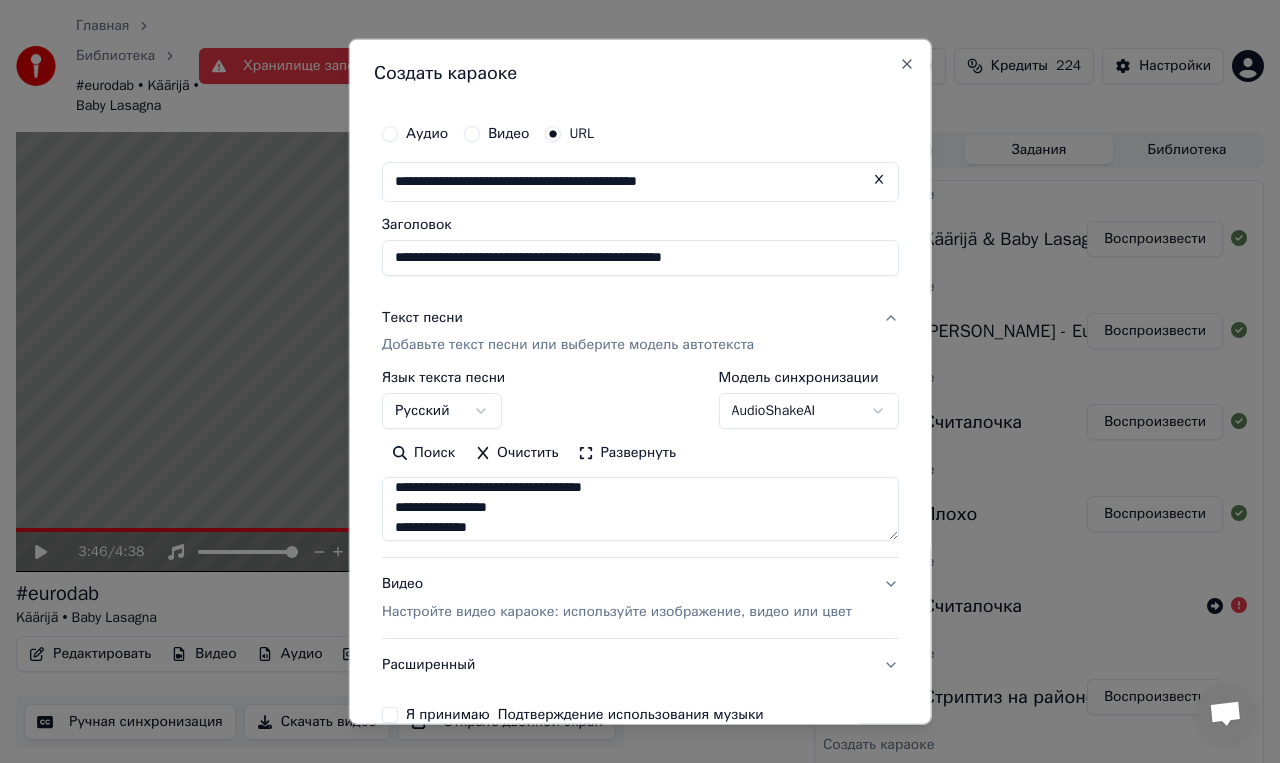 click at bounding box center (640, 509) 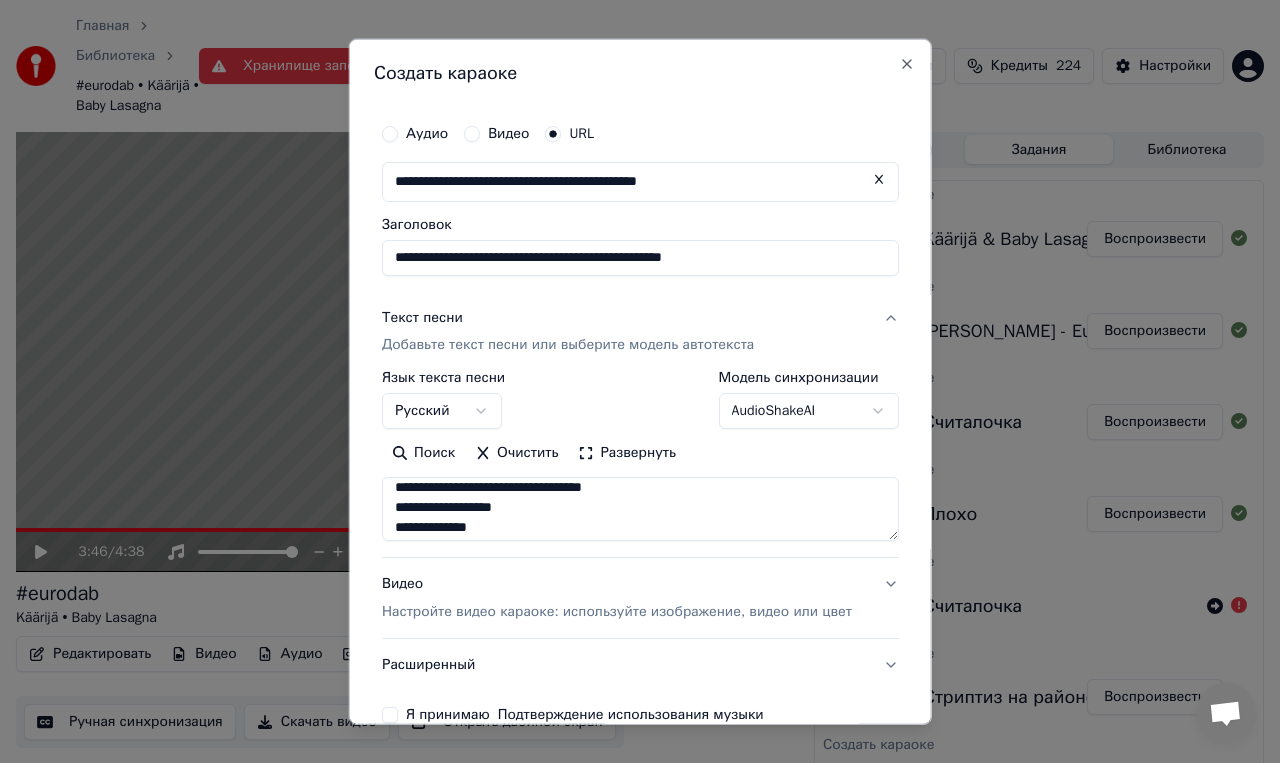 click at bounding box center [640, 509] 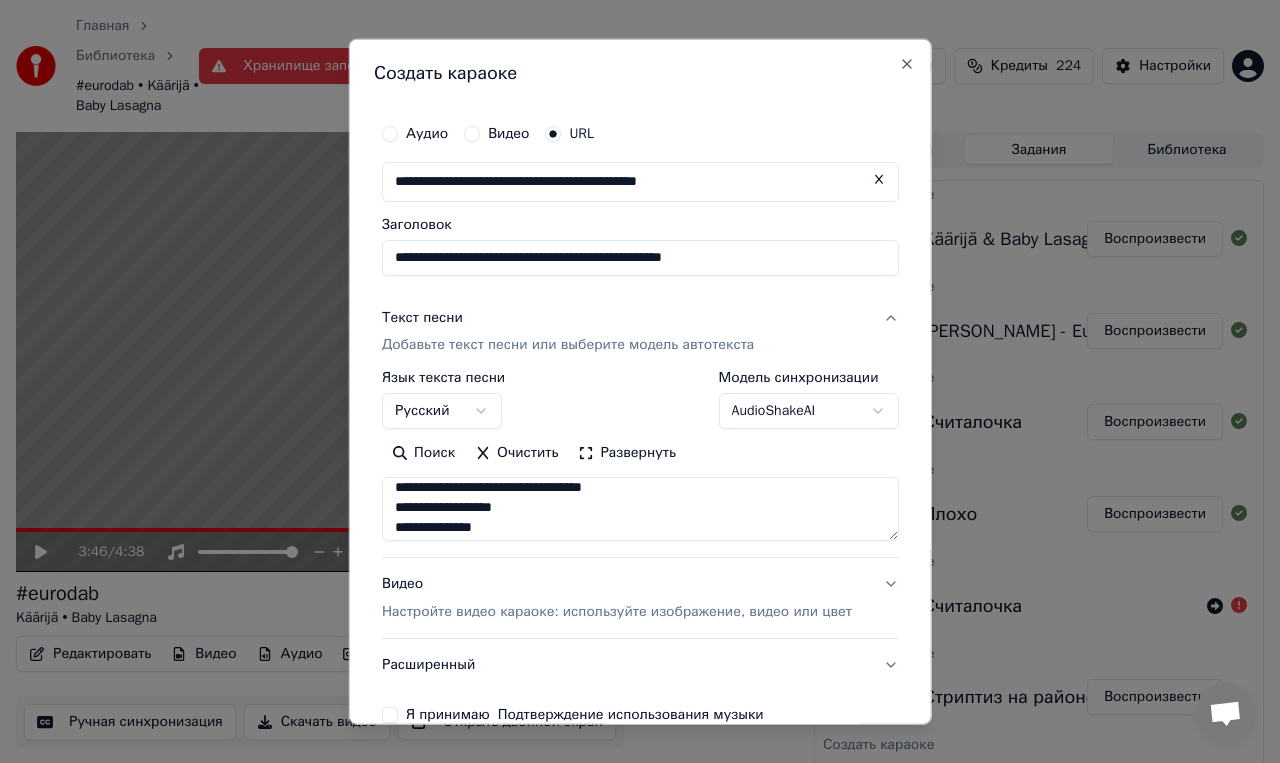 scroll, scrollTop: 361, scrollLeft: 0, axis: vertical 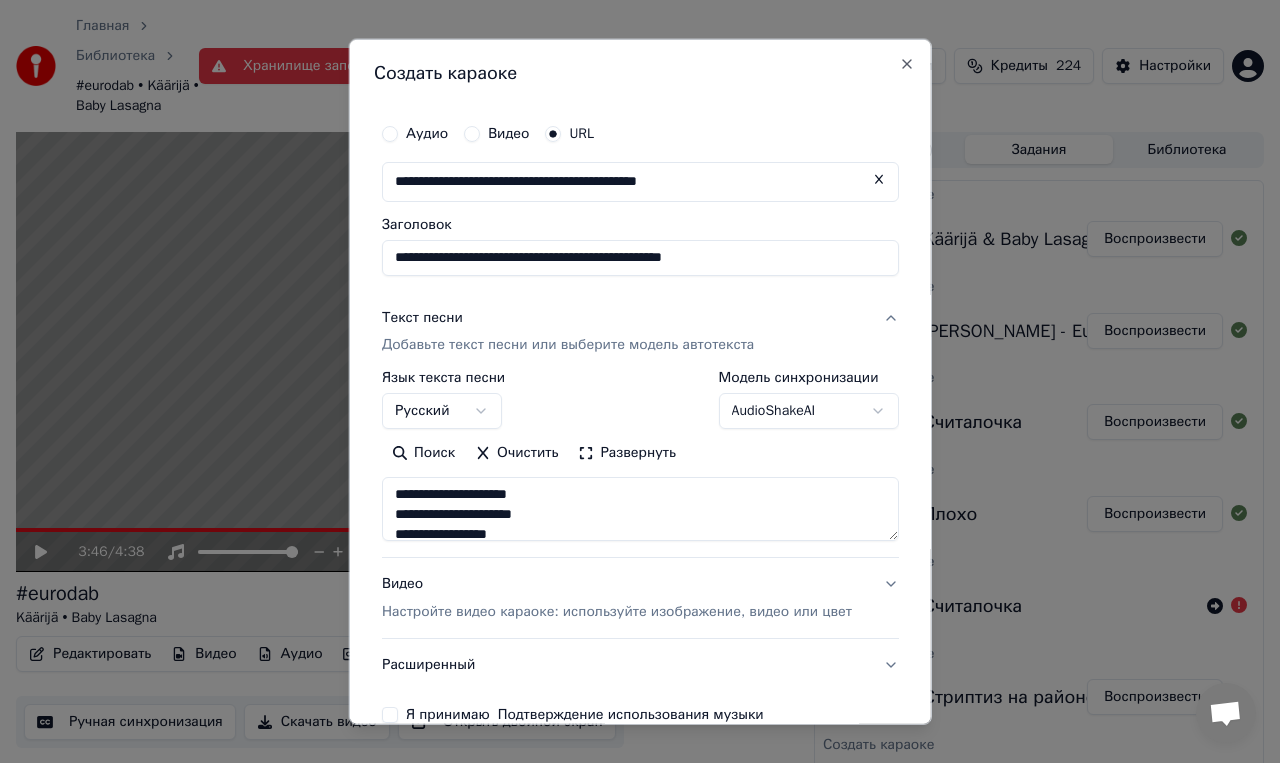 click at bounding box center (640, 509) 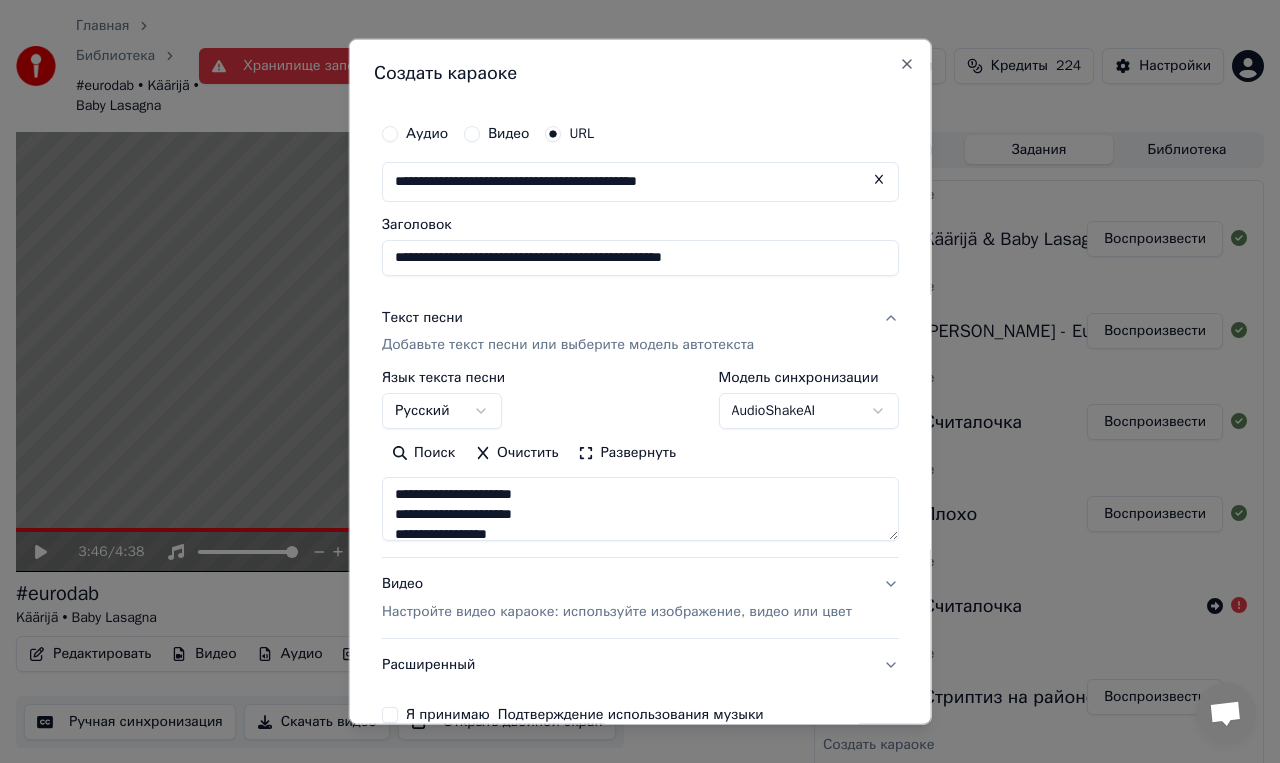 click at bounding box center (640, 509) 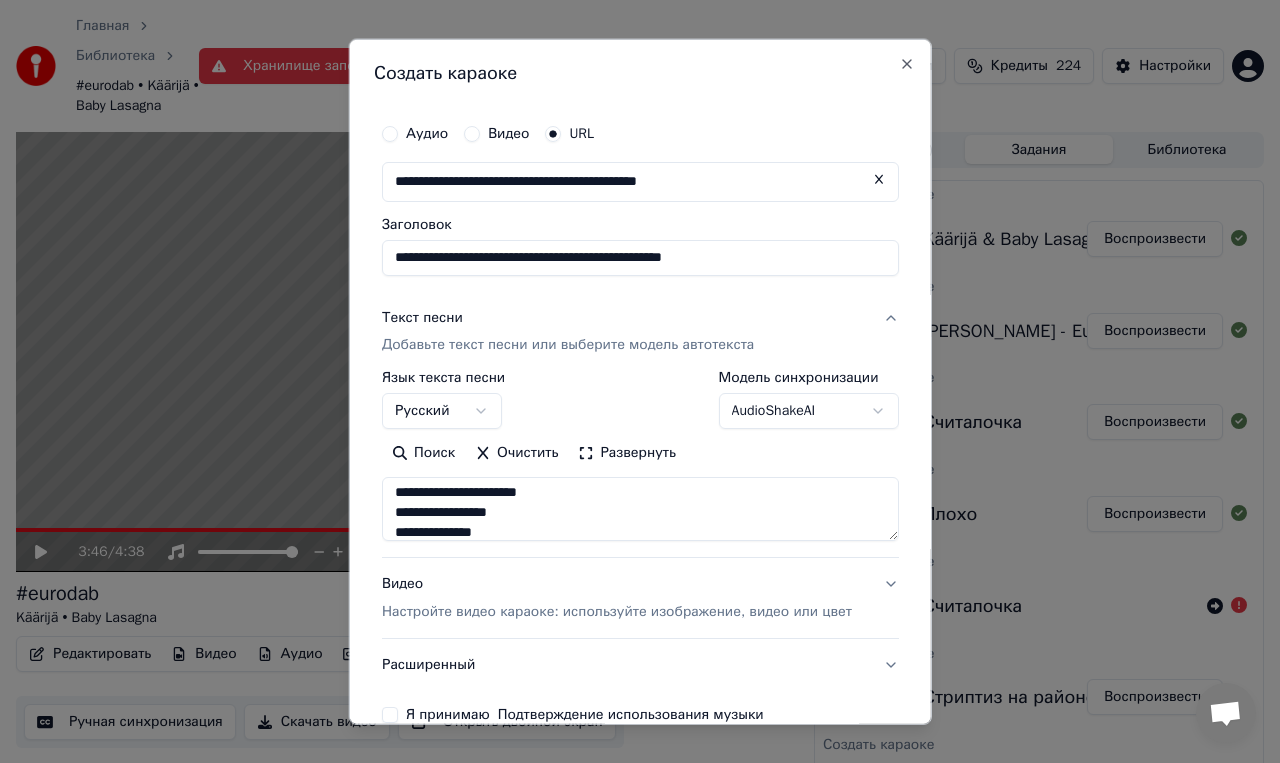 click at bounding box center (640, 509) 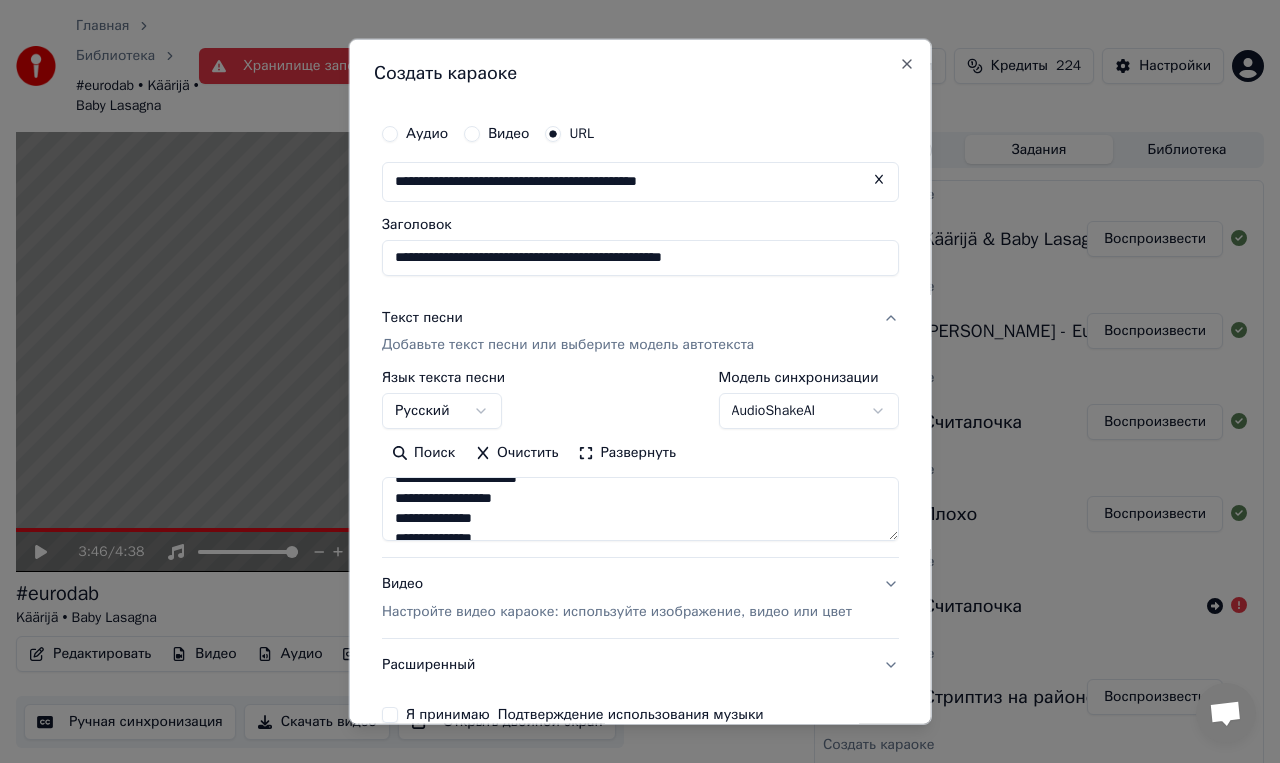 click at bounding box center [640, 509] 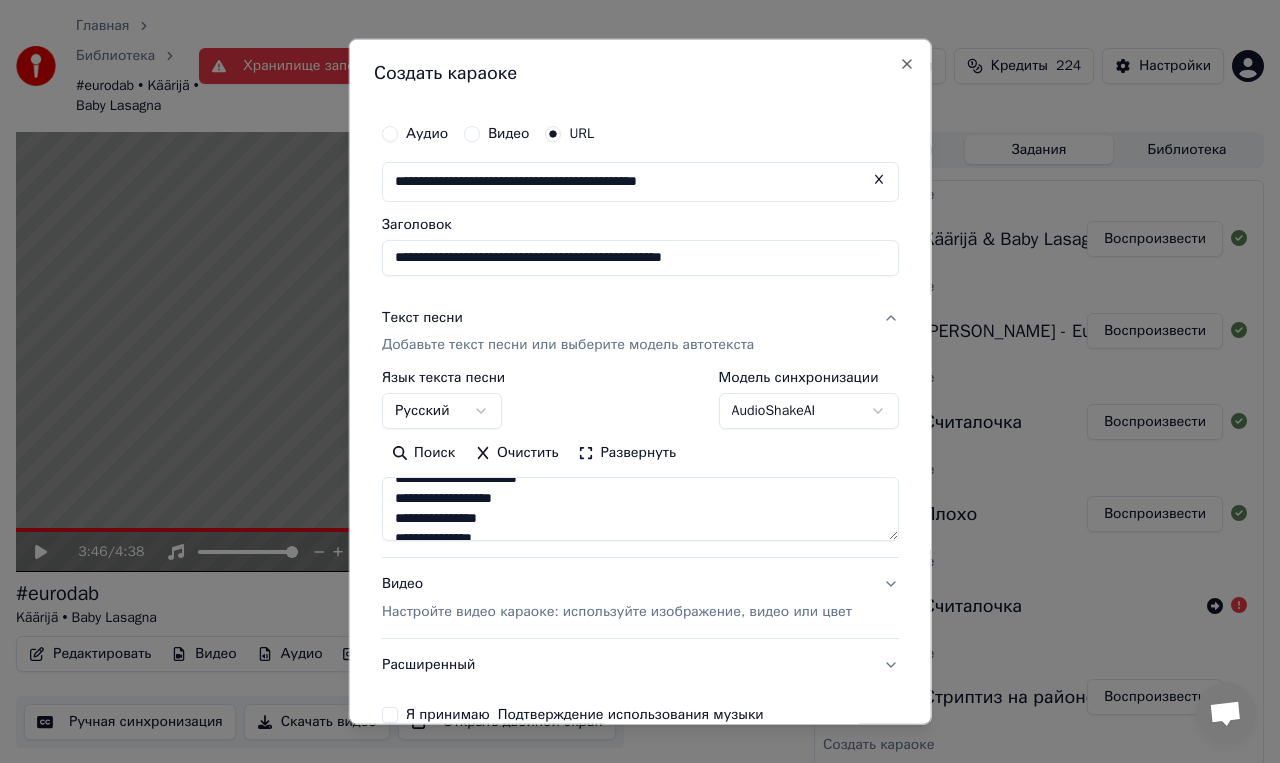 scroll, scrollTop: 437, scrollLeft: 0, axis: vertical 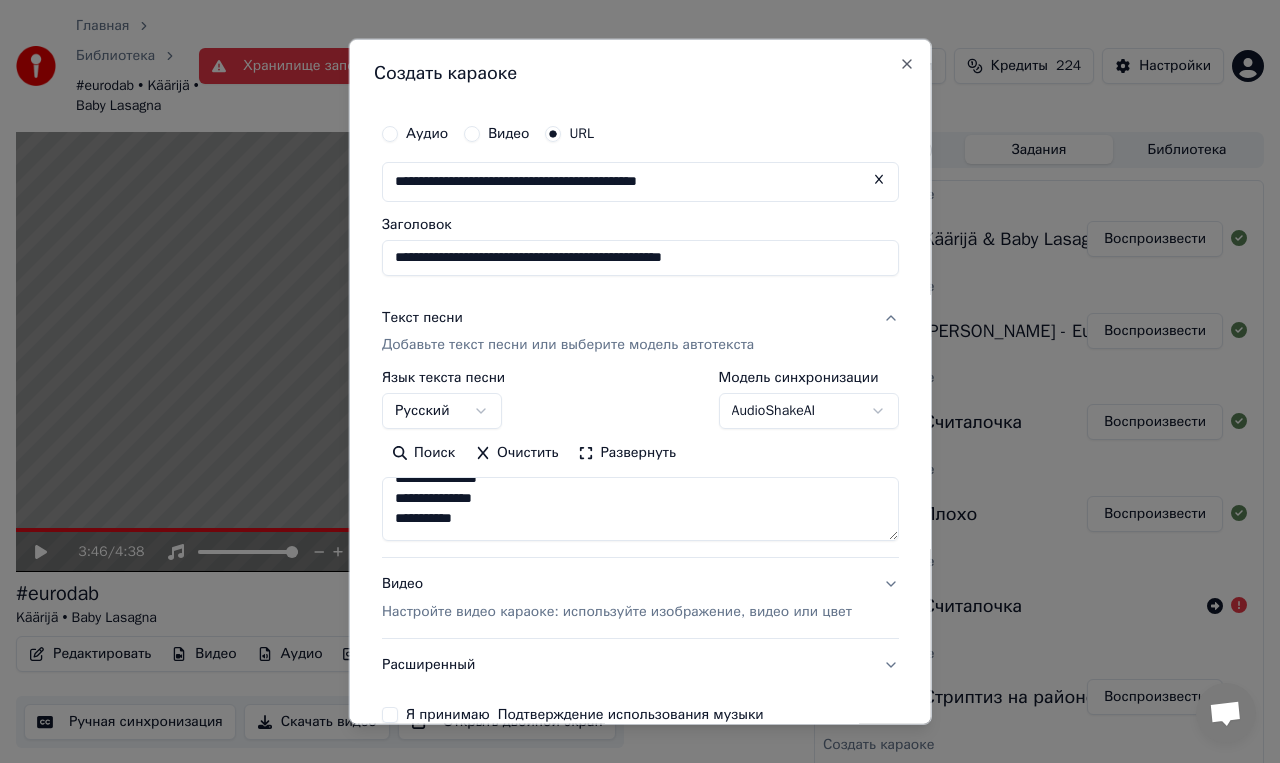 click at bounding box center (640, 509) 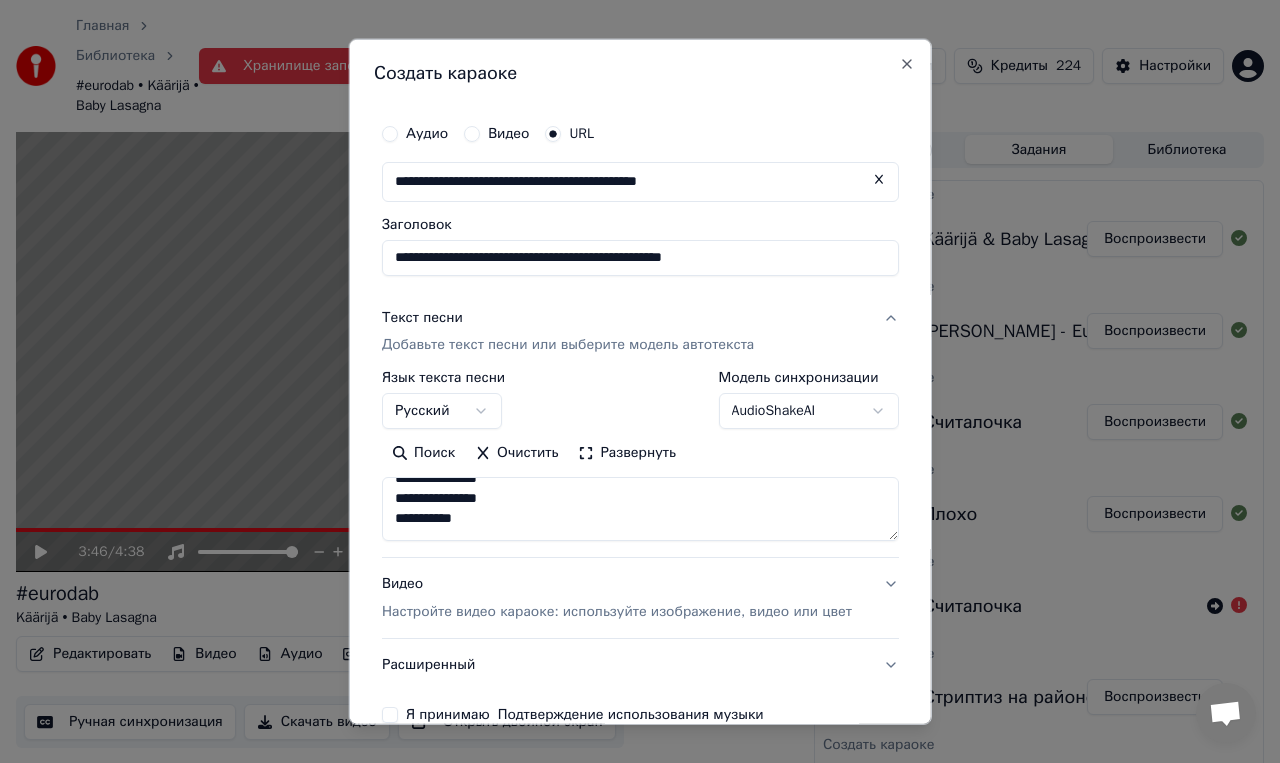 click at bounding box center (640, 509) 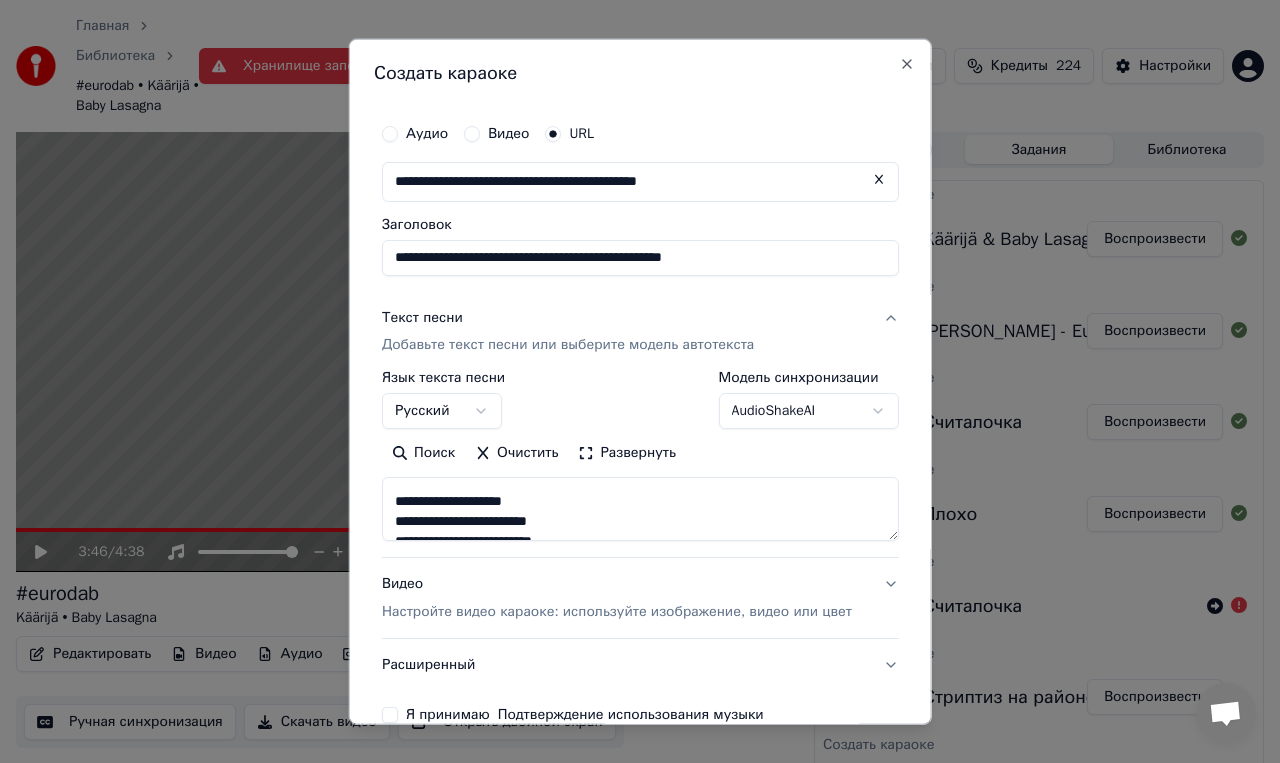 scroll, scrollTop: 501, scrollLeft: 0, axis: vertical 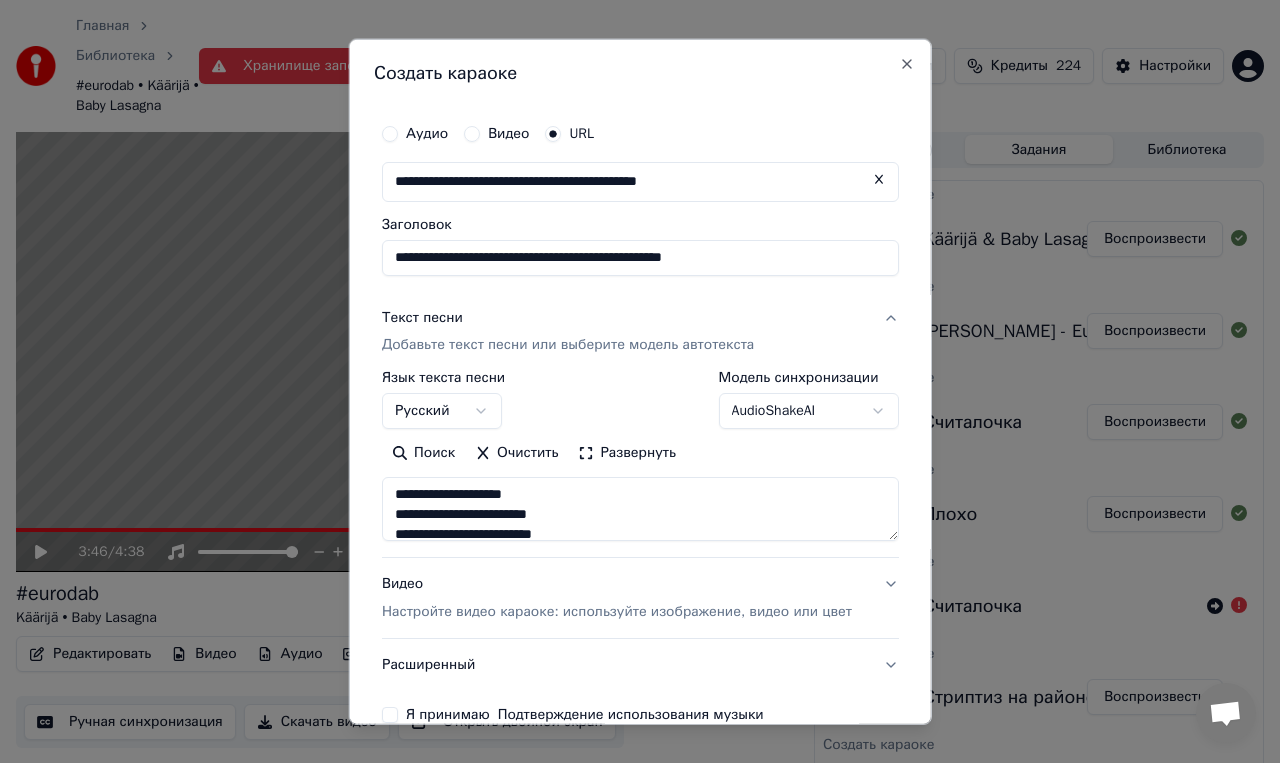 click at bounding box center [640, 509] 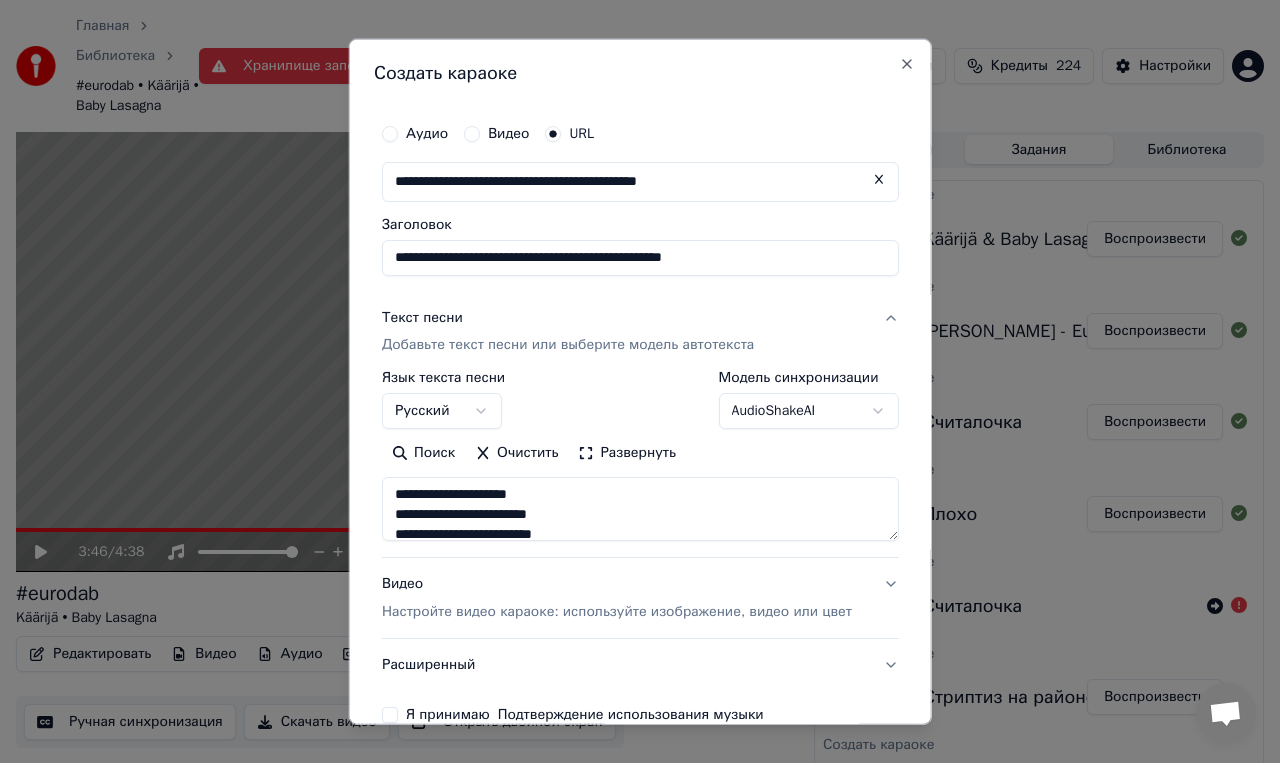 click at bounding box center (640, 509) 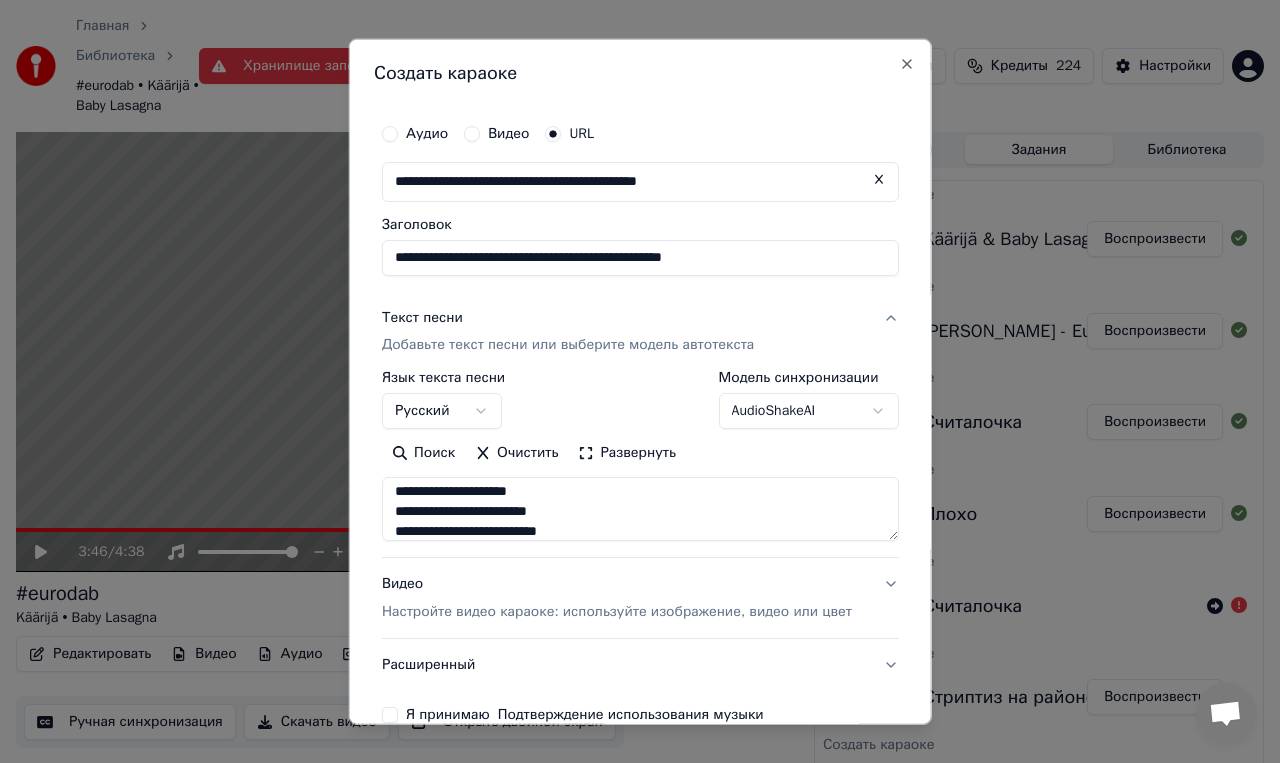 scroll, scrollTop: 555, scrollLeft: 0, axis: vertical 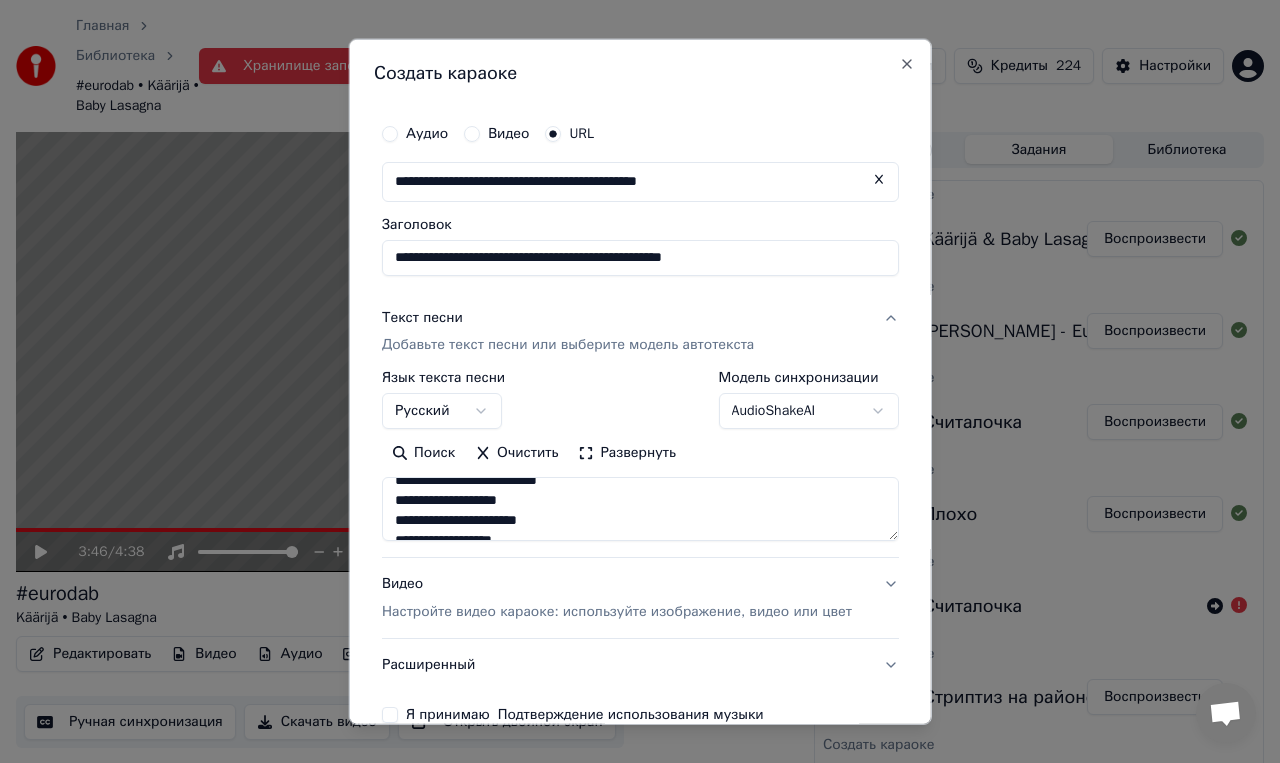 click at bounding box center (640, 509) 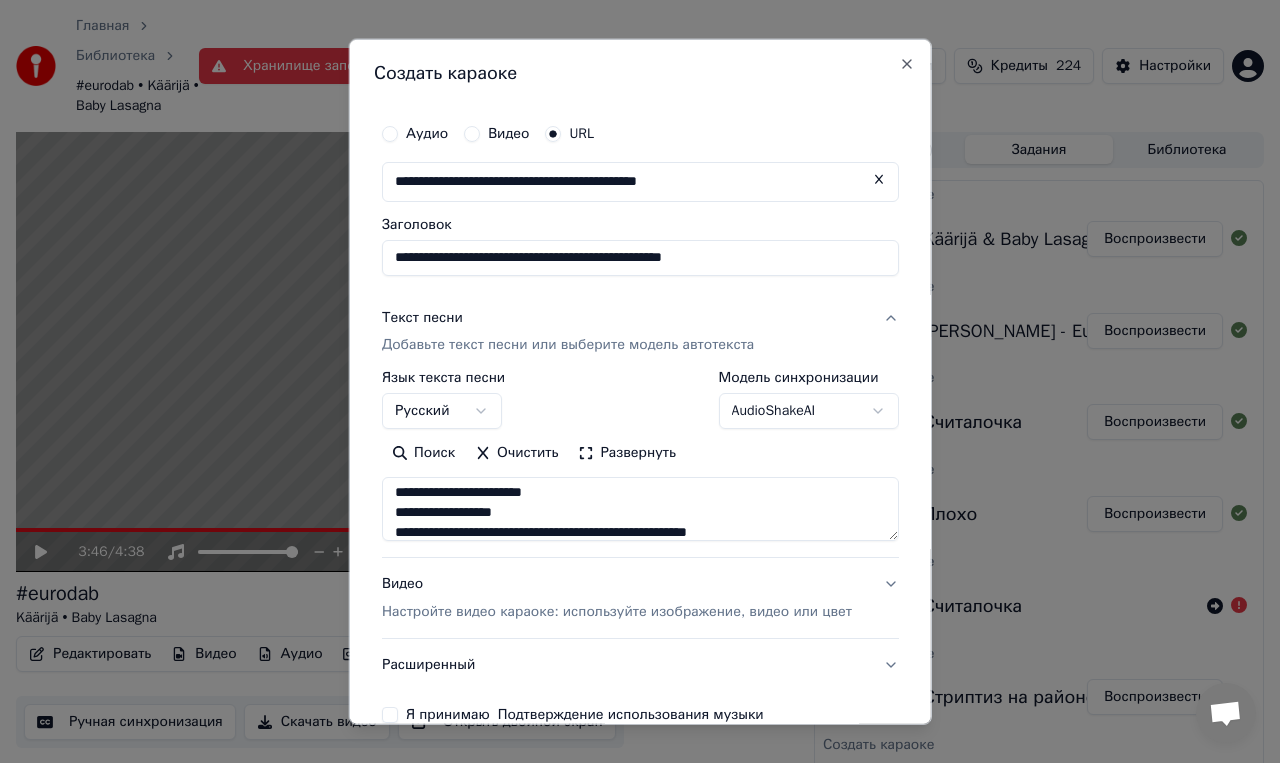 scroll, scrollTop: 595, scrollLeft: 0, axis: vertical 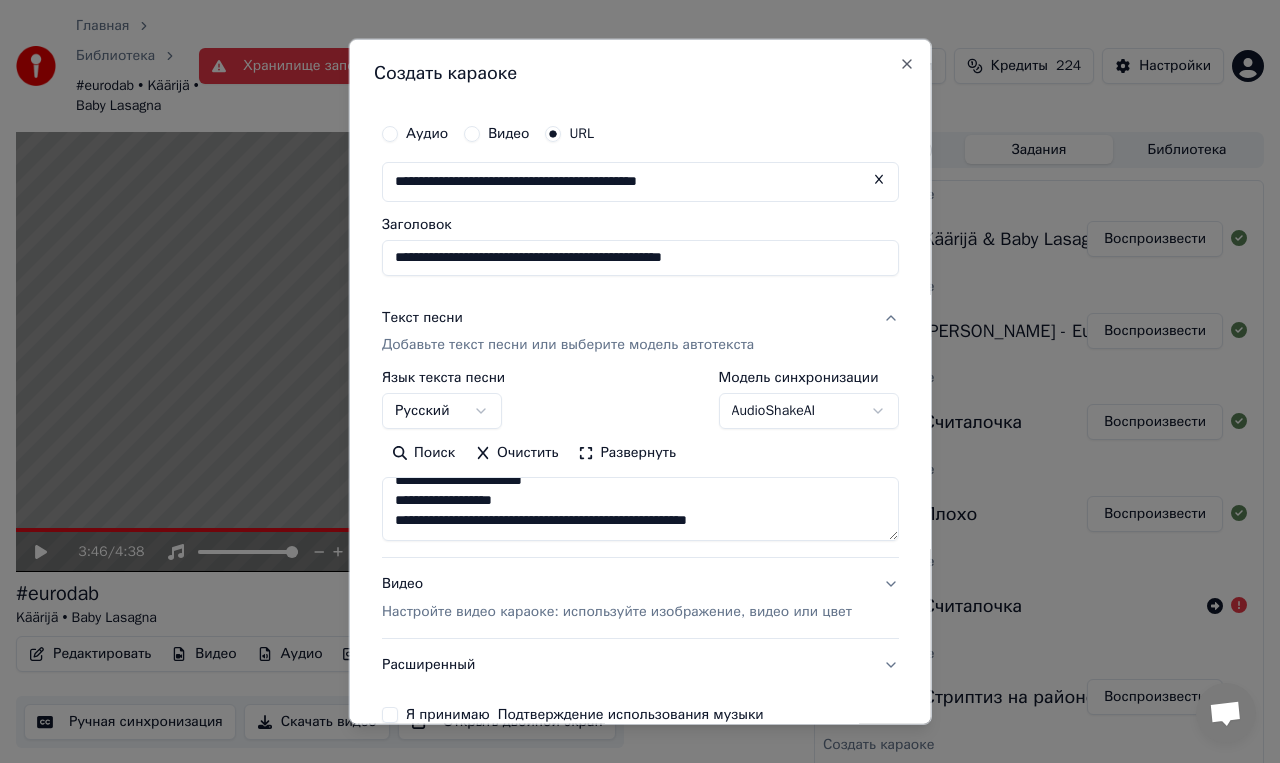 click at bounding box center (640, 509) 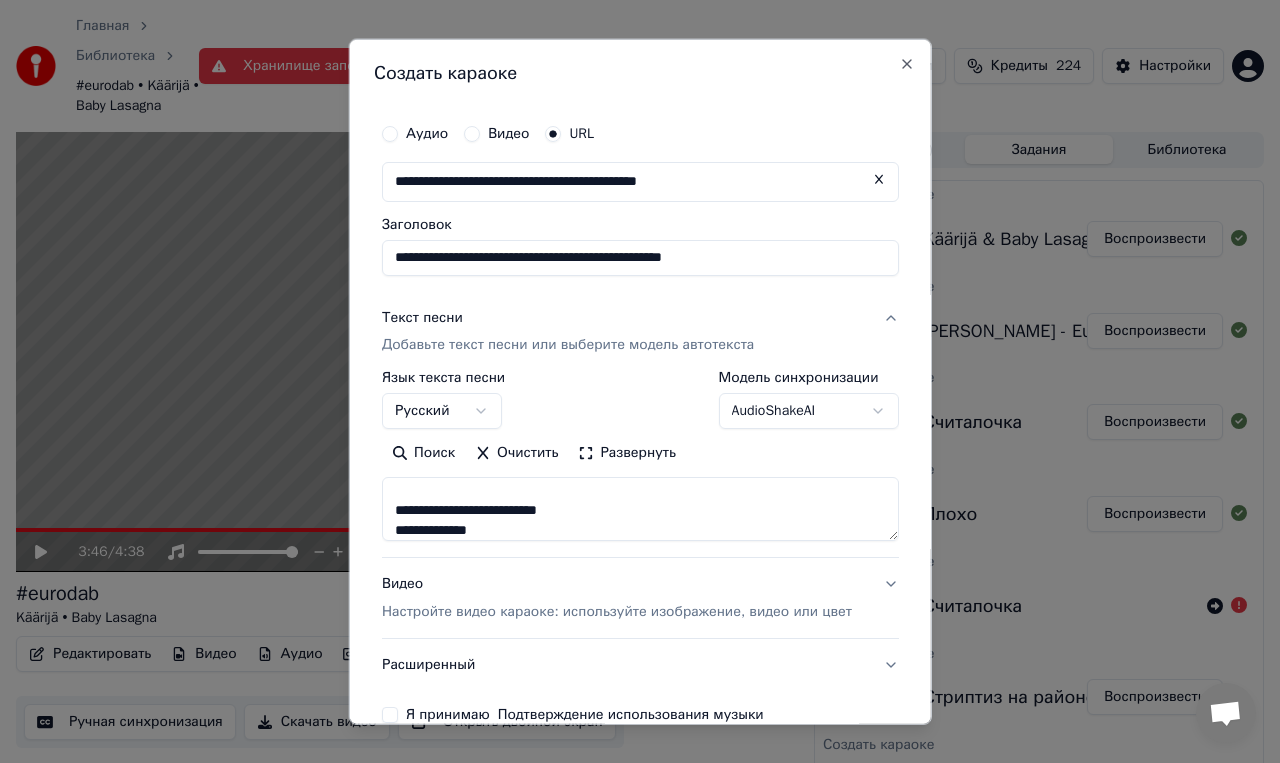 scroll, scrollTop: 646, scrollLeft: 0, axis: vertical 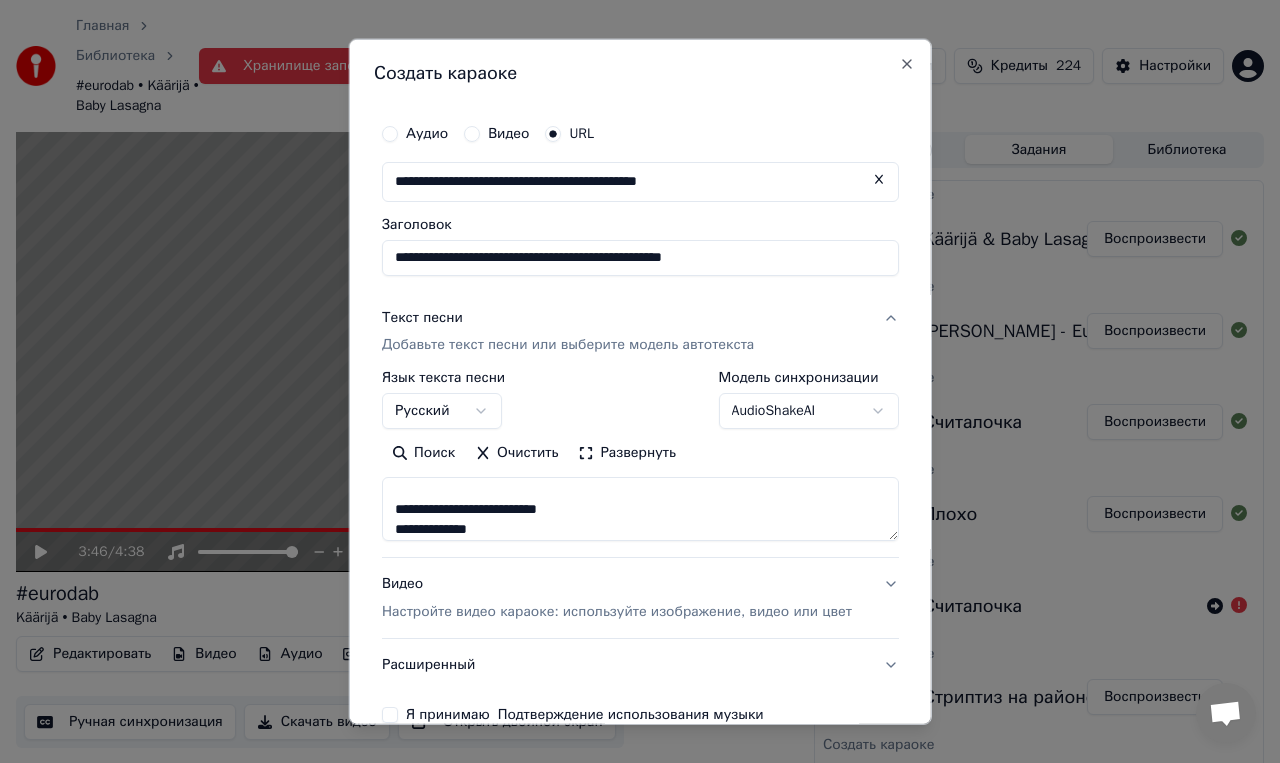 click at bounding box center [640, 509] 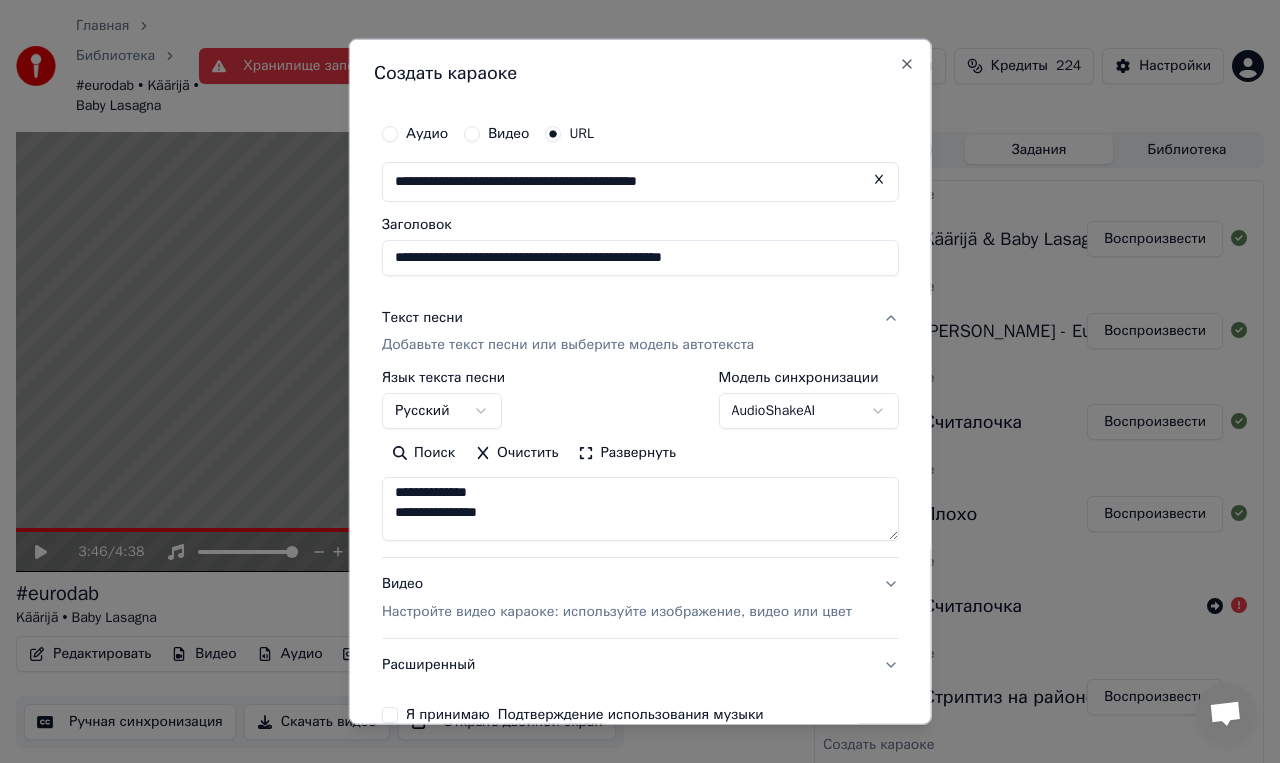 scroll, scrollTop: 684, scrollLeft: 0, axis: vertical 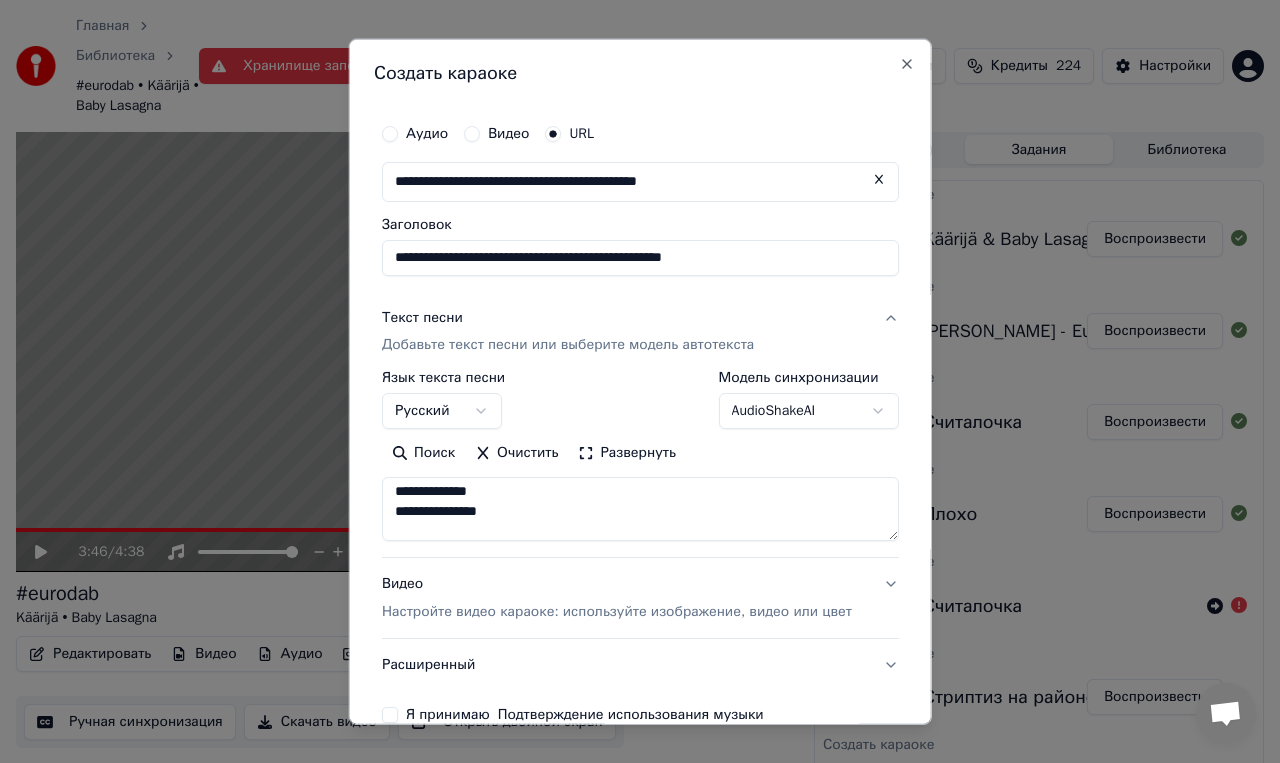 click at bounding box center [640, 509] 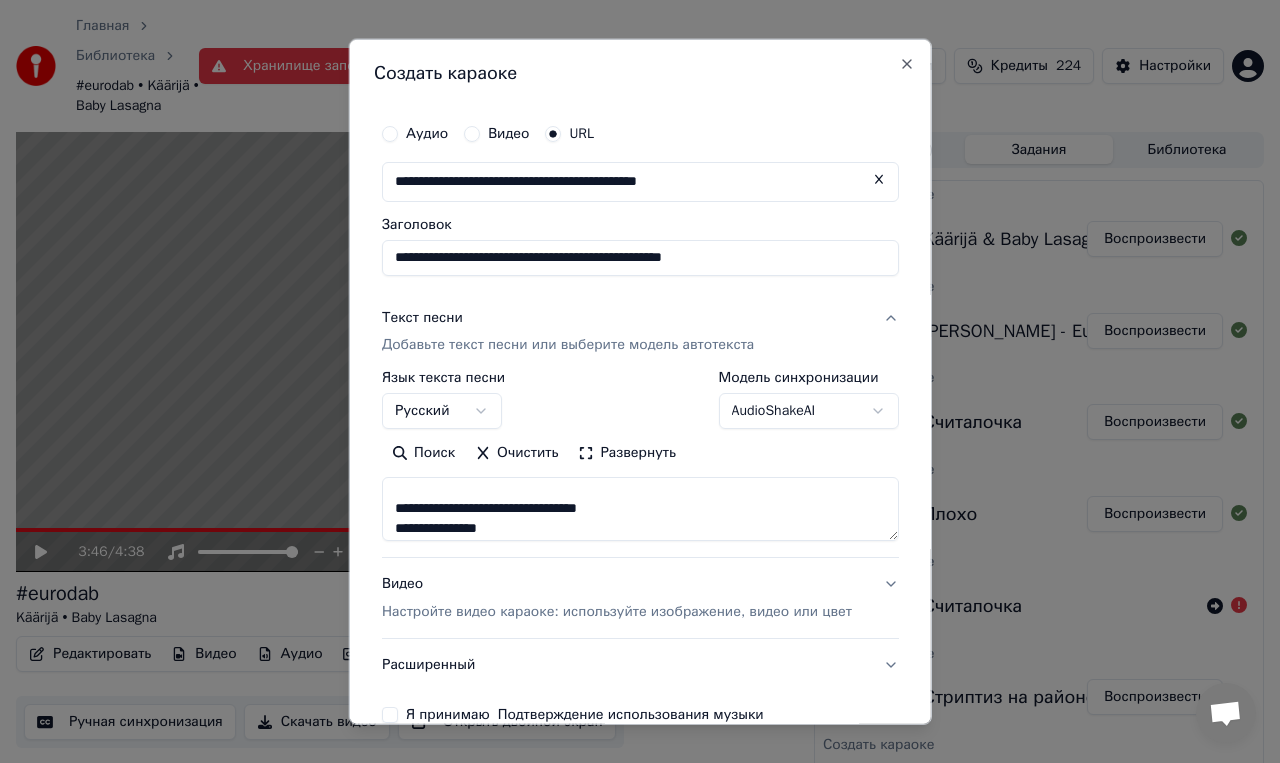 scroll, scrollTop: 728, scrollLeft: 0, axis: vertical 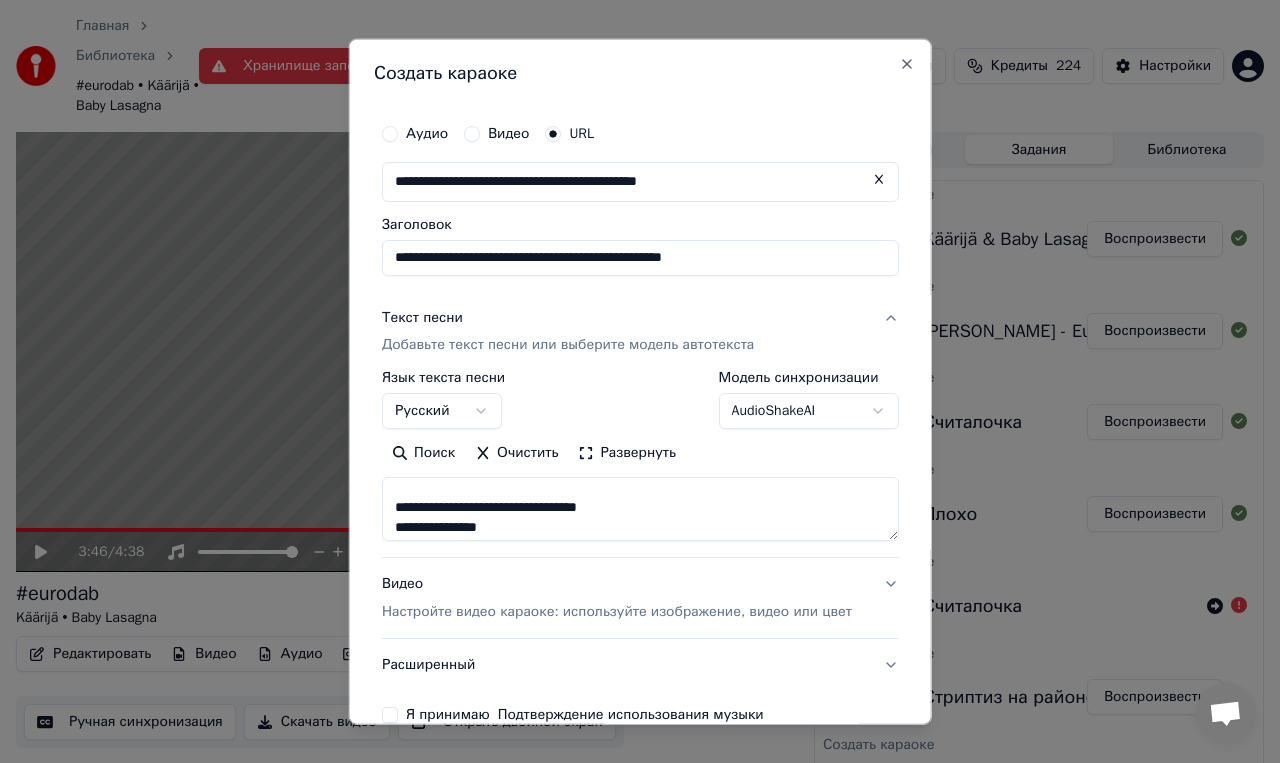 click at bounding box center (640, 509) 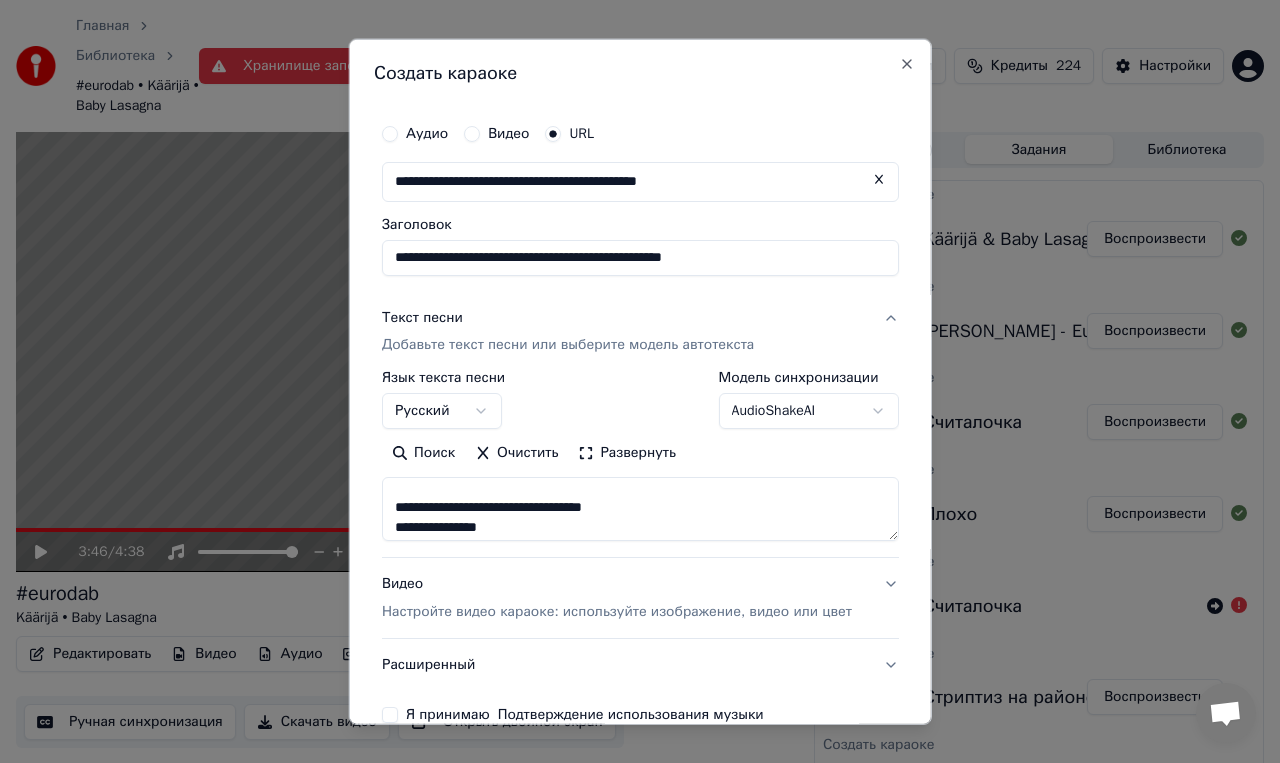 click at bounding box center (640, 509) 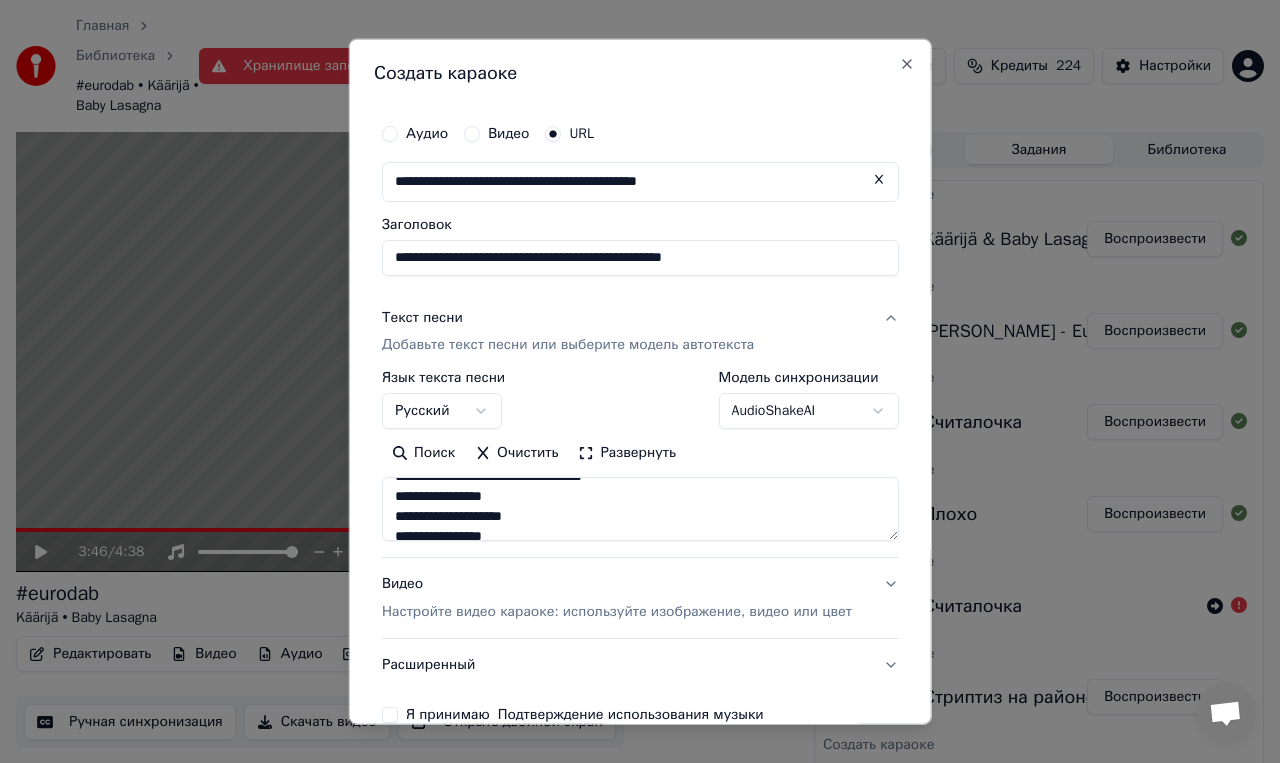 scroll, scrollTop: 769, scrollLeft: 0, axis: vertical 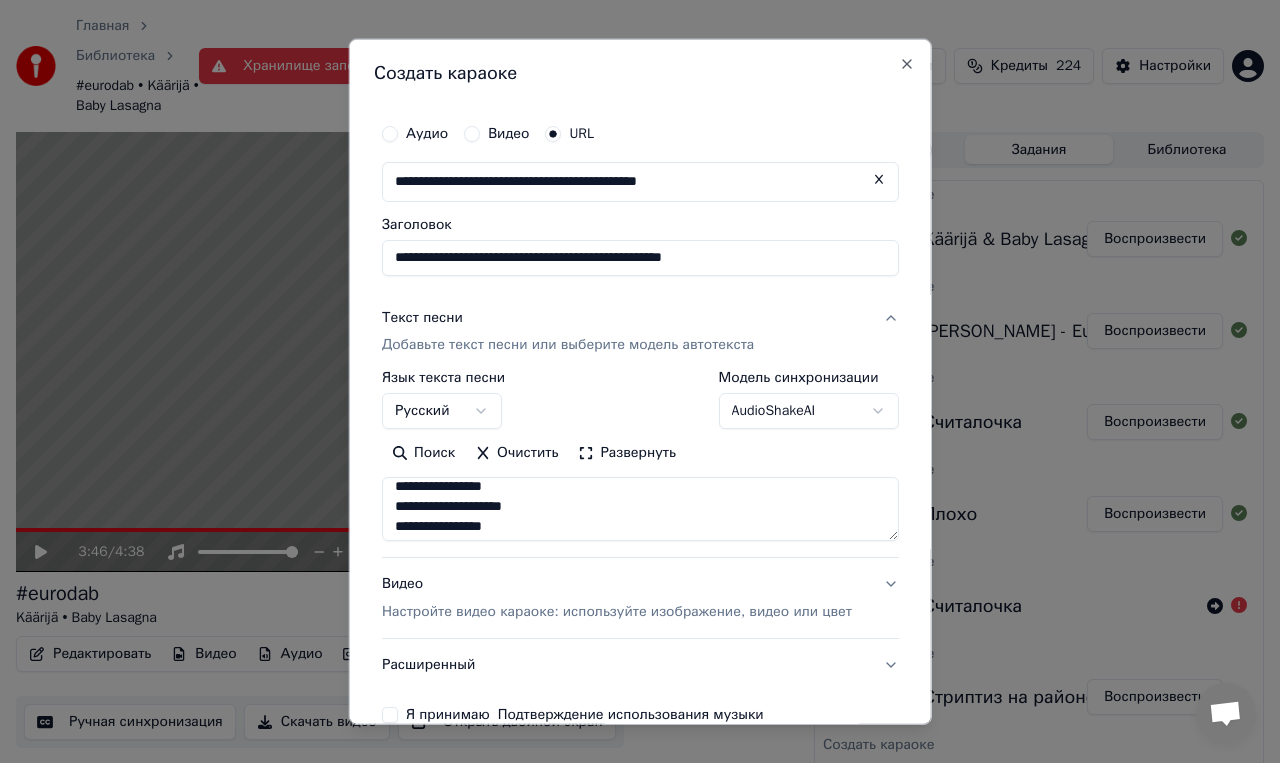 click at bounding box center [640, 509] 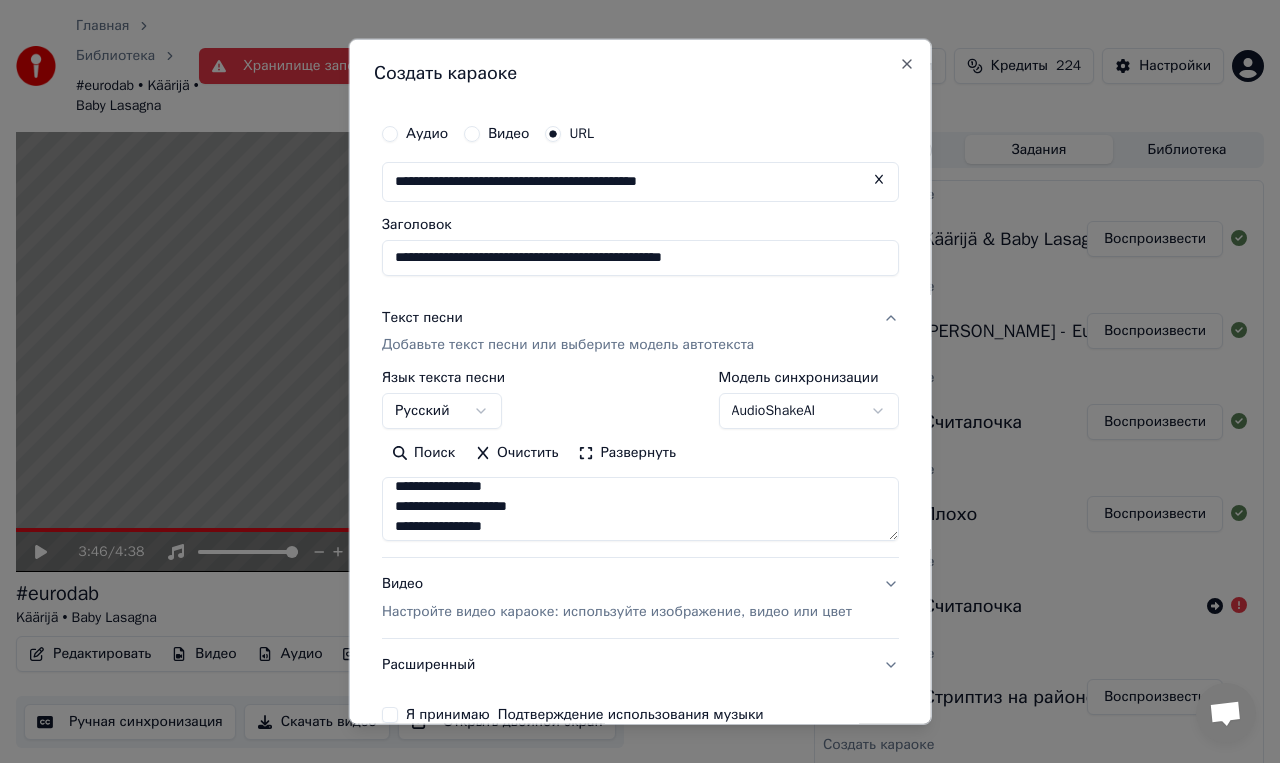 click at bounding box center (640, 509) 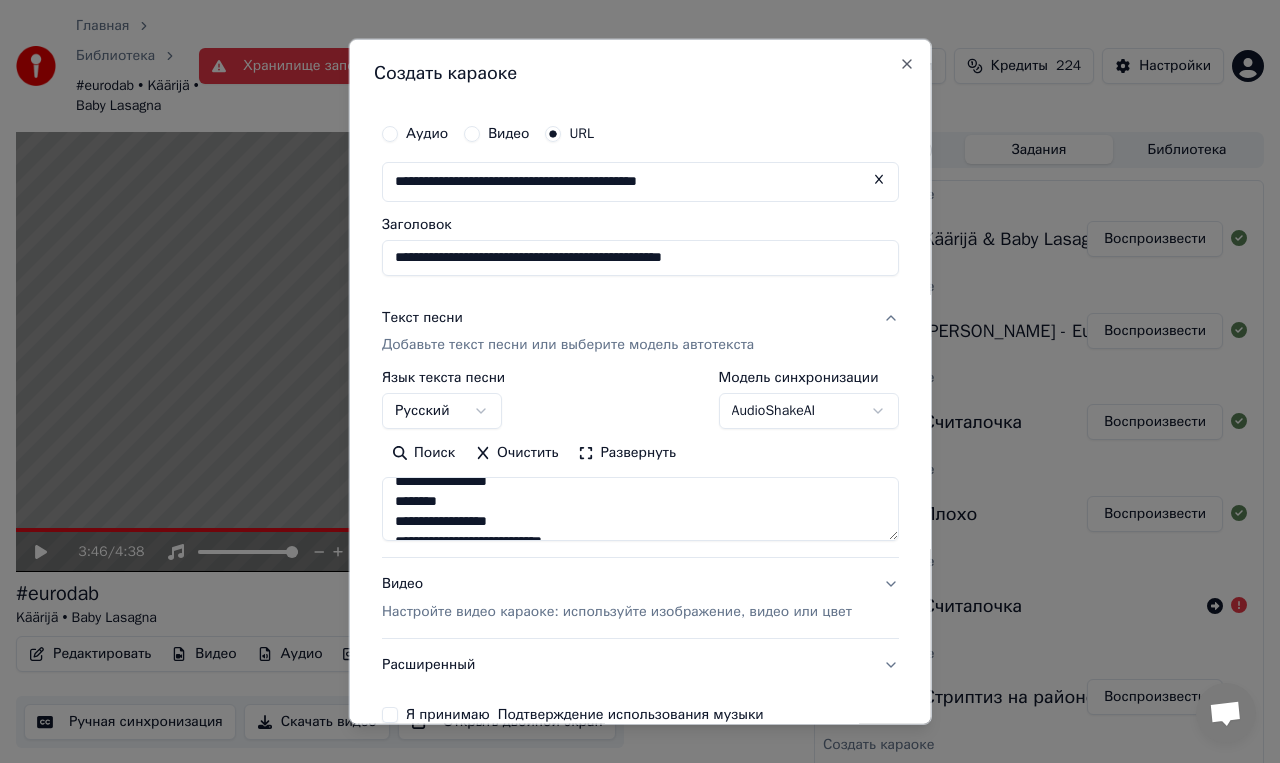 scroll, scrollTop: 825, scrollLeft: 0, axis: vertical 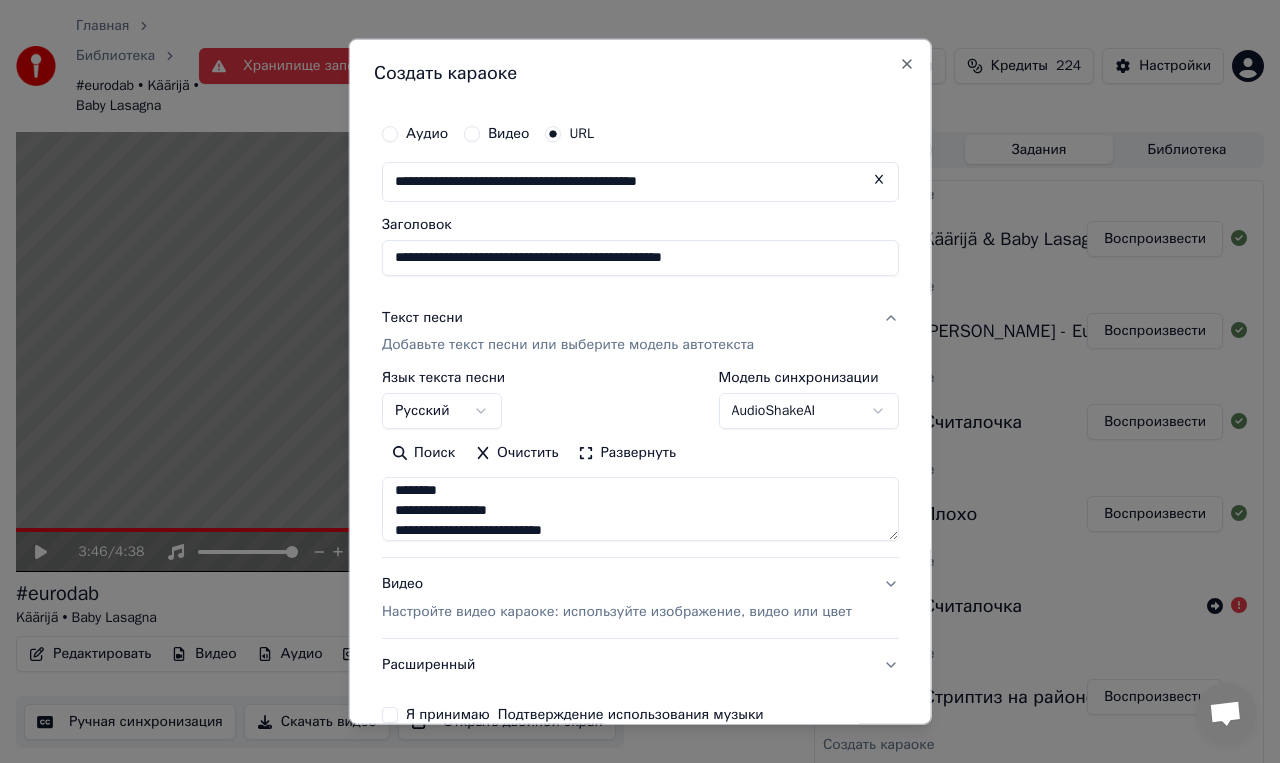 click at bounding box center (640, 509) 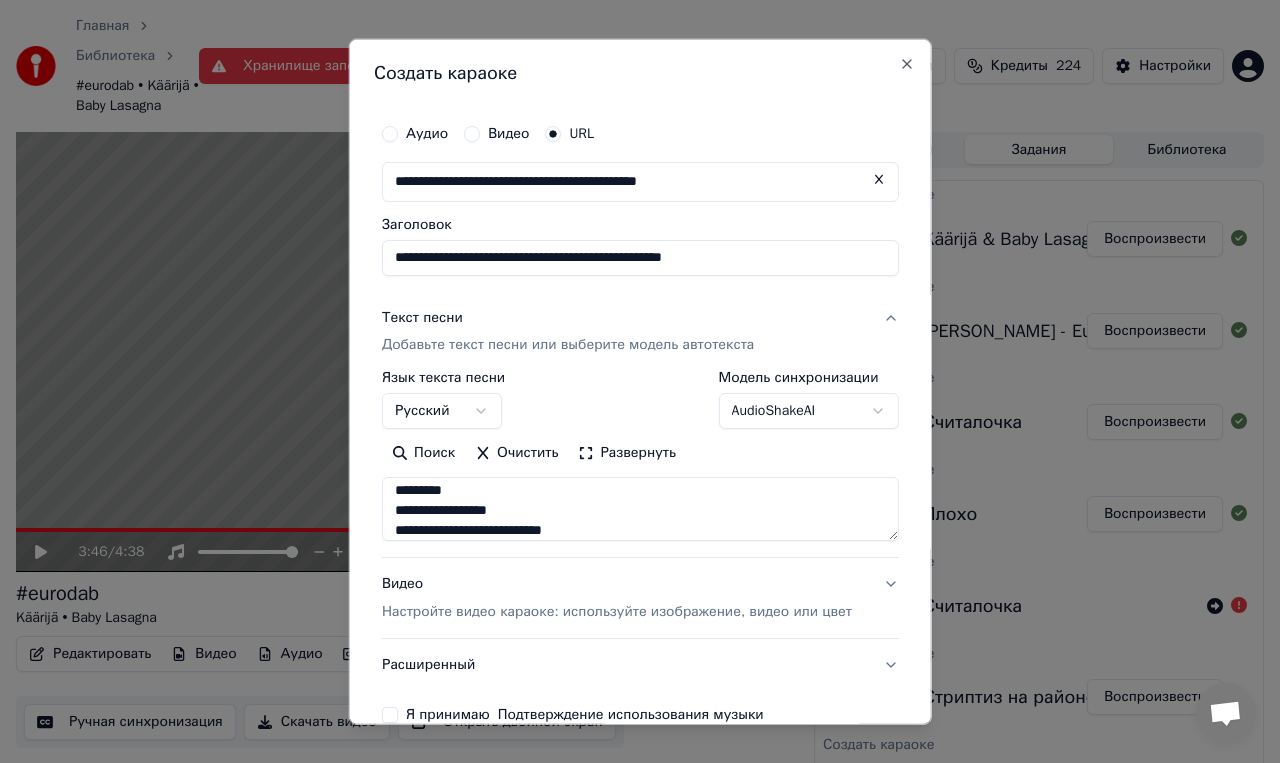 click at bounding box center (640, 509) 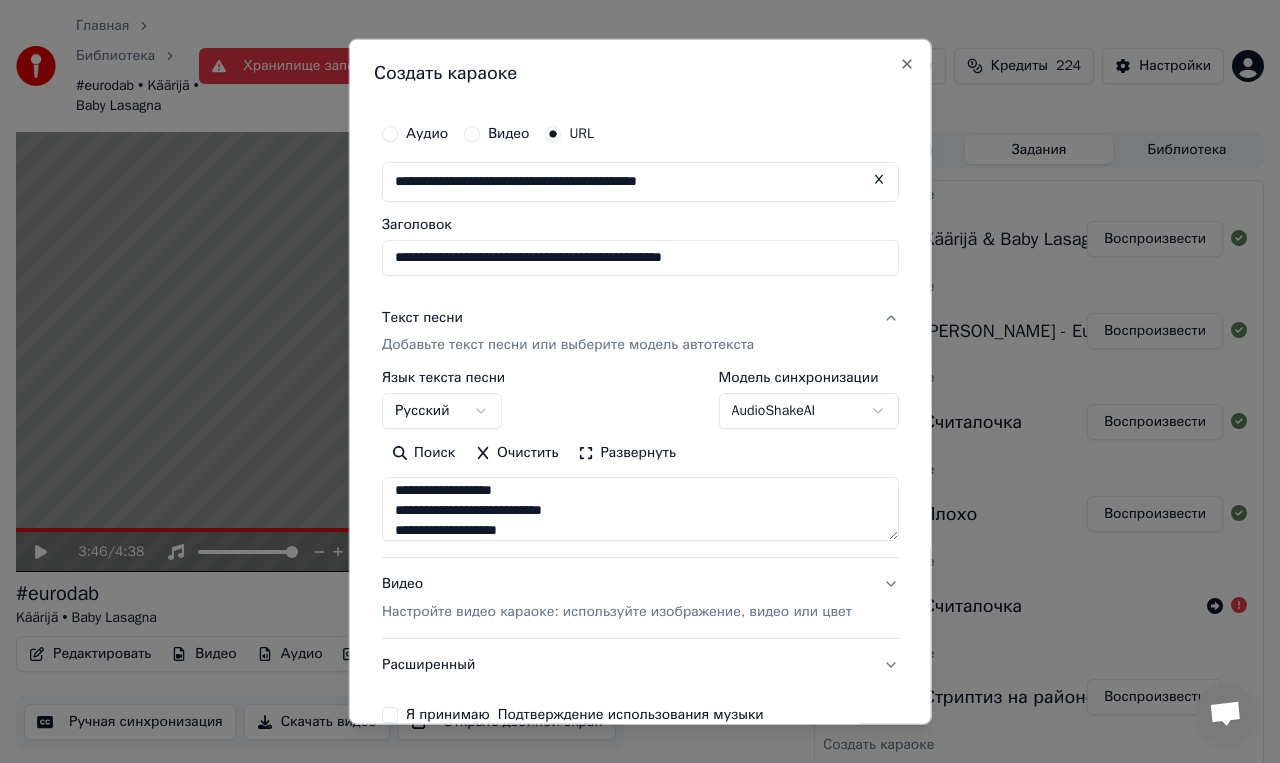 scroll, scrollTop: 855, scrollLeft: 0, axis: vertical 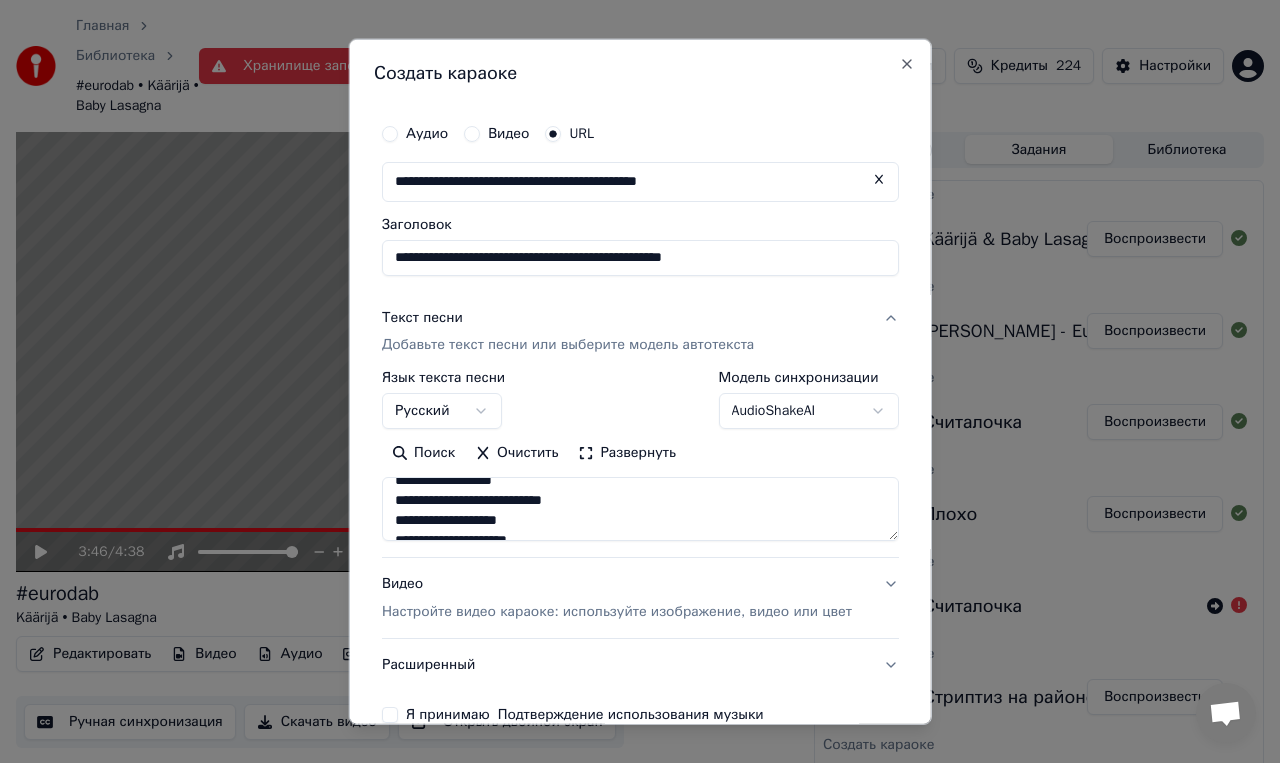 click at bounding box center [640, 509] 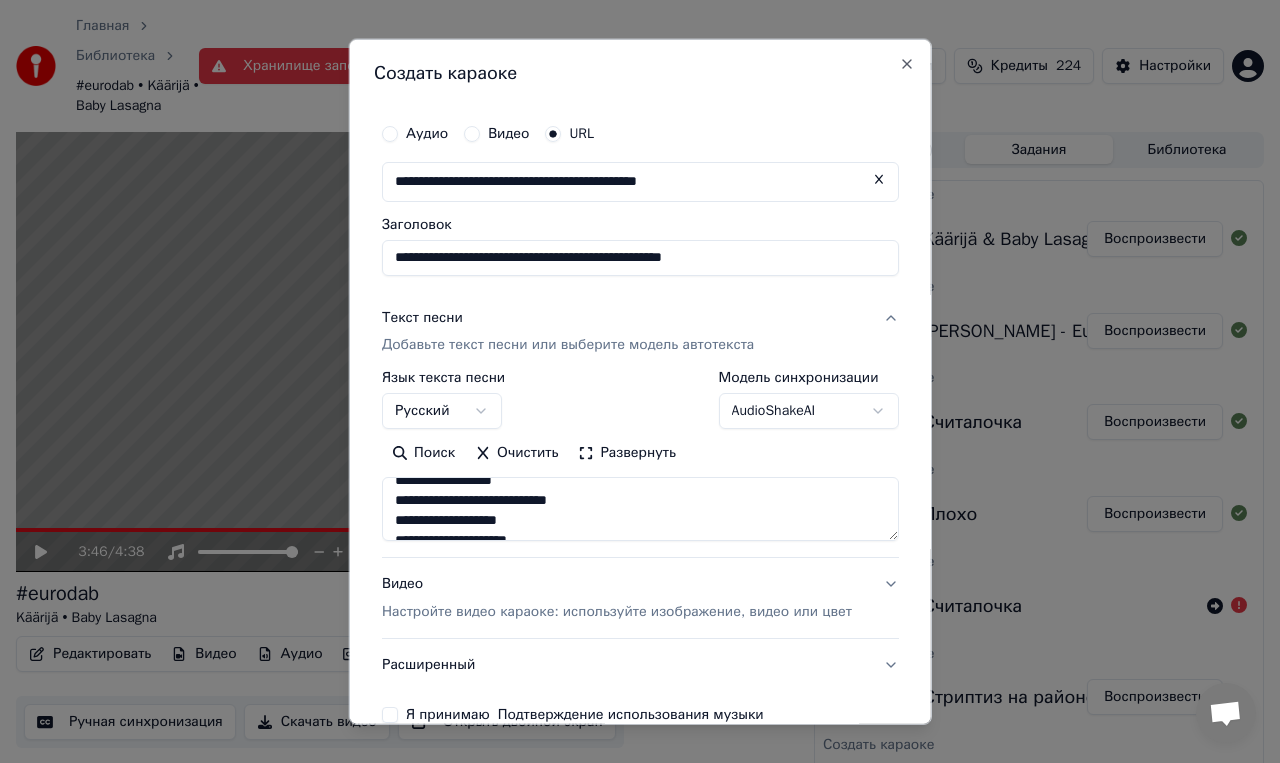 click at bounding box center (640, 509) 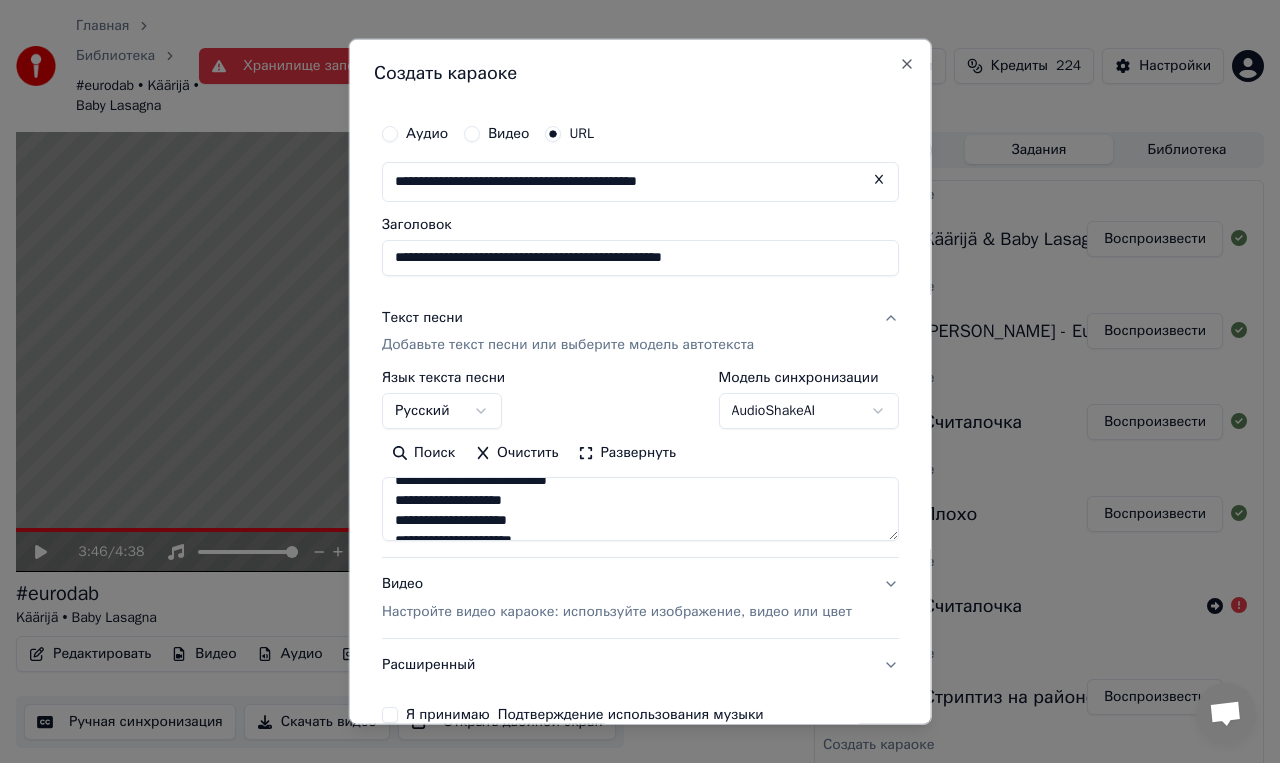 scroll, scrollTop: 881, scrollLeft: 0, axis: vertical 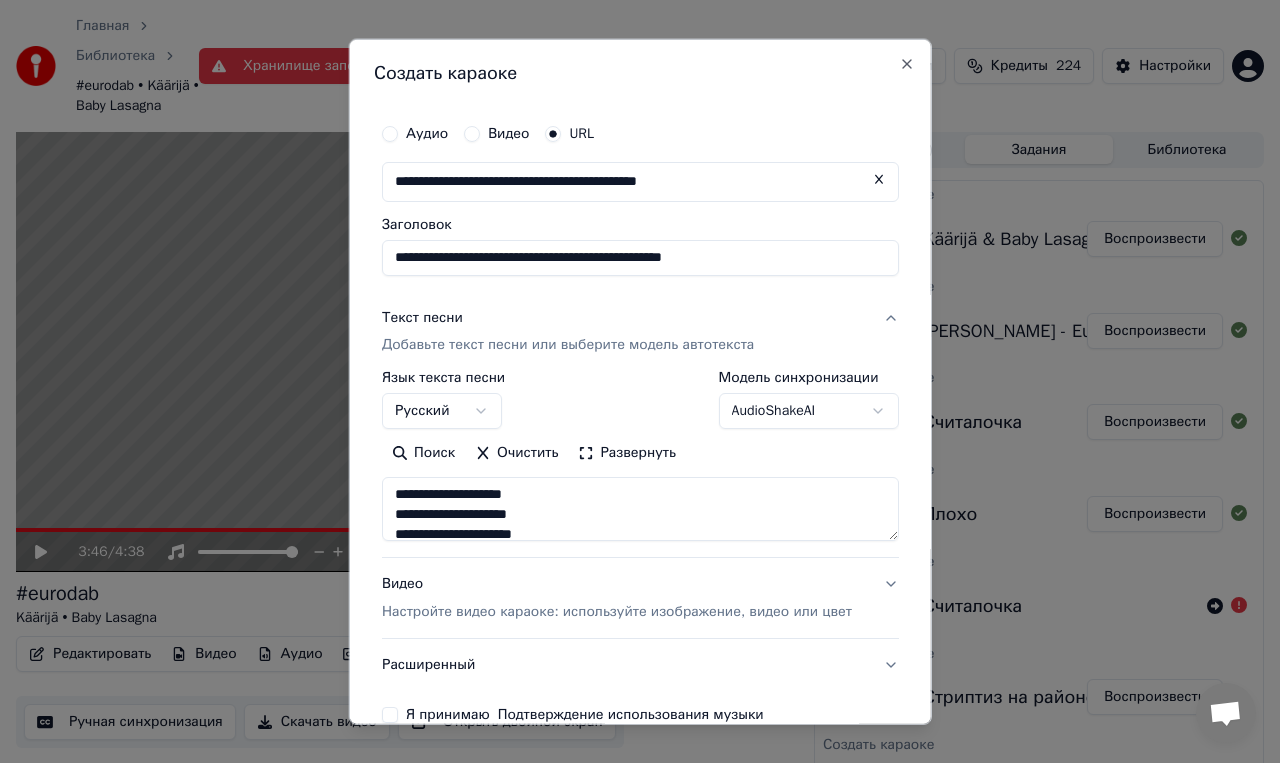 click at bounding box center [640, 509] 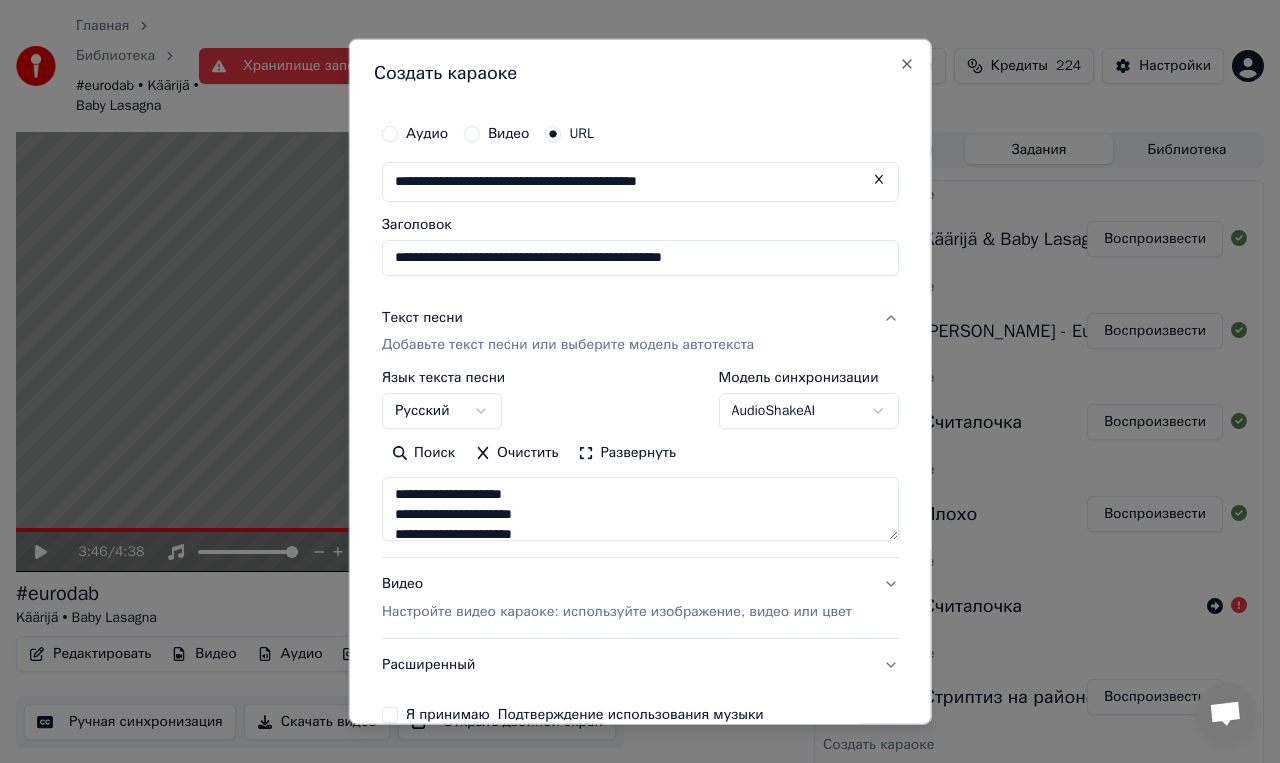 click at bounding box center [640, 509] 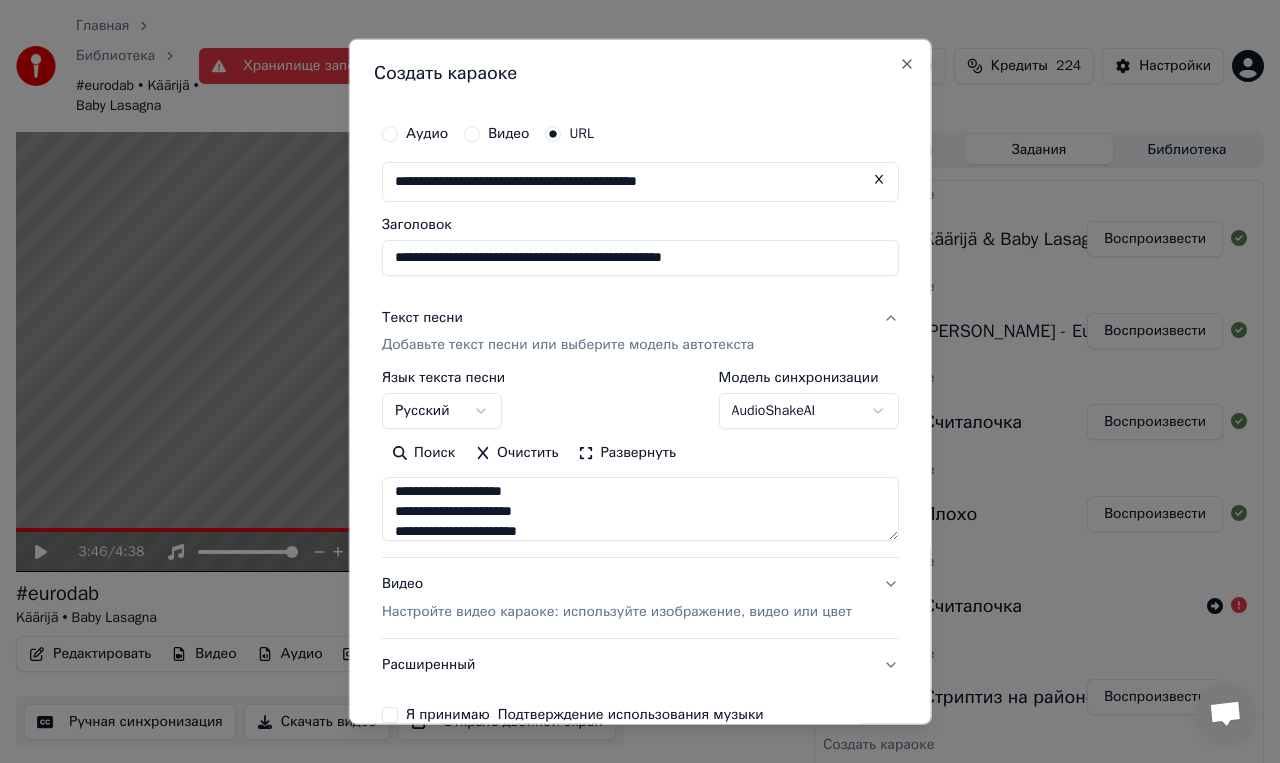 scroll, scrollTop: 937, scrollLeft: 0, axis: vertical 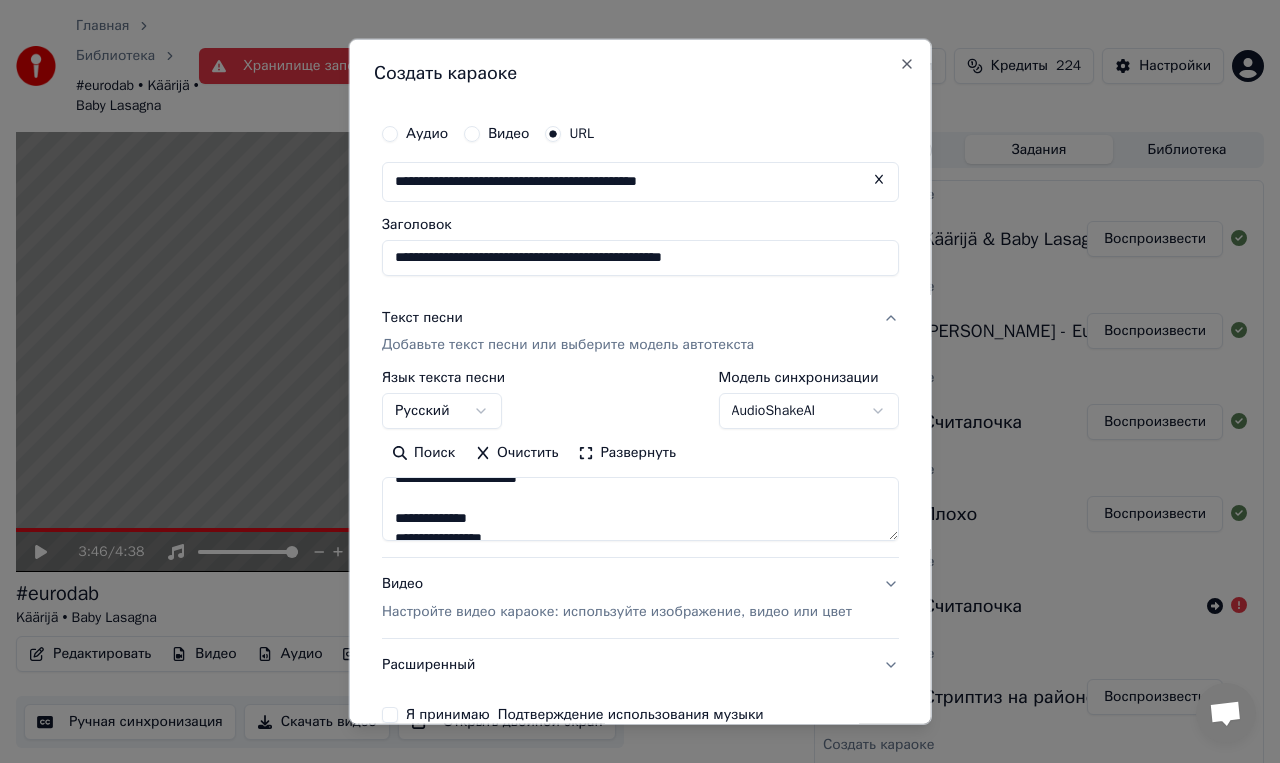 click at bounding box center (640, 509) 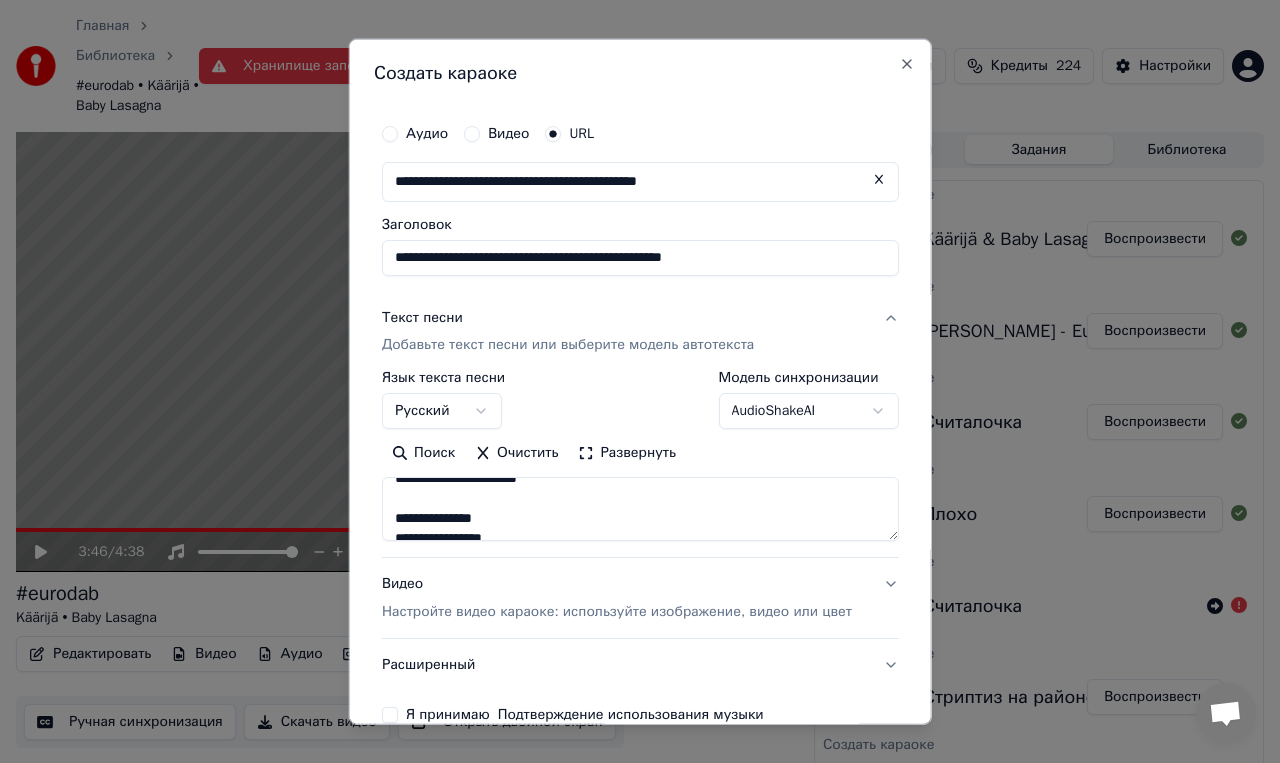 click at bounding box center [640, 509] 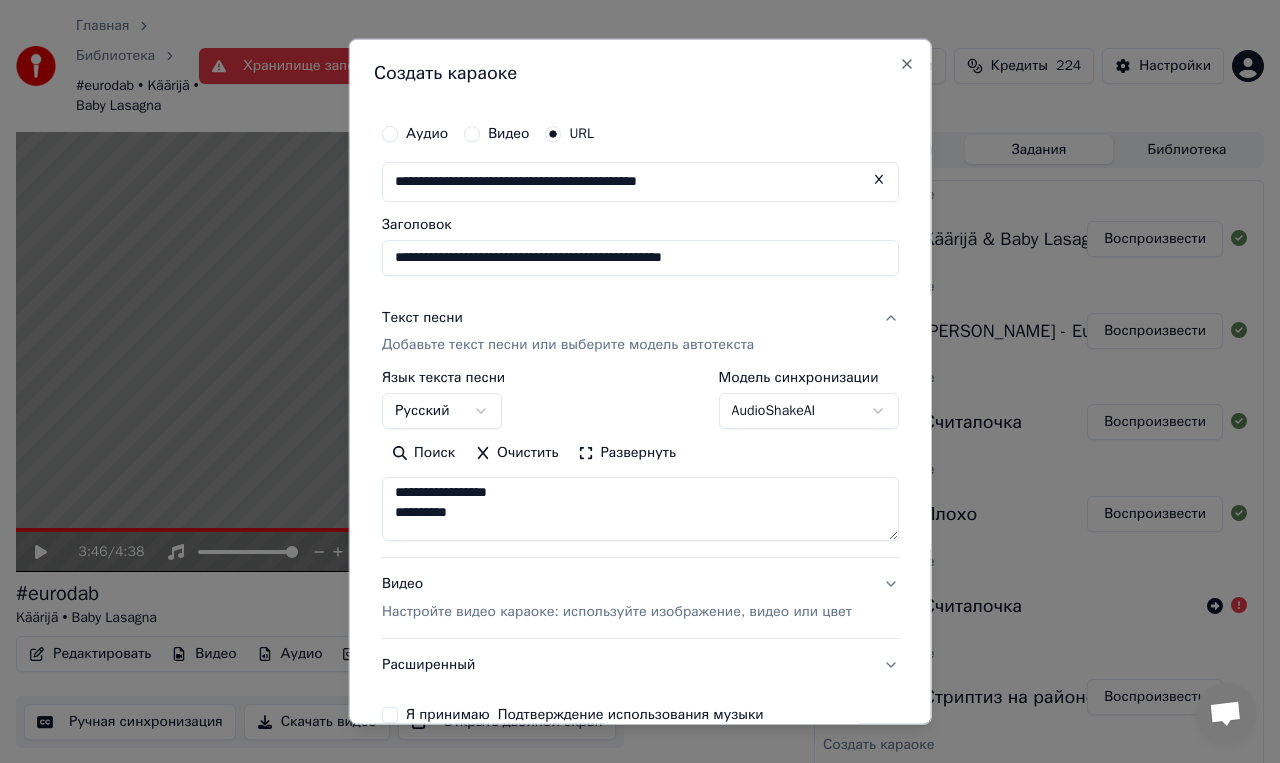 scroll, scrollTop: 1035, scrollLeft: 0, axis: vertical 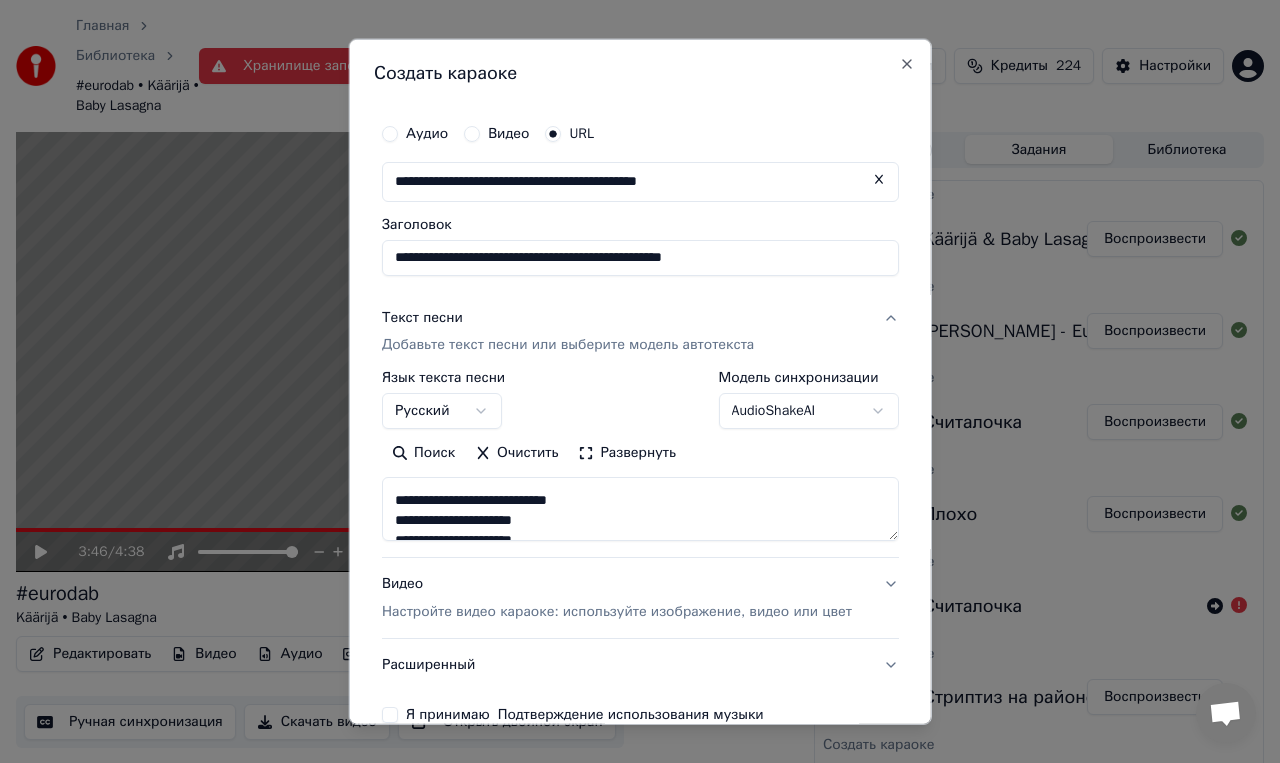 click at bounding box center [640, 509] 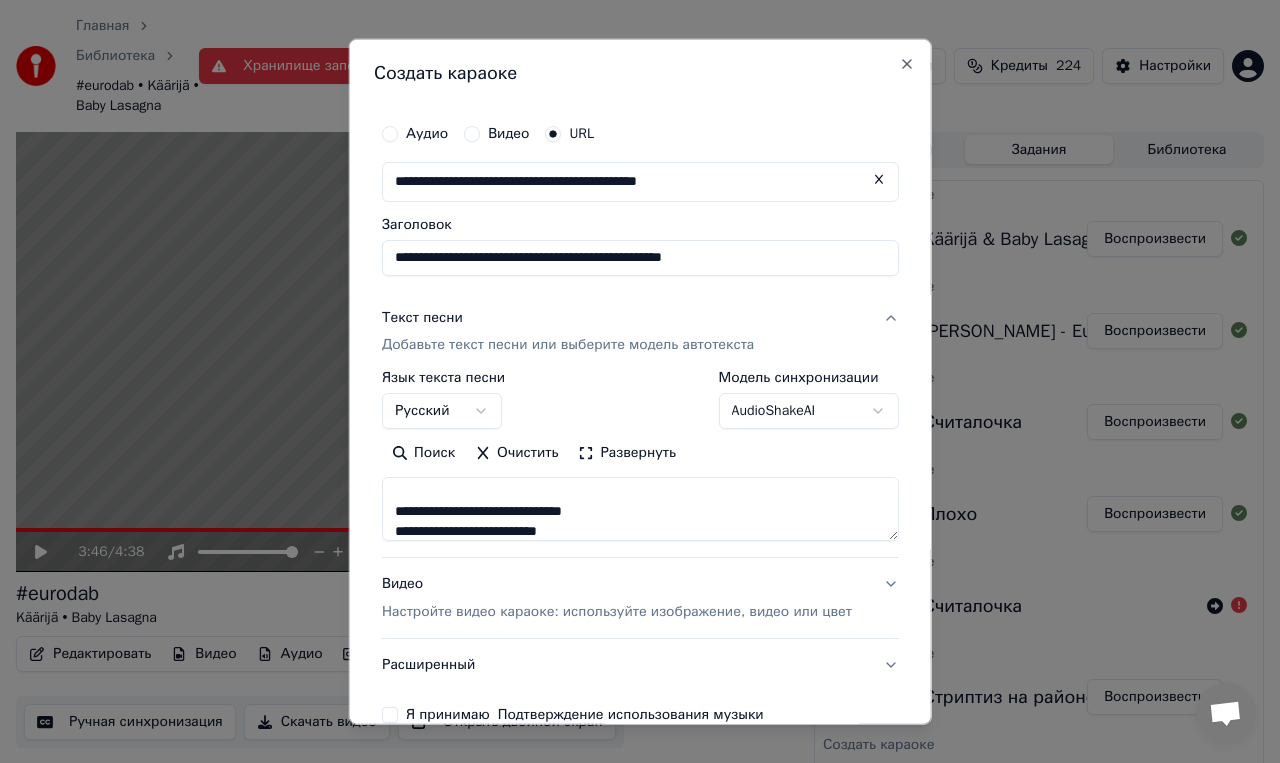 scroll, scrollTop: 1163, scrollLeft: 0, axis: vertical 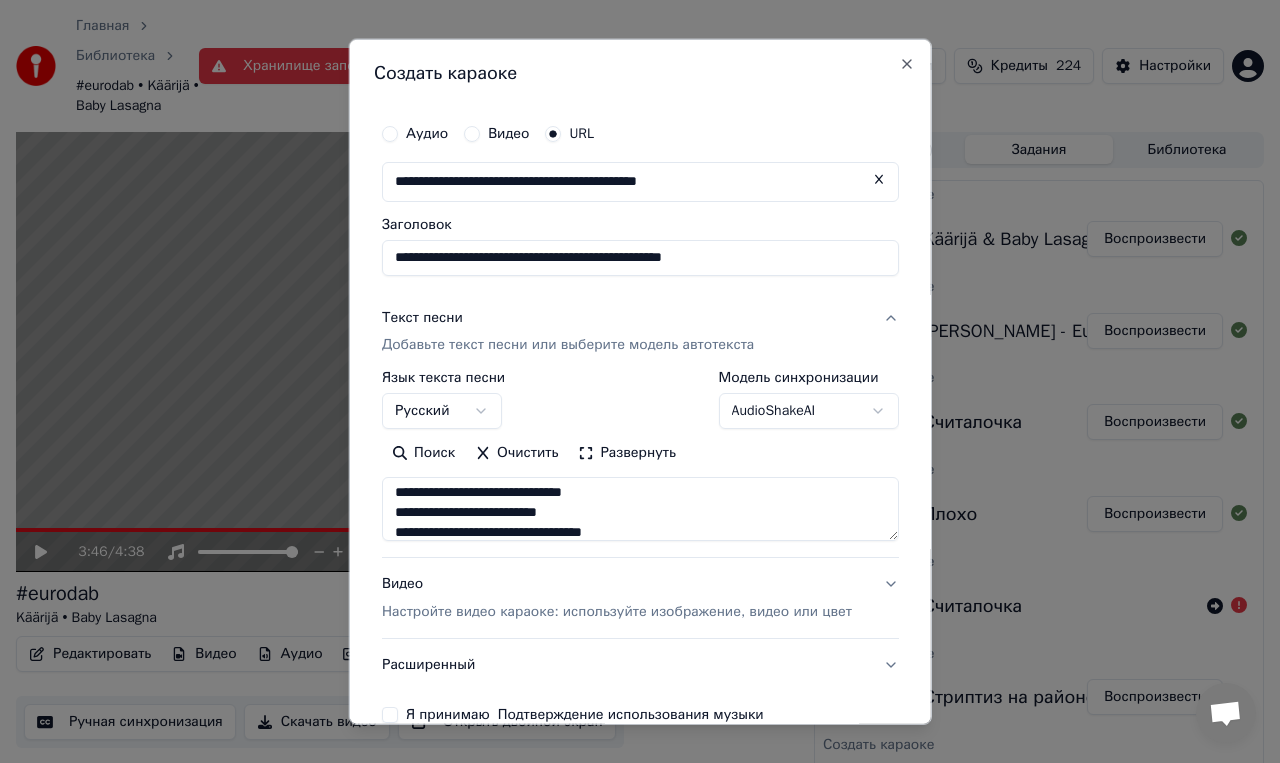 click at bounding box center (640, 509) 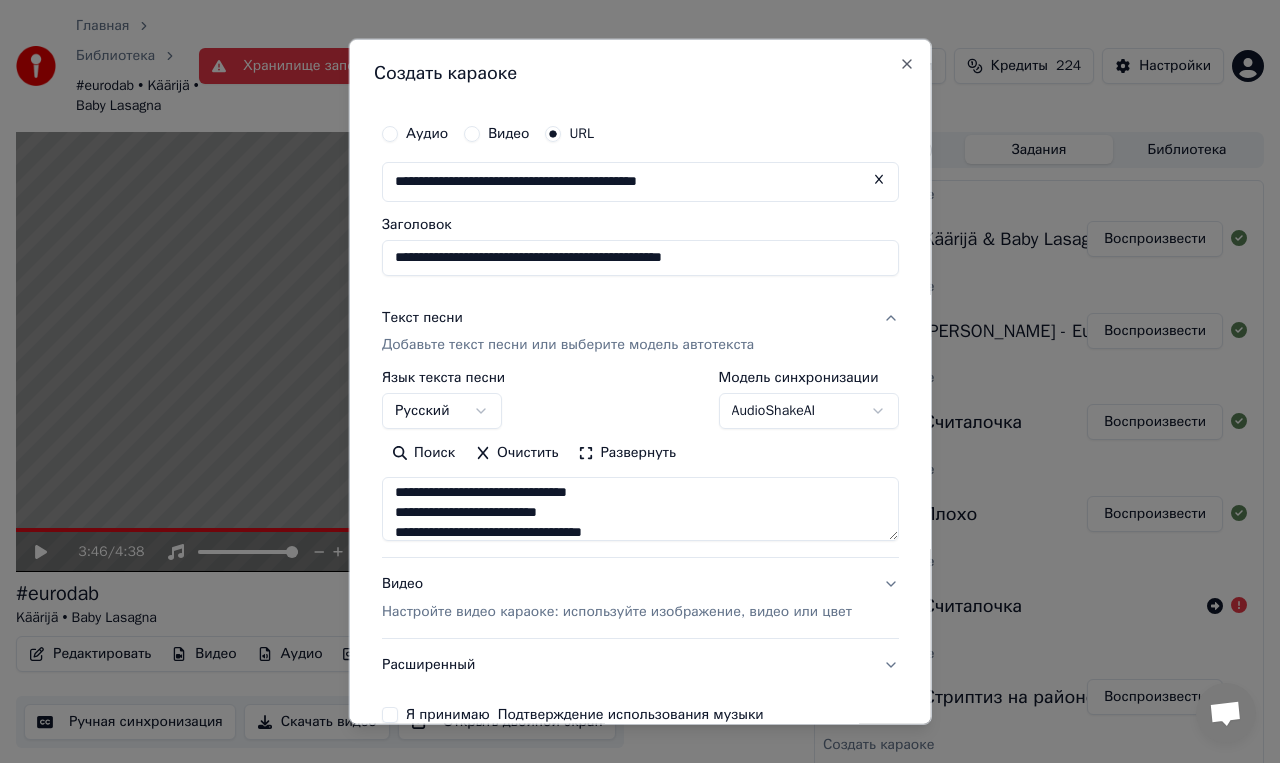 scroll, scrollTop: 3, scrollLeft: 0, axis: vertical 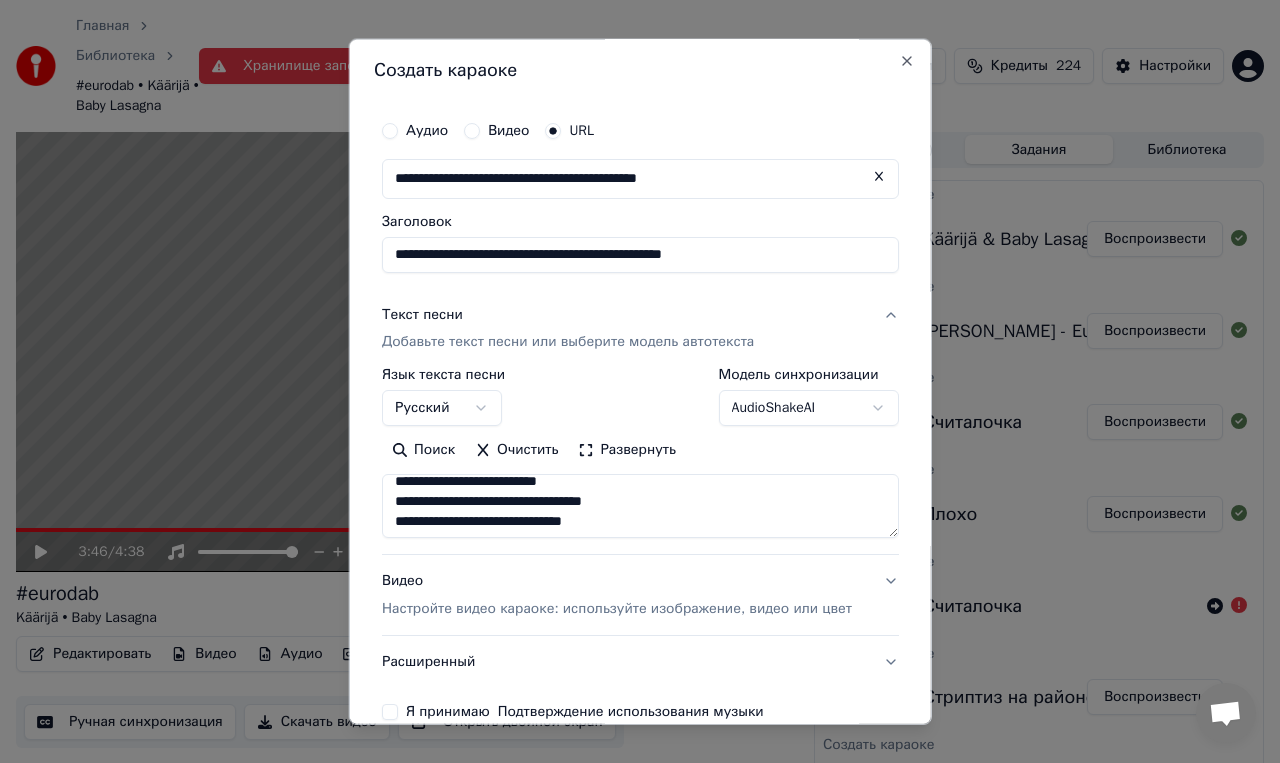 click at bounding box center [640, 506] 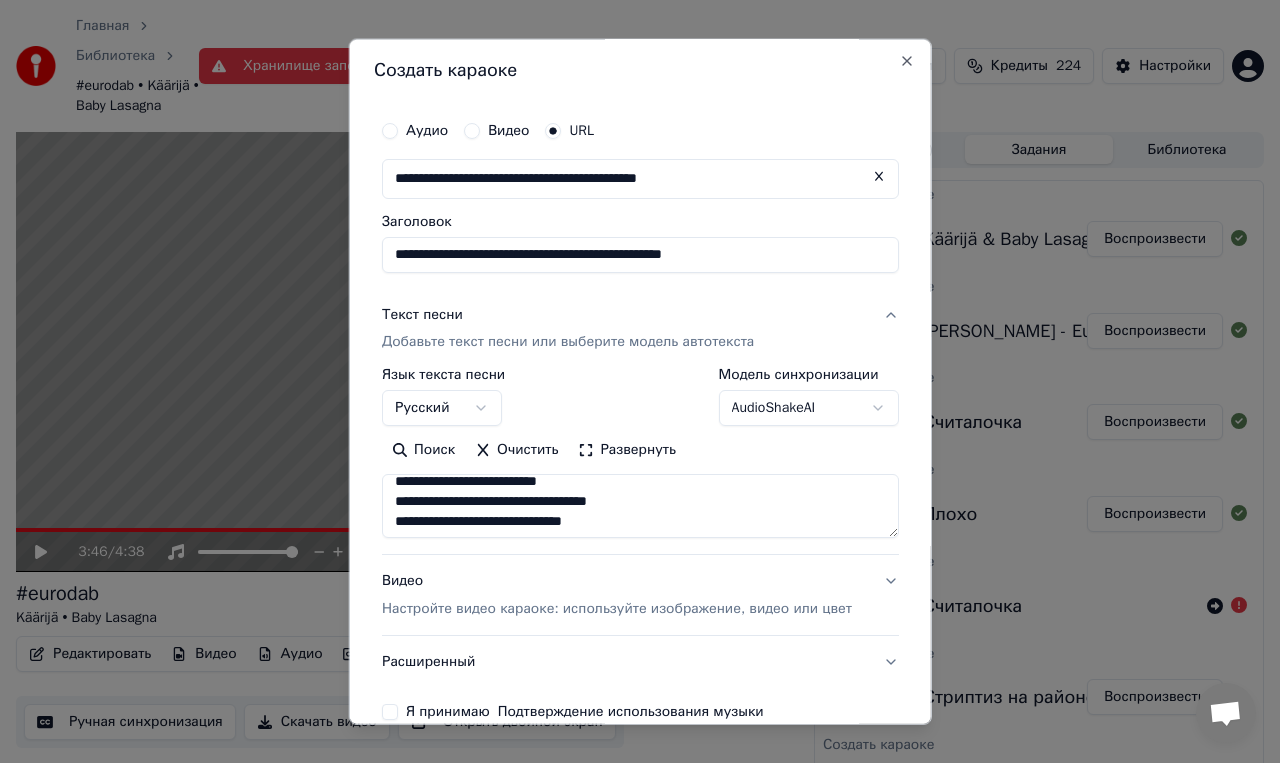 click at bounding box center (640, 506) 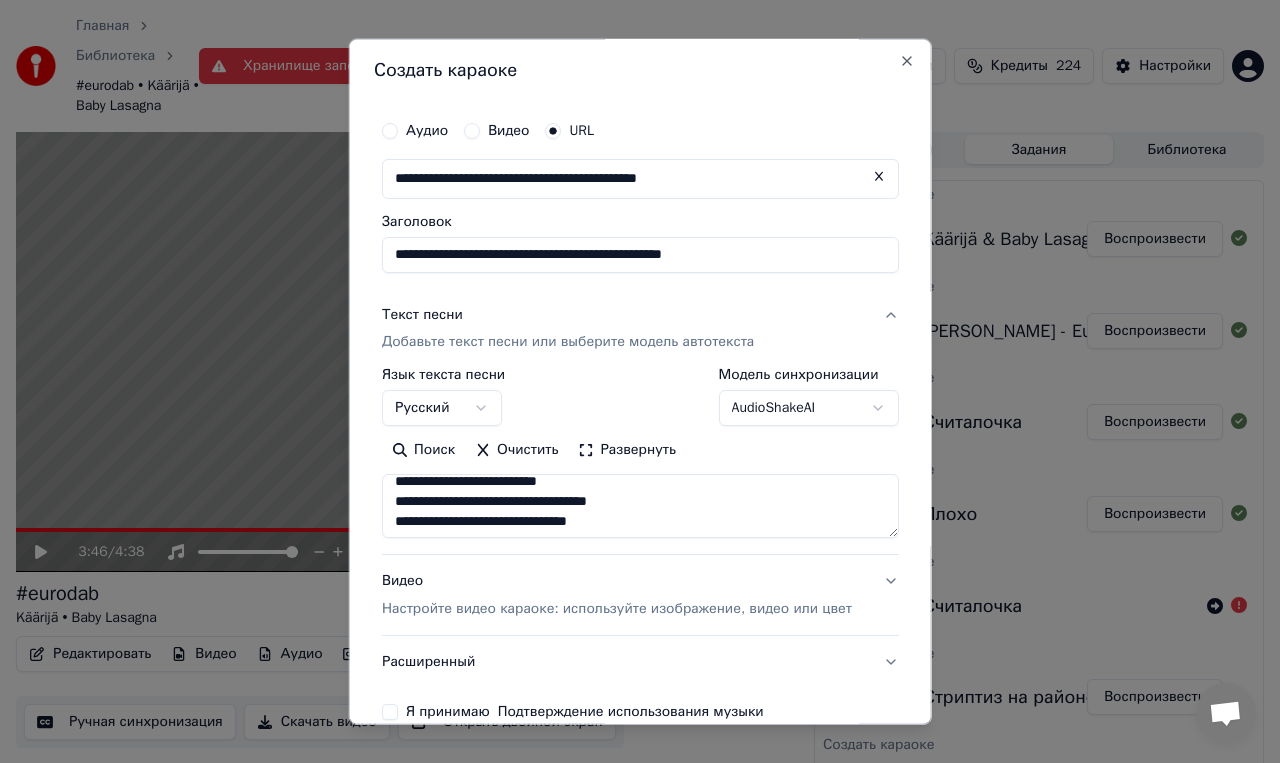 scroll, scrollTop: 1227, scrollLeft: 0, axis: vertical 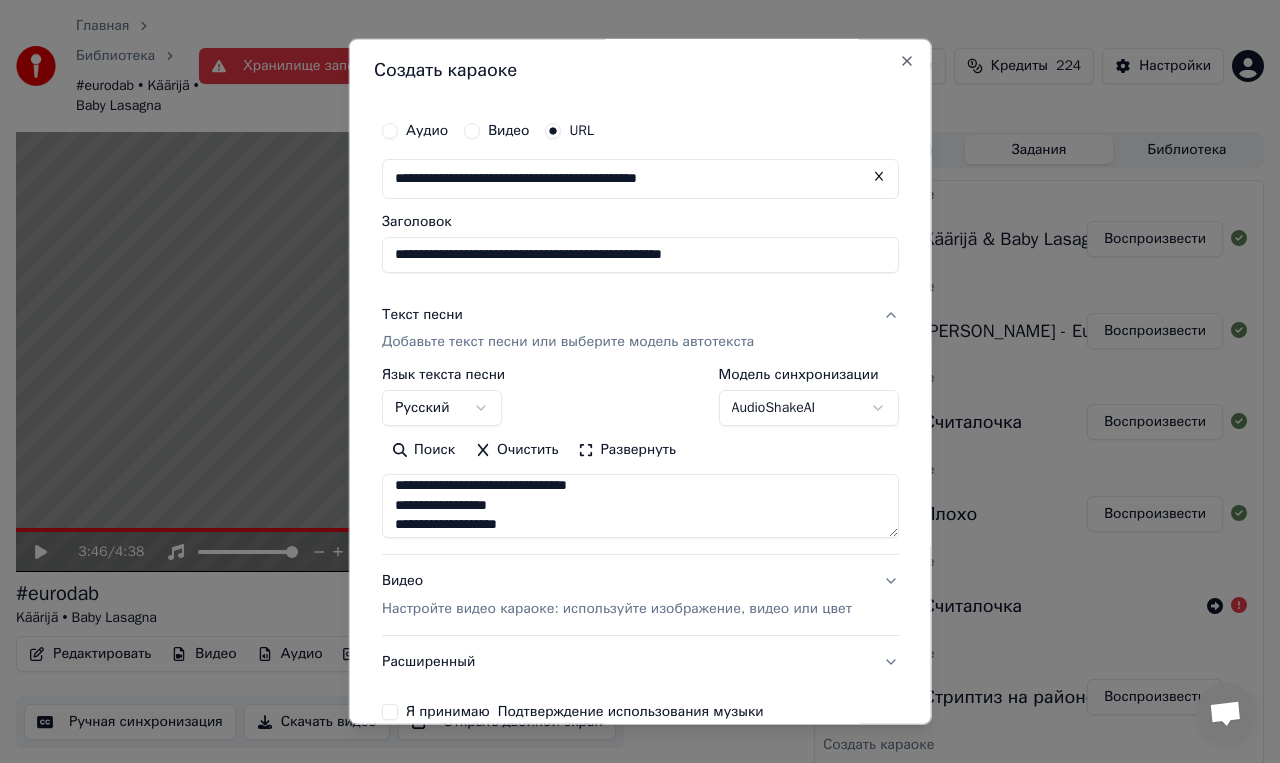 click at bounding box center [640, 506] 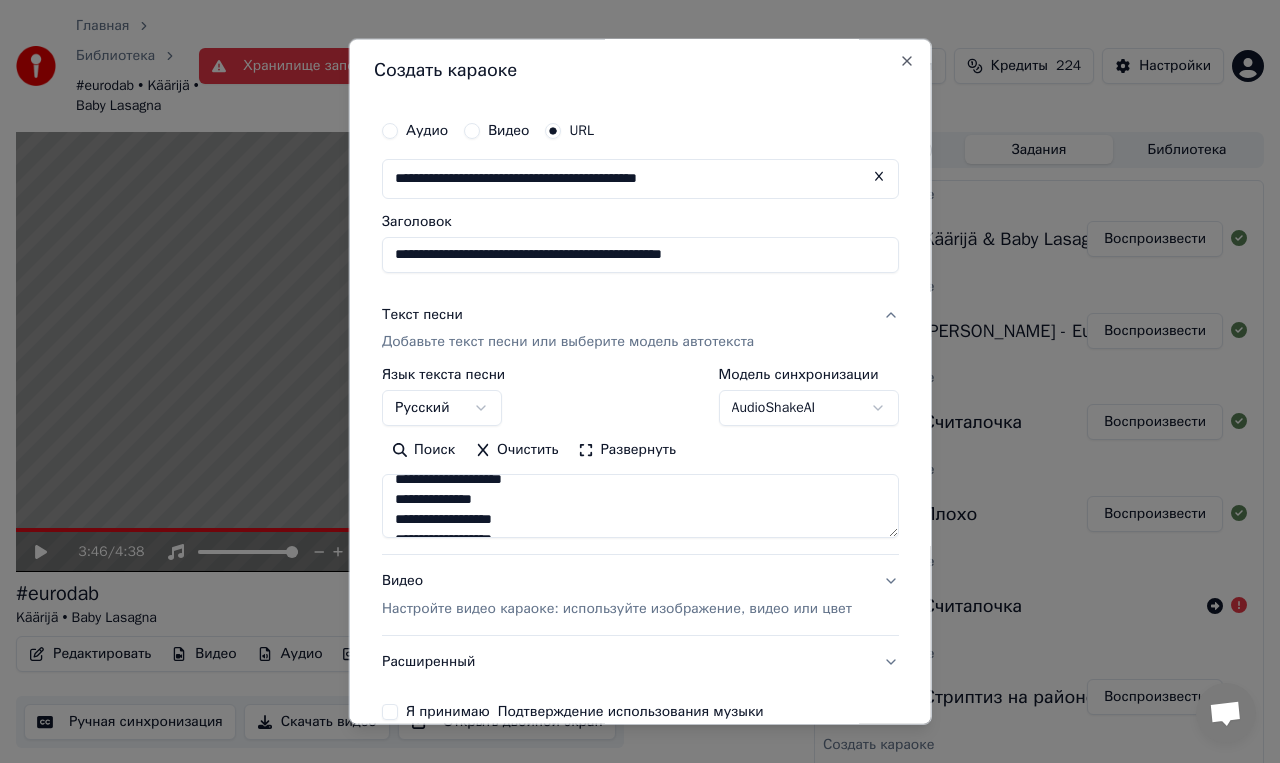scroll 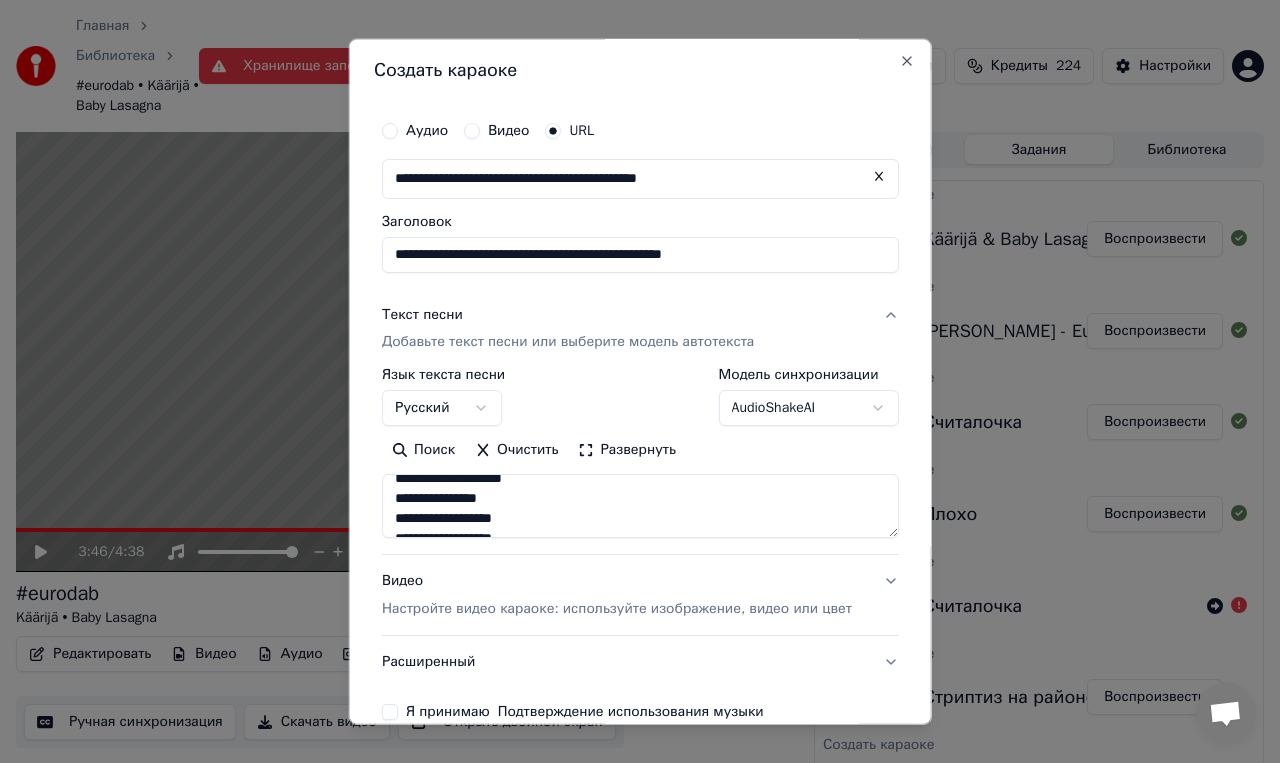 click at bounding box center [640, 506] 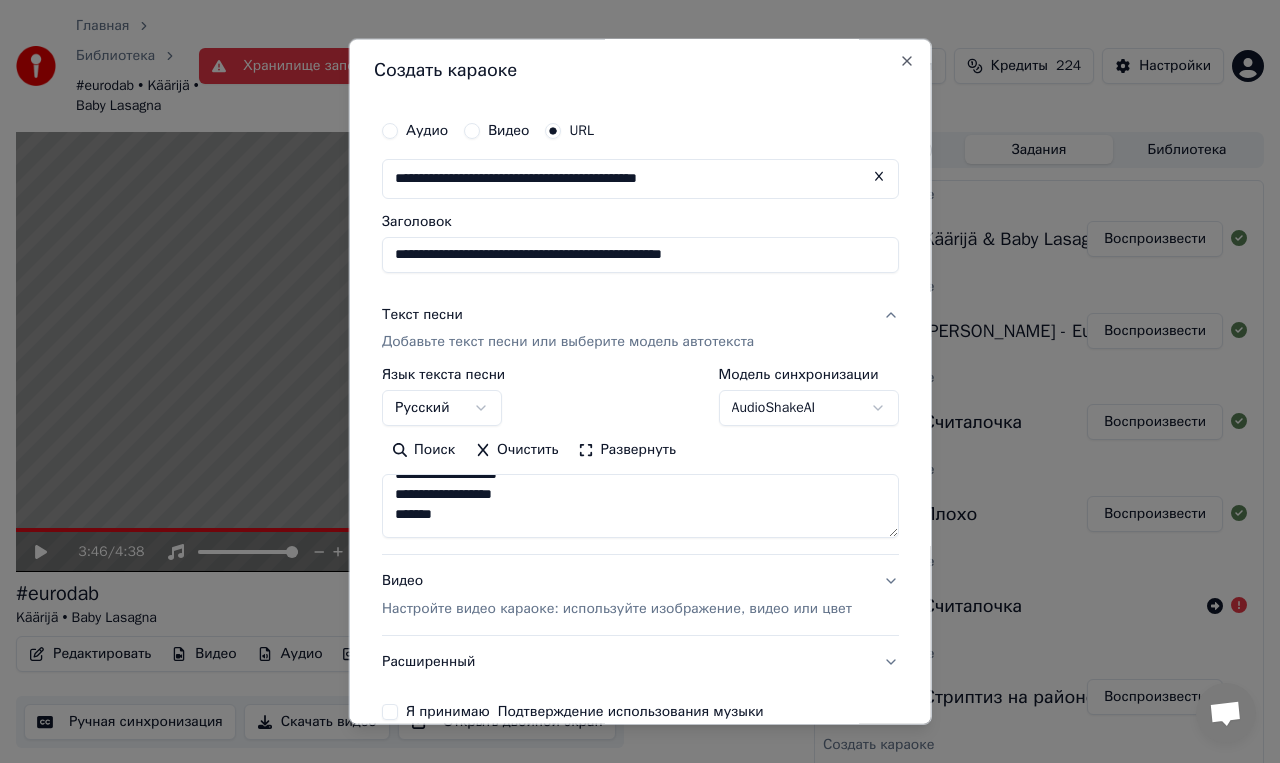 click at bounding box center (640, 506) 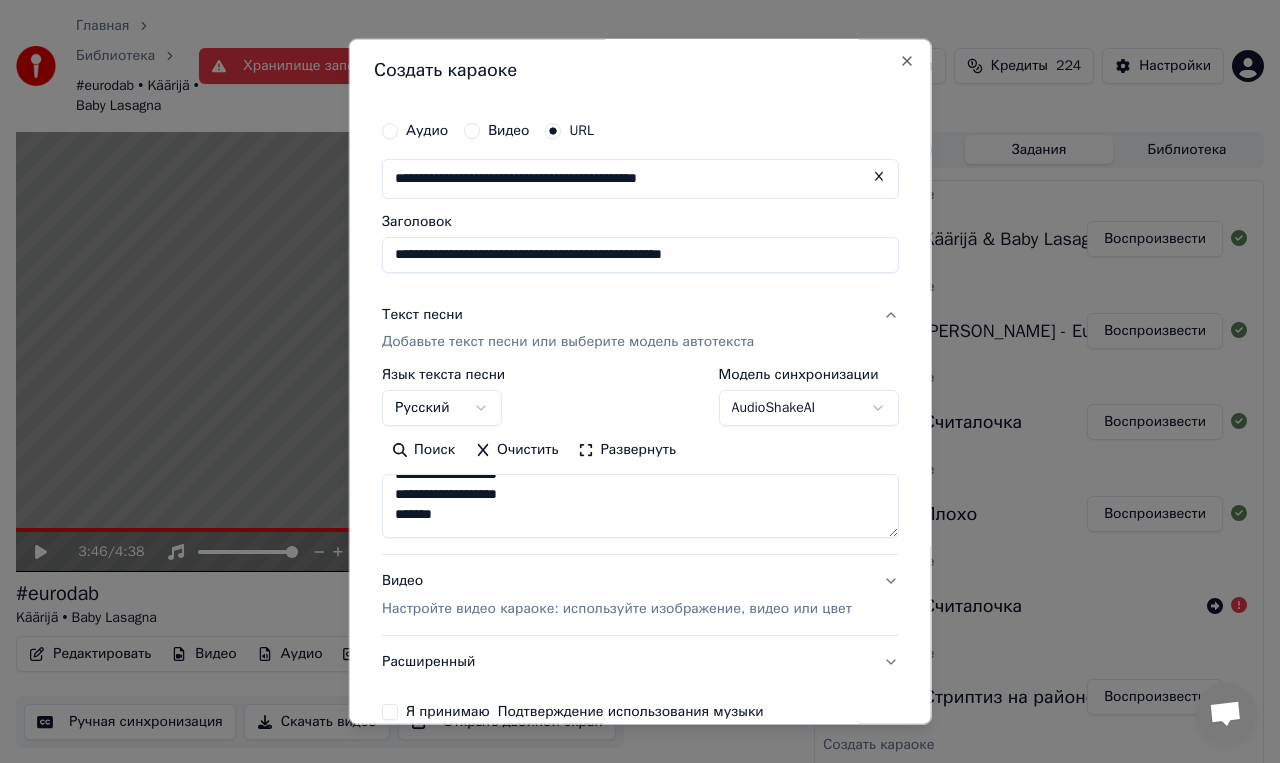 click at bounding box center [640, 506] 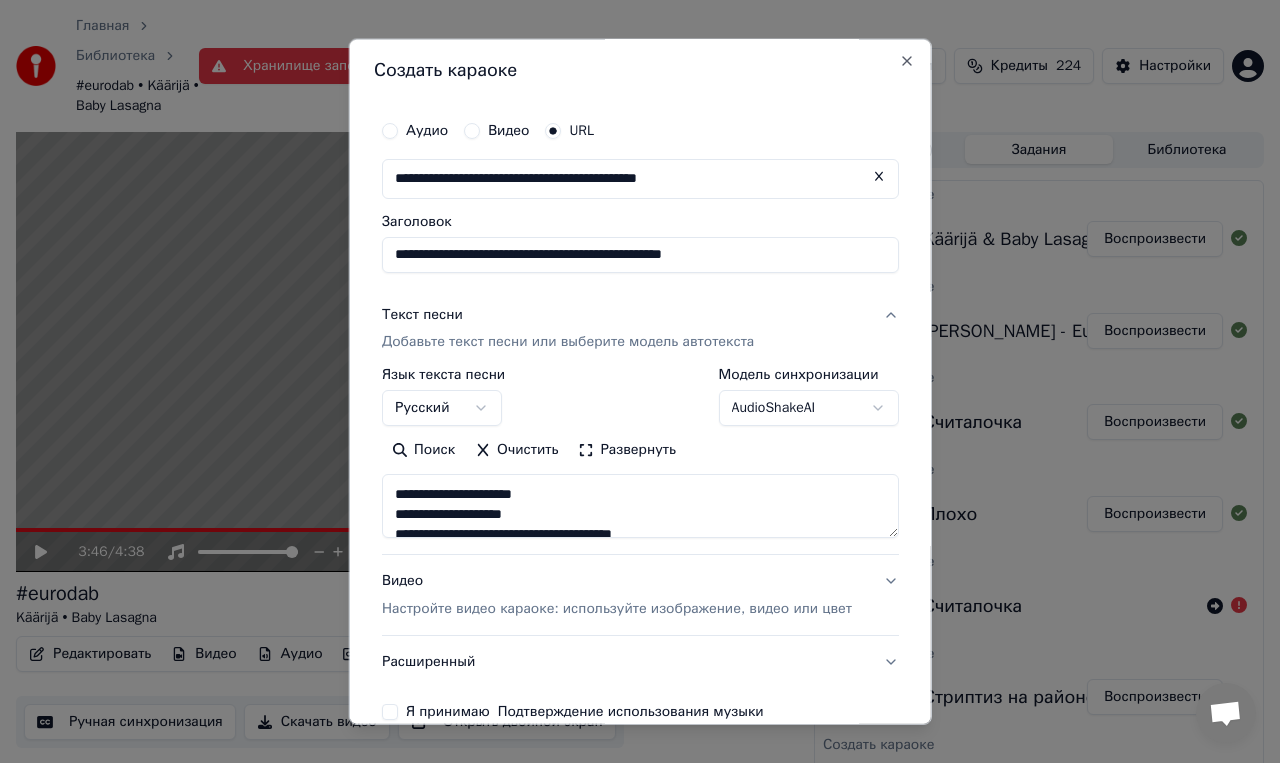 click at bounding box center [640, 506] 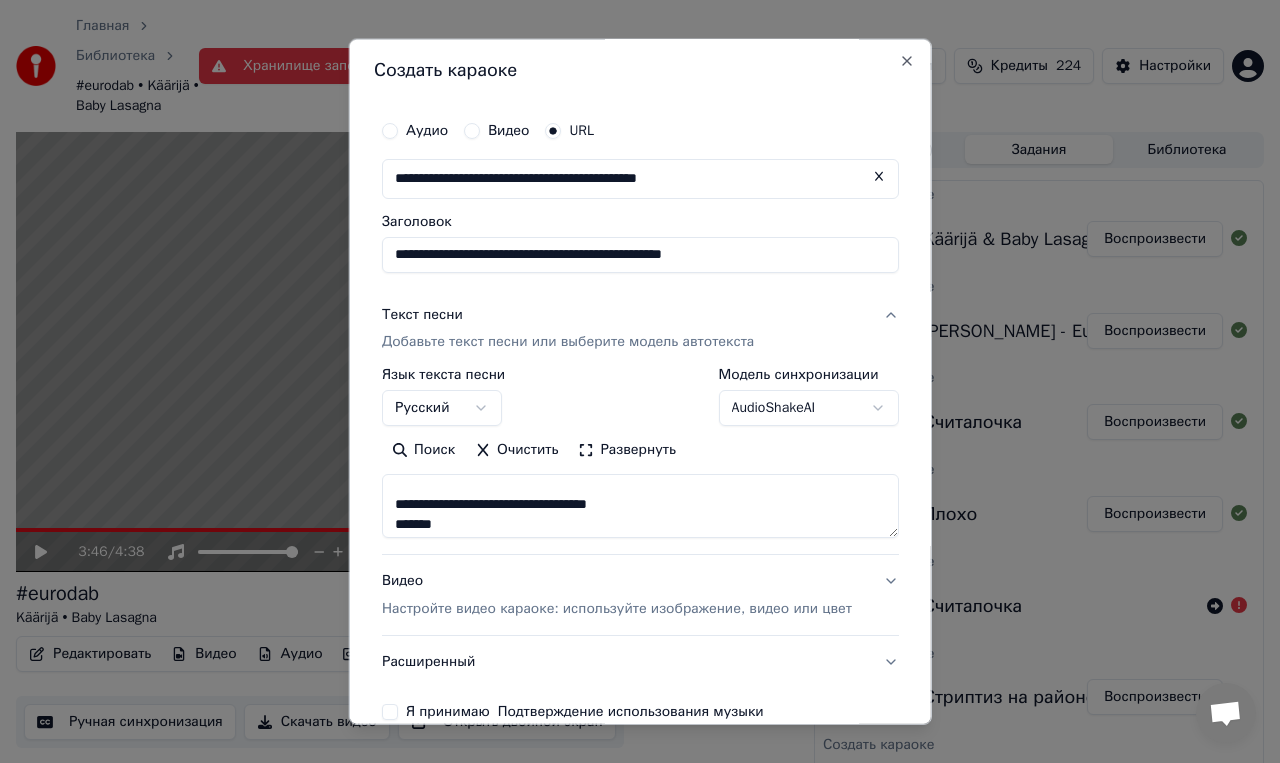 scroll, scrollTop: 1523, scrollLeft: 0, axis: vertical 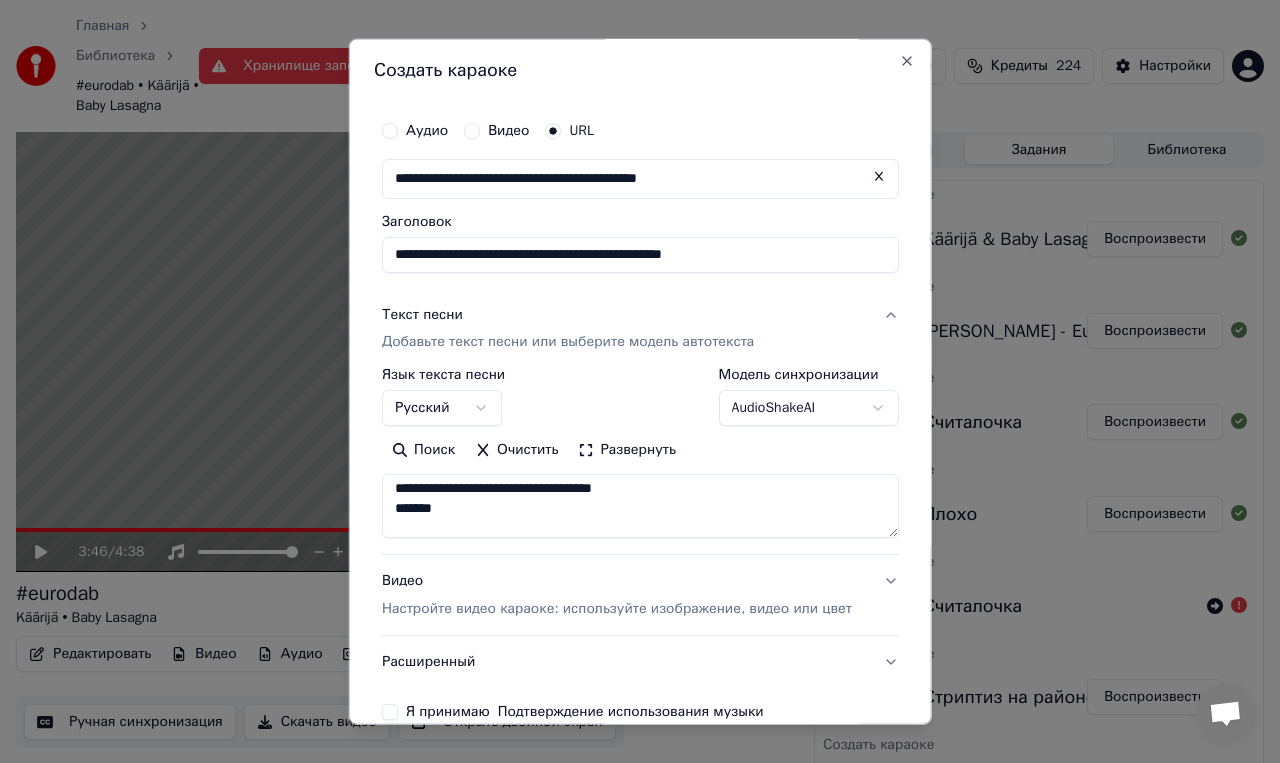 click at bounding box center [640, 506] 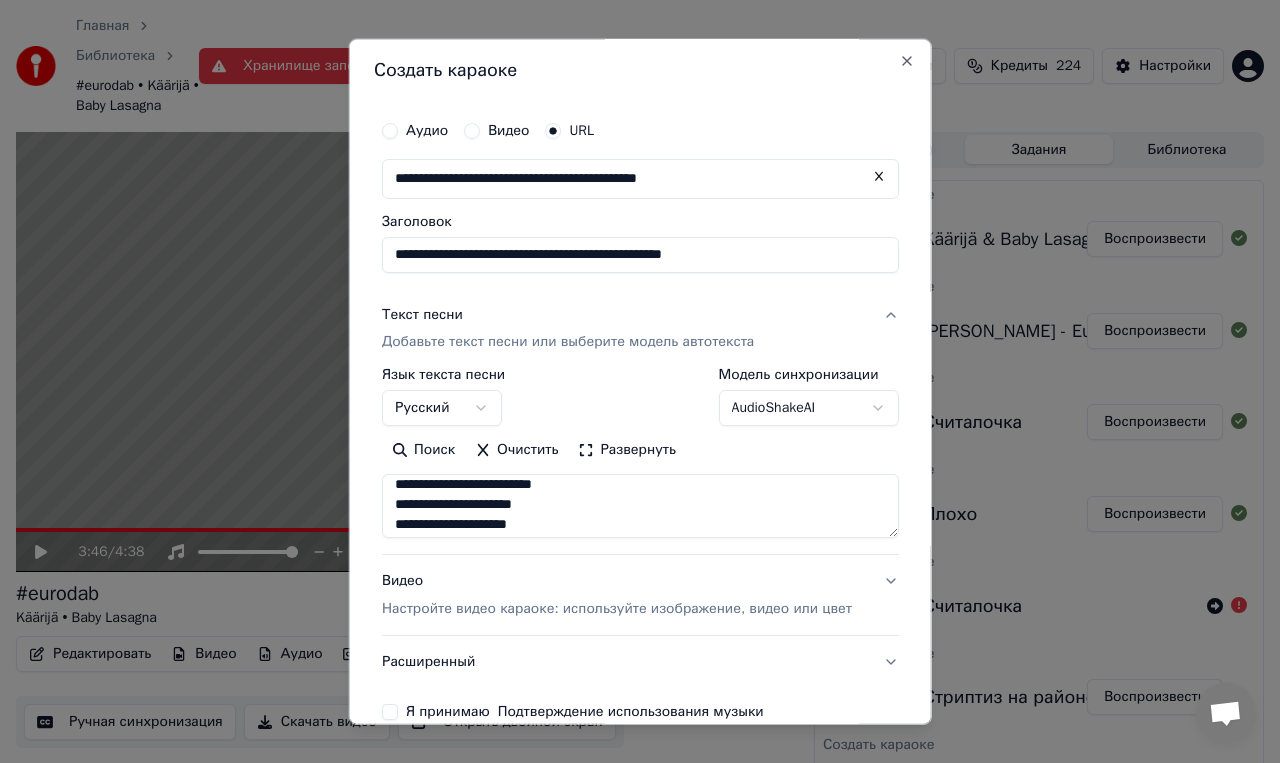 scroll, scrollTop: 1588, scrollLeft: 0, axis: vertical 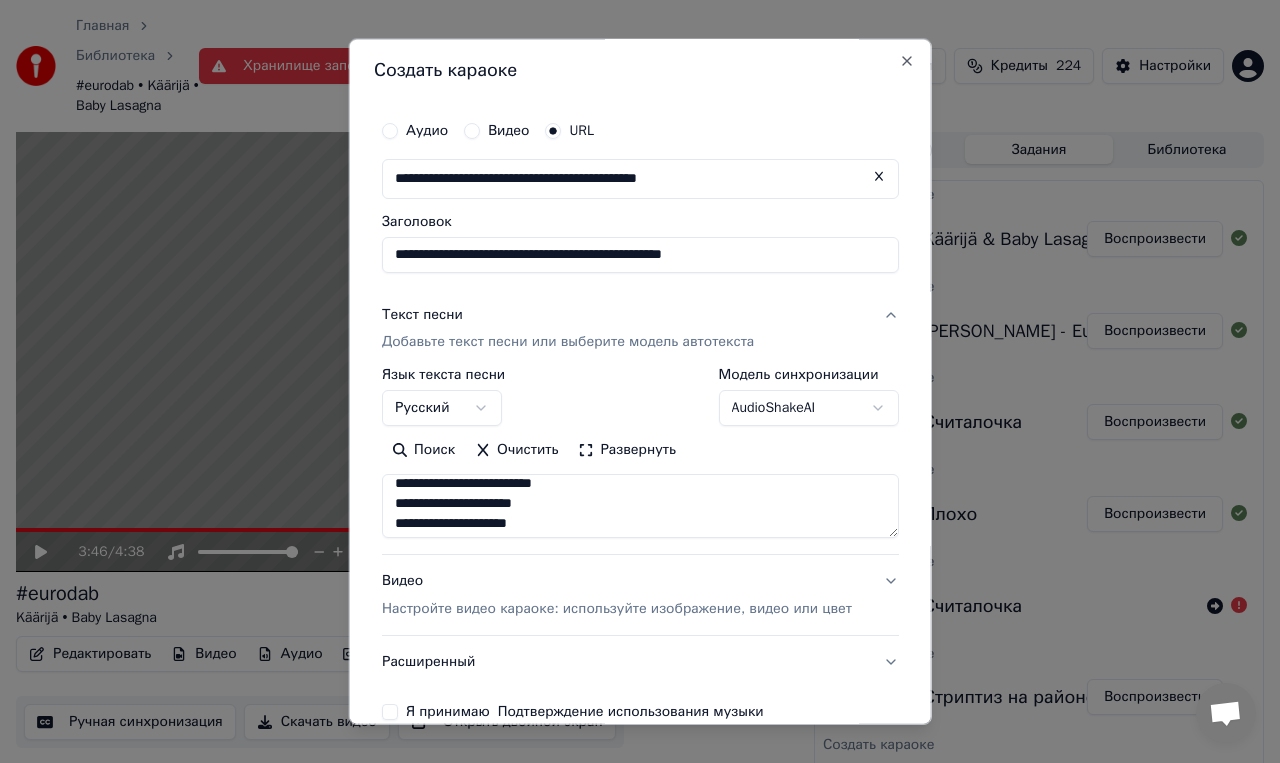 click at bounding box center (640, 506) 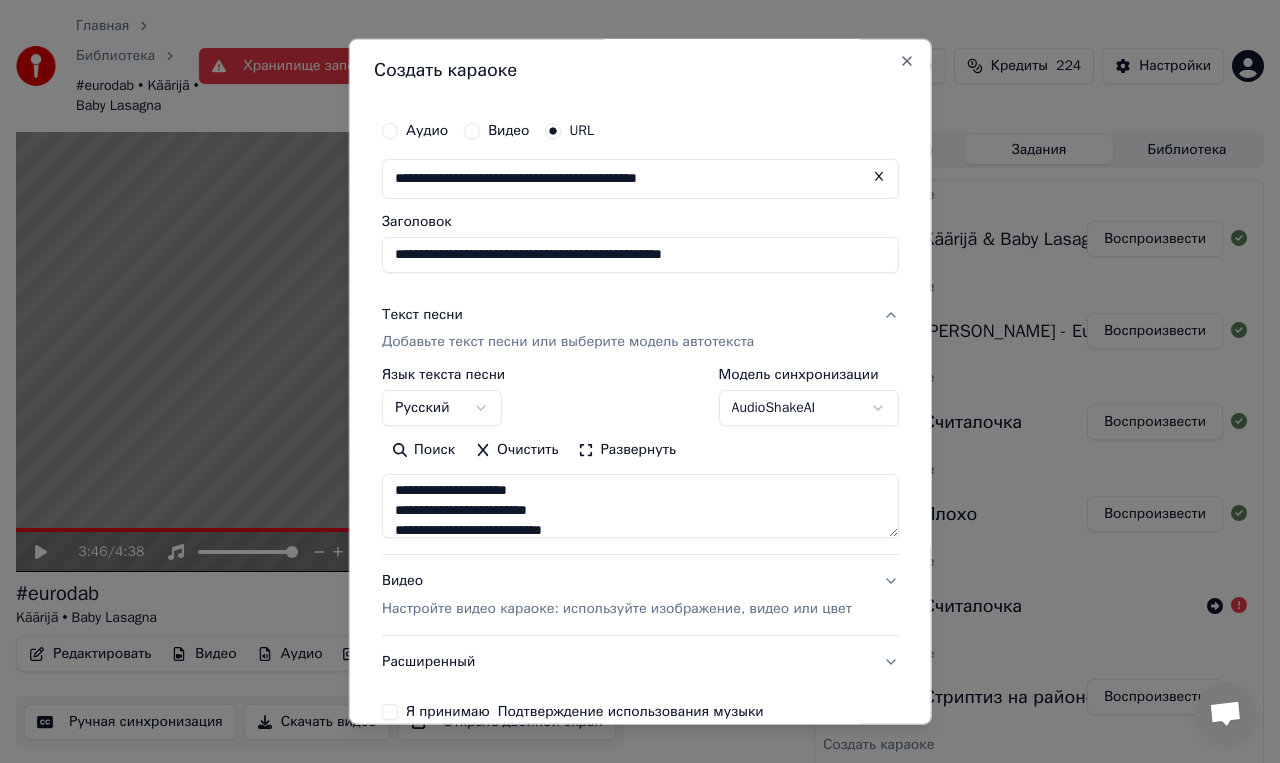 click at bounding box center [640, 506] 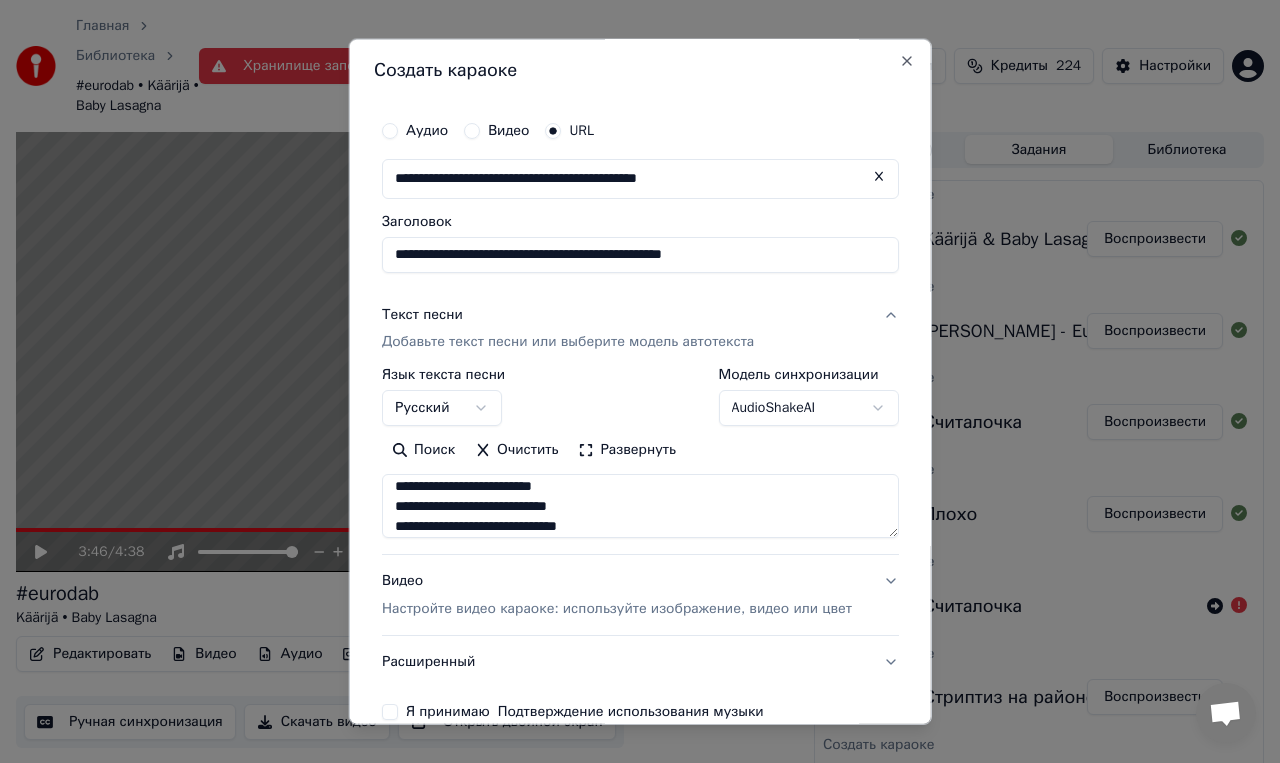 scroll, scrollTop: 1671, scrollLeft: 0, axis: vertical 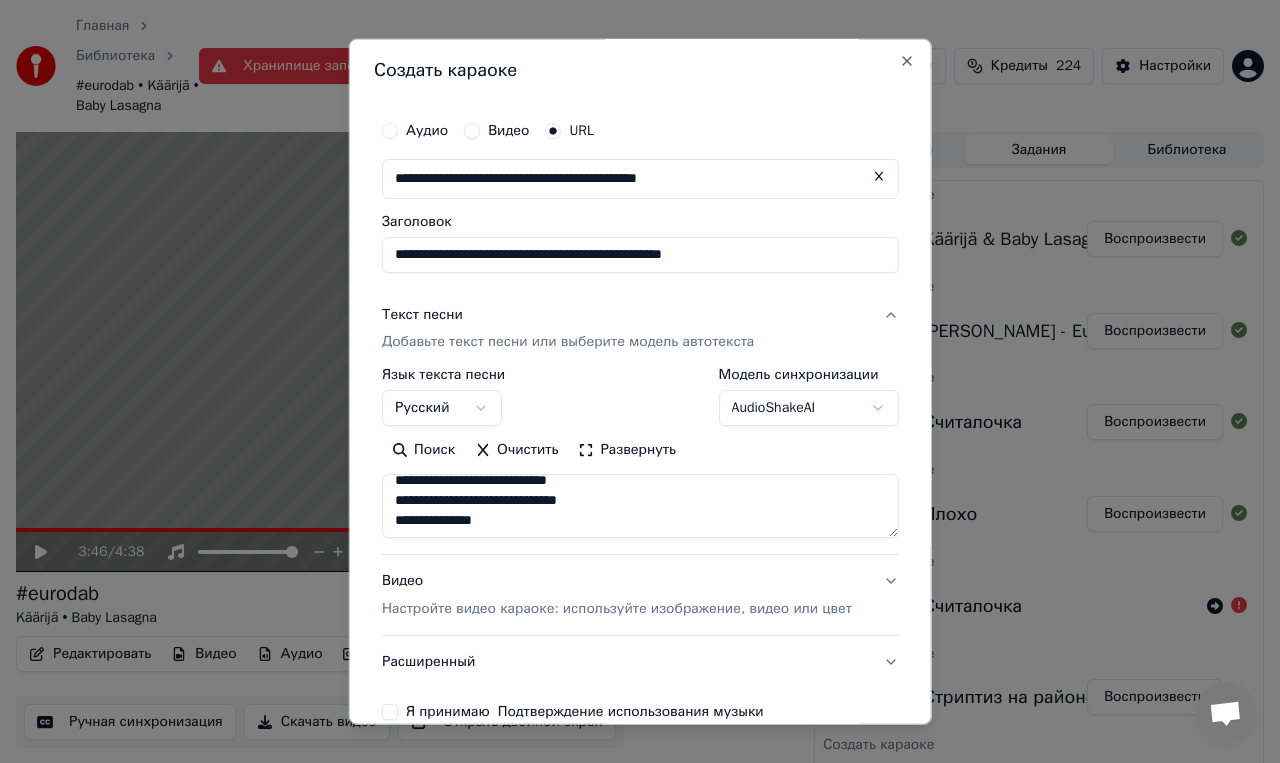 drag, startPoint x: 436, startPoint y: 505, endPoint x: 383, endPoint y: 503, distance: 53.037724 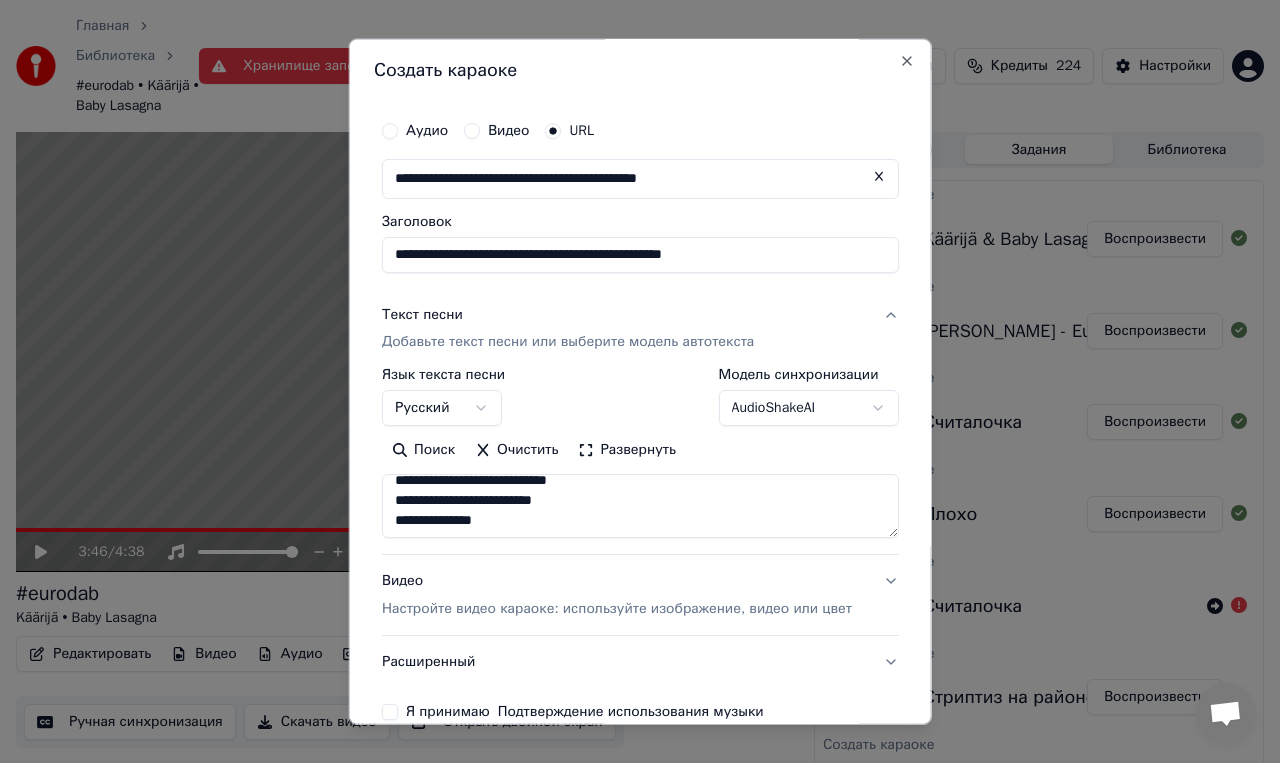 click at bounding box center (640, 506) 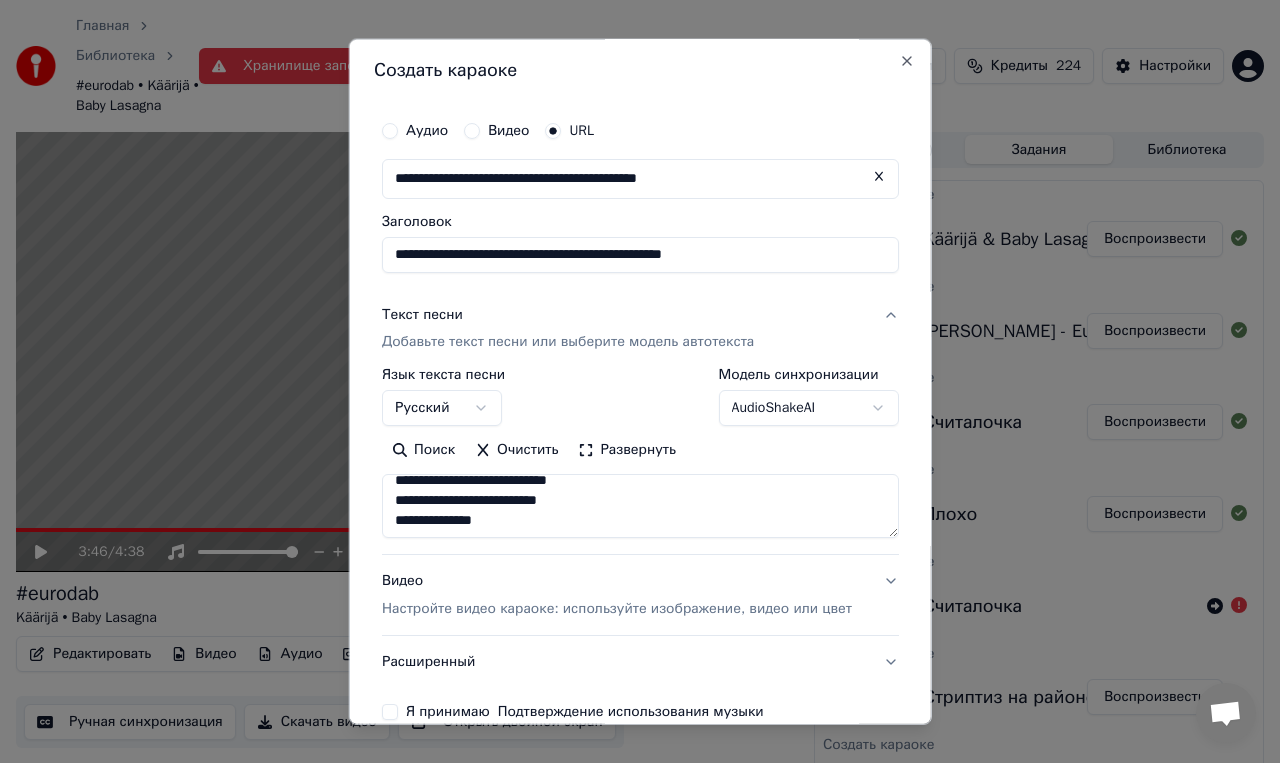 click at bounding box center [640, 506] 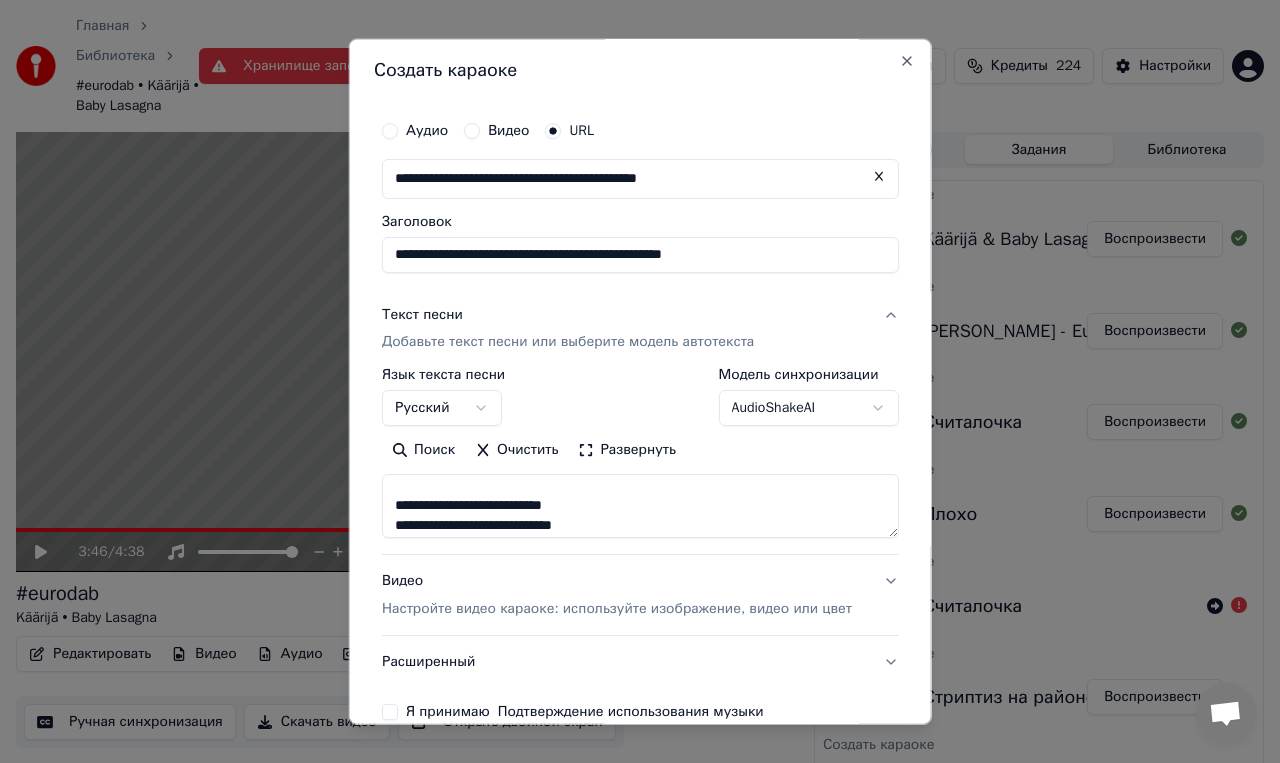 scroll, scrollTop: 1728, scrollLeft: 0, axis: vertical 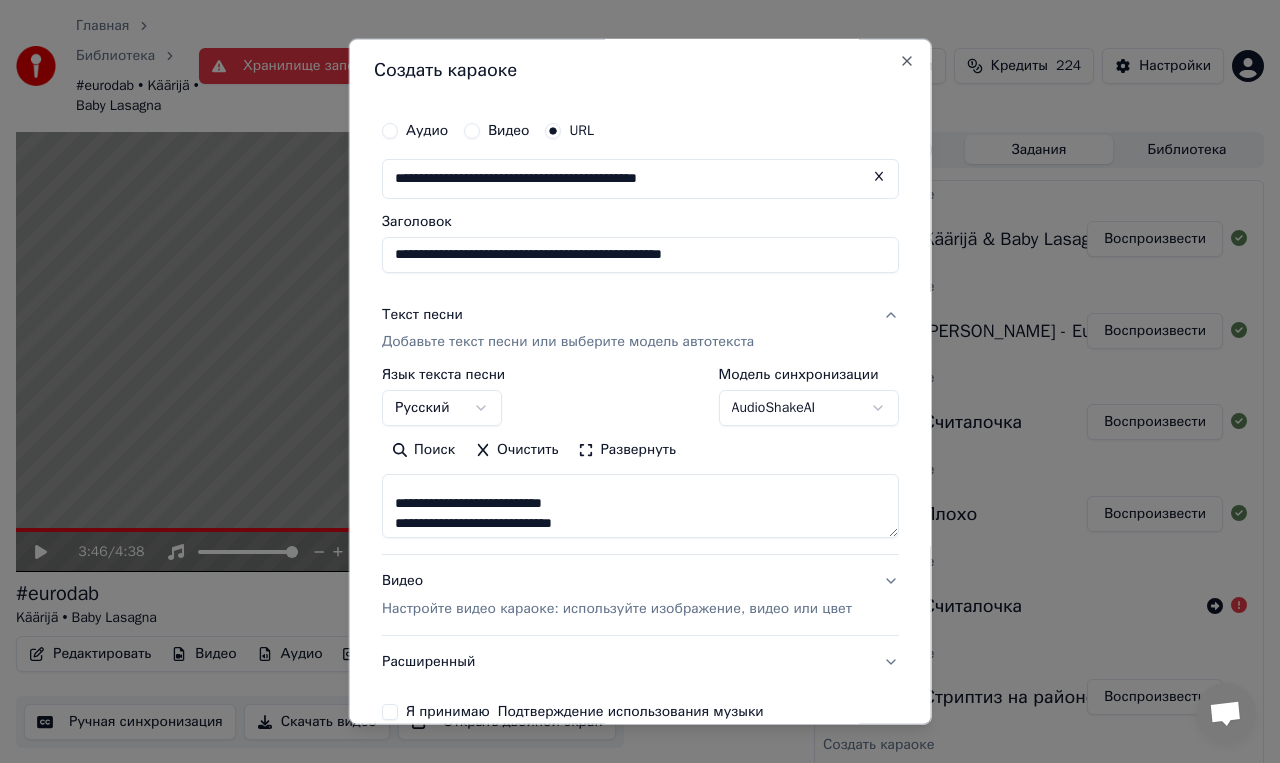 click at bounding box center [640, 506] 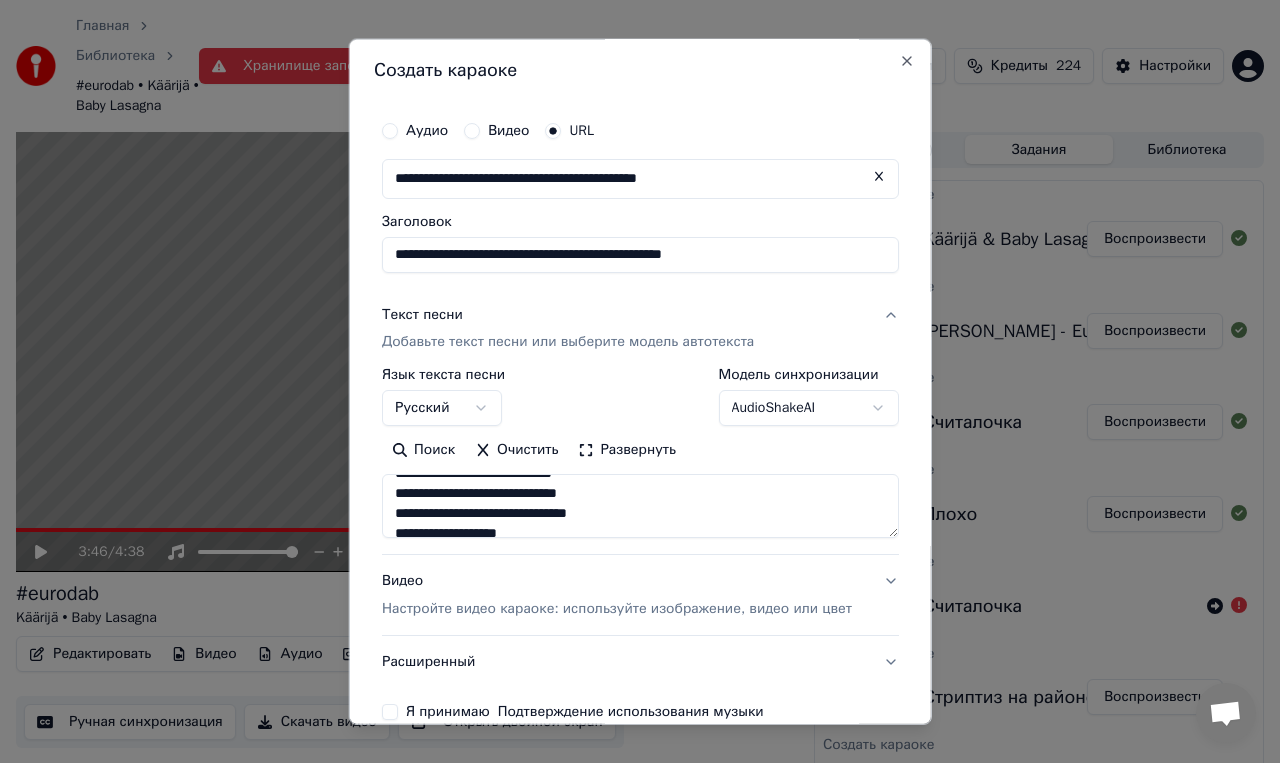 scroll, scrollTop: 1787, scrollLeft: 0, axis: vertical 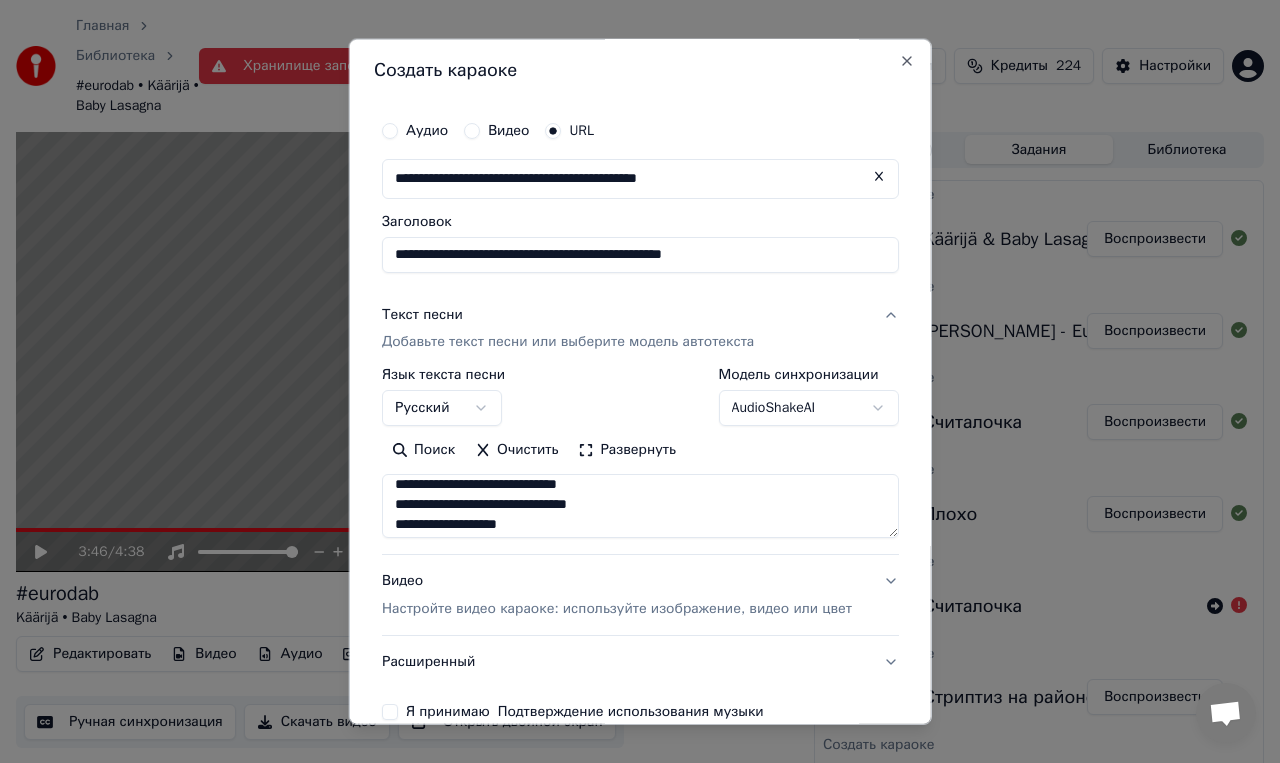 click at bounding box center (640, 506) 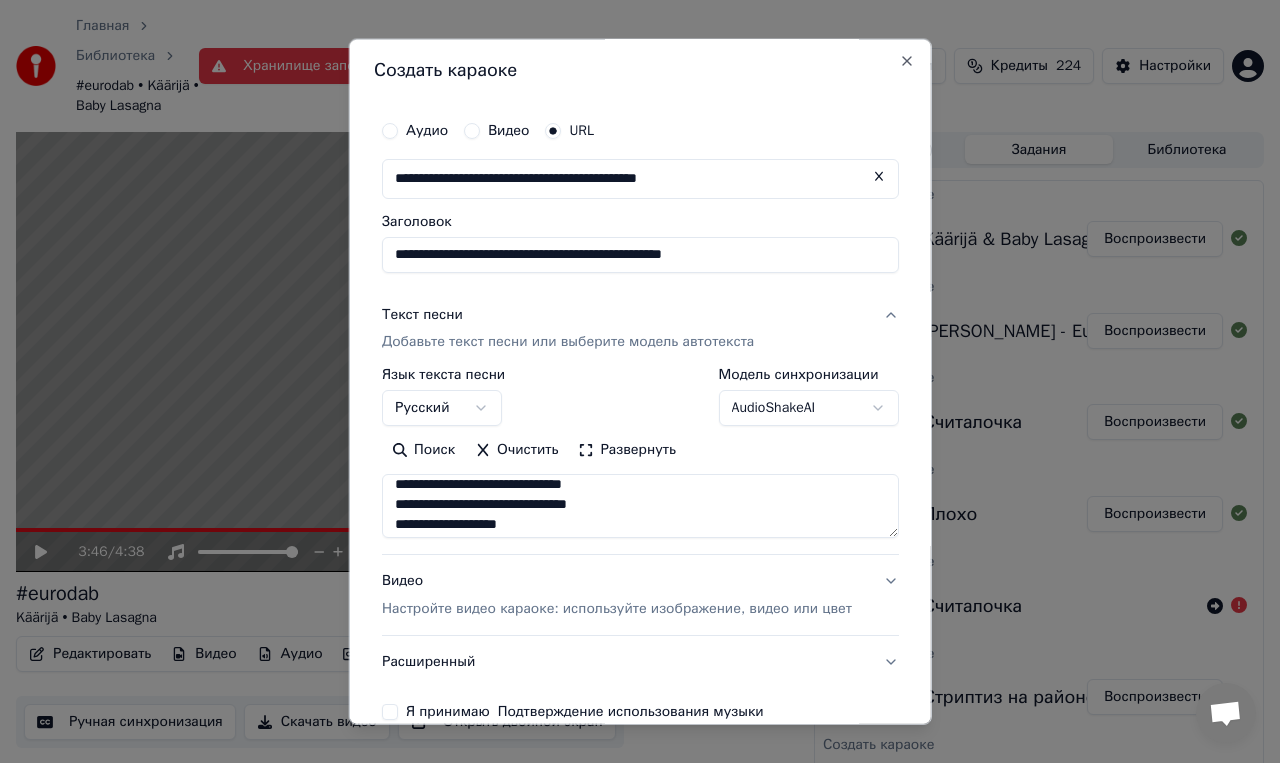 click at bounding box center (640, 506) 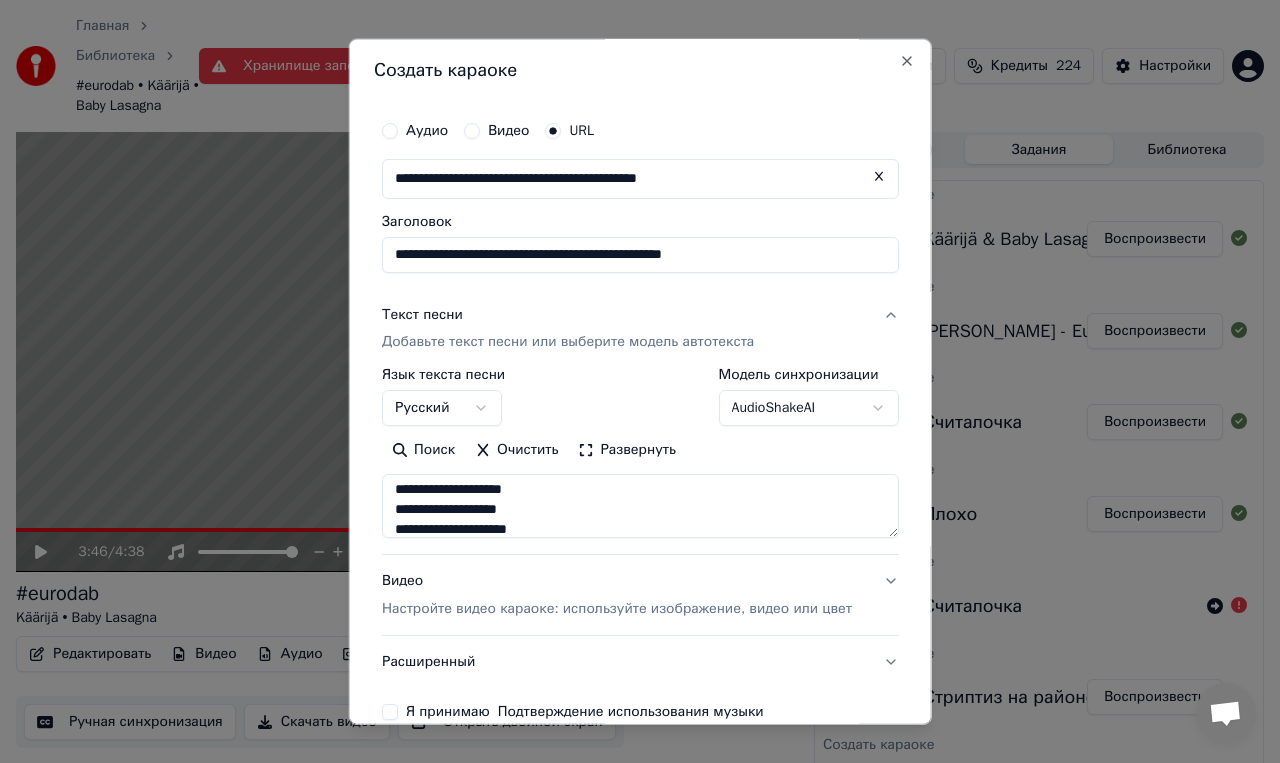 scroll, scrollTop: 1828, scrollLeft: 0, axis: vertical 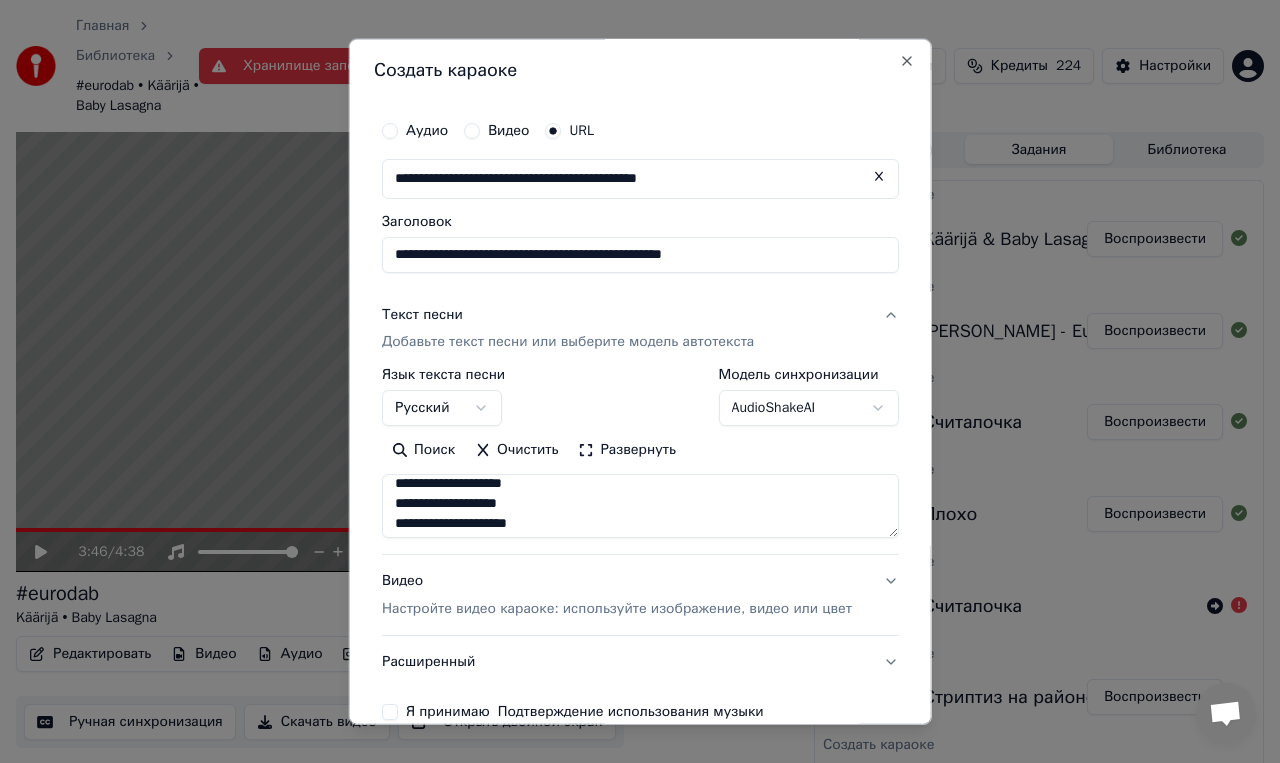 click at bounding box center [640, 506] 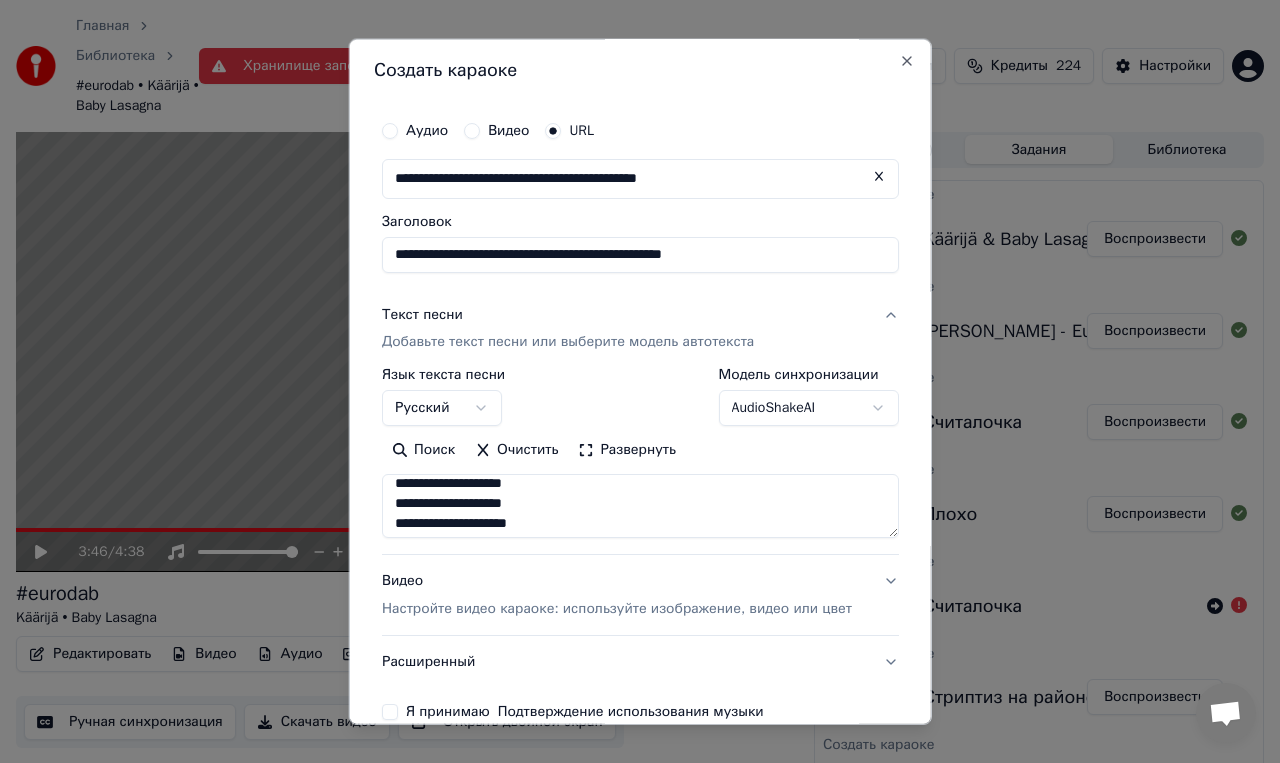 click at bounding box center [640, 506] 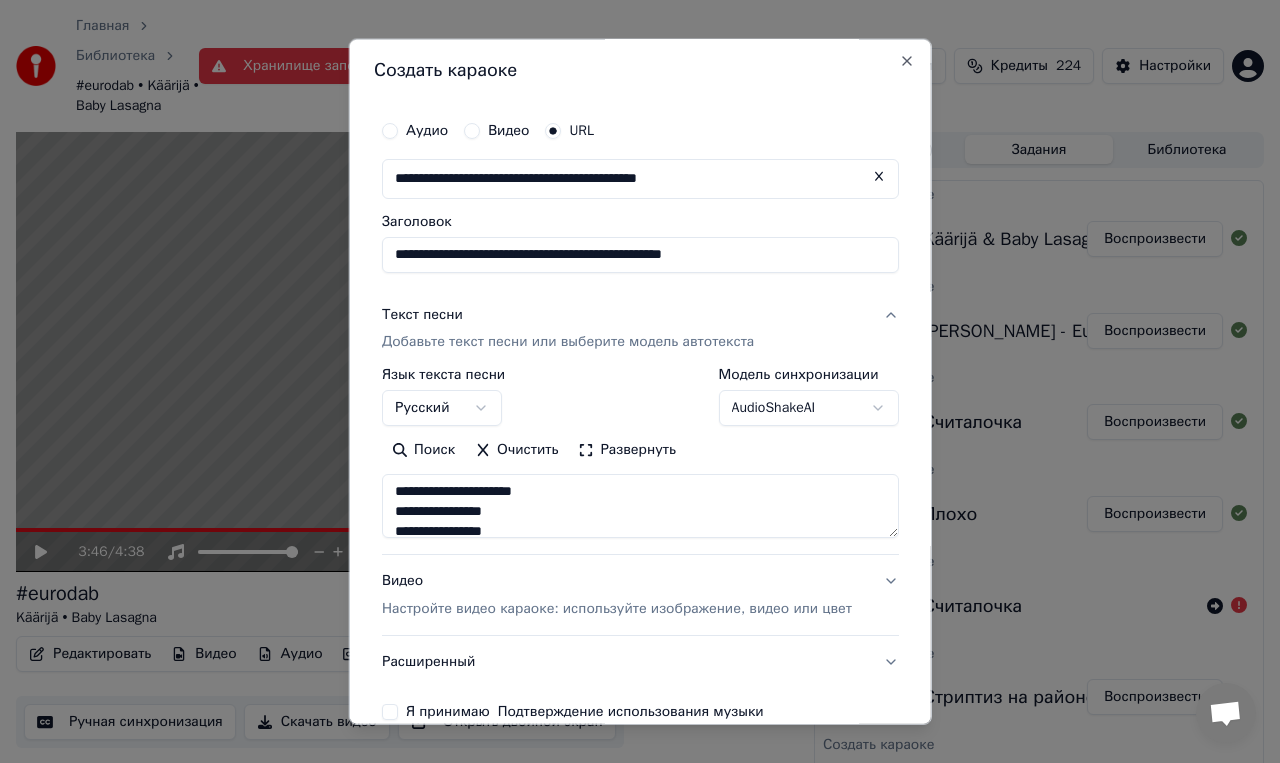 scroll, scrollTop: 1868, scrollLeft: 0, axis: vertical 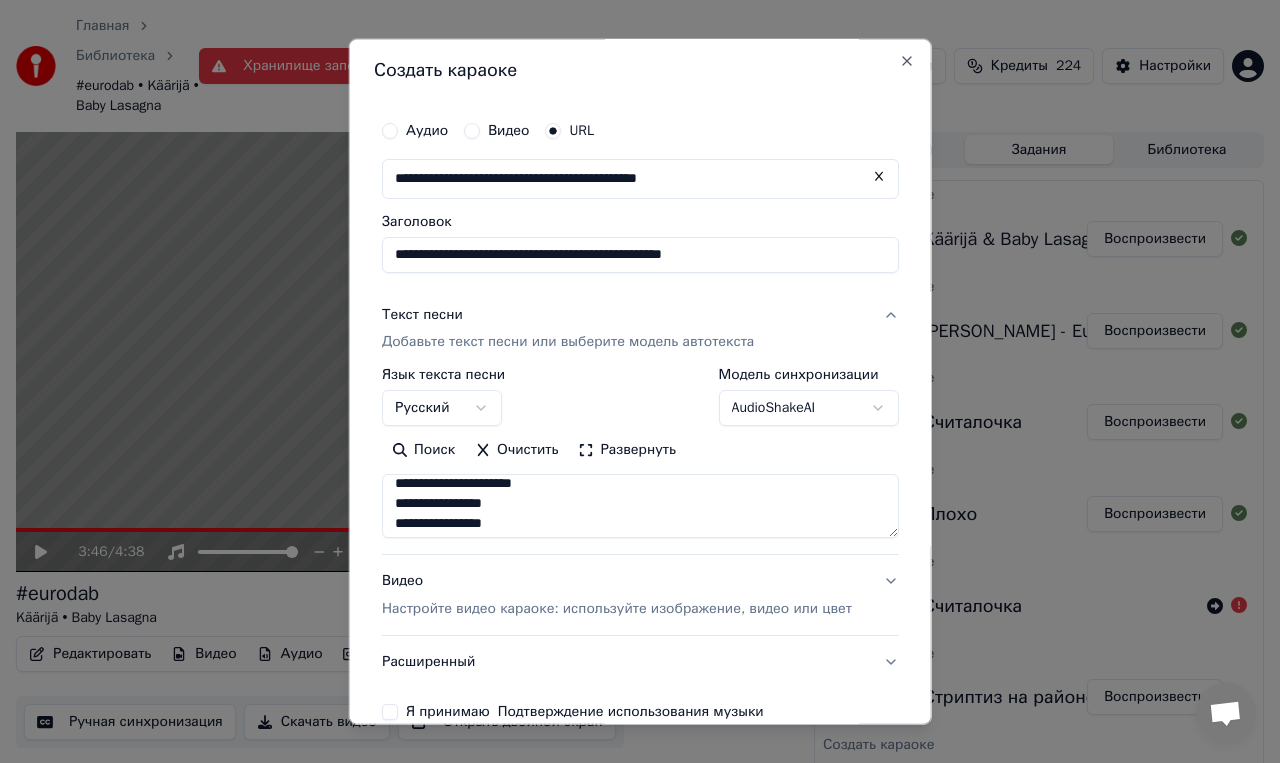 click at bounding box center [640, 506] 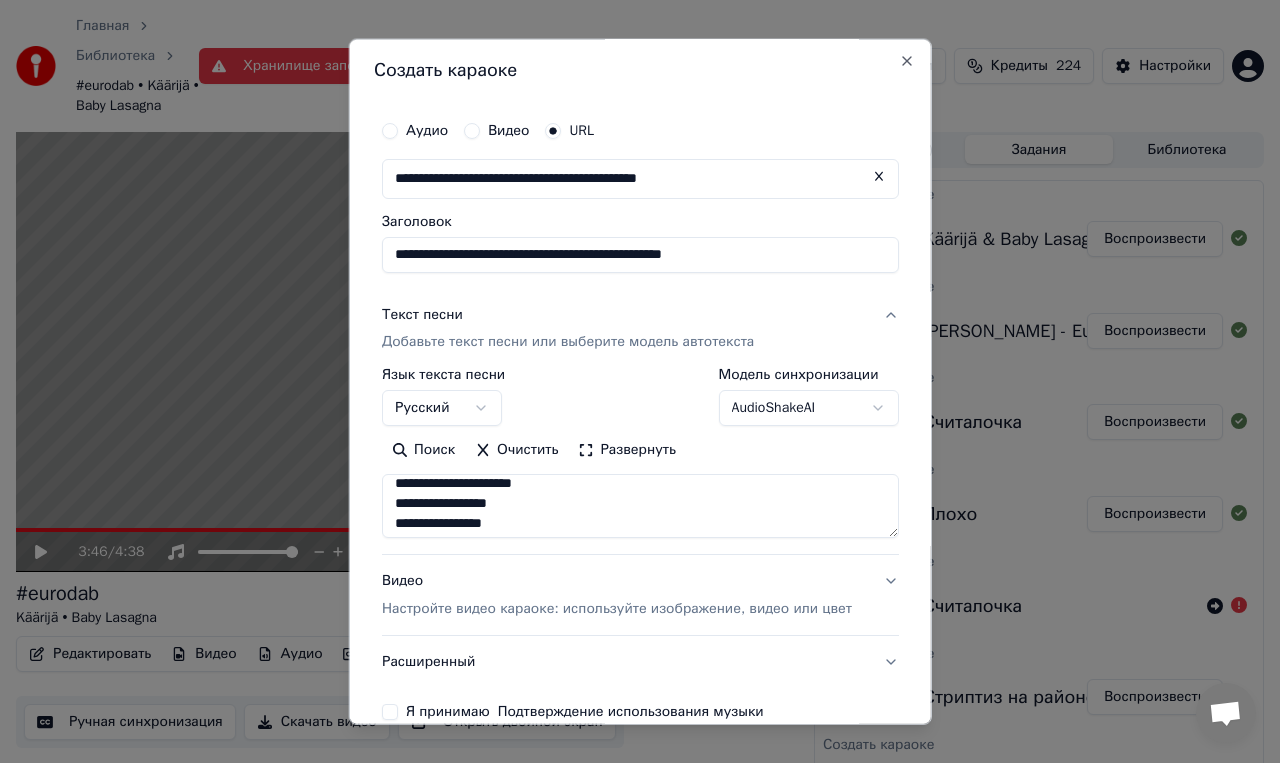 click at bounding box center [640, 506] 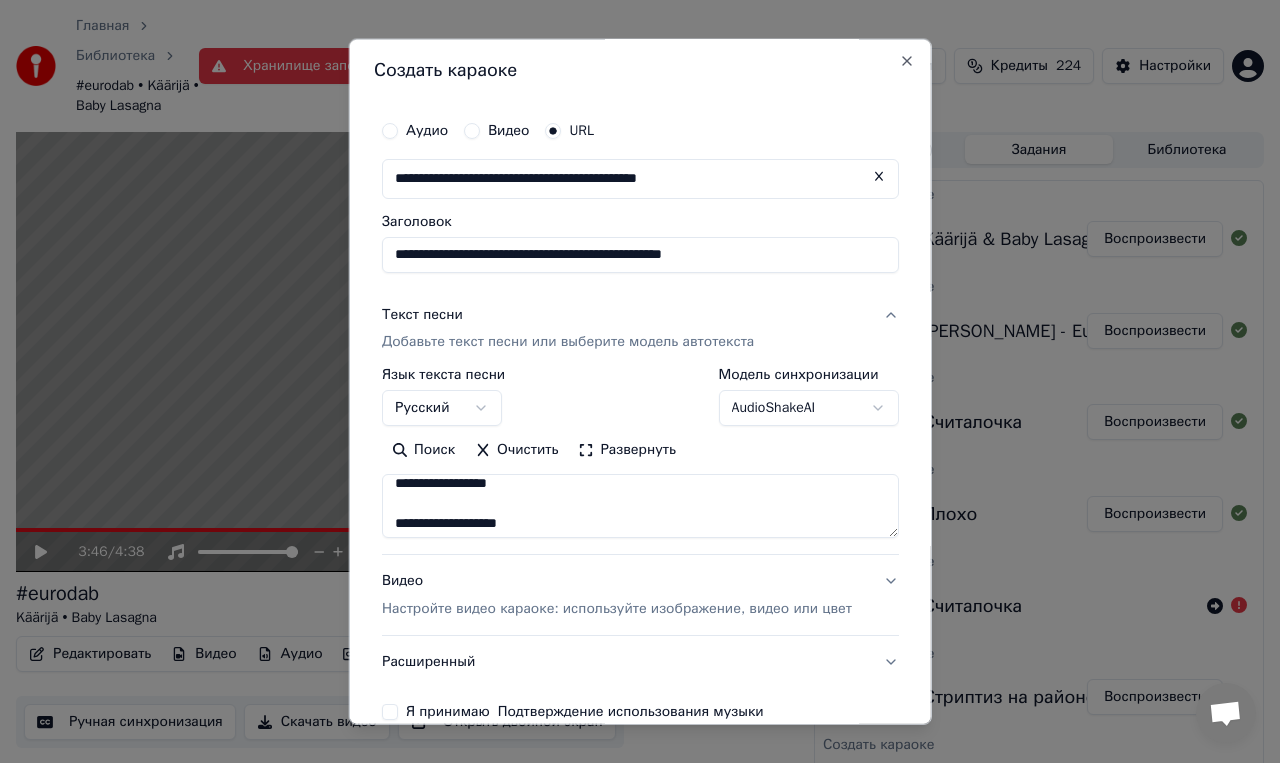 scroll, scrollTop: 1909, scrollLeft: 0, axis: vertical 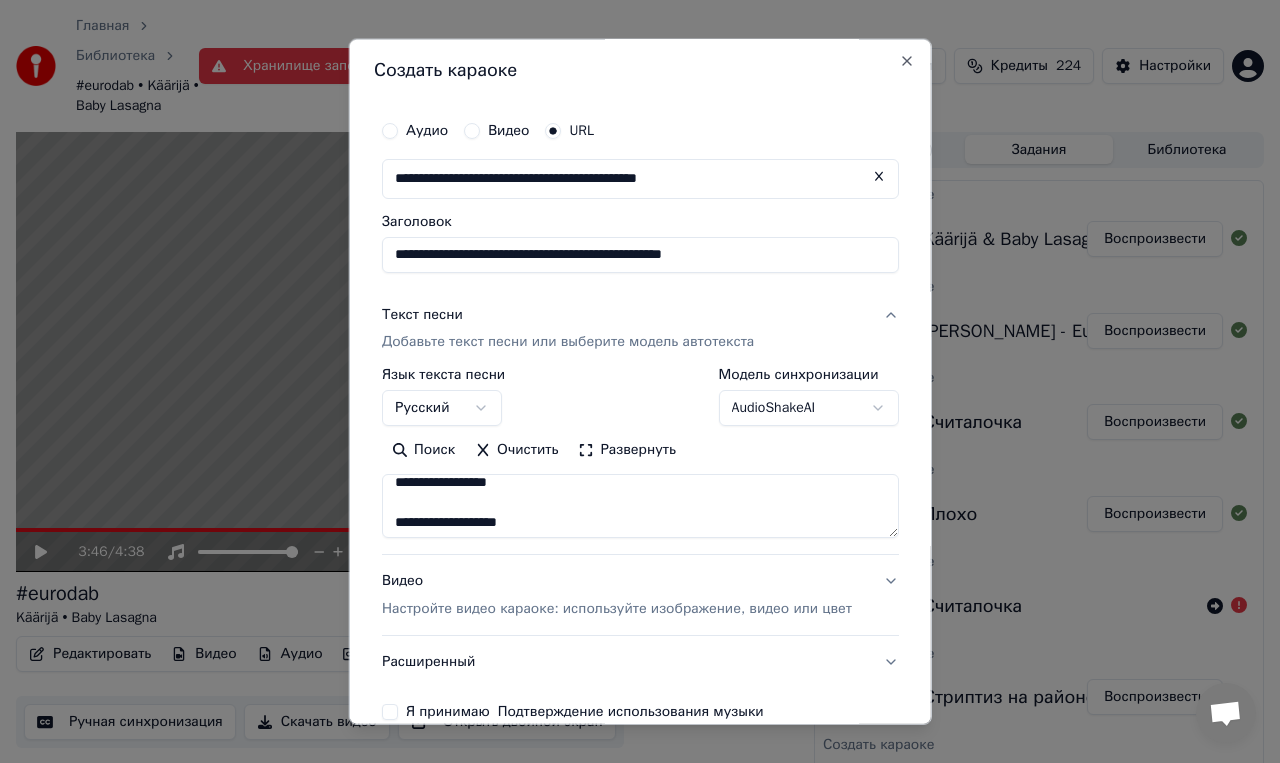 click at bounding box center (640, 506) 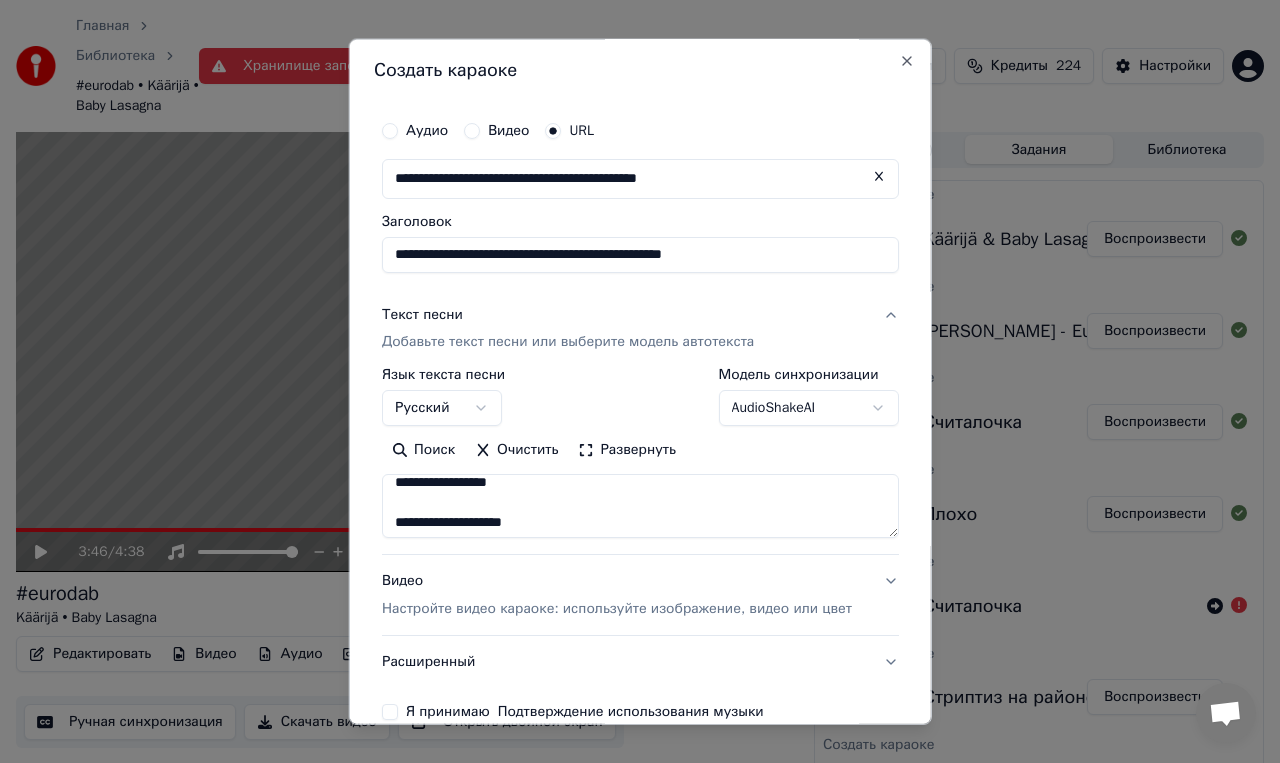 scroll, scrollTop: 1970, scrollLeft: 0, axis: vertical 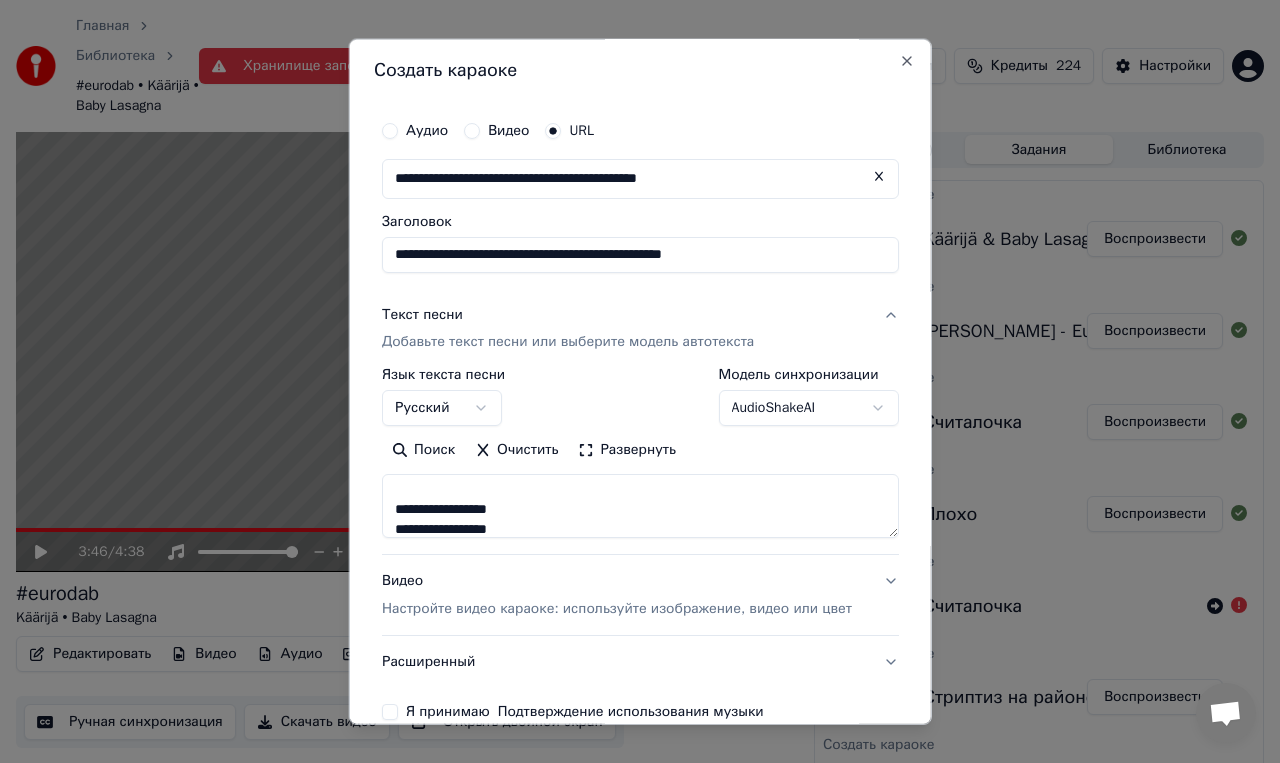 click at bounding box center [640, 506] 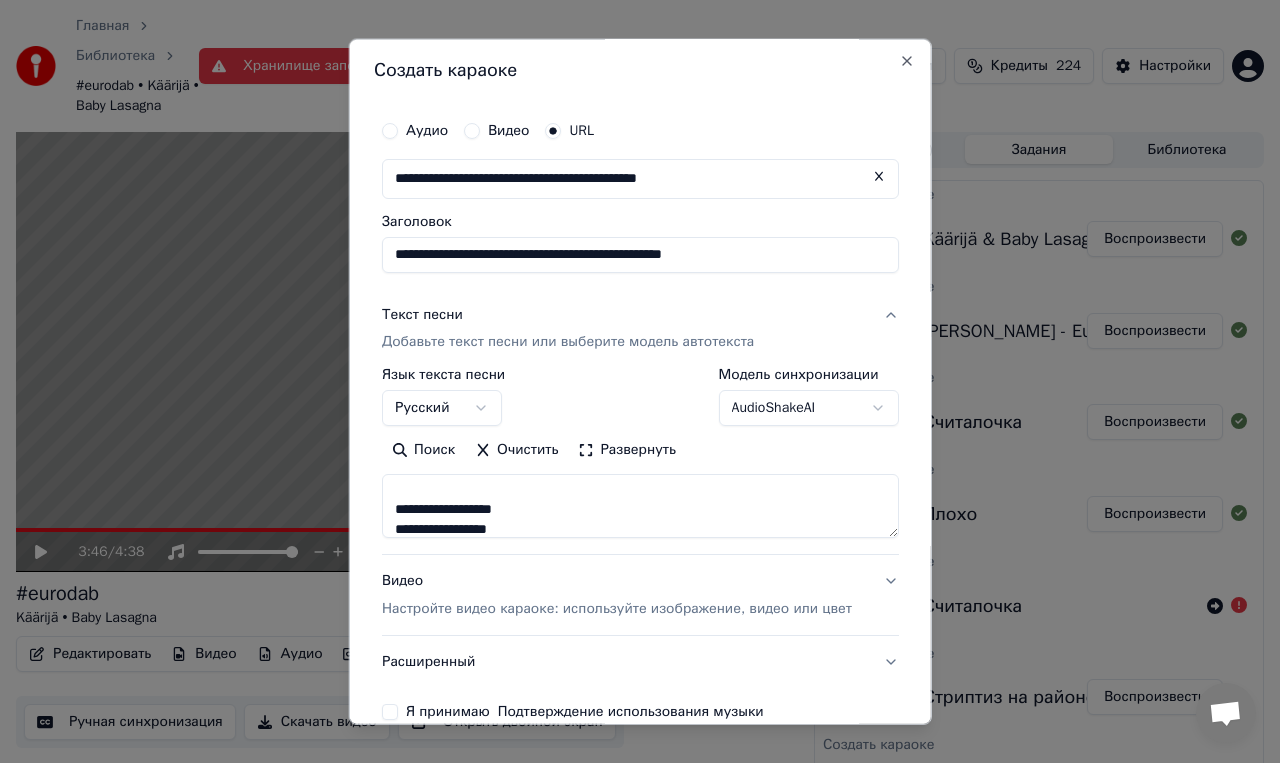 click at bounding box center (640, 506) 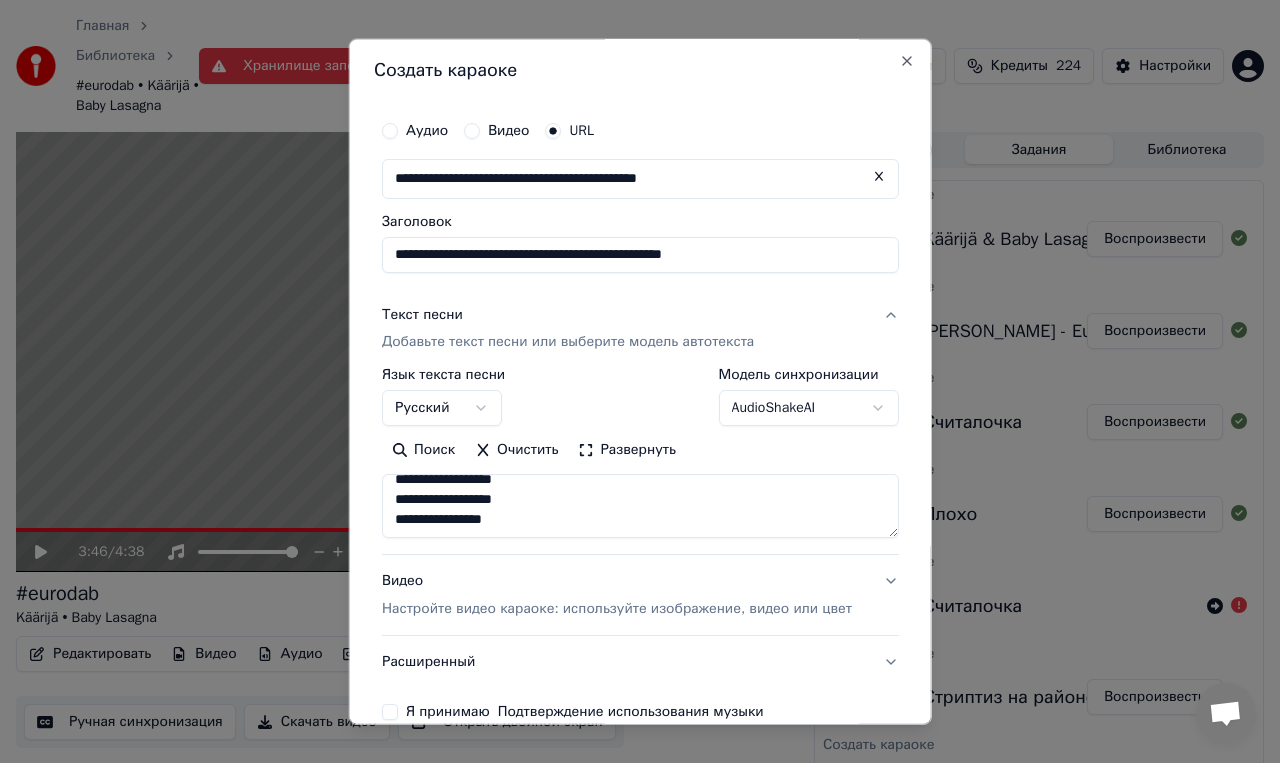 click at bounding box center [640, 506] 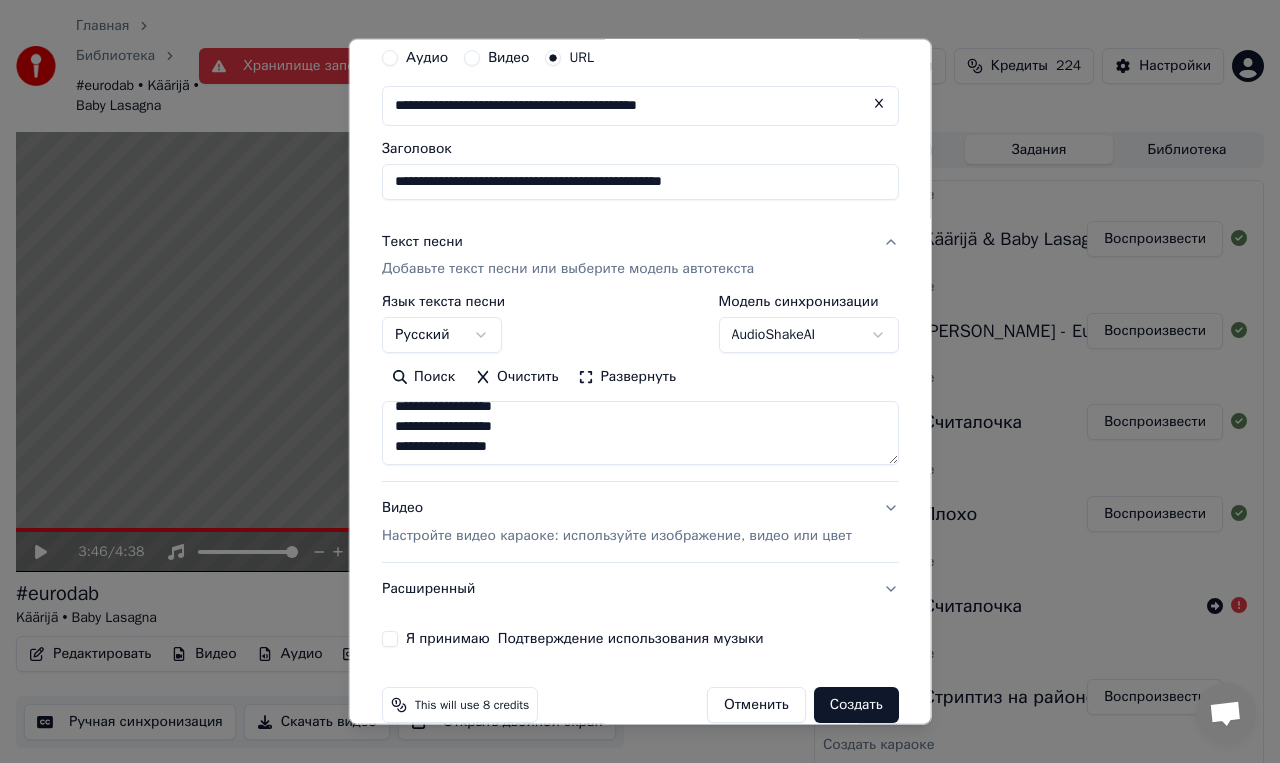 scroll, scrollTop: 107, scrollLeft: 0, axis: vertical 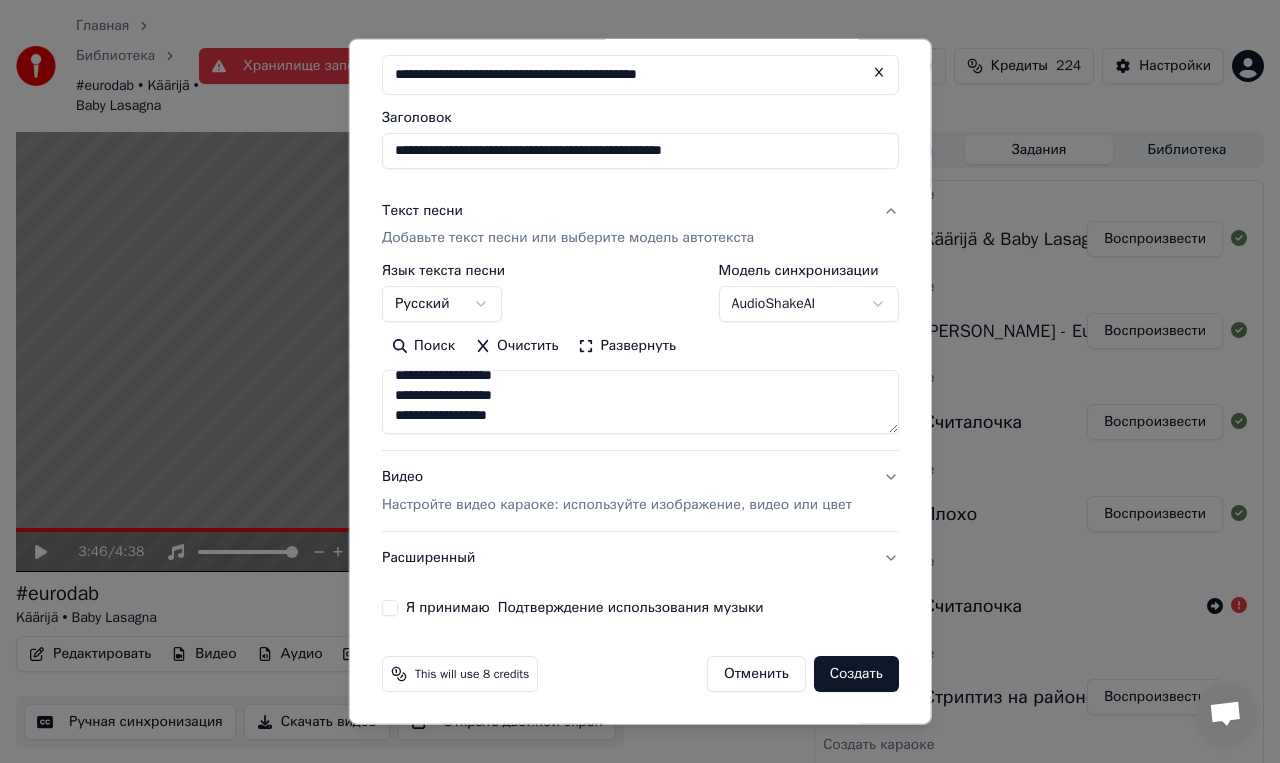 type on "**********" 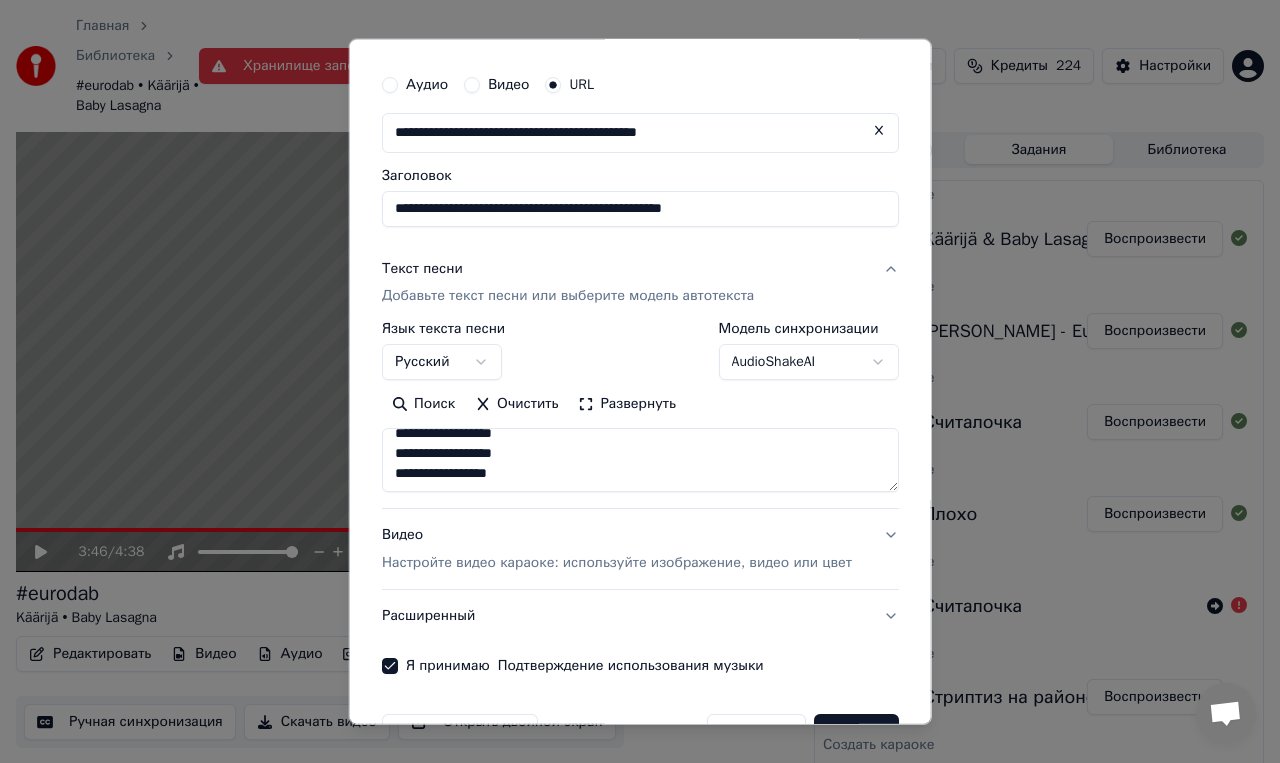 scroll, scrollTop: 12, scrollLeft: 0, axis: vertical 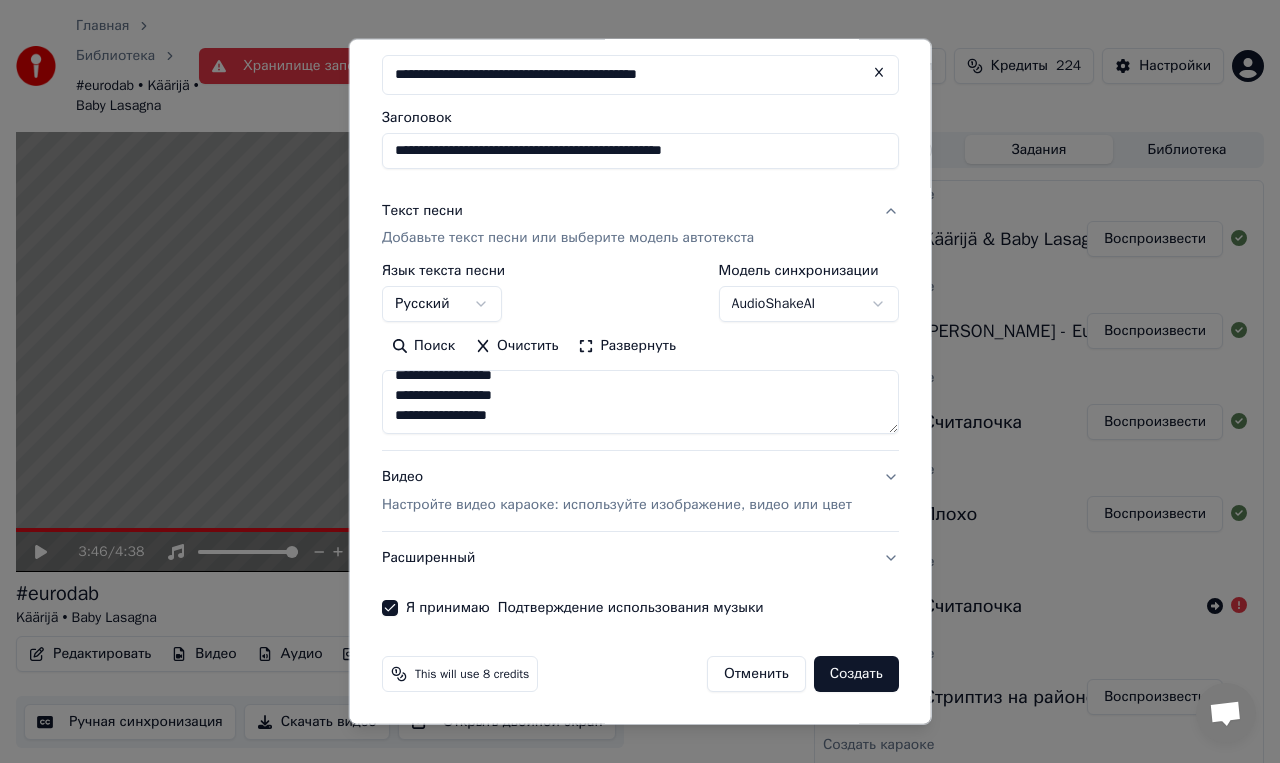 click on "Создать" at bounding box center [855, 674] 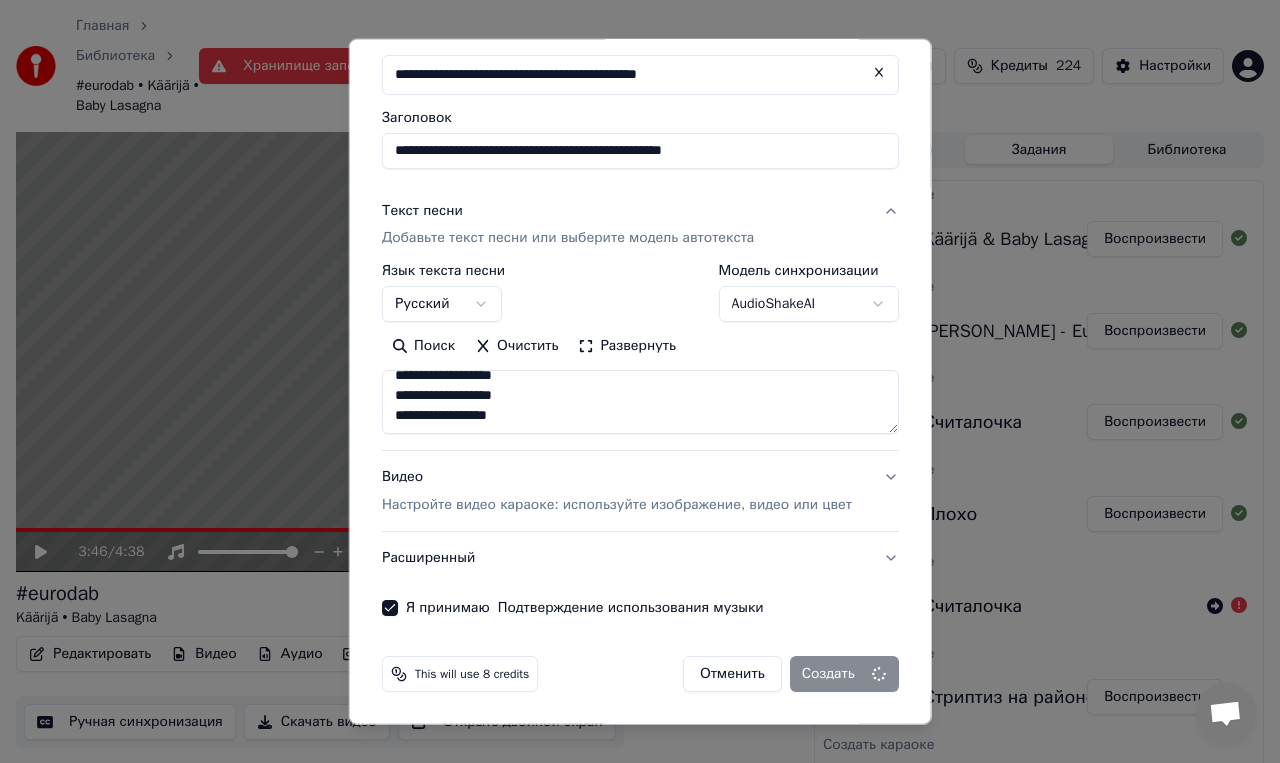 type 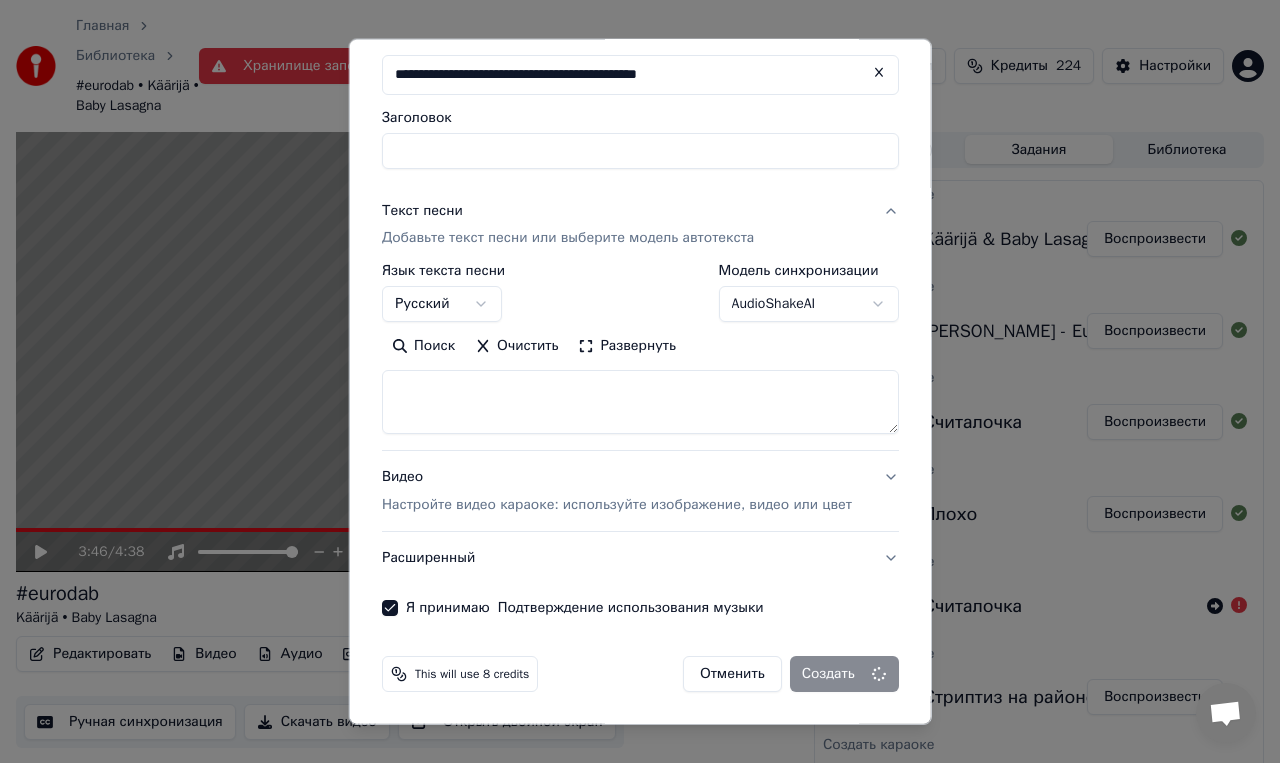 scroll, scrollTop: 0, scrollLeft: 0, axis: both 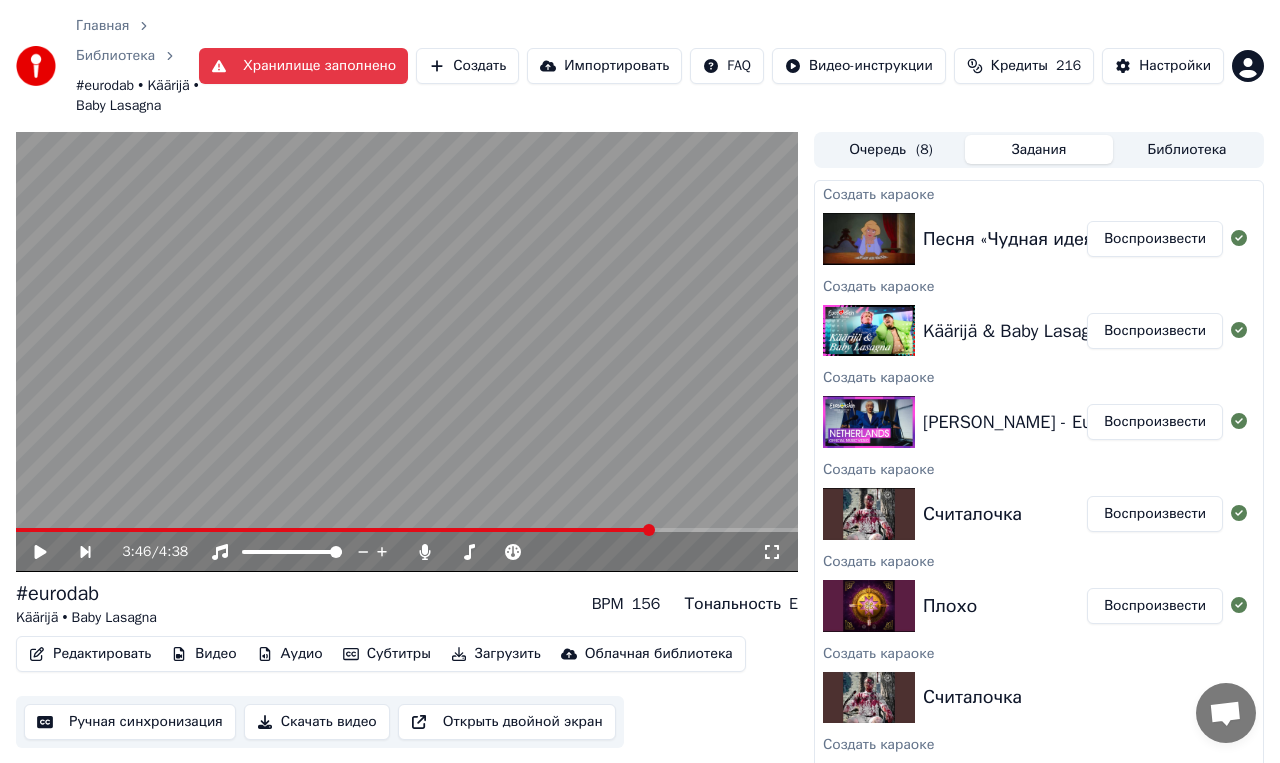 click on "Создать" at bounding box center [467, 66] 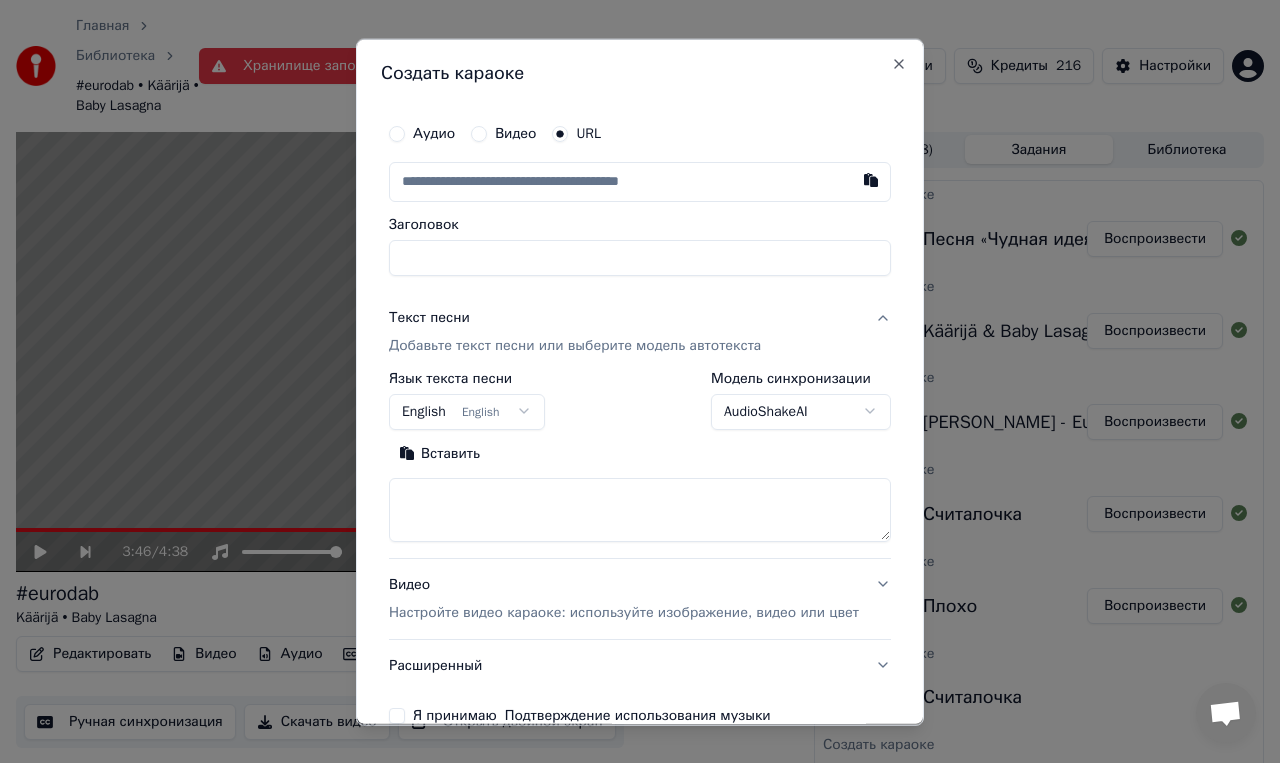 click at bounding box center (640, 181) 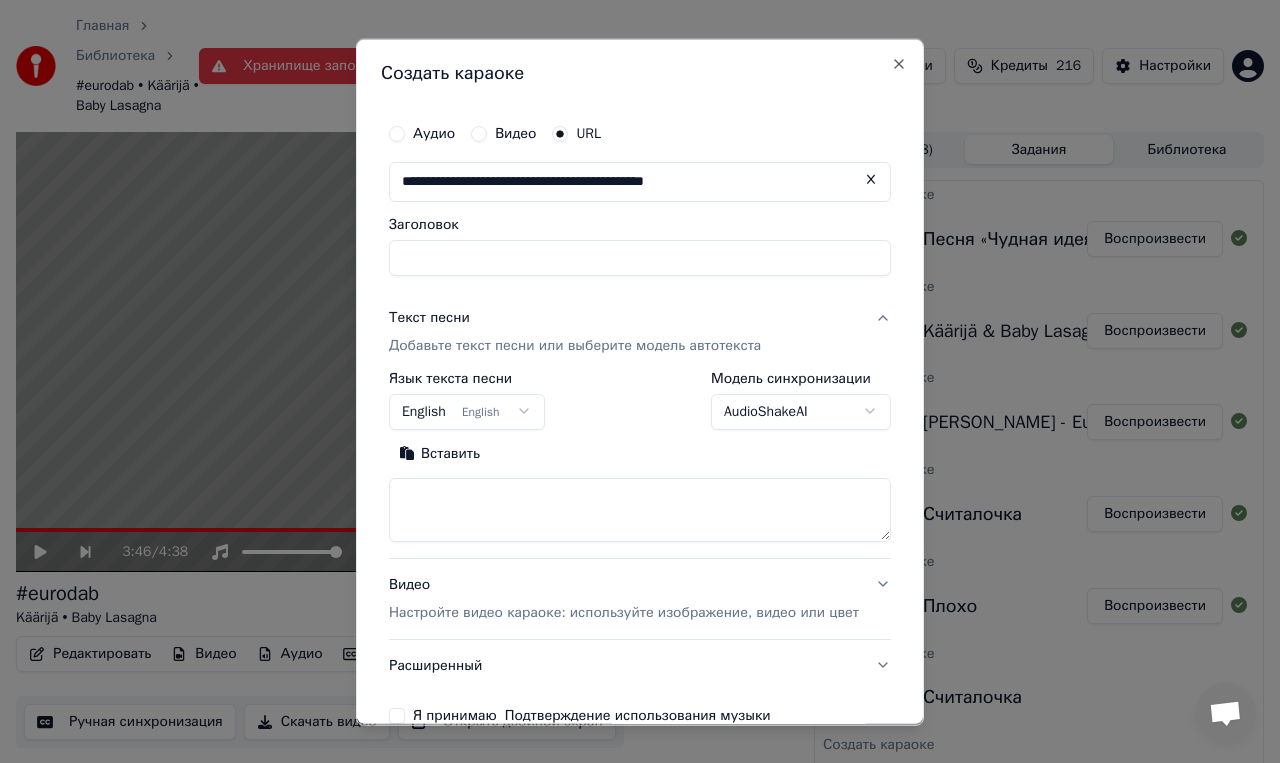 type on "**********" 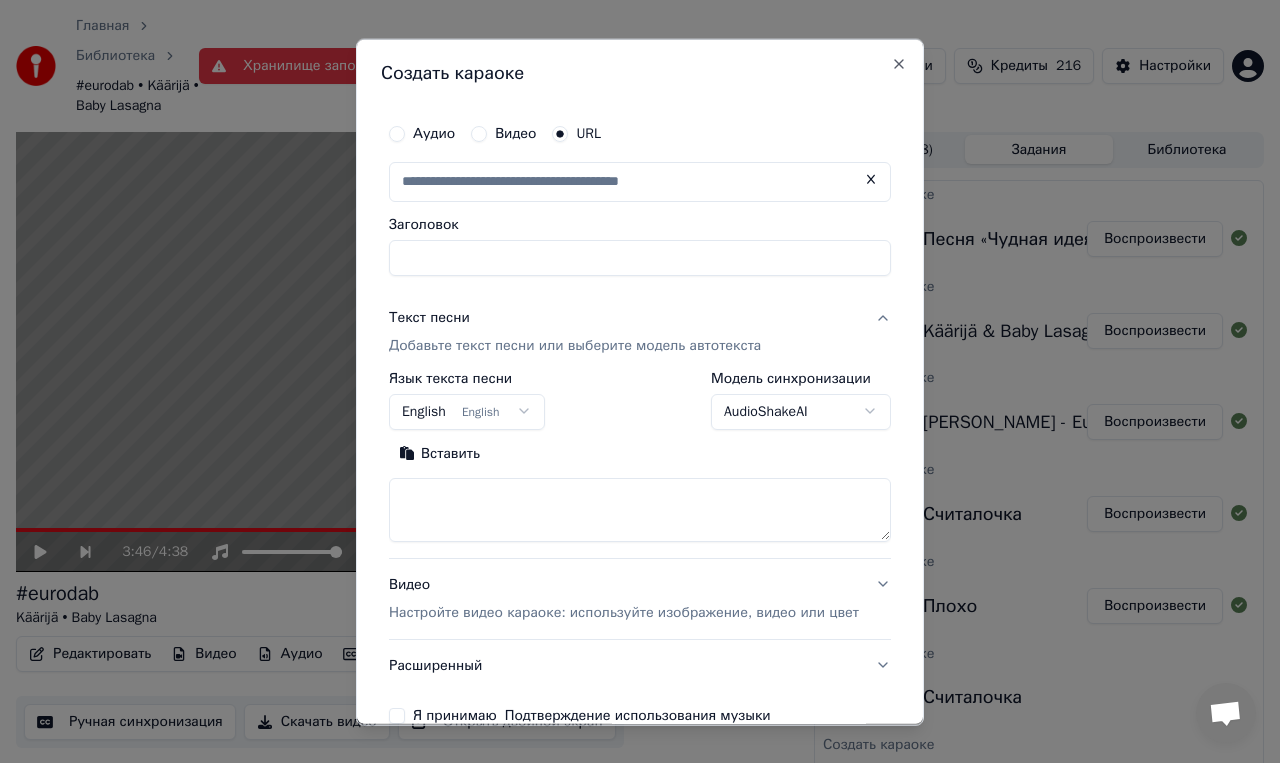 click on "Заголовок" at bounding box center (640, 257) 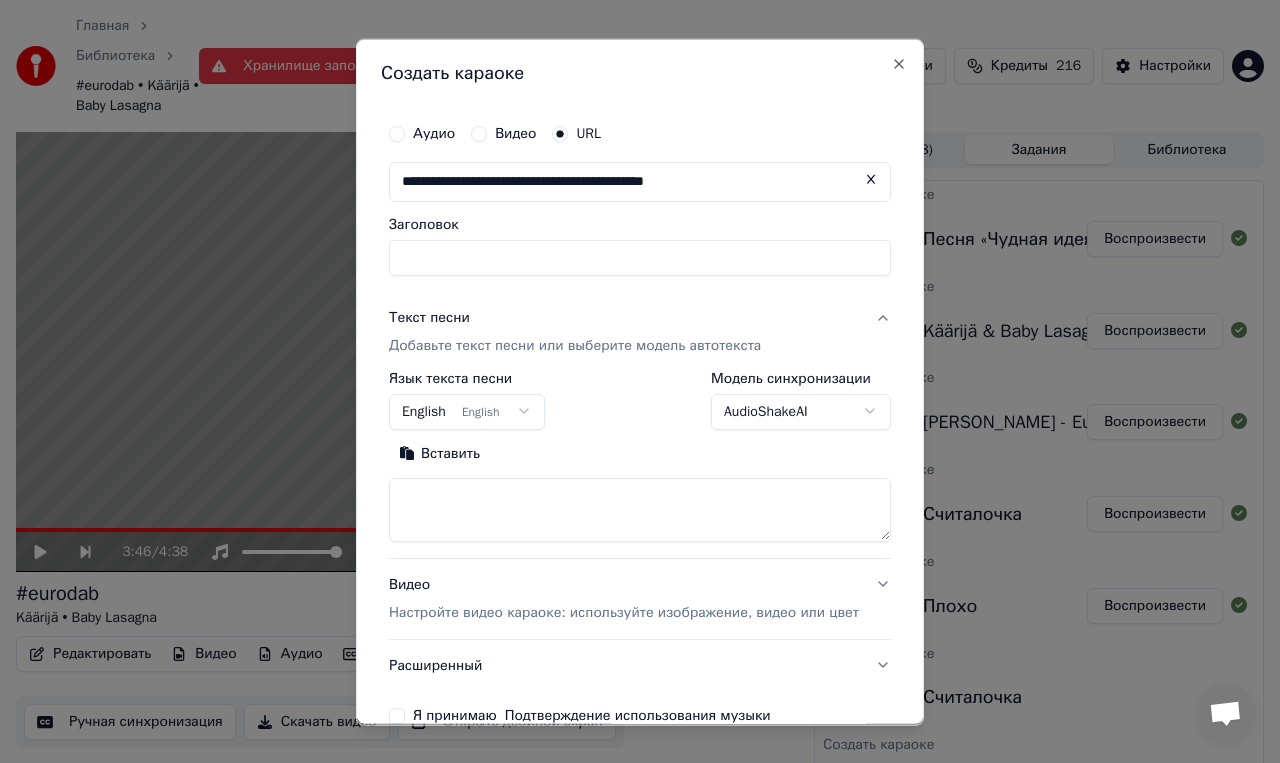 type on "**********" 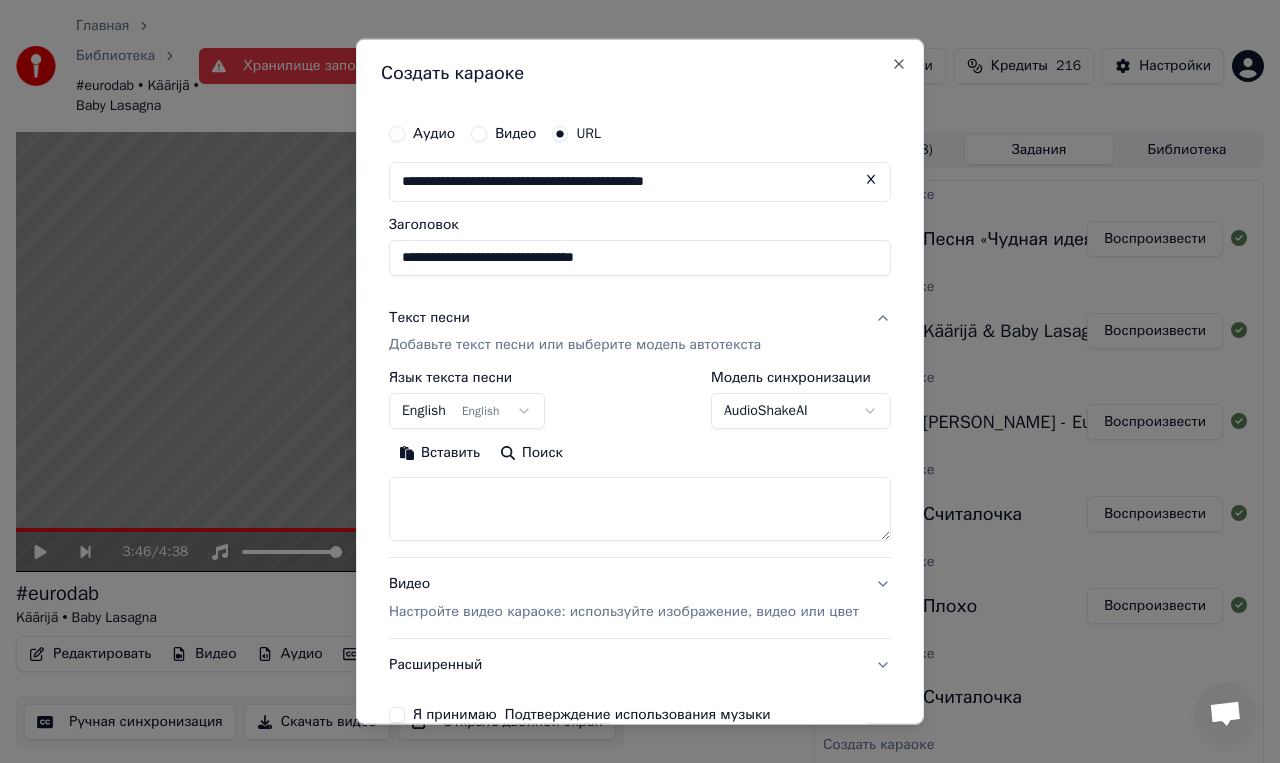 scroll, scrollTop: 32, scrollLeft: 0, axis: vertical 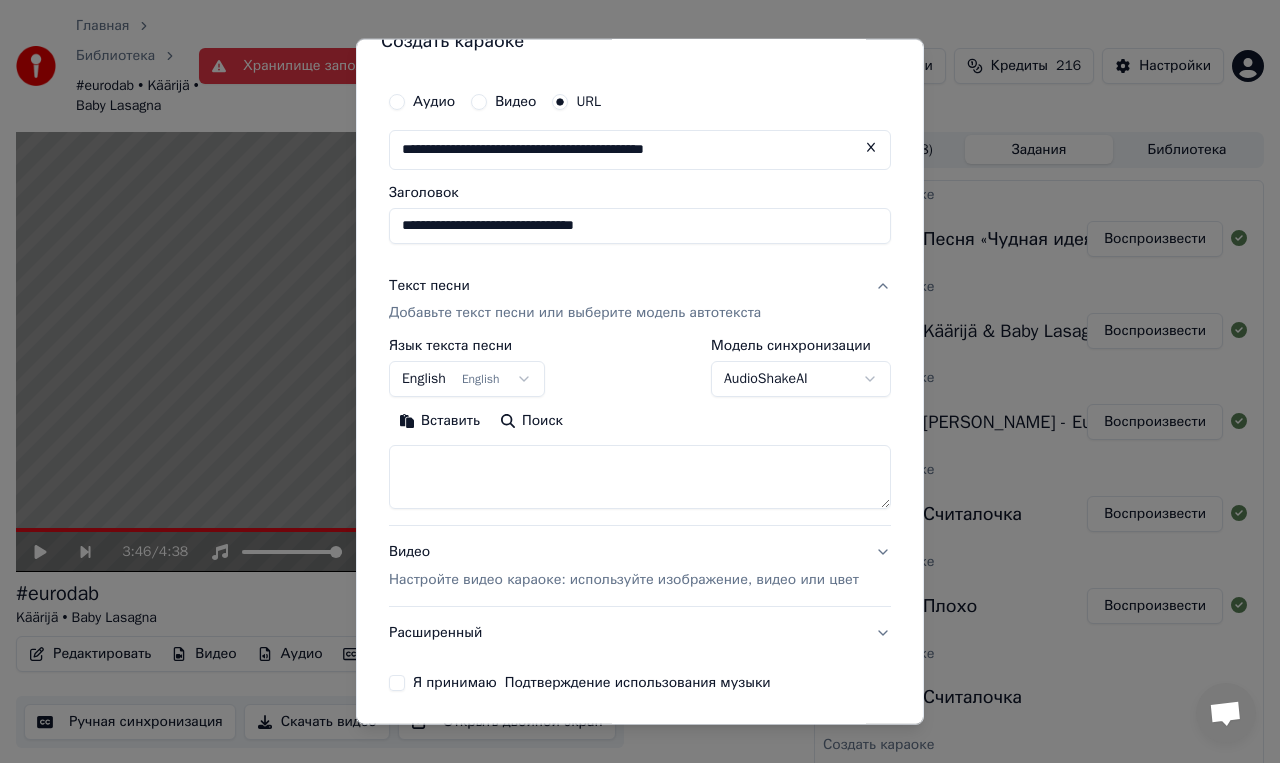 click on "Главная Библиотека #eurodab • Käärijä • Baby Lasagna Хранилище заполнено Создать Импортировать FAQ Видео-инструкции Кредиты 216 Настройки 3:46  /  4:38 #eurodab Käärijä • Baby Lasagna BPM 156 Тональность E Редактировать Видео Аудио Субтитры Загрузить Облачная библиотека Ручная синхронизация Скачать видео Открыть двойной экран Очередь ( 8 ) Задания Библиотека Создать караоке Песня «Чудная идея» из мультфильма «Принцесса-Лебедь» Воспроизвести Создать караоке Käärijä & Baby Lasagna - #eurodab at the Grand Final | Eurovision 2025 | #UnitedByMusic ​​🇨🇭 Воспроизвести Создать караоке [PERSON_NAME] - Europapa | [GEOGRAPHIC_DATA] 🇳🇱 |  | Eurovision 2024 URL" at bounding box center (640, 381) 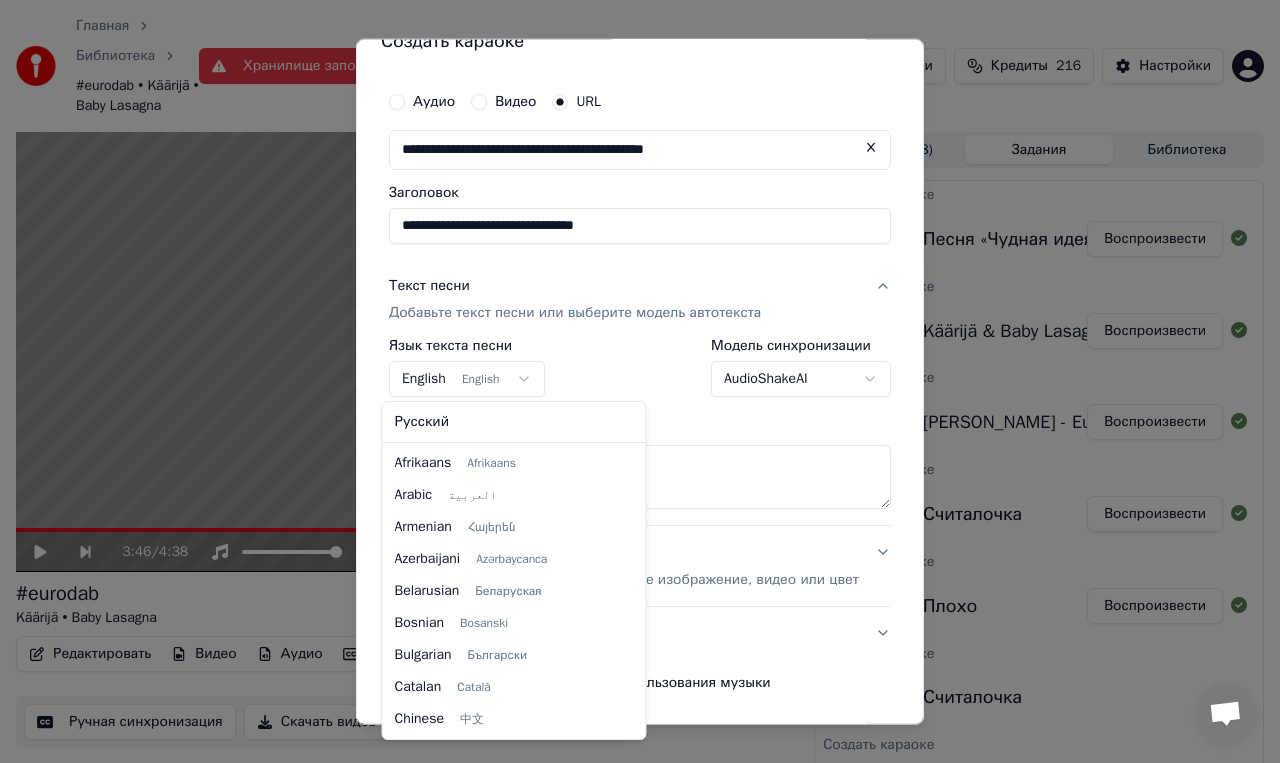 scroll, scrollTop: 160, scrollLeft: 0, axis: vertical 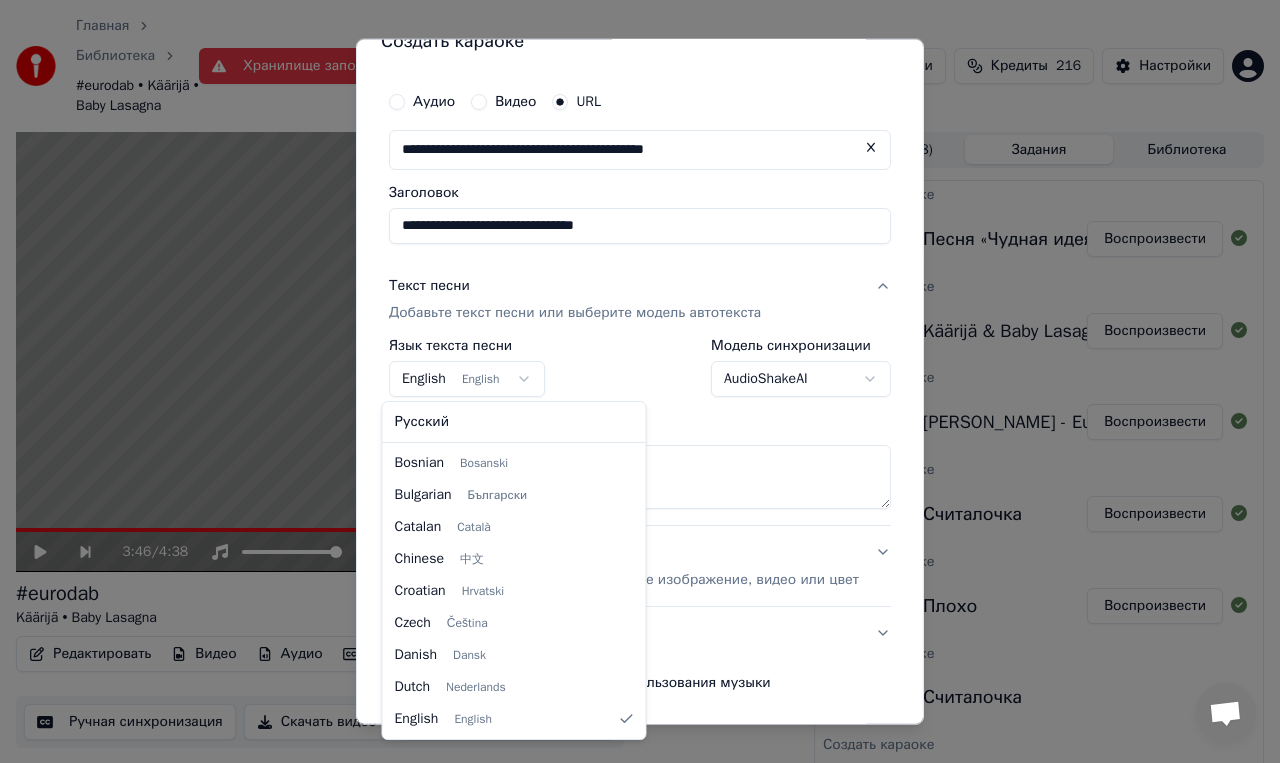 select on "**" 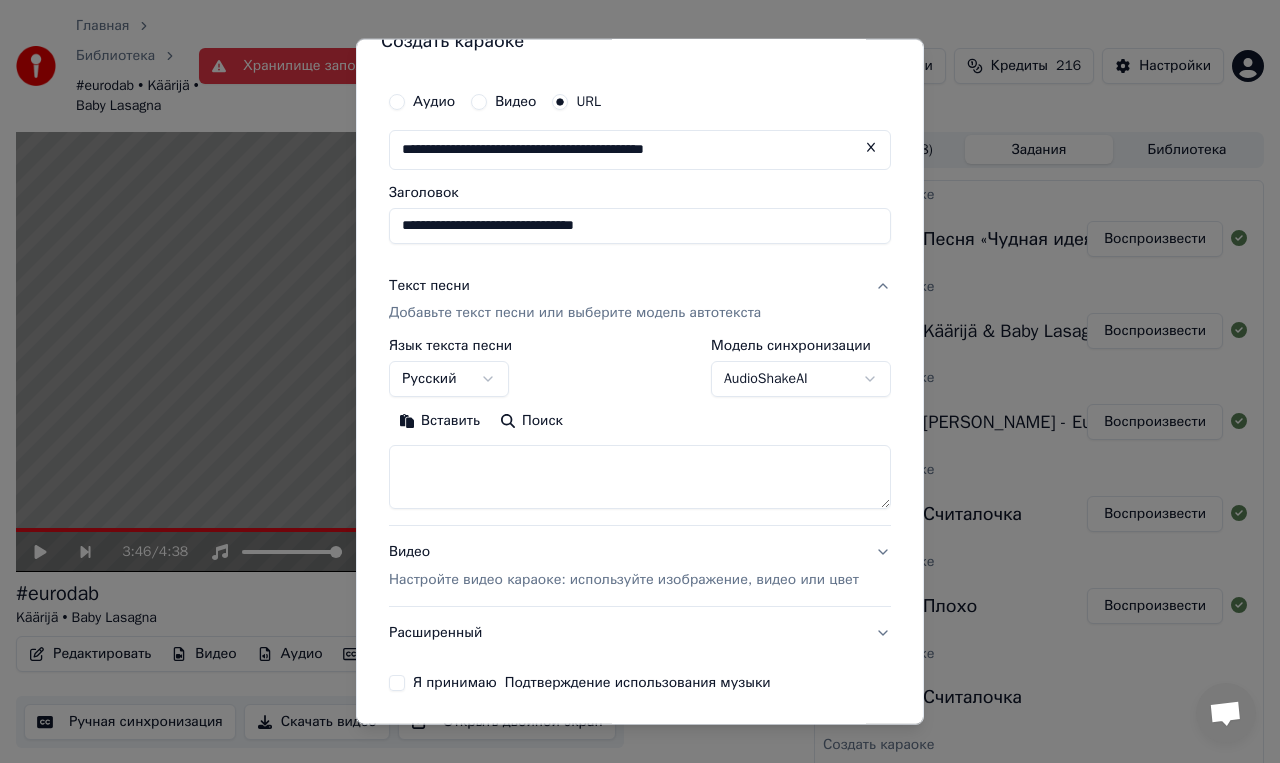 click at bounding box center [640, 477] 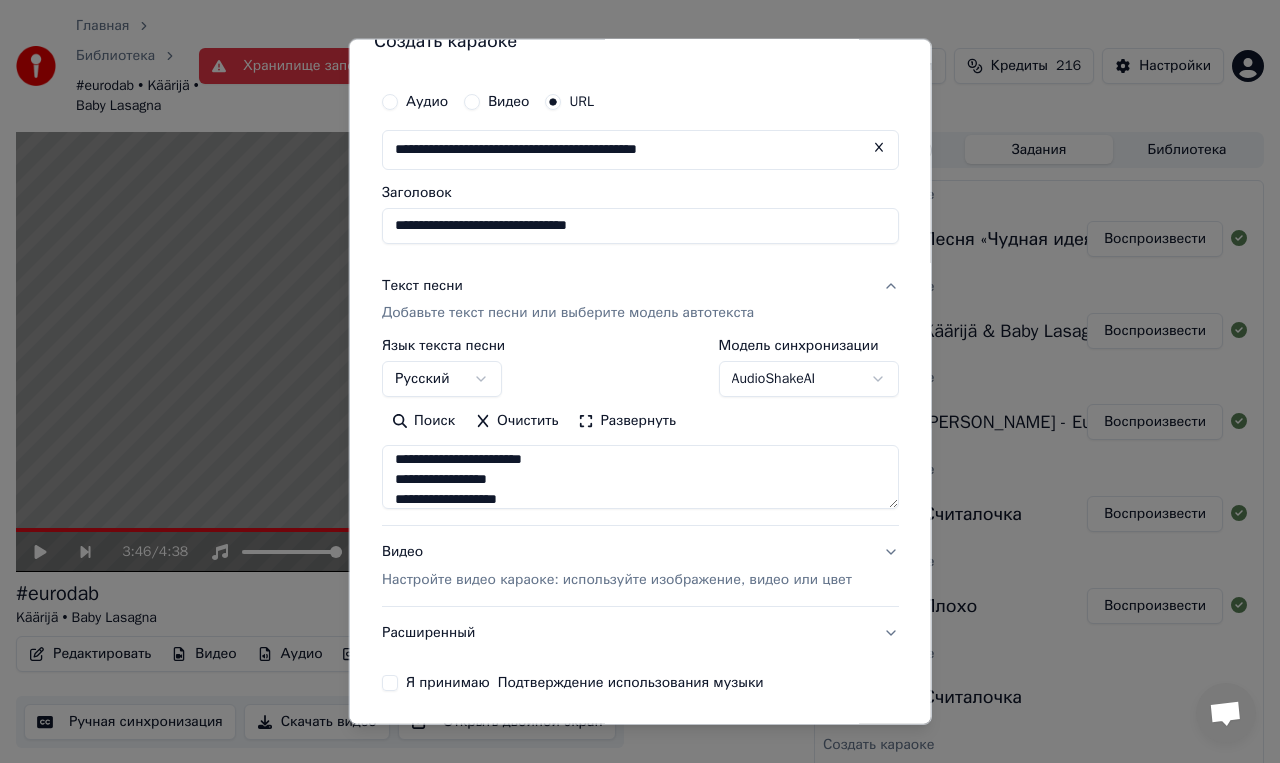 scroll, scrollTop: 1073, scrollLeft: 0, axis: vertical 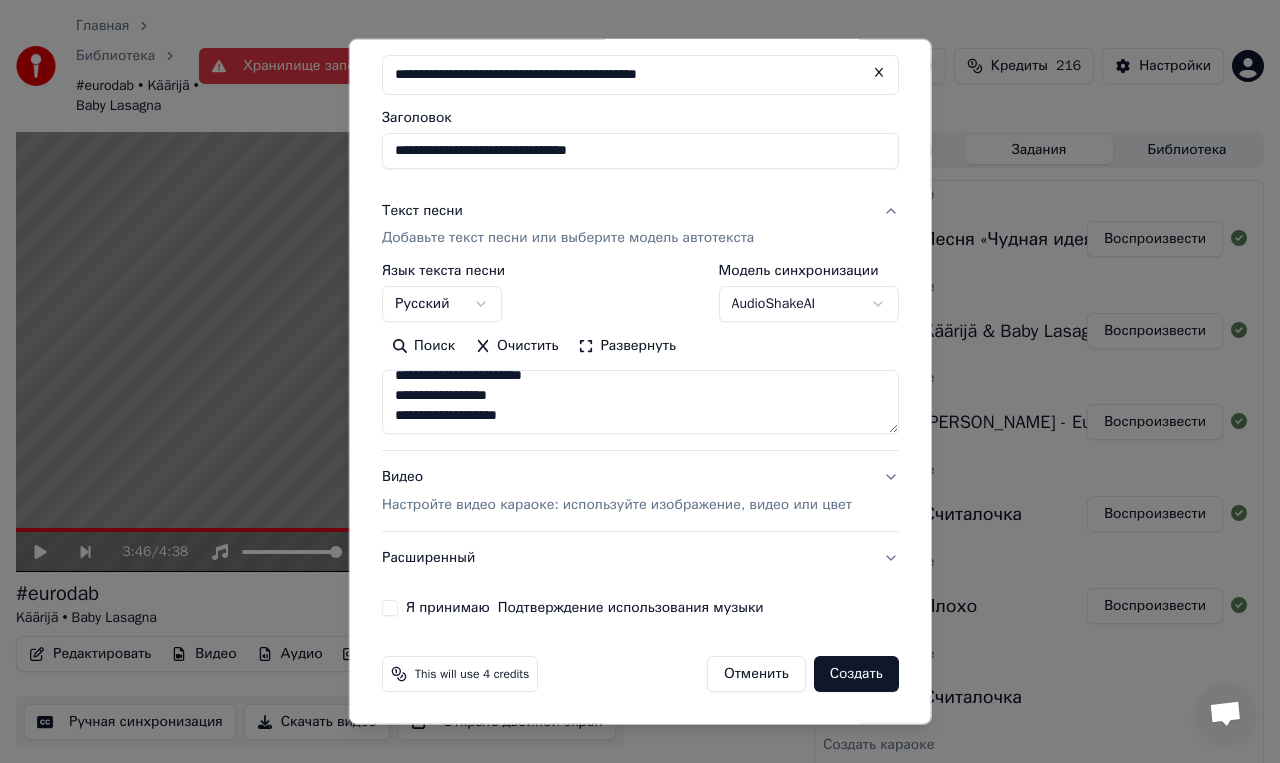 type on "**********" 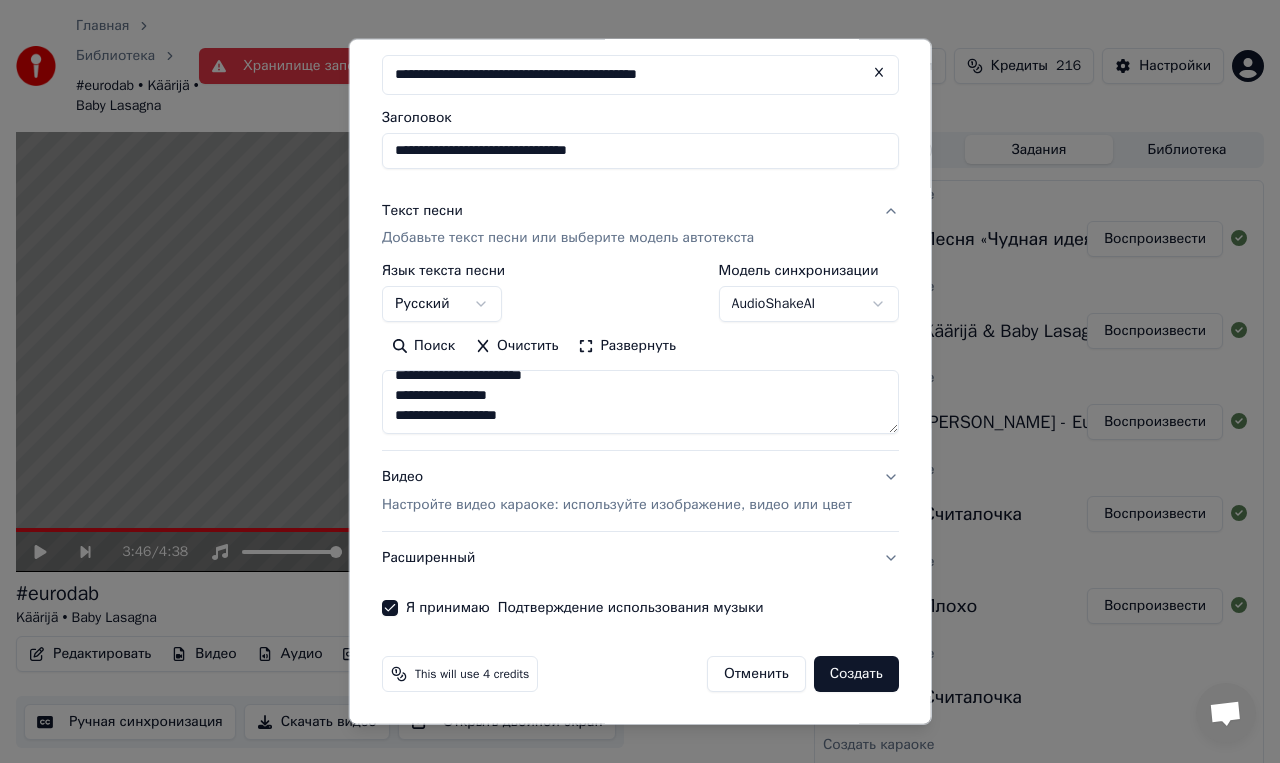 click on "Создать" at bounding box center (855, 674) 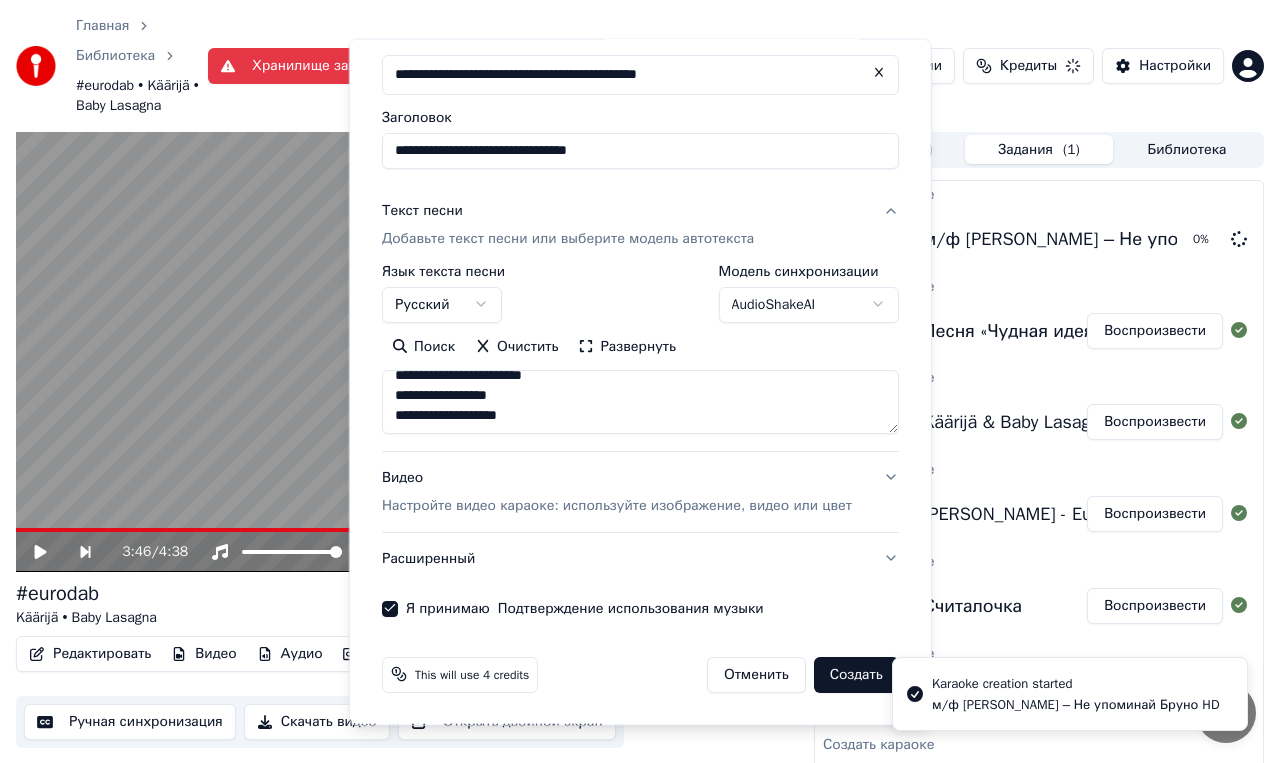 type 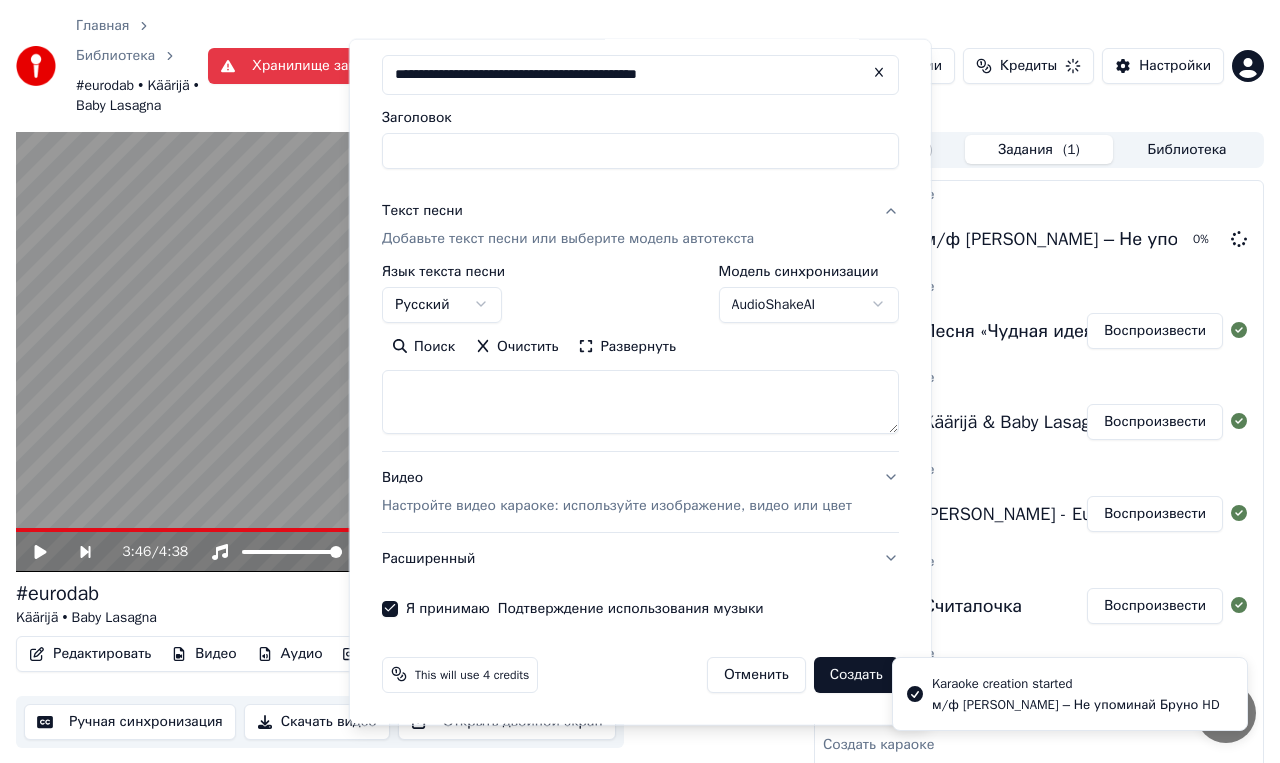 scroll, scrollTop: 0, scrollLeft: 0, axis: both 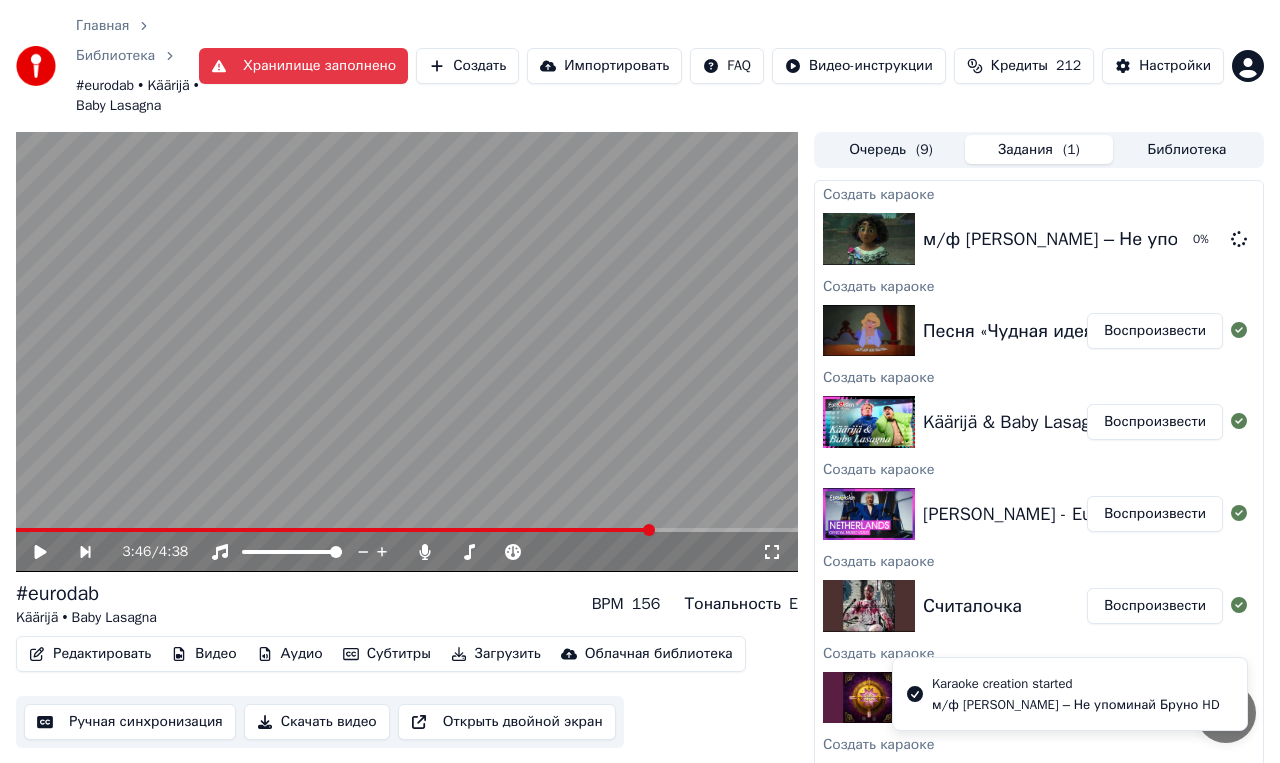 click on "Воспроизвести" at bounding box center [1155, 331] 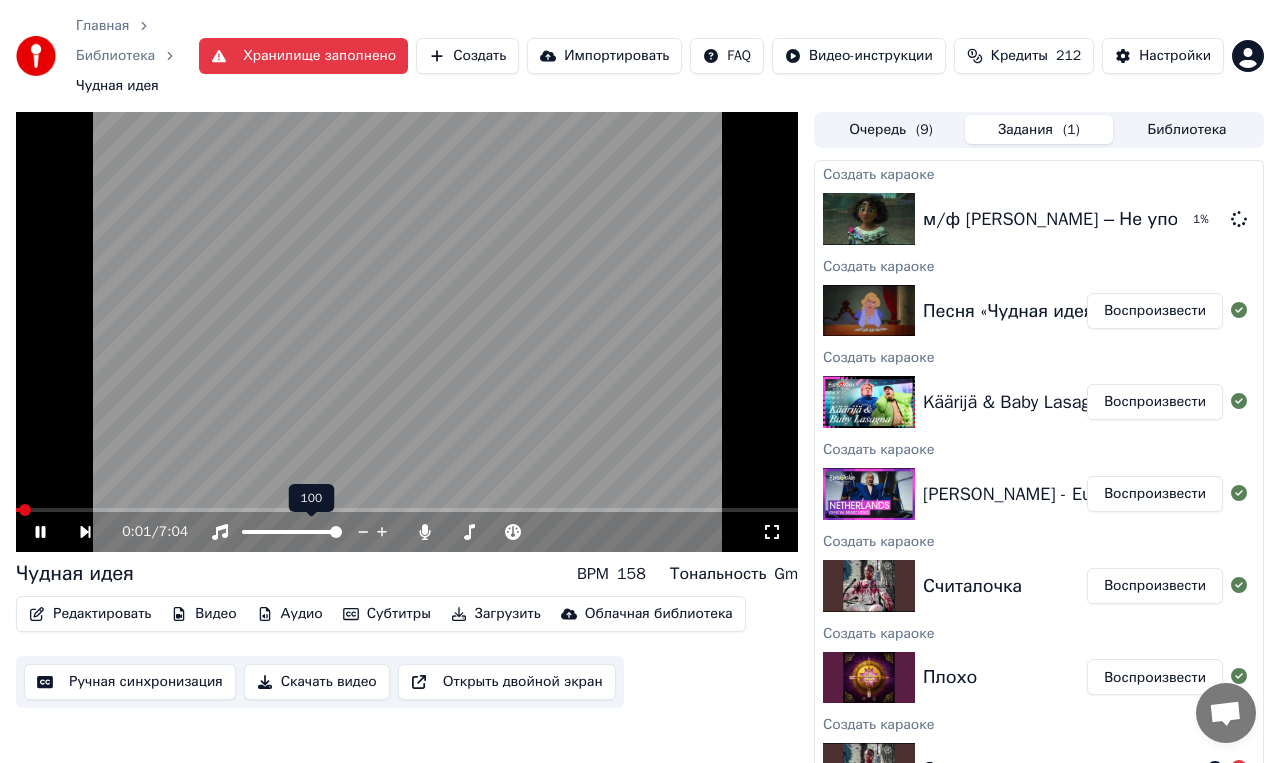 click on "Чудная идея" at bounding box center (75, 574) 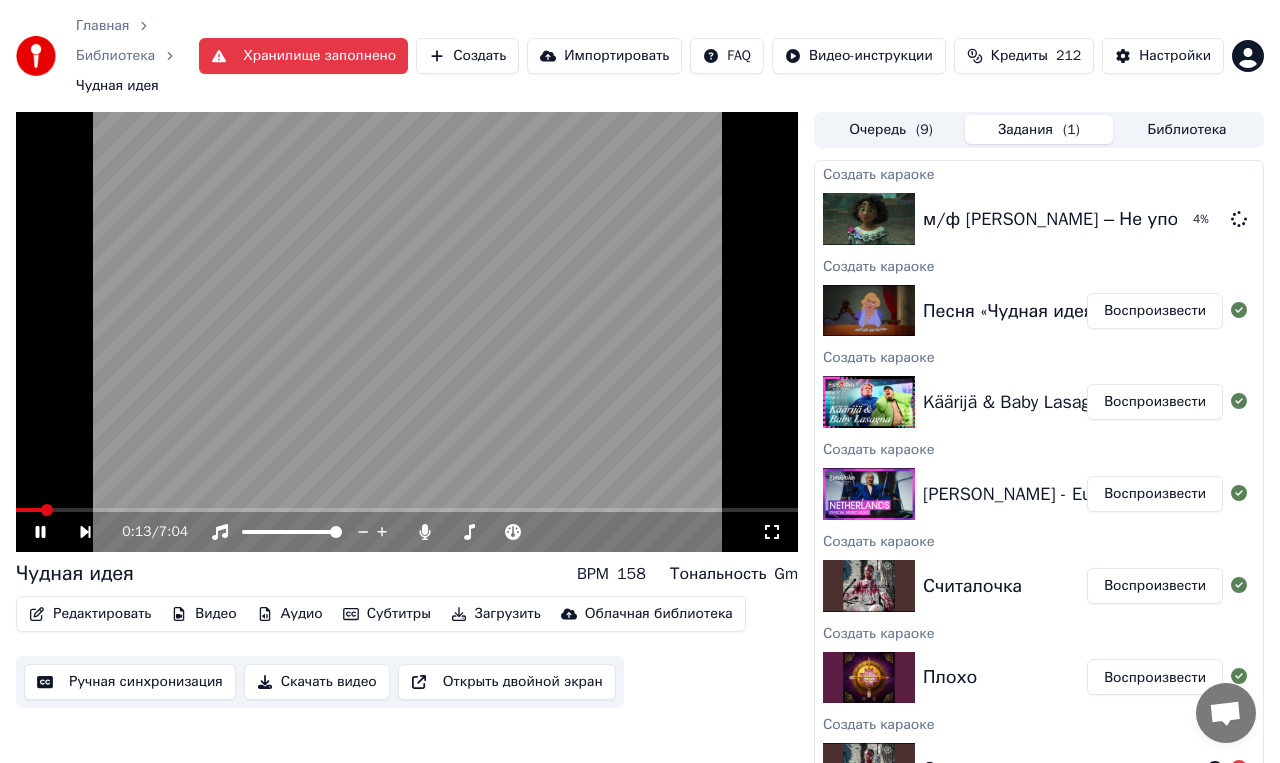 click on "Чудная идея BPM 158 Тональность Gm" at bounding box center (407, 574) 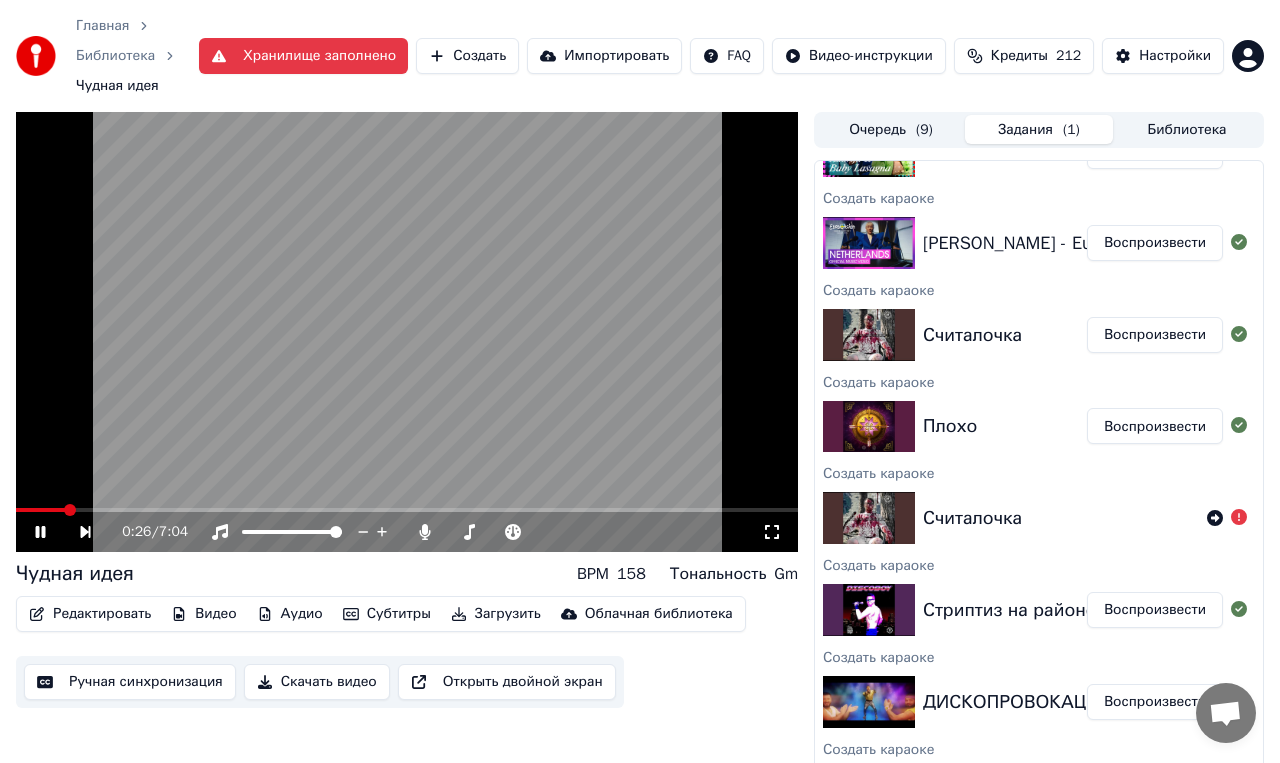 scroll, scrollTop: 271, scrollLeft: 0, axis: vertical 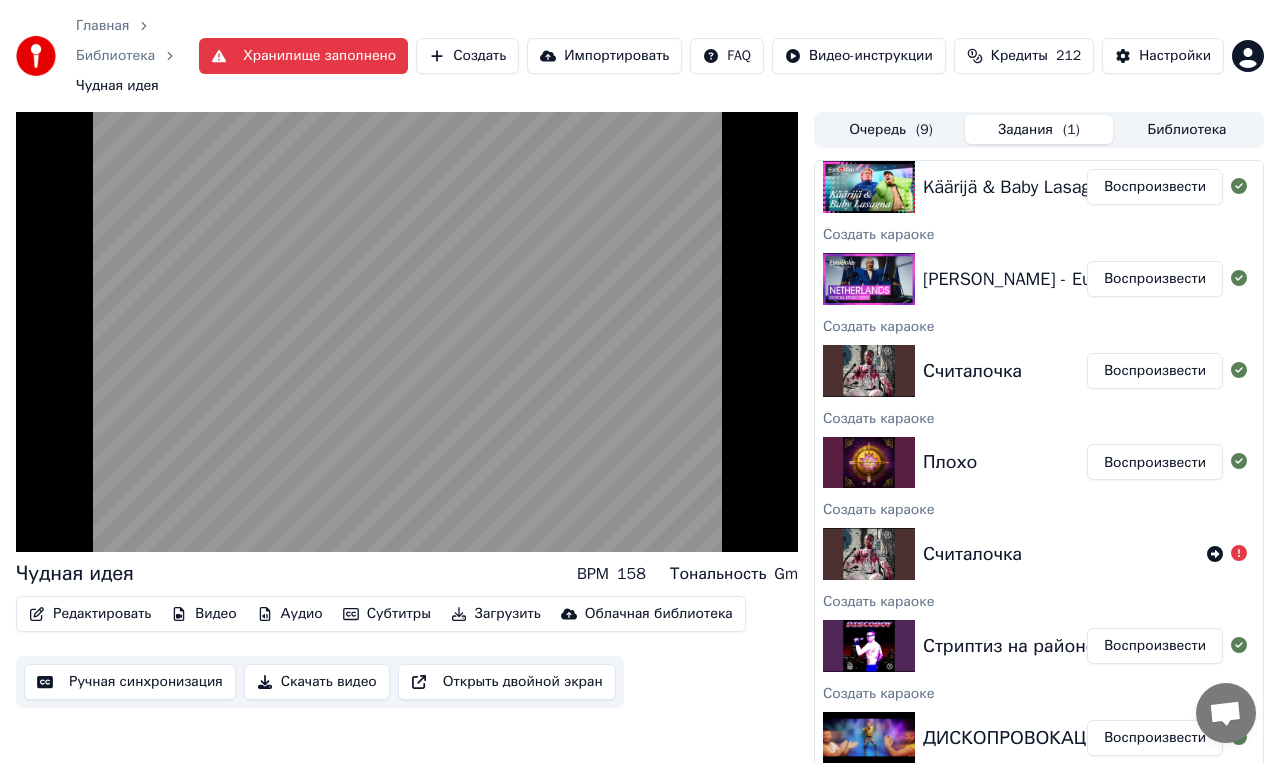 click on "Чудная идея BPM 158 Тональность Gm" at bounding box center [407, 574] 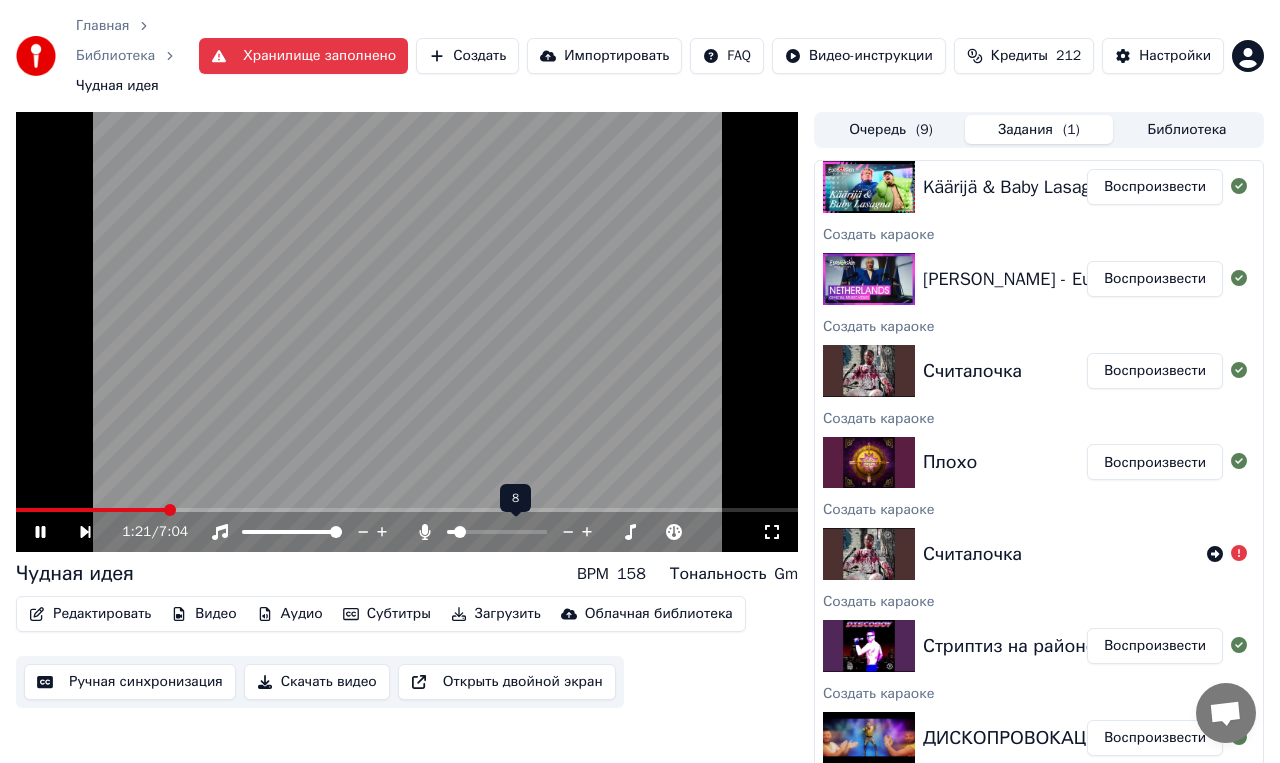 click at bounding box center [460, 532] 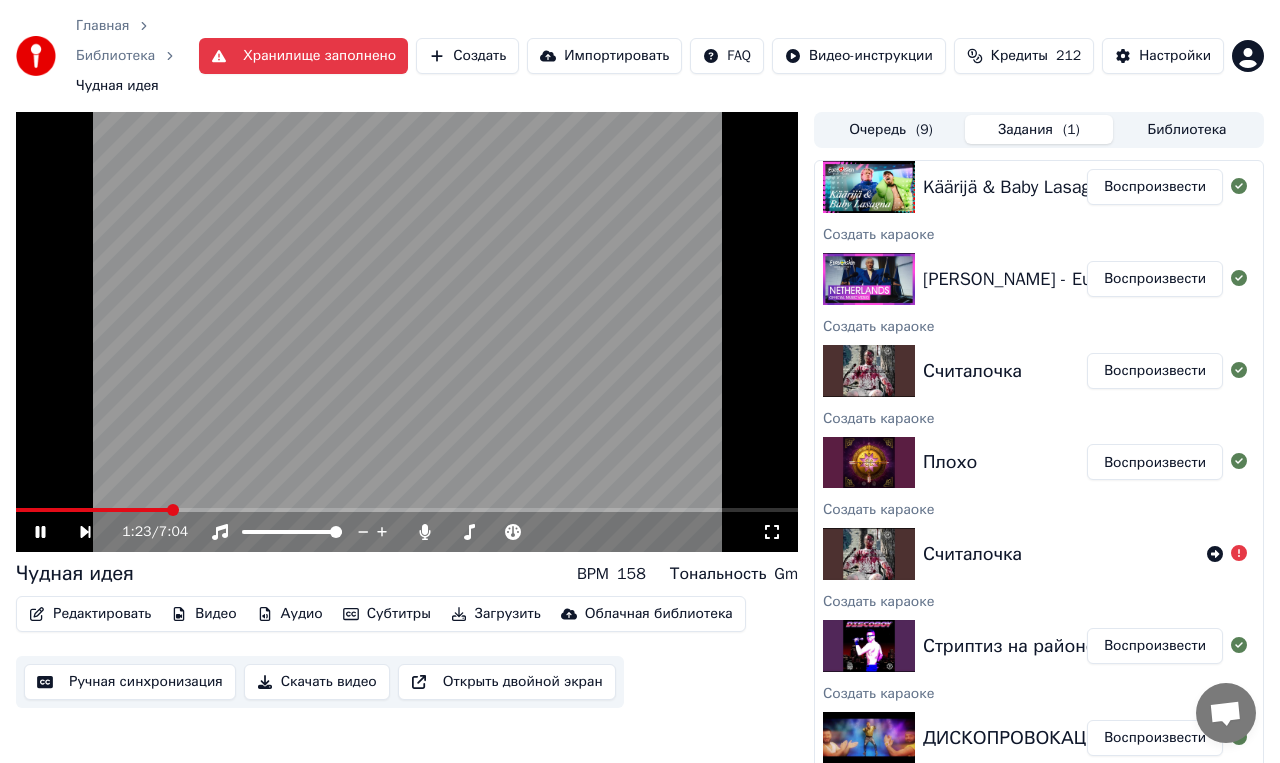 click on "Чудная идея BPM 158 Тональность Gm" at bounding box center (407, 574) 